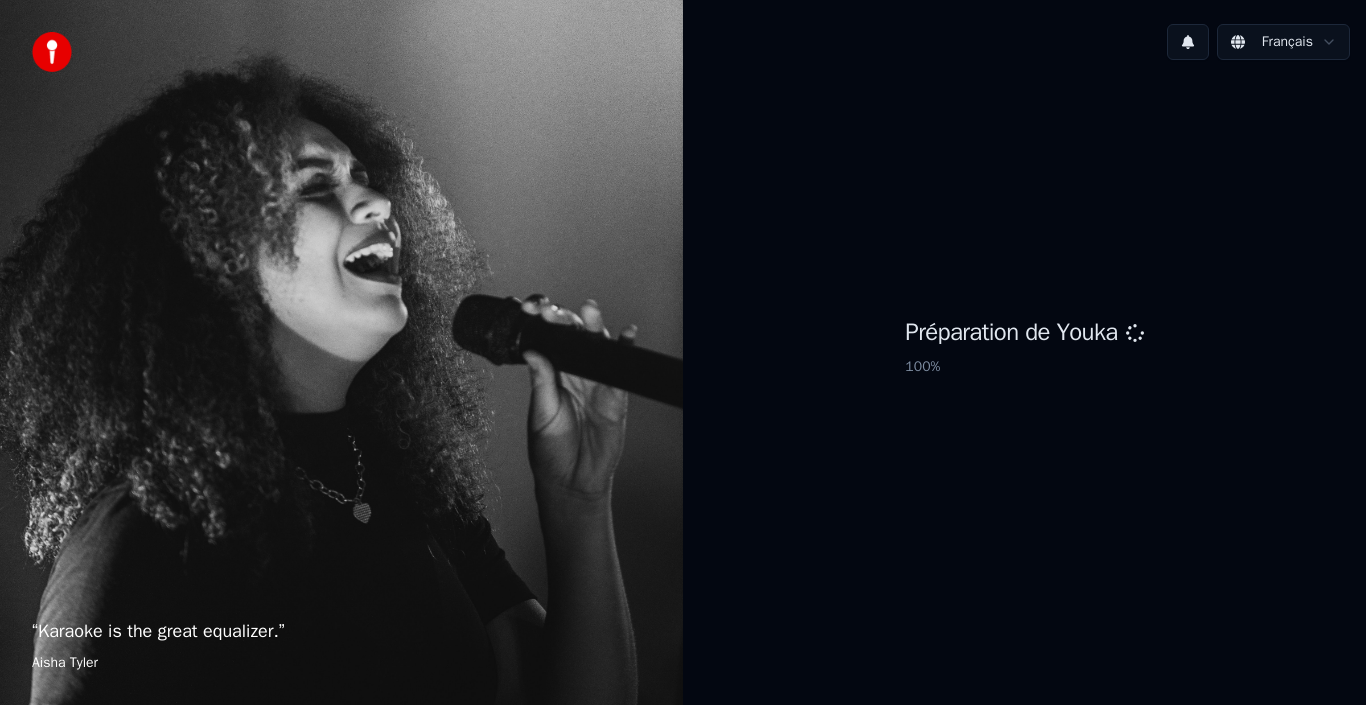 scroll, scrollTop: 0, scrollLeft: 0, axis: both 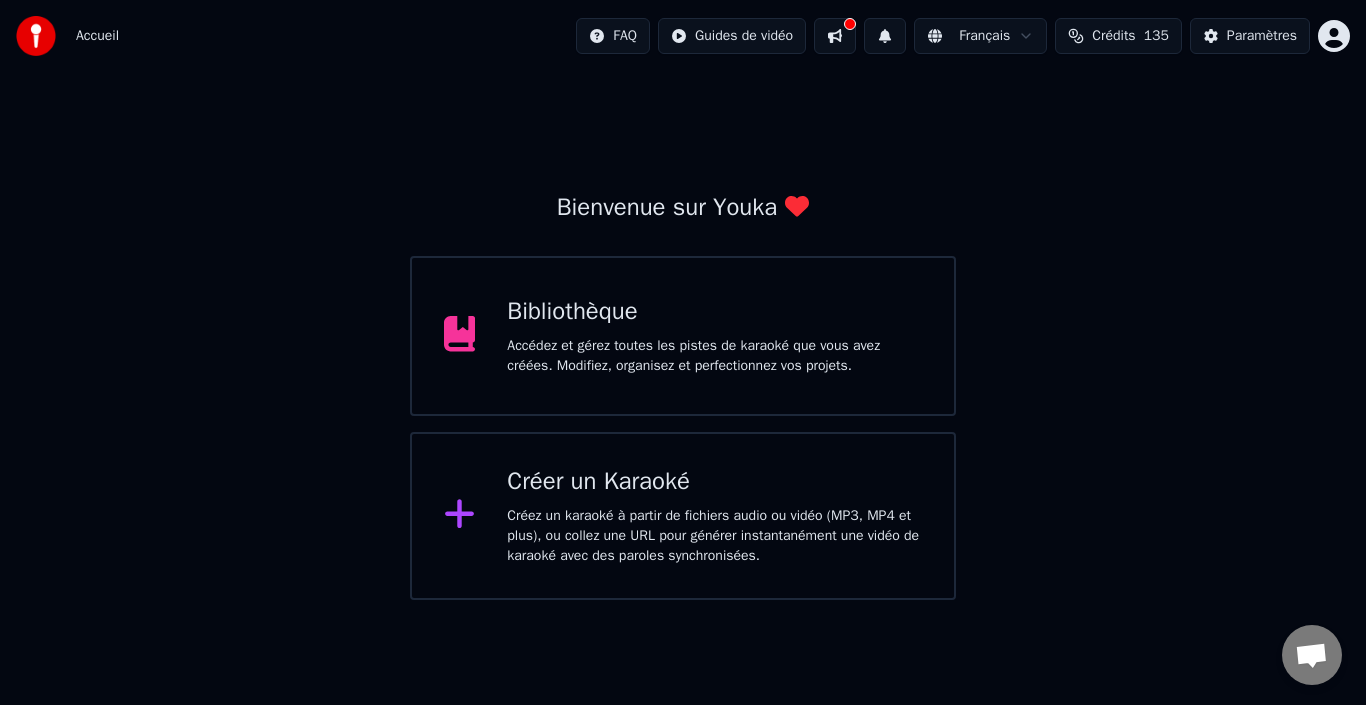 click on "Accédez et gérez toutes les pistes de karaoké que vous avez créées. Modifiez, organisez et perfectionnez vos projets." at bounding box center [714, 356] 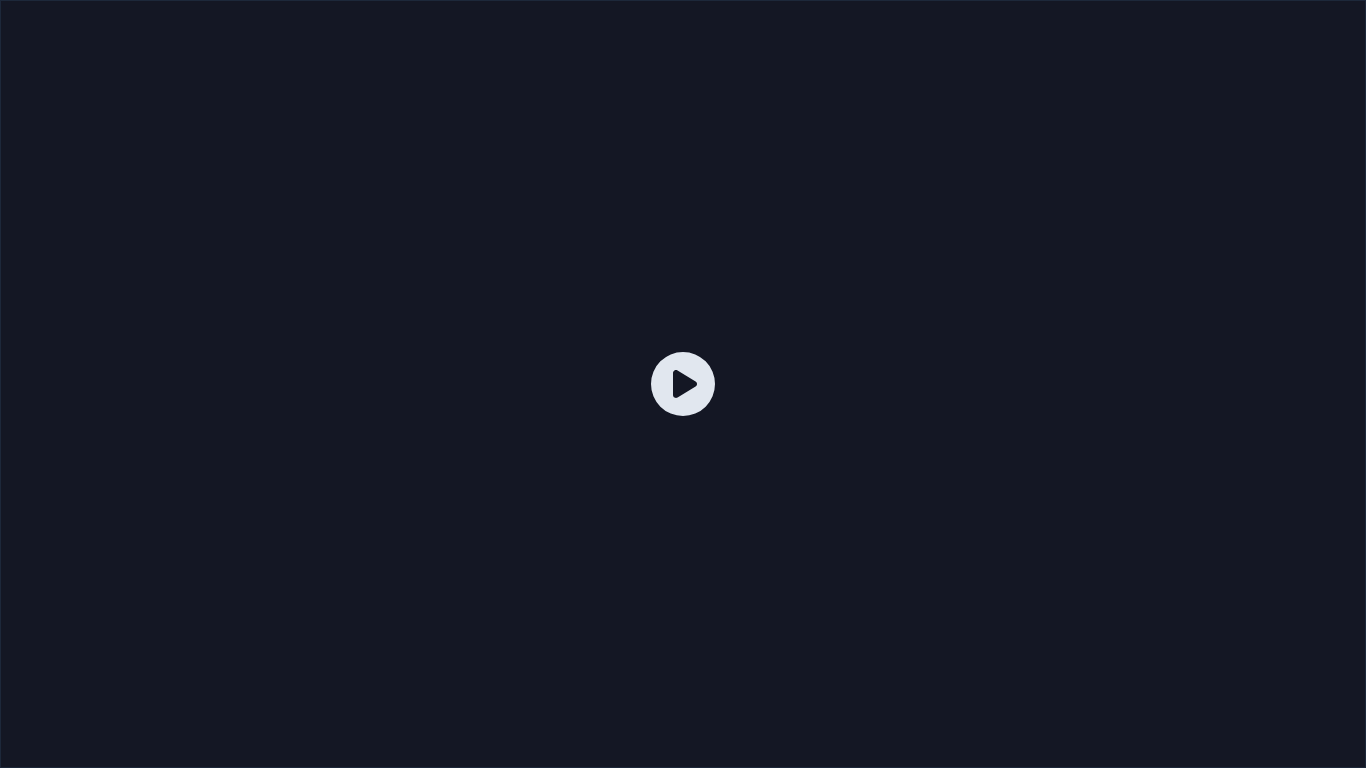 click 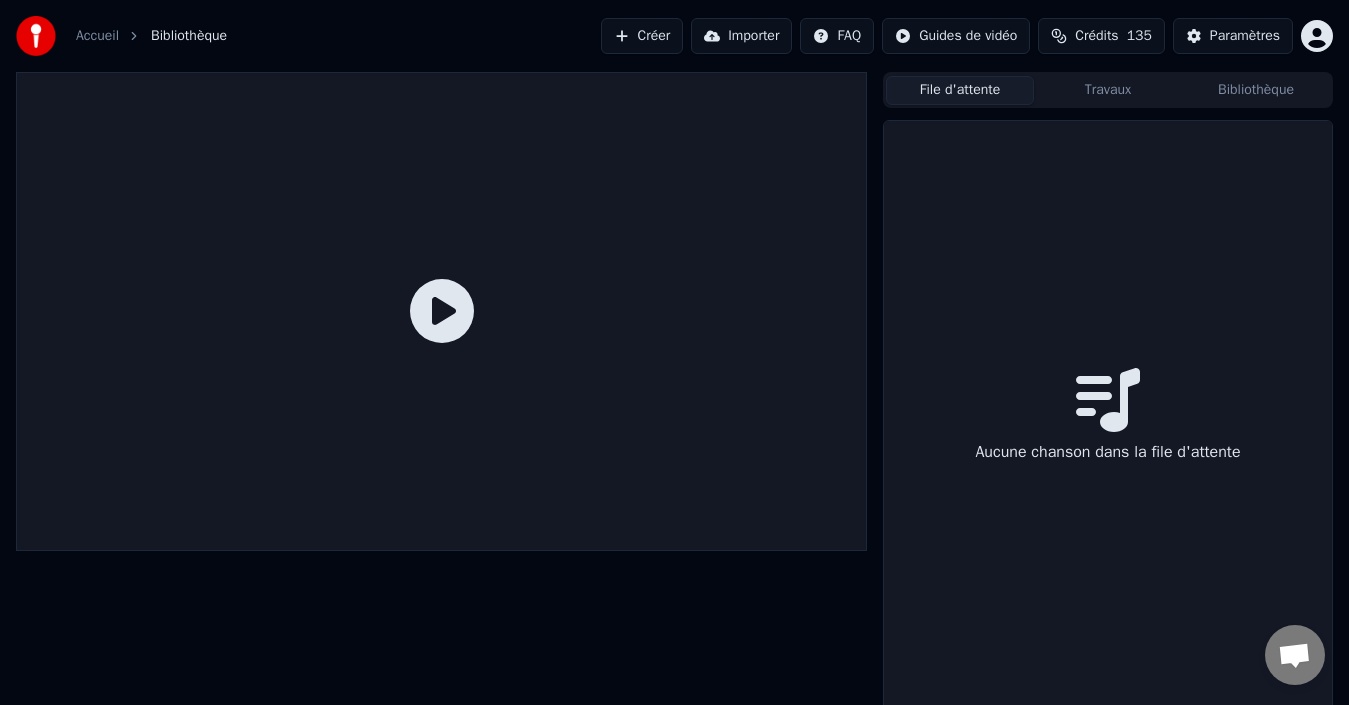 click on "File d'attente" at bounding box center (960, 90) 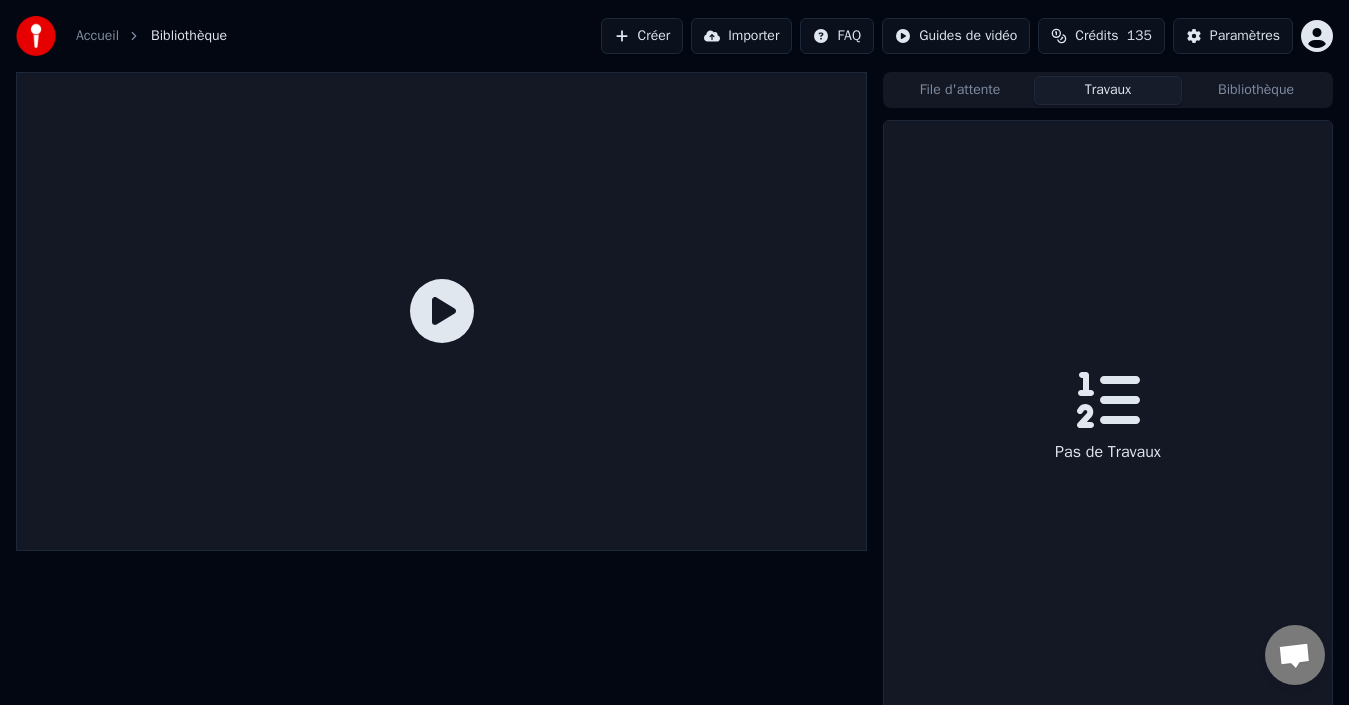 click on "Travaux" at bounding box center (1108, 90) 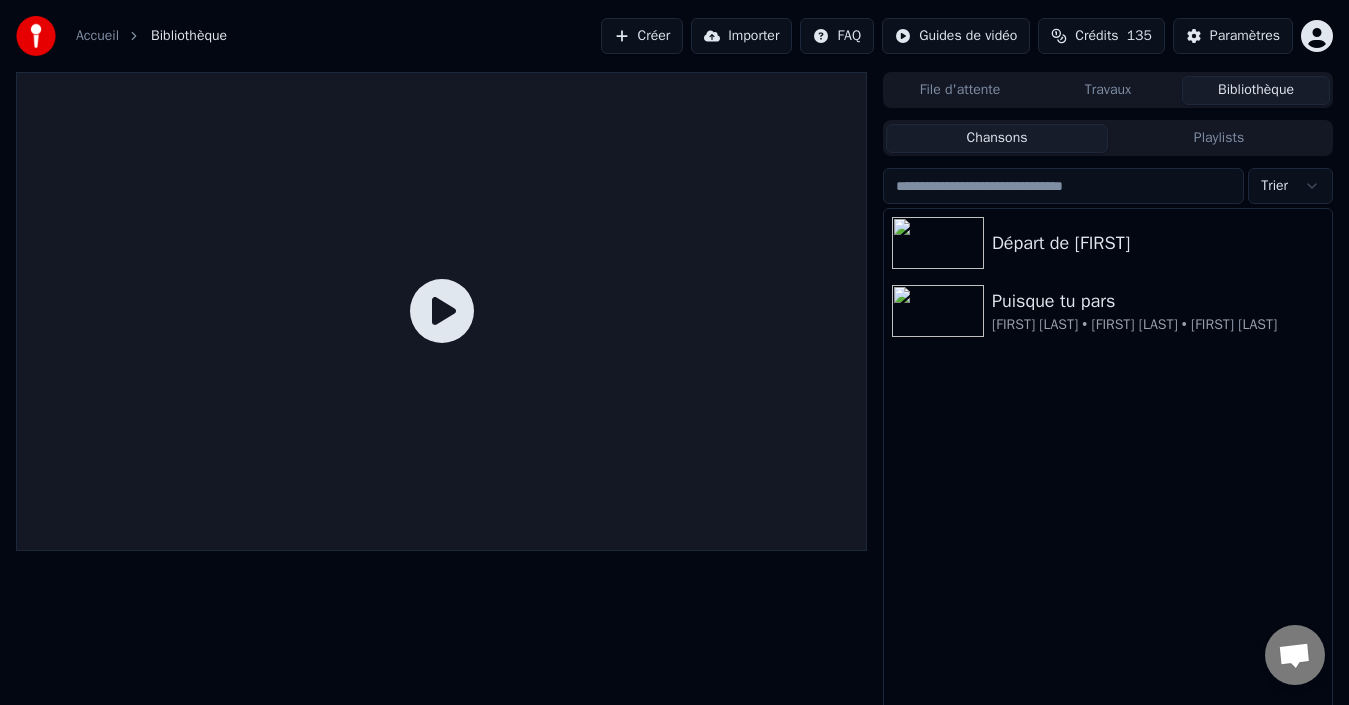click on "Créer" at bounding box center (642, 36) 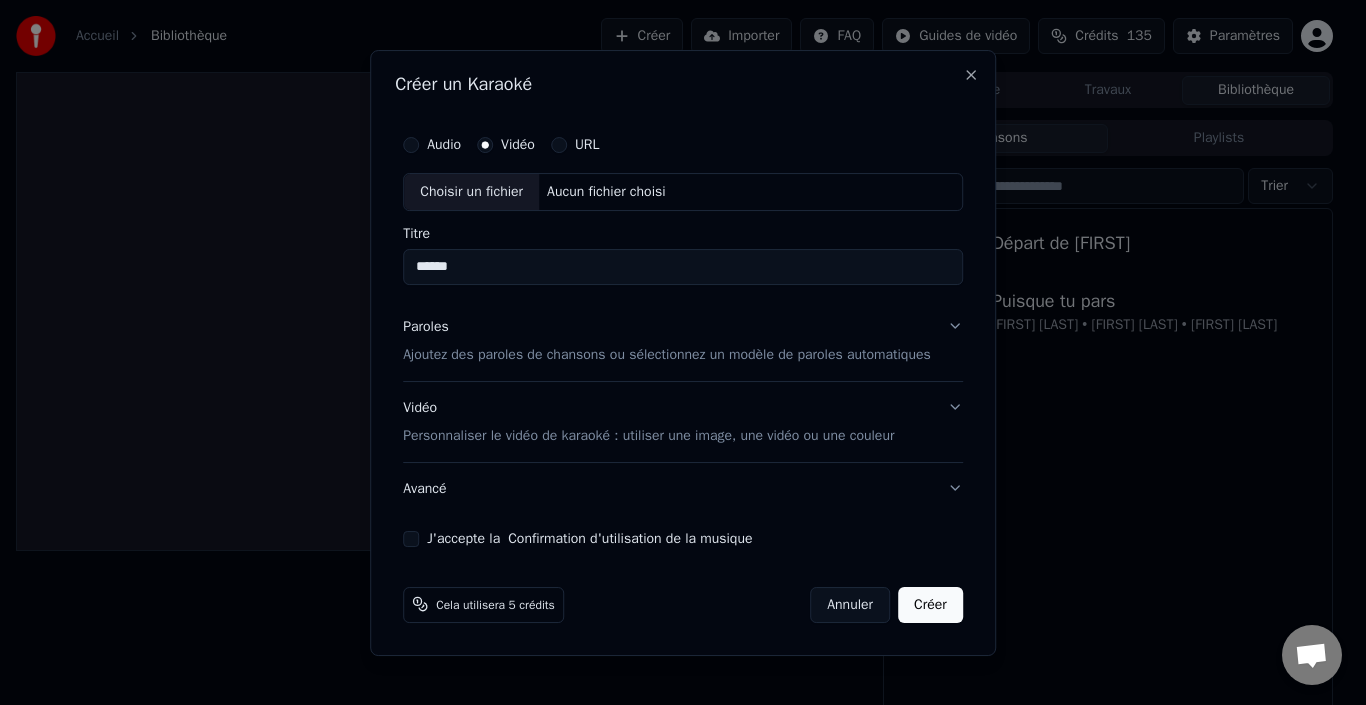 type on "******" 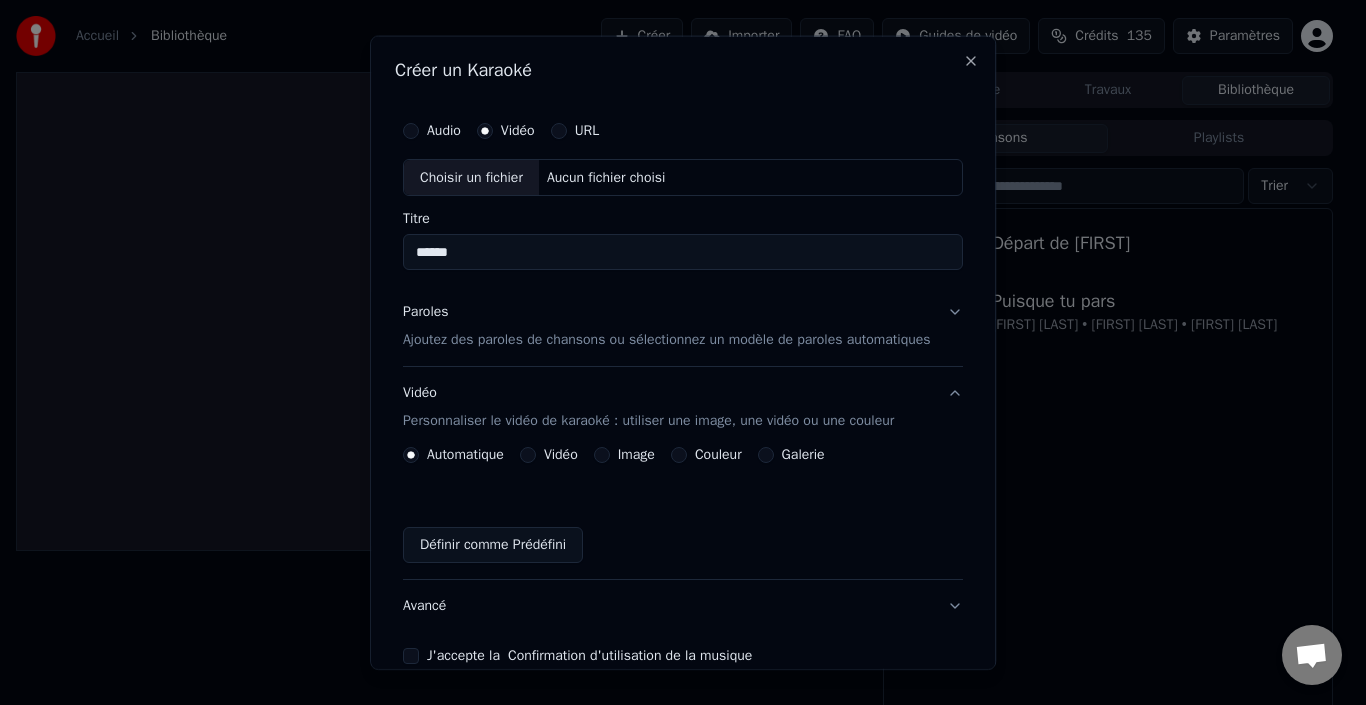 click on "Vidéo" at bounding box center [528, 455] 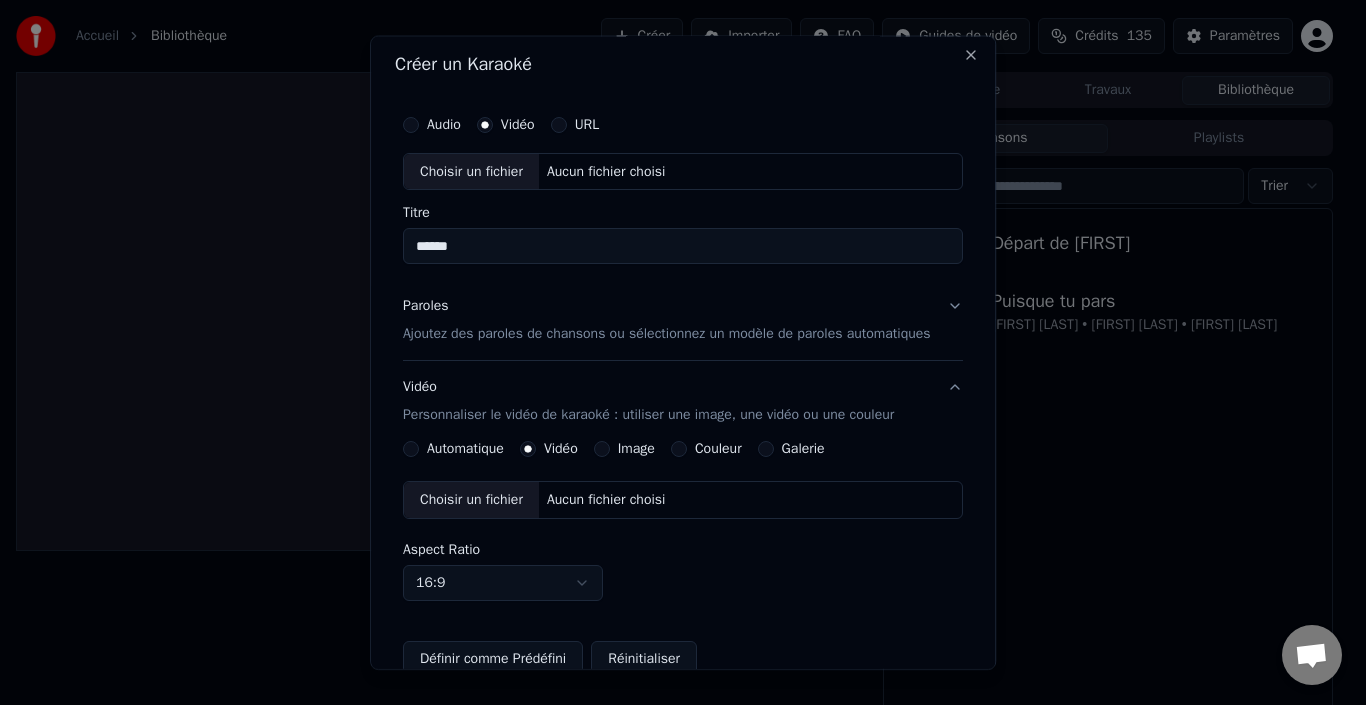 scroll, scrollTop: 24, scrollLeft: 0, axis: vertical 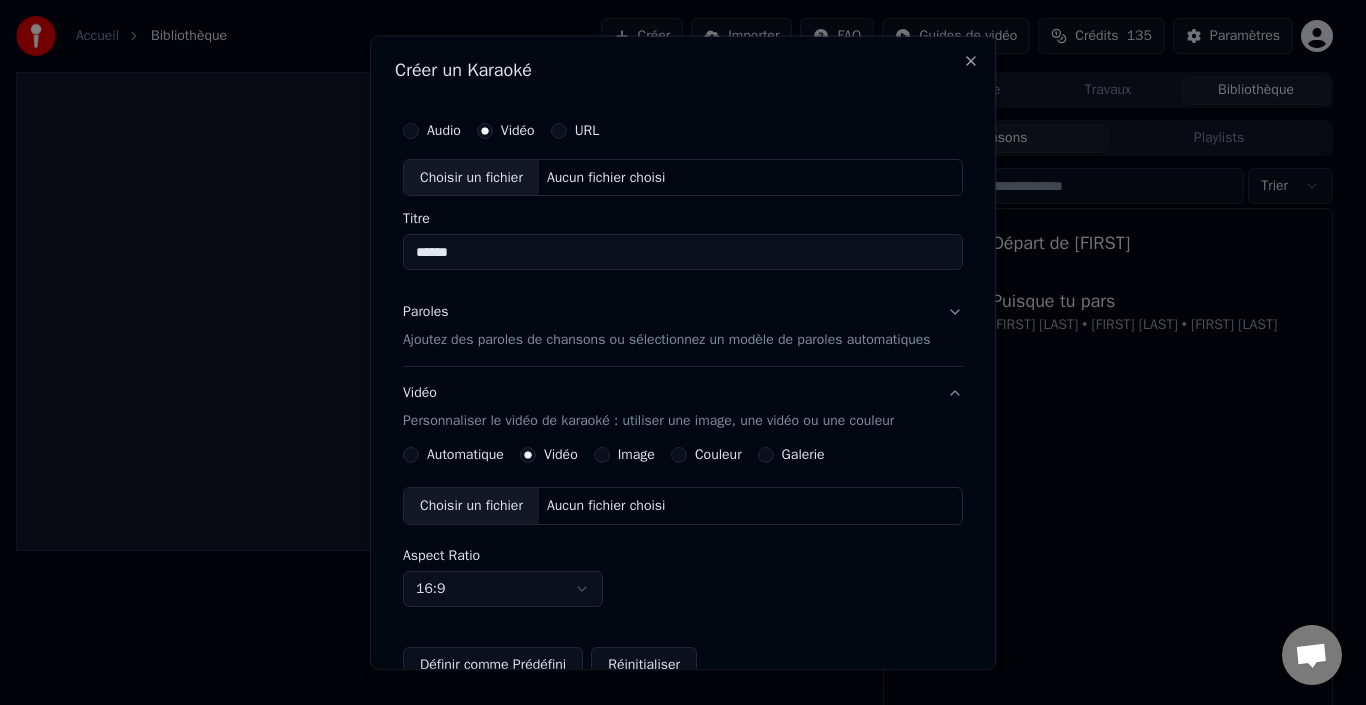 click on "Paroles Ajoutez des paroles de chansons ou sélectionnez un modèle de paroles automatiques" at bounding box center [667, 326] 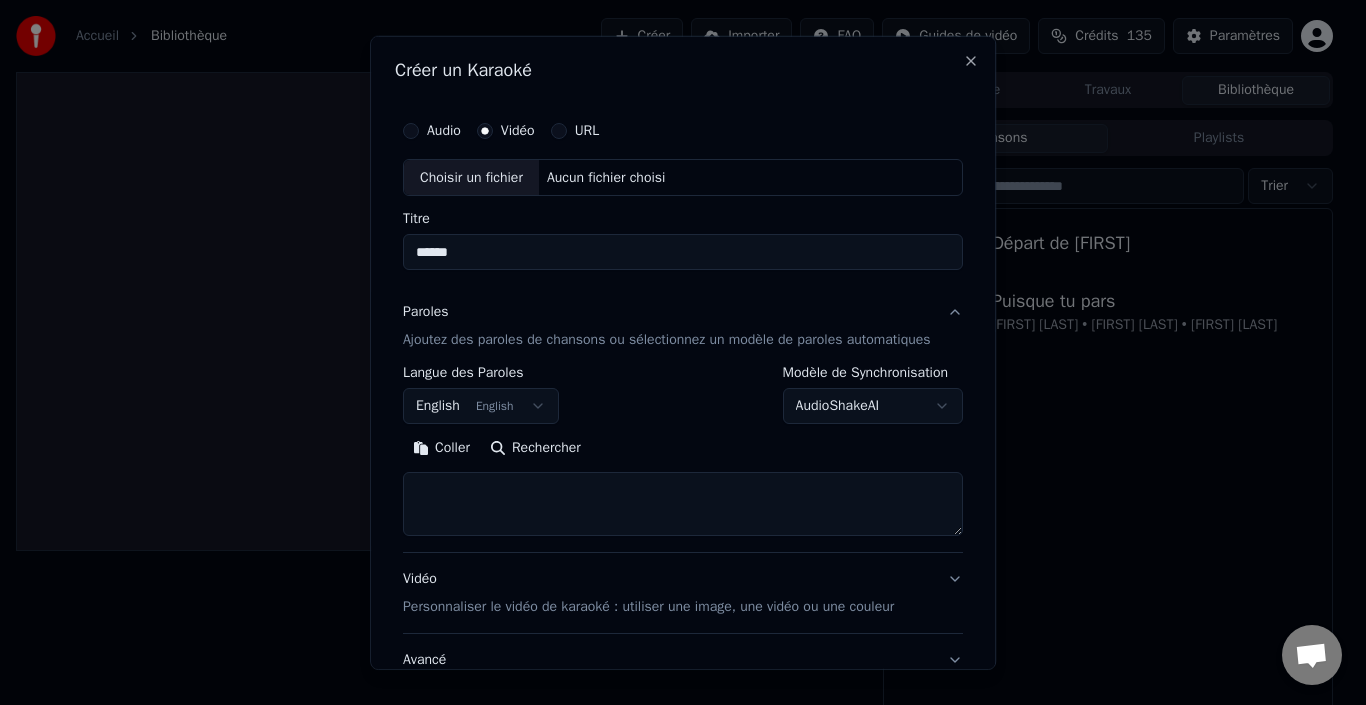 click on "English English" at bounding box center (481, 406) 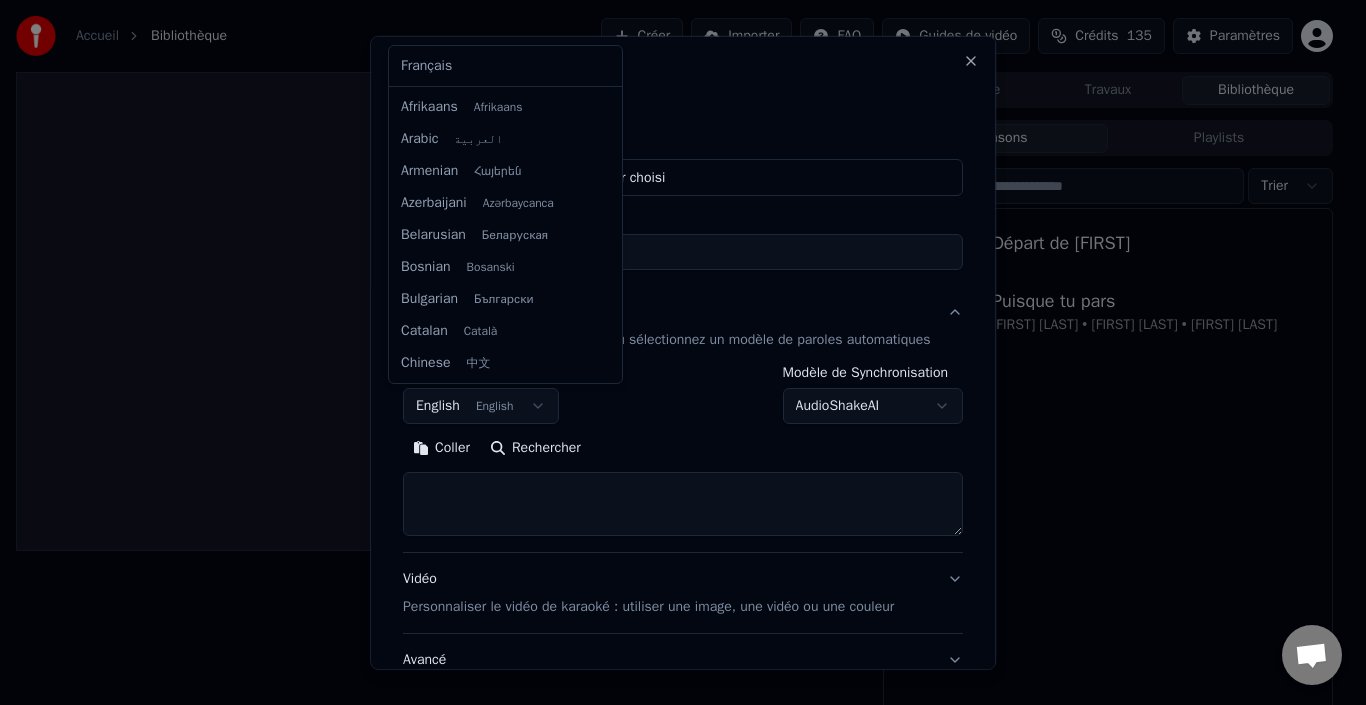 scroll, scrollTop: 160, scrollLeft: 0, axis: vertical 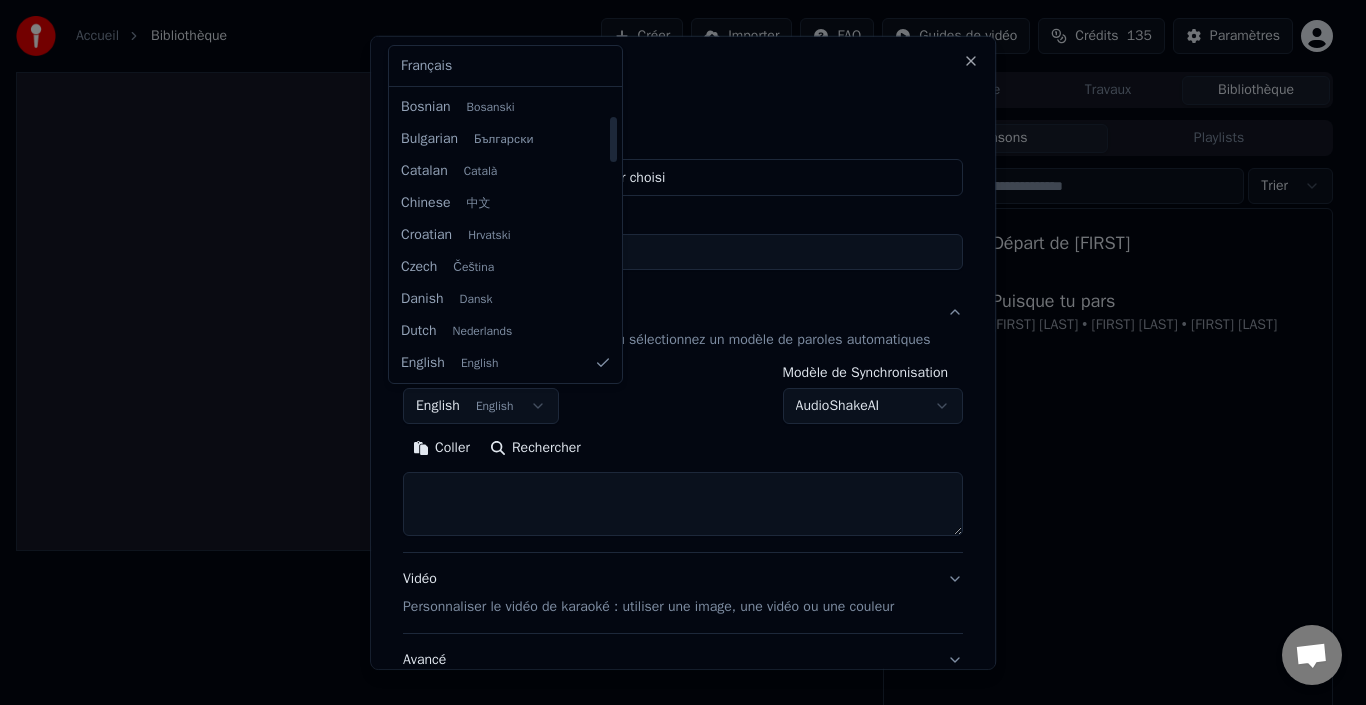 select on "**" 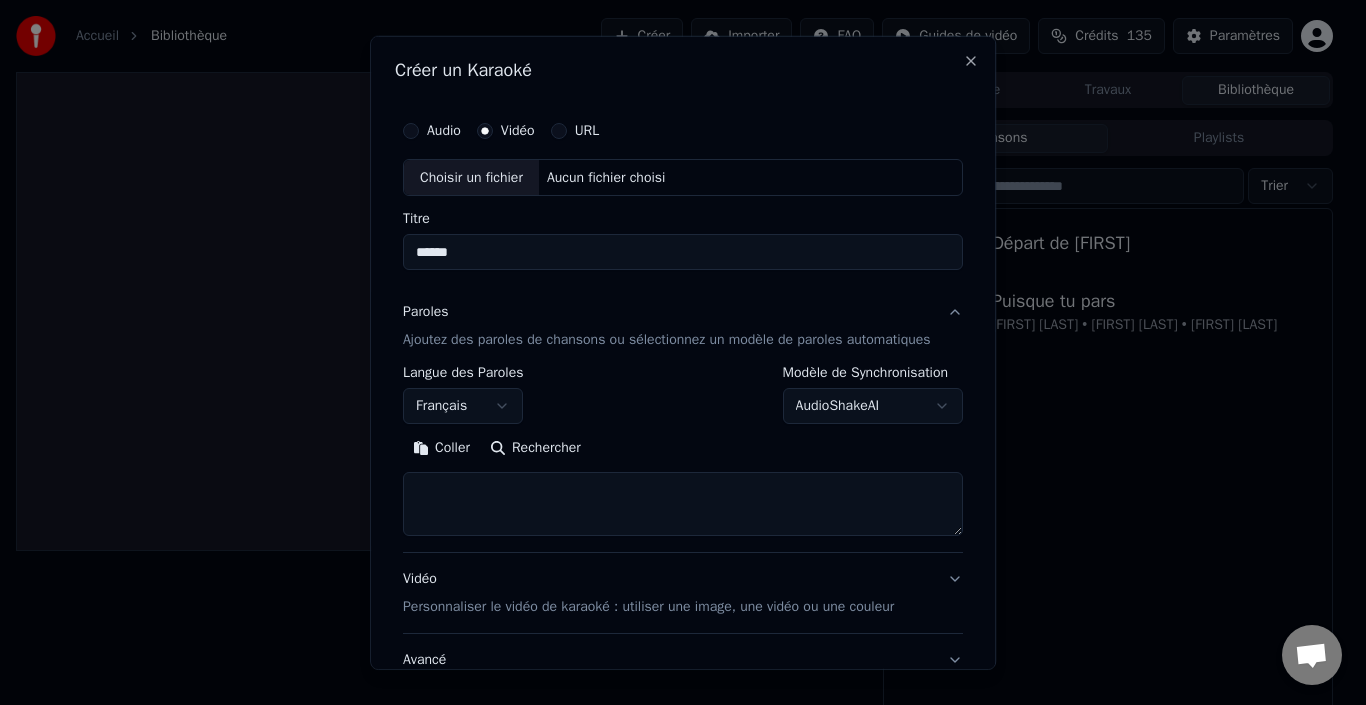 click at bounding box center (683, 504) 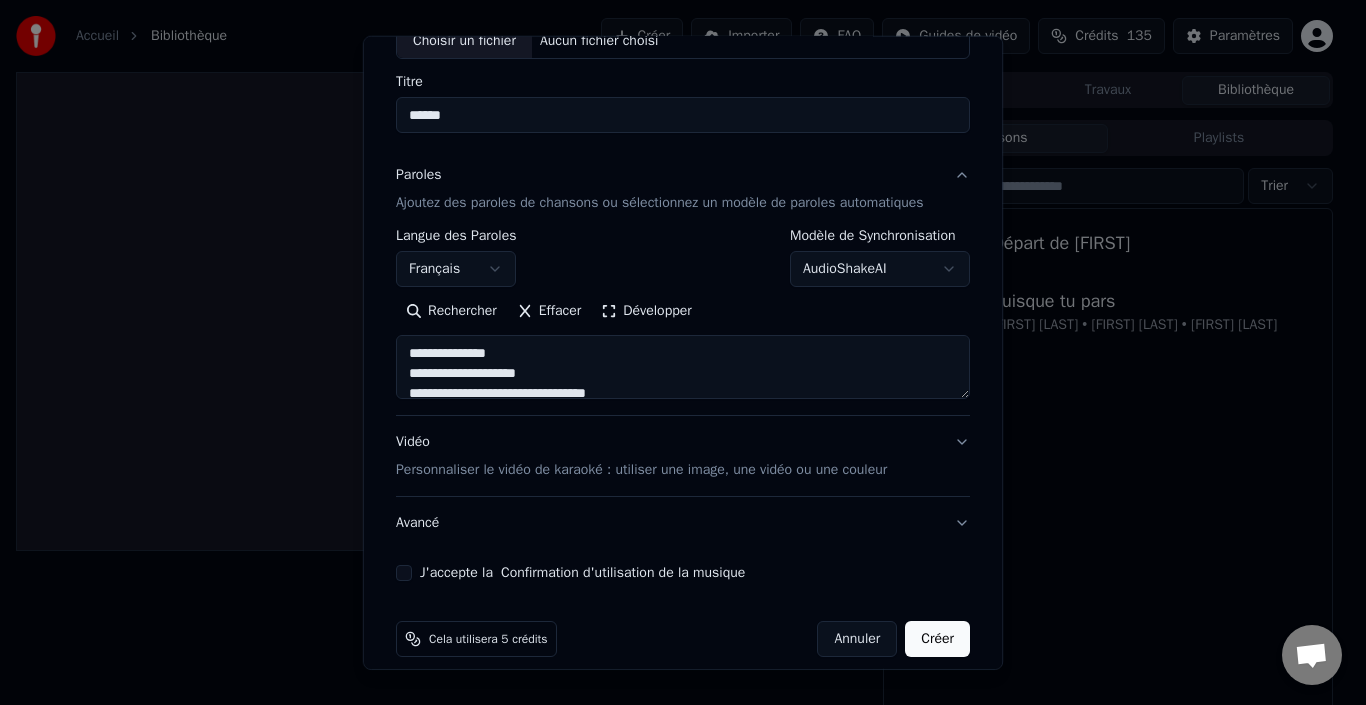 scroll, scrollTop: 142, scrollLeft: 0, axis: vertical 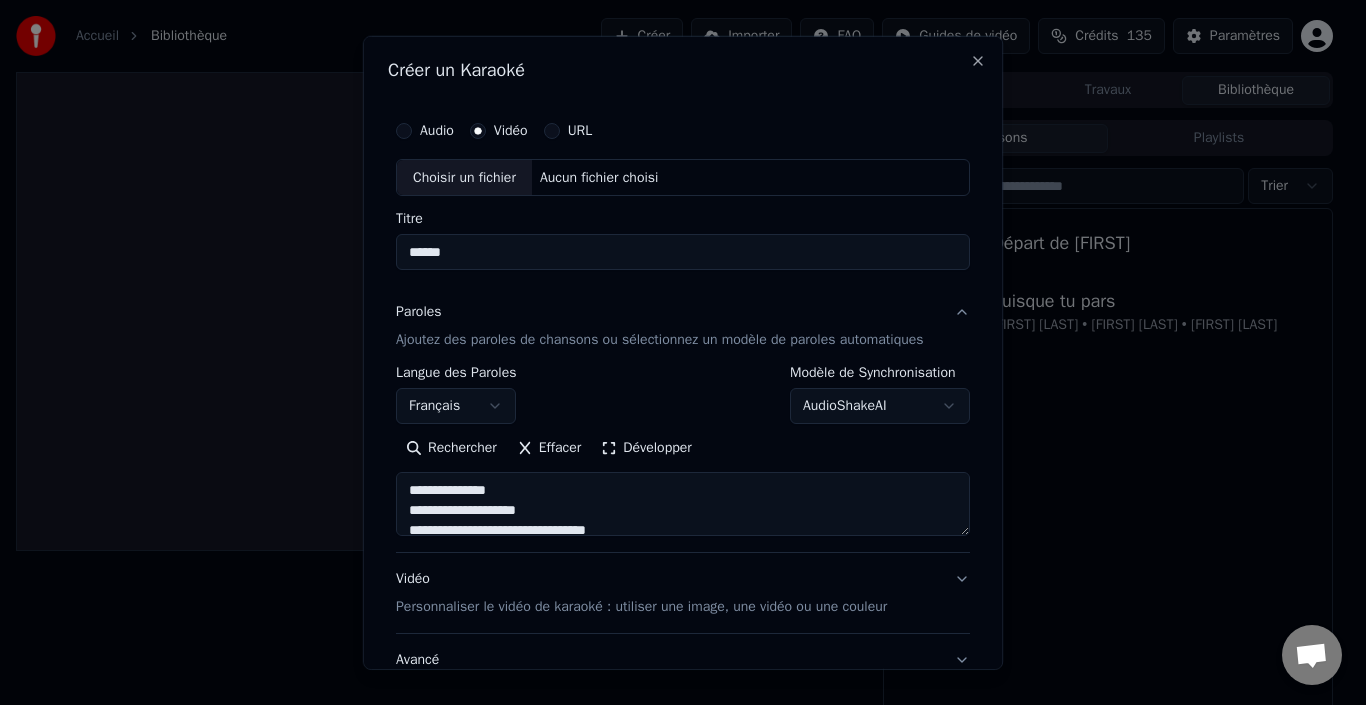 click on "Choisir un fichier" at bounding box center [464, 177] 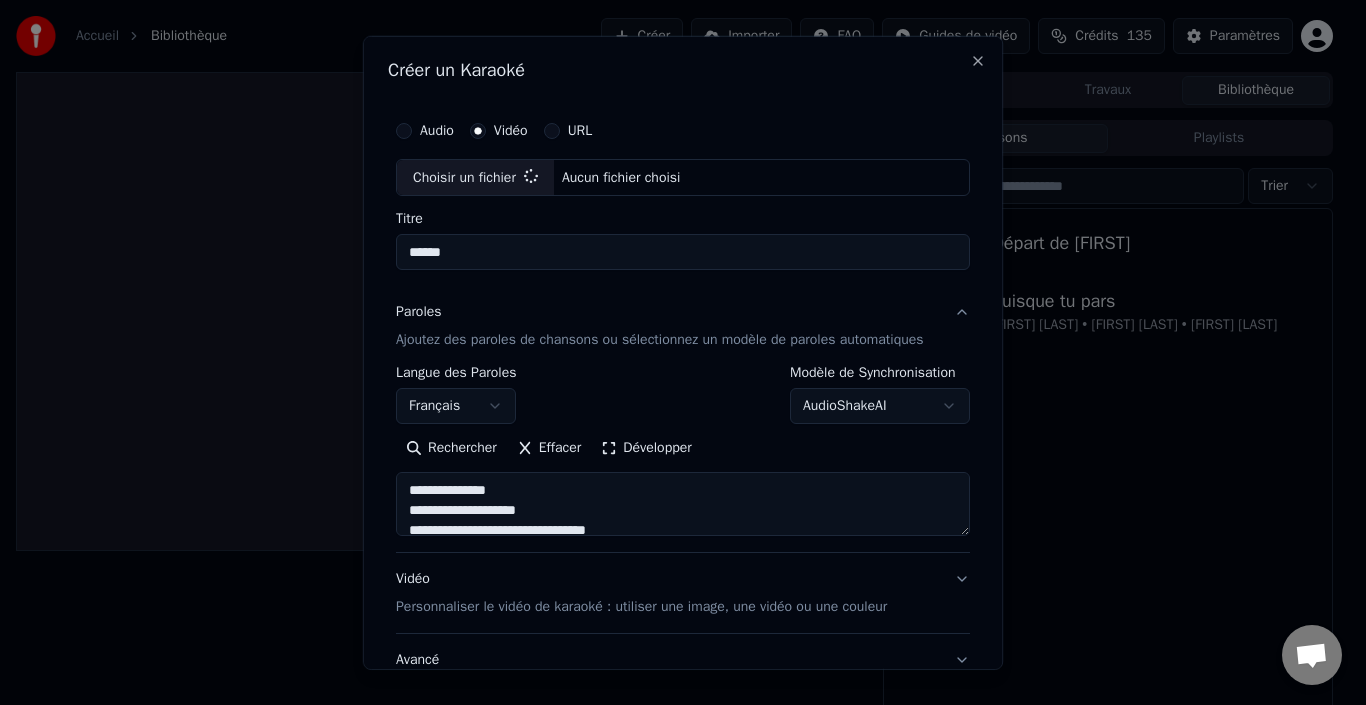 type on "**********" 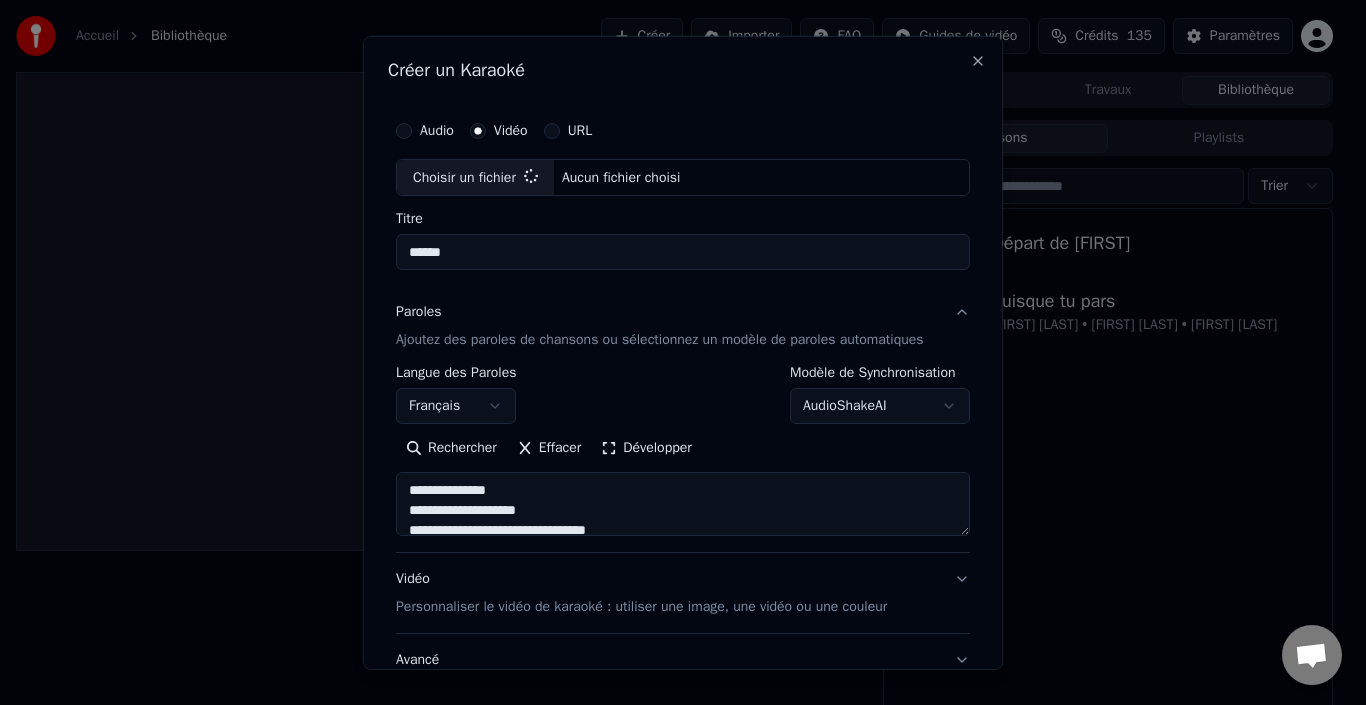 type on "**********" 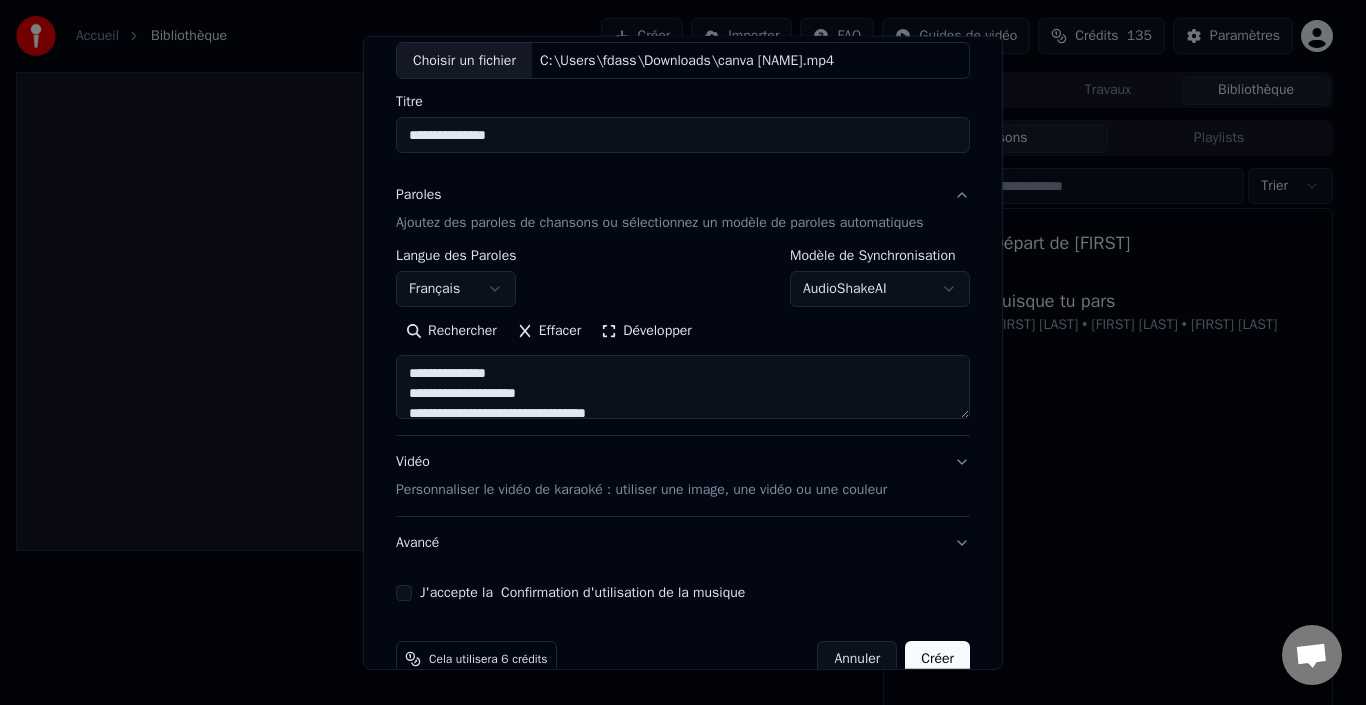 scroll, scrollTop: 157, scrollLeft: 0, axis: vertical 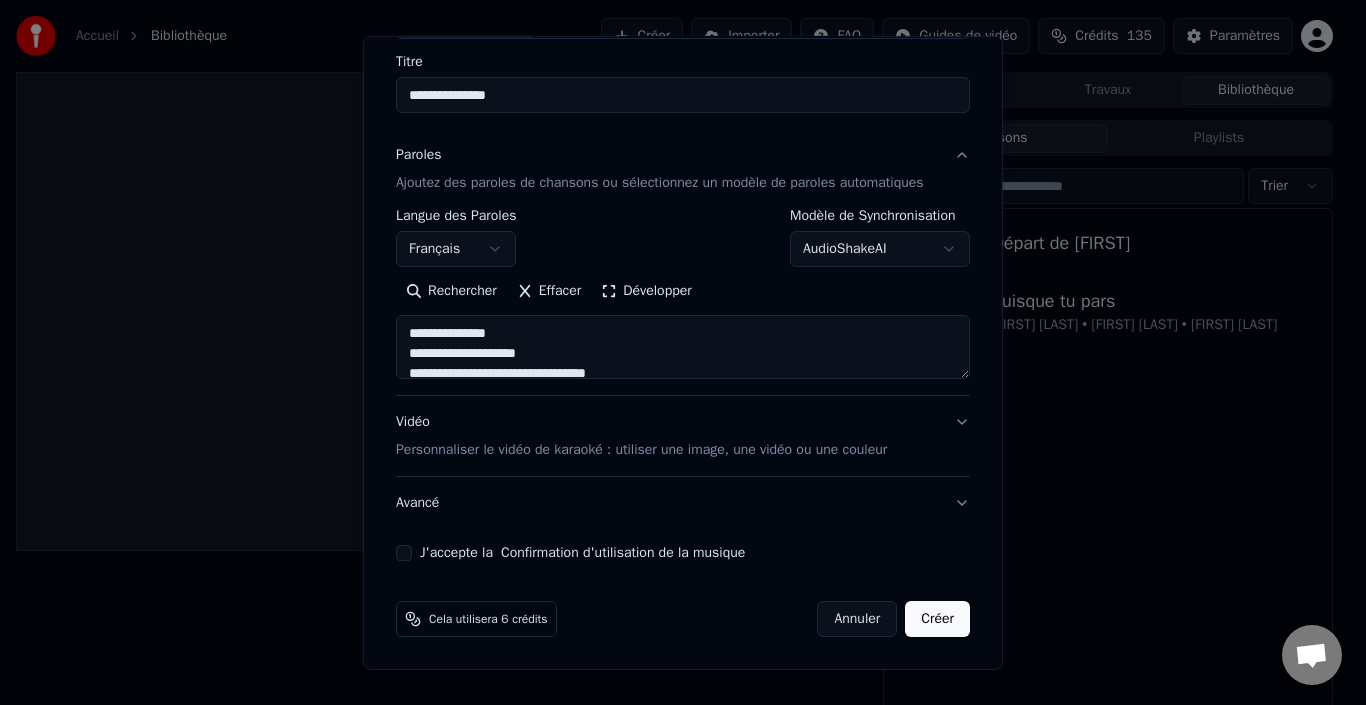 click on "J'accepte la   Confirmation d'utilisation de la musique" at bounding box center [404, 553] 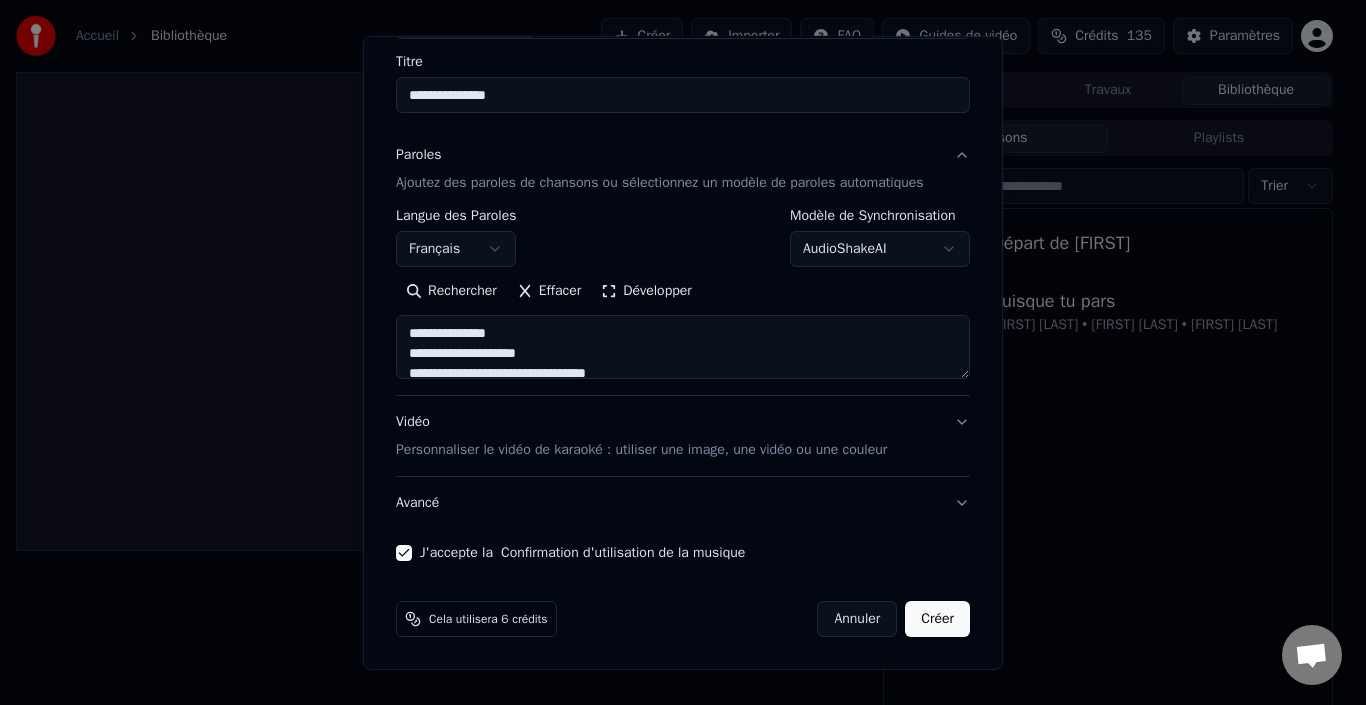 click on "Créer" at bounding box center (937, 619) 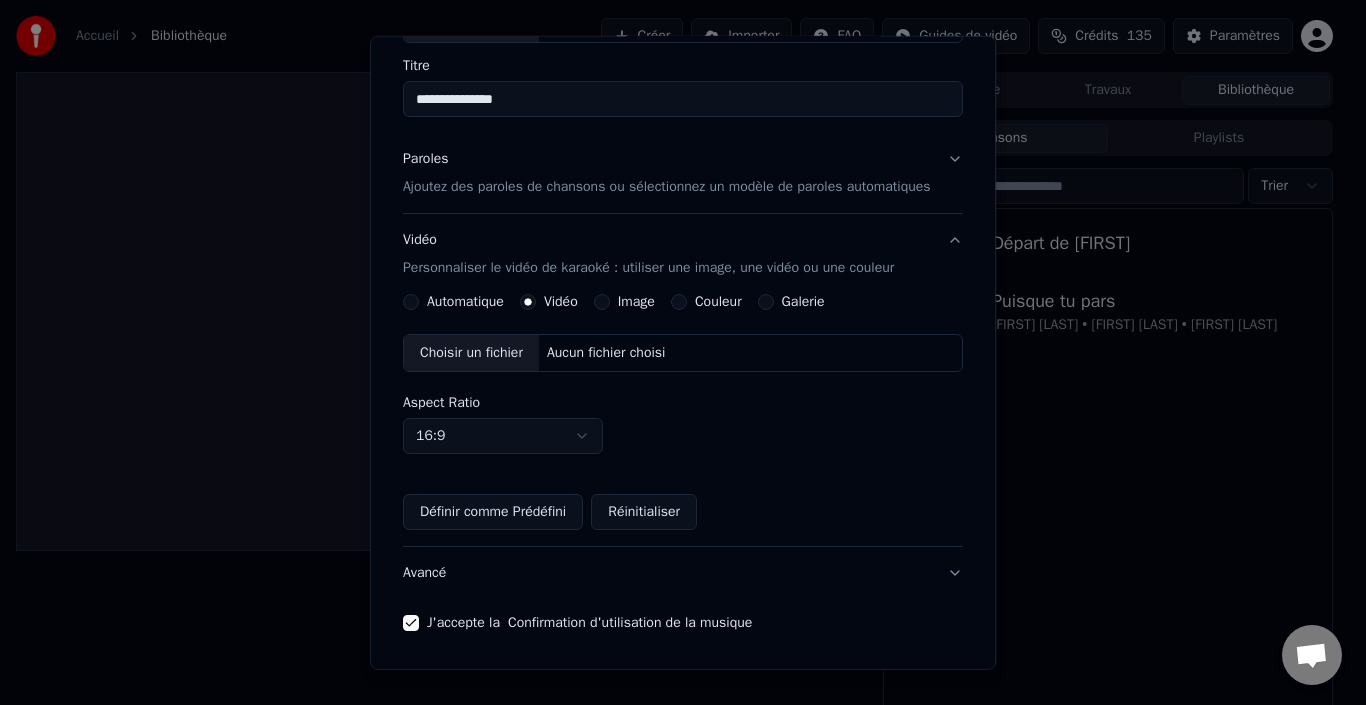 scroll, scrollTop: 223, scrollLeft: 0, axis: vertical 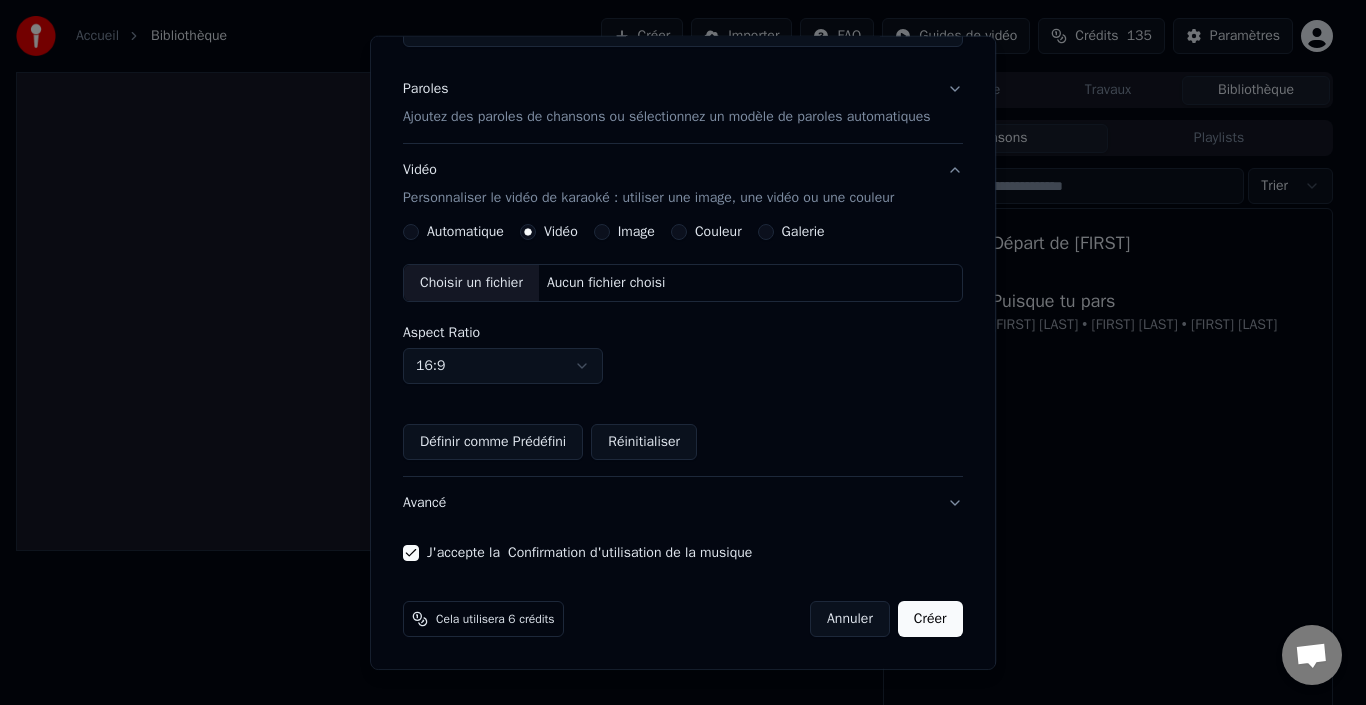 click on "Automatique" at bounding box center (411, 232) 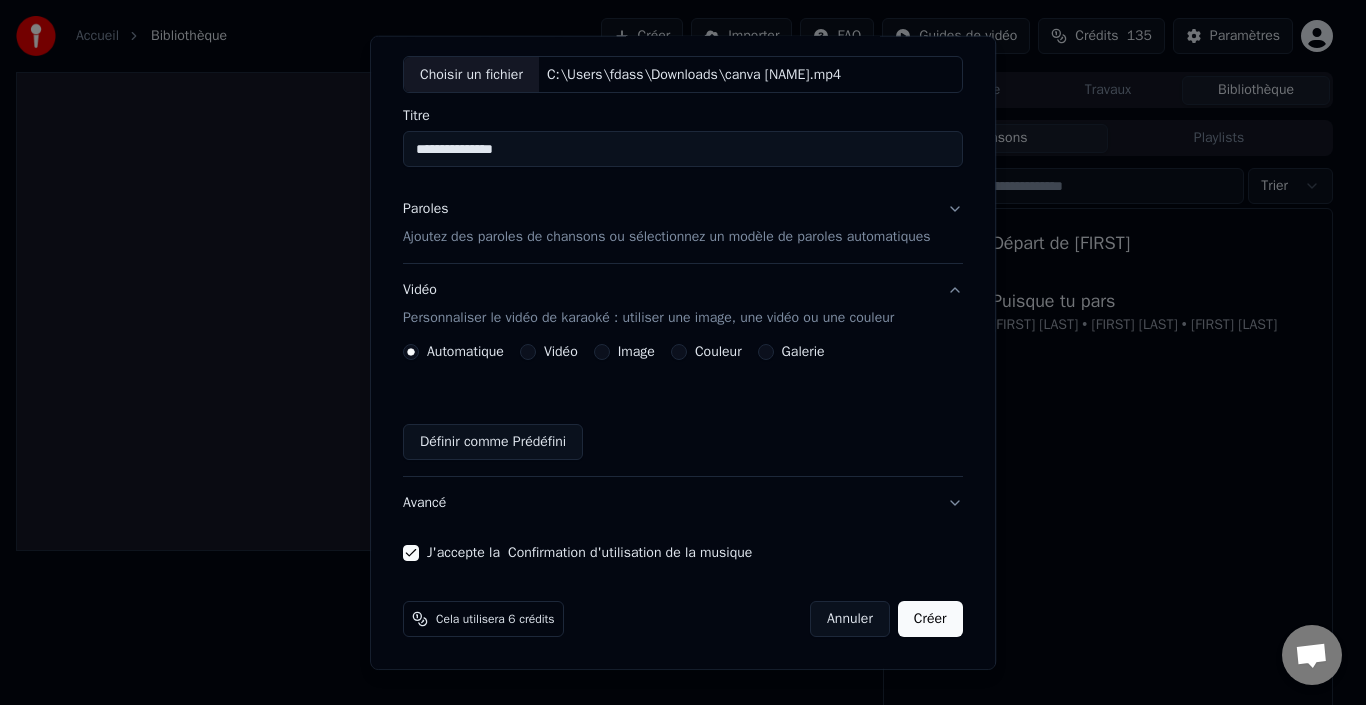 click on "Paroles" at bounding box center [426, 209] 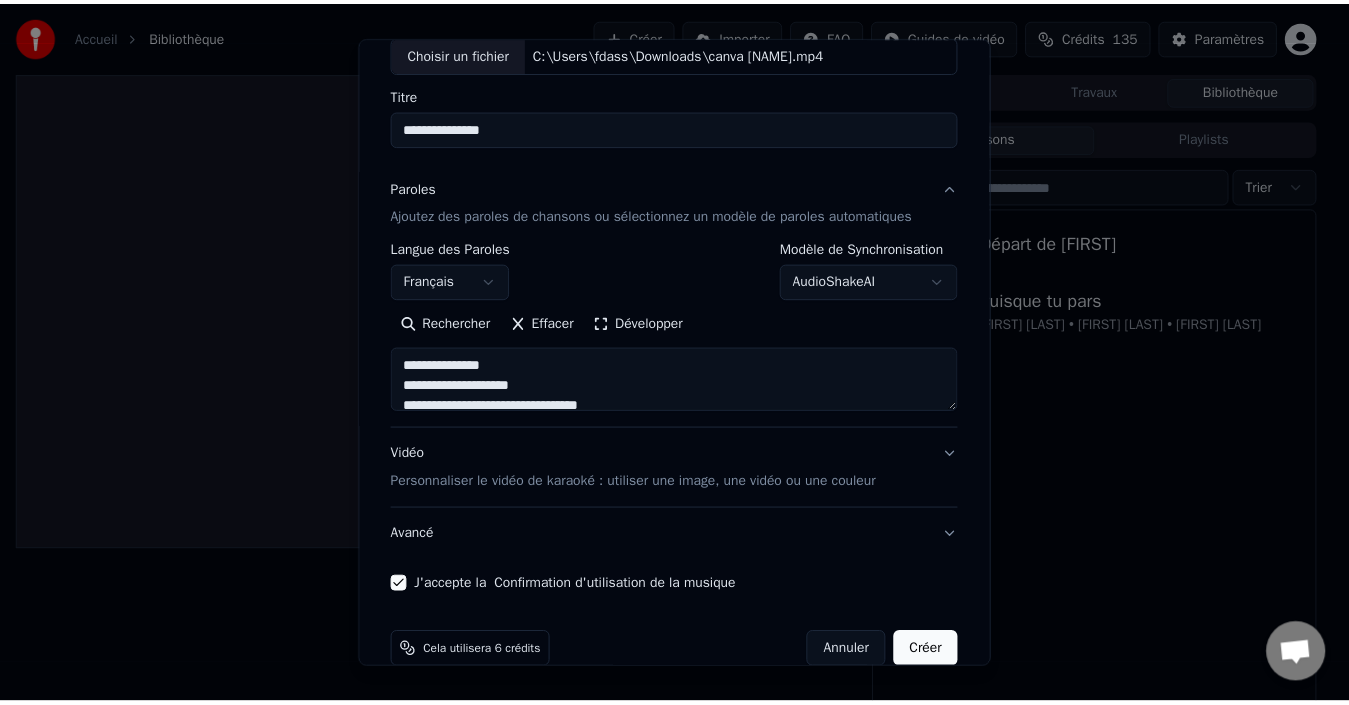 scroll, scrollTop: 128, scrollLeft: 0, axis: vertical 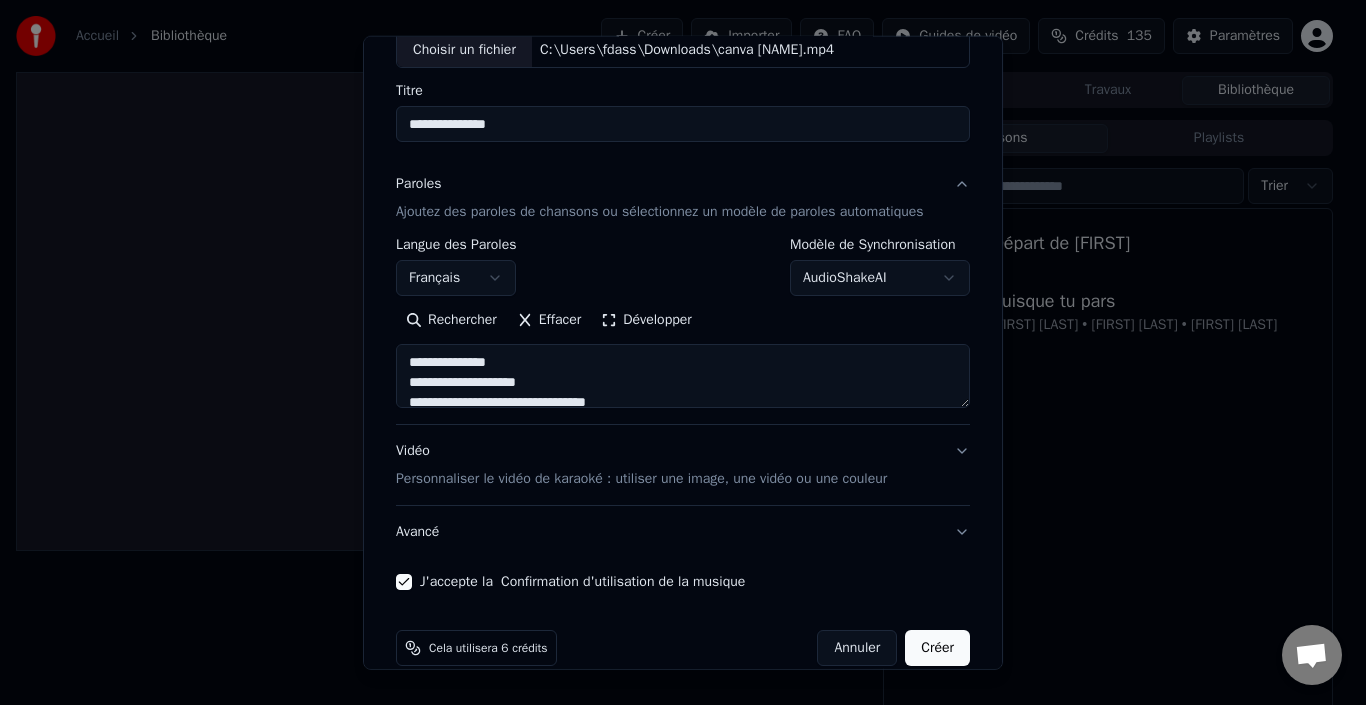 click on "Créer" at bounding box center (937, 648) 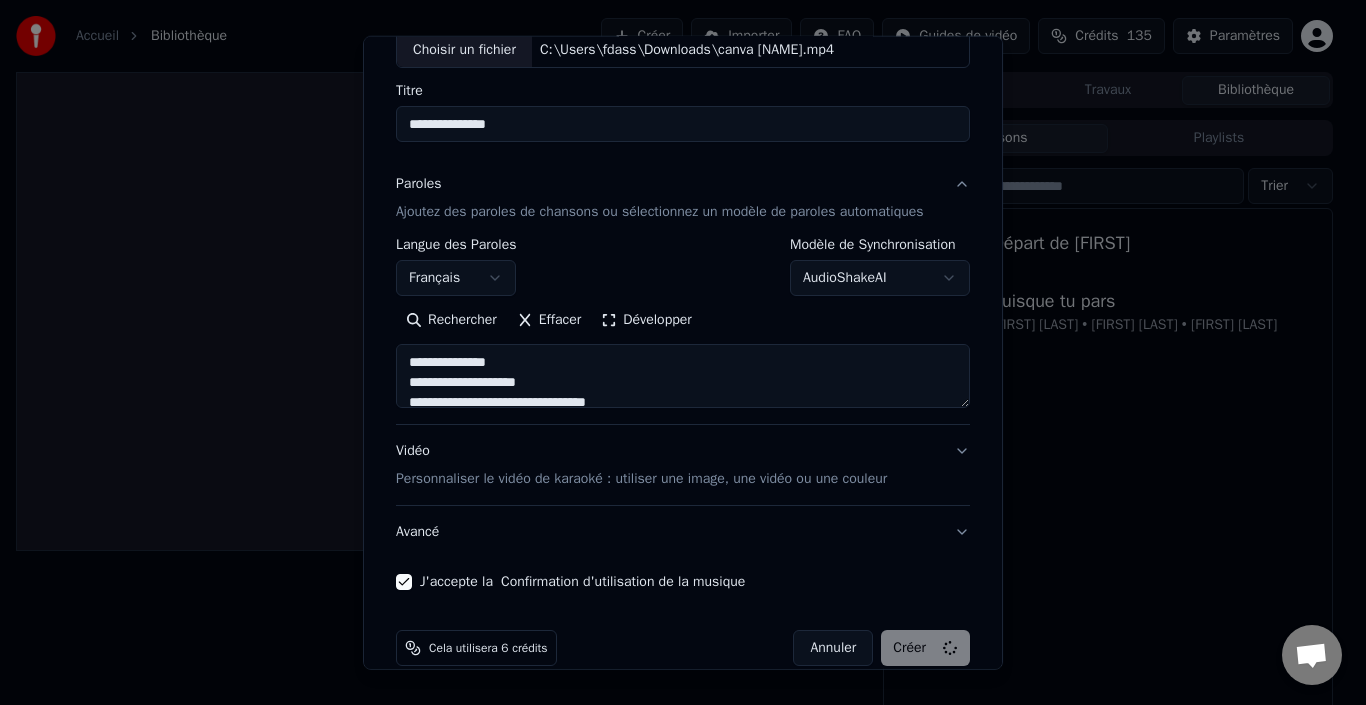 type on "**********" 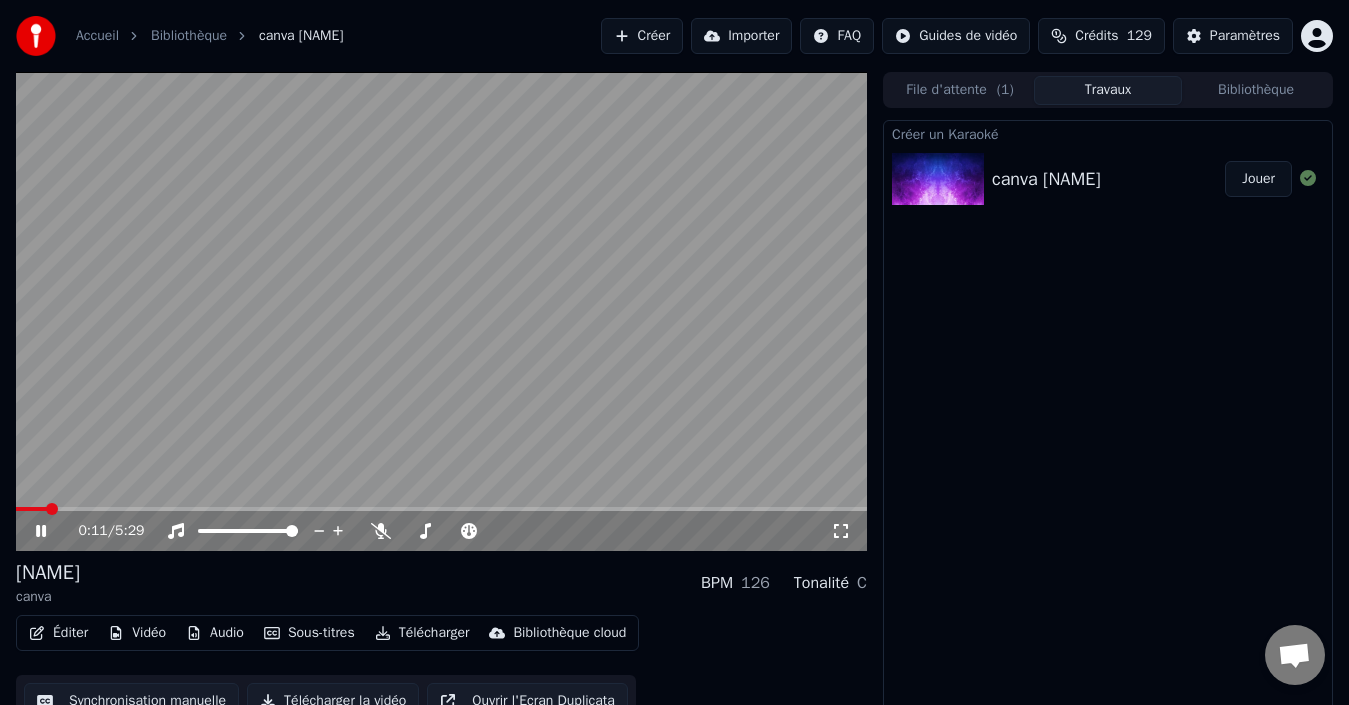 click on "Éditer" at bounding box center [58, 633] 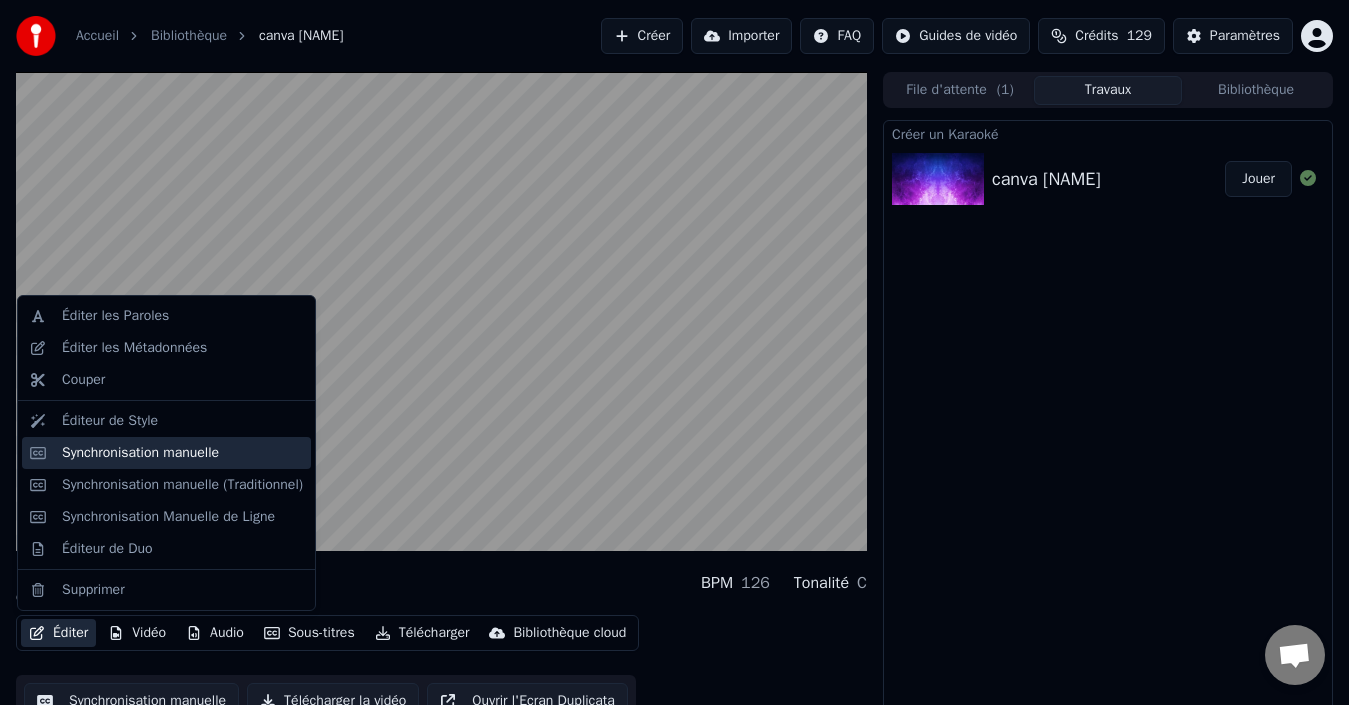 click on "Synchronisation manuelle" at bounding box center [140, 453] 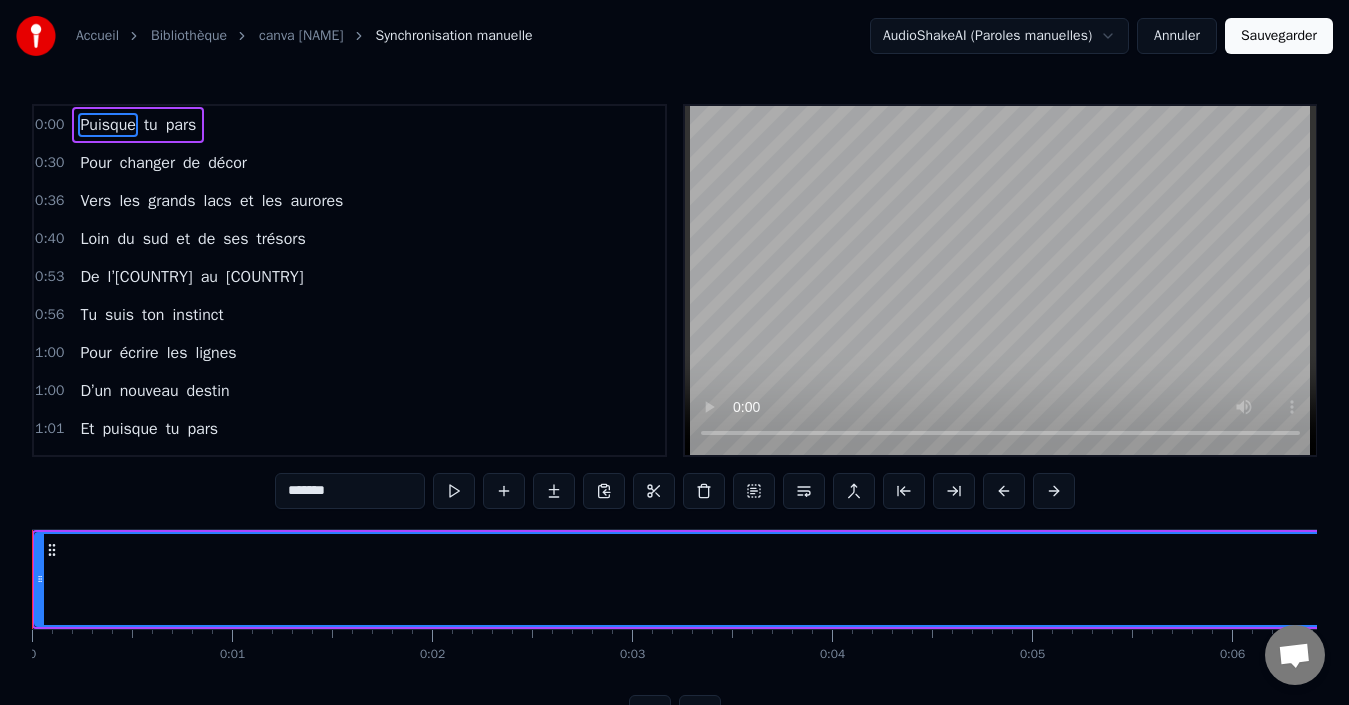 click on "Puisque tu pars" at bounding box center [138, 125] 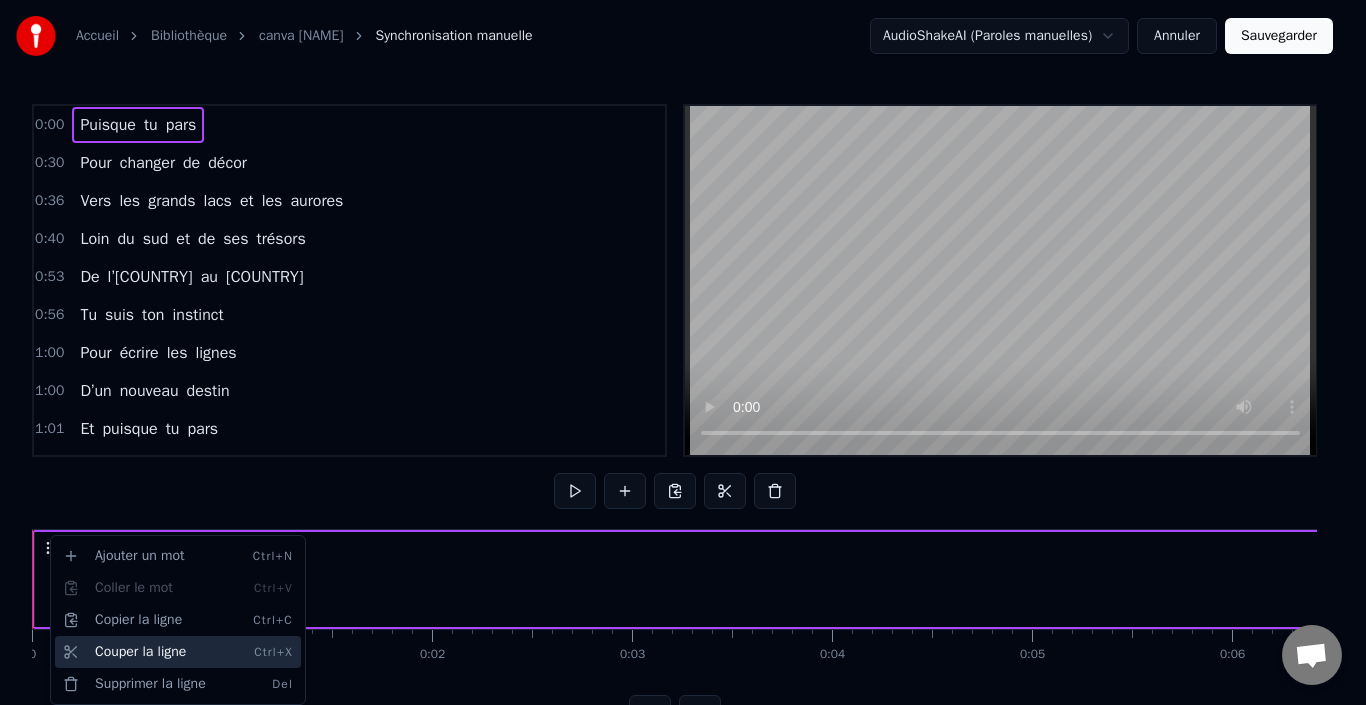 click on "Couper la ligne Ctrl+X" at bounding box center (178, 652) 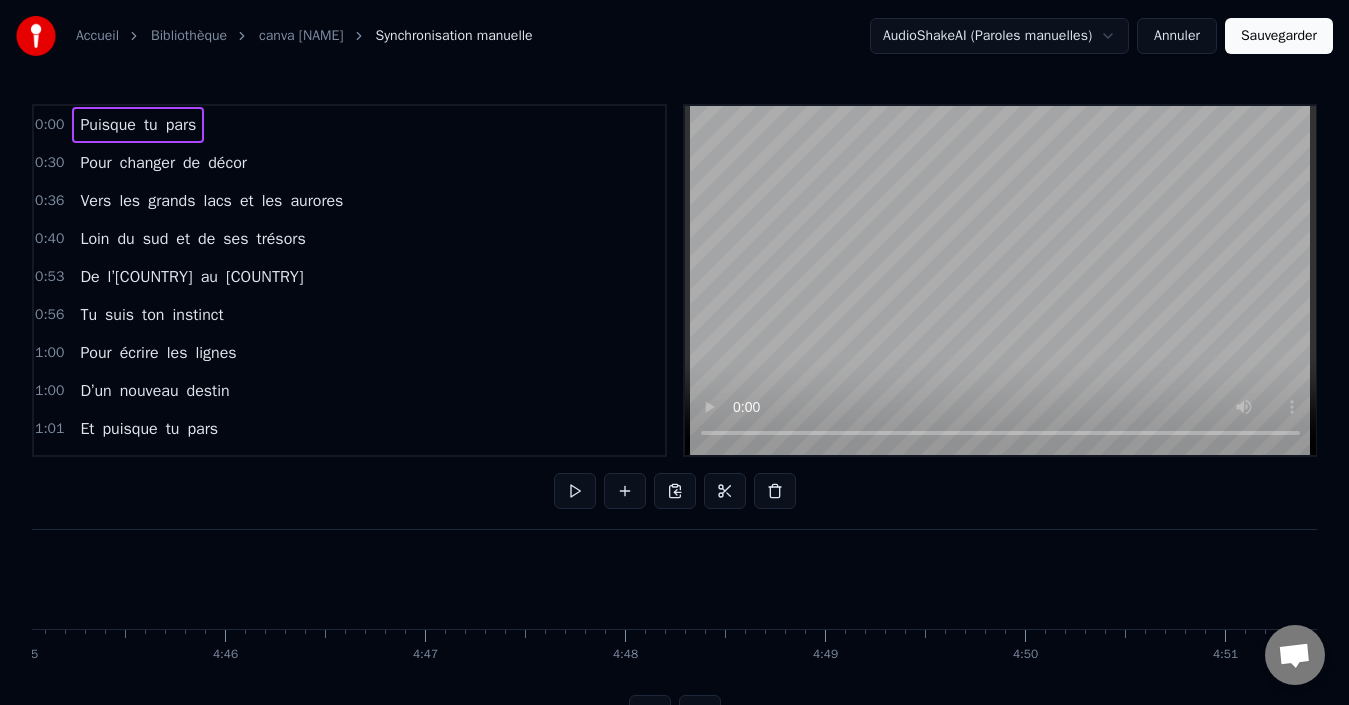 scroll, scrollTop: 0, scrollLeft: 64646, axis: horizontal 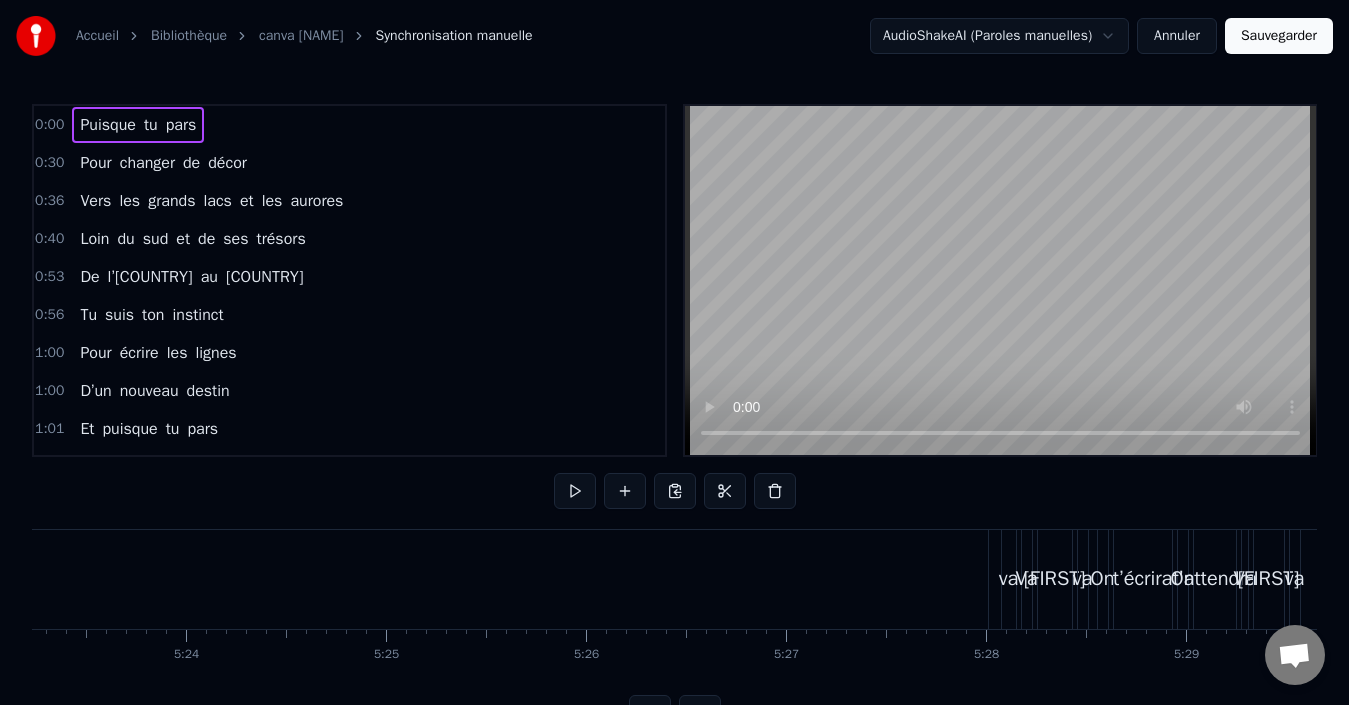 click on "0 0:01 0:02 0:03 0:04 0:05 0:06 0:07 0:08 0:09 0:10 0:11 0:12 0:13 0:14 0:15 0:16 0:17 0:18 0:19 0:20 0:21 0:22 0:23 0:24 0:25 0:26 0:27 0:28 0:29 0:30 0:31 0:32 0:33 0:34 0:35 0:36 0:37 0:38 0:39 0:40 0:41 0:42 0:43 0:44 0:45 0:46 0:47 0:48 0:49 0:50 0:51 0:52 0:53 0:54 0:55 0:56 0:57 0:58 0:59 1:00 1:01 1:02 1:03 1:04 1:05 1:06 1:07 1:08 1:09 1:10 1:11 1:12 1:13 1:14 1:15 1:16 1:17 1:18 1:19 1:20 1:21 1:22 1:23 1:24 1:25 1:26 1:27 1:28 1:29 1:30 1:31 1:32 1:33 1:34 1:35 1:36 1:37 1:38 1:39 1:40 1:41 1:42 1:43 1:44 1:45 1:46 1:47 1:48 1:49 1:50 1:51 1:52 1:53 1:54 1:55 1:56 1:57 1:58 1:59 2:00 2:01 2:02 2:03 2:04 2:05 2:06 2:07 2:08 2:09 2:10 2:11 2:12 2:13 2:14 2:15 2:16 2:17 2:18 2:19 2:20 2:21 2:22 2:23 2:24 2:25 2:26 2:27 2:28 2:29 2:30 2:31 2:32 2:33 2:34 2:35 2:36 2:37 2:38 2:39 2:40 2:41 2:42 2:43 2:44 2:45 2:46 2:47 2:48 2:49 2:50 2:51 2:52 2:53 2:54 2:55 2:56 2:57 2:58 2:59 3:00 3:01 3:02 3:03 3:04 3:05 3:06 3:07 3:08 3:09 3:10 3:11 3:12 3:13 3:14 3:15 3:16 3:17 3:18 3:19 3:20 3:21 3:22 3:23 3:24" at bounding box center [-31649, 645] 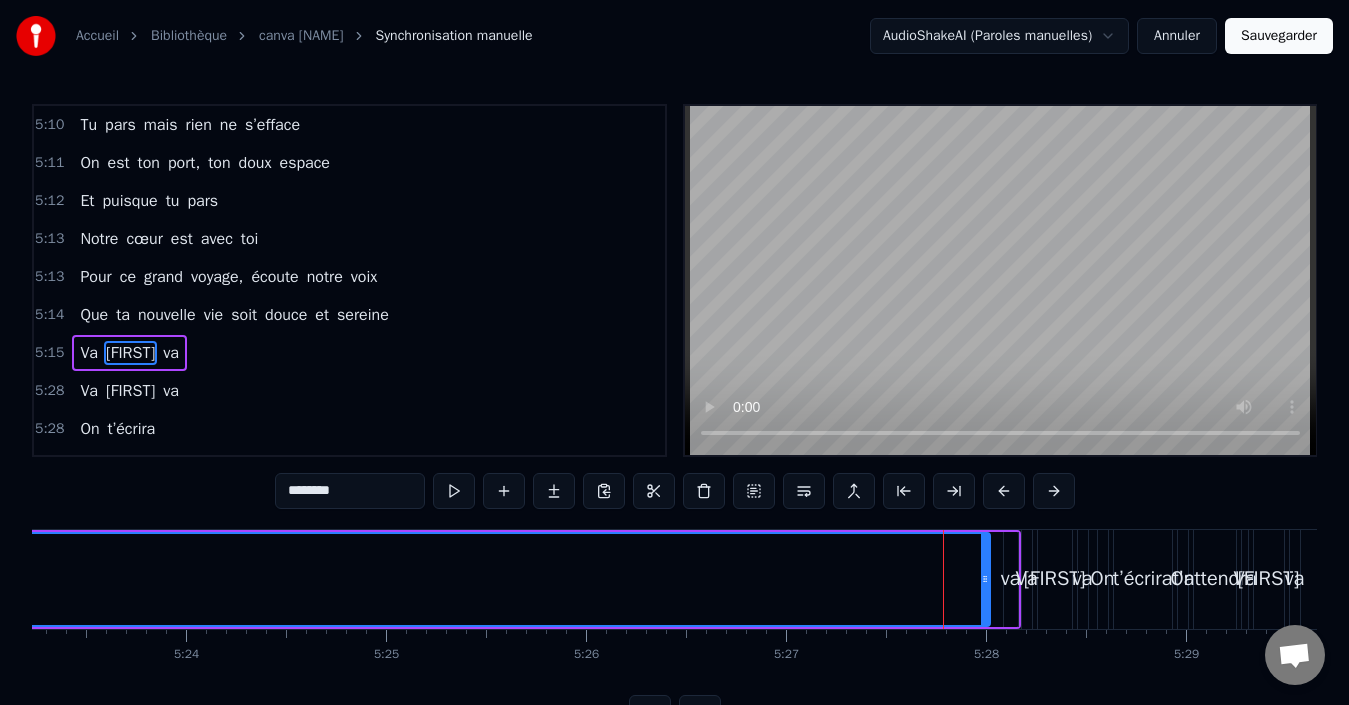 scroll, scrollTop: 1589, scrollLeft: 0, axis: vertical 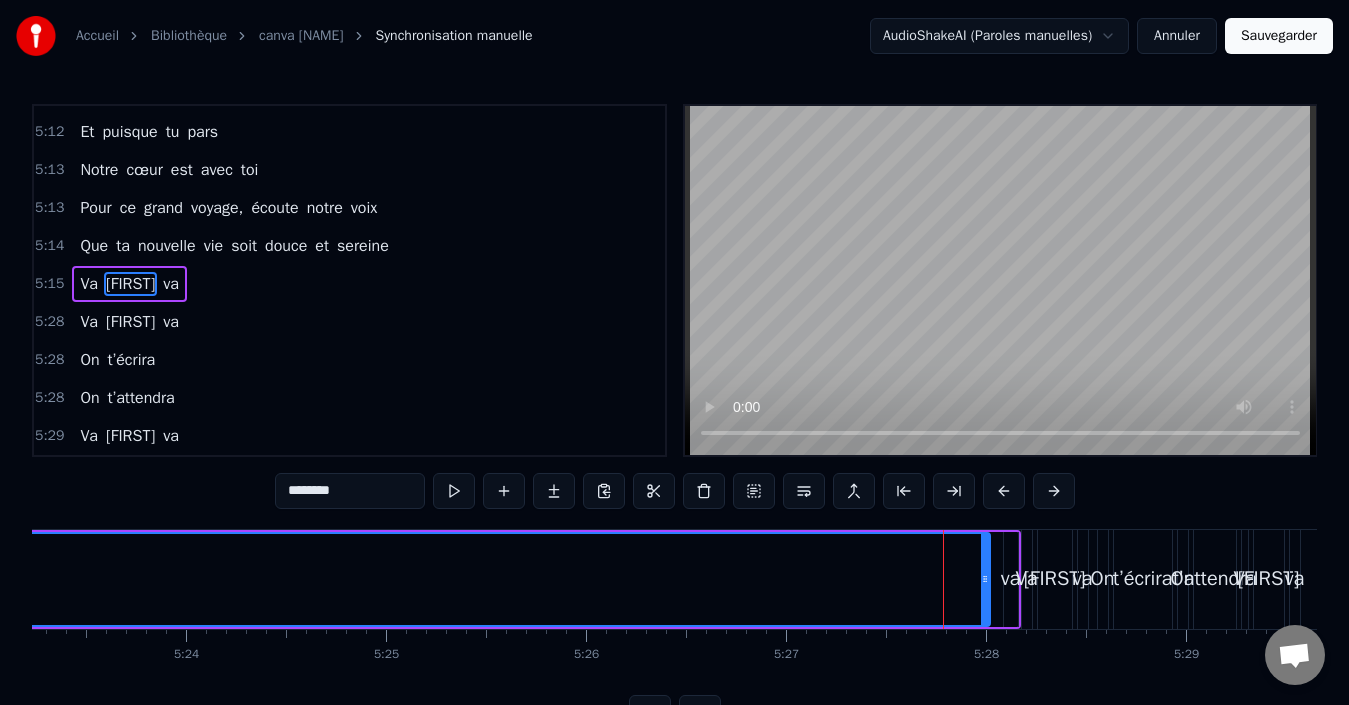 click on "[FIRST]" at bounding box center [1055, 579] 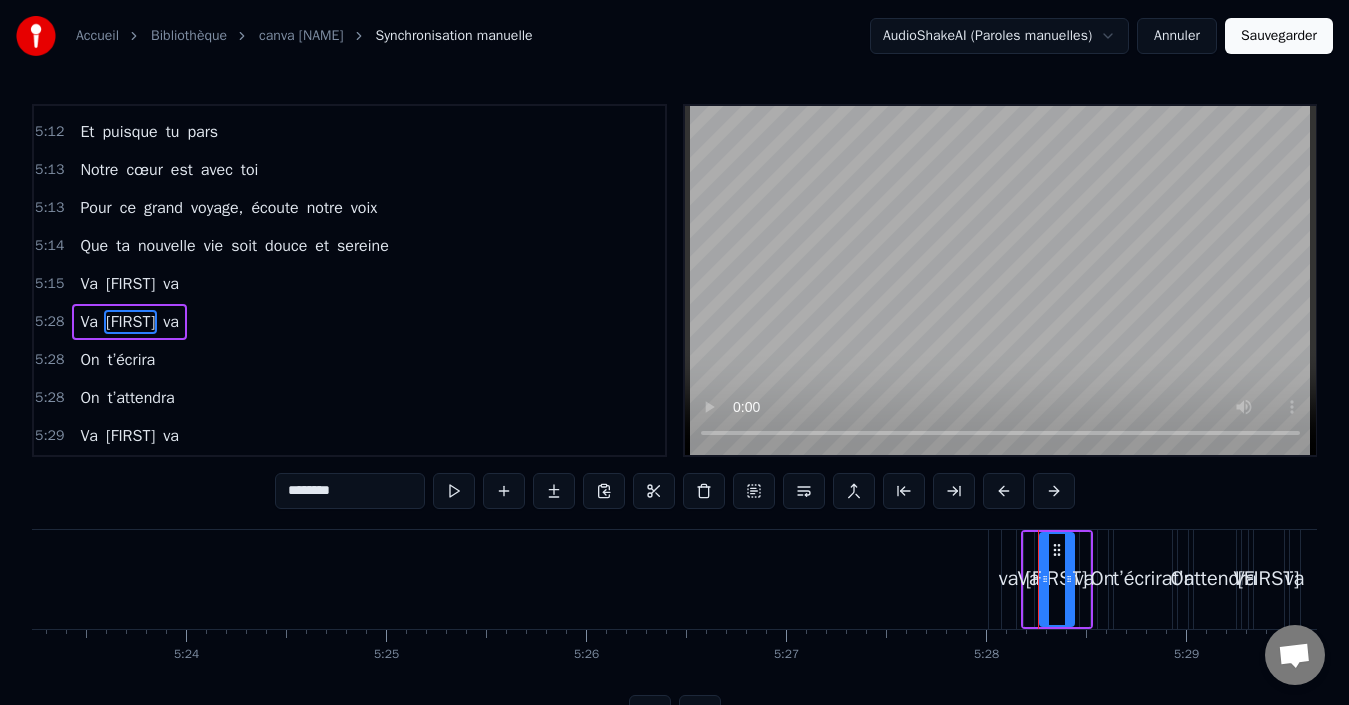 click on "Va Blandine va" at bounding box center [129, 322] 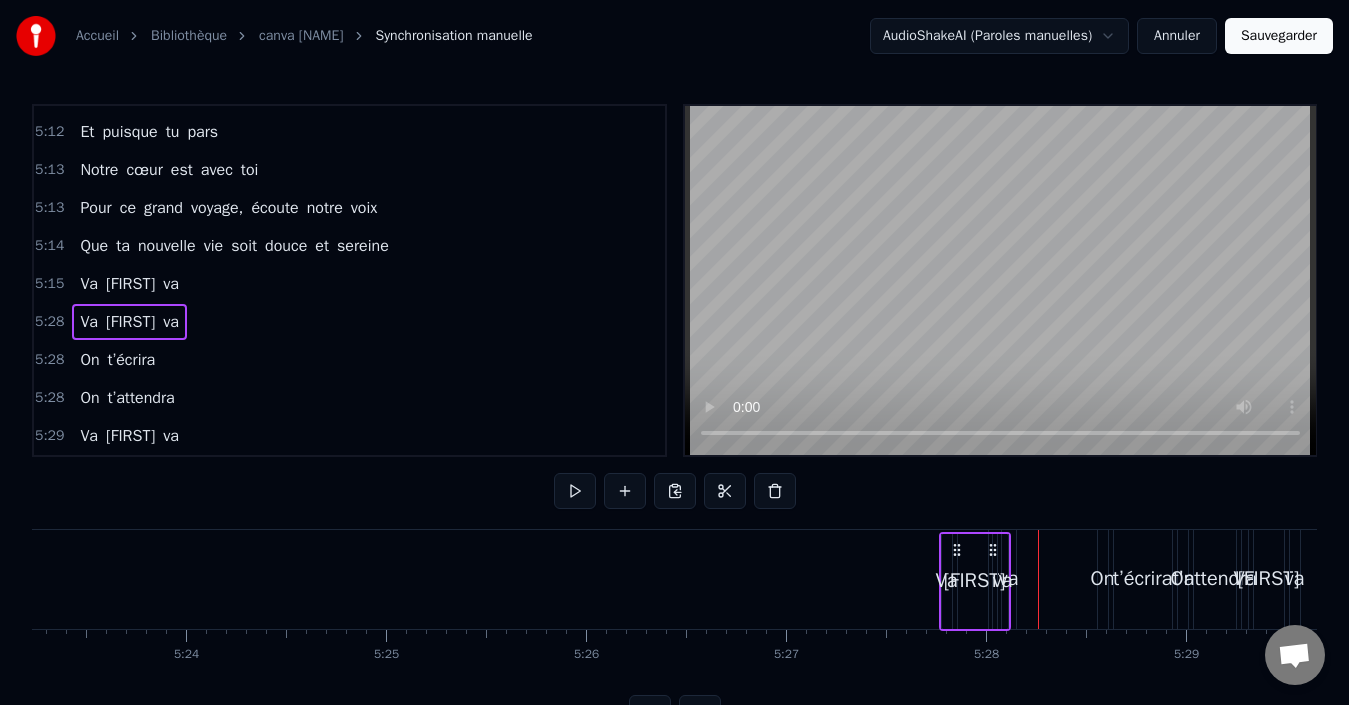 scroll, scrollTop: 0, scrollLeft: 64646, axis: horizontal 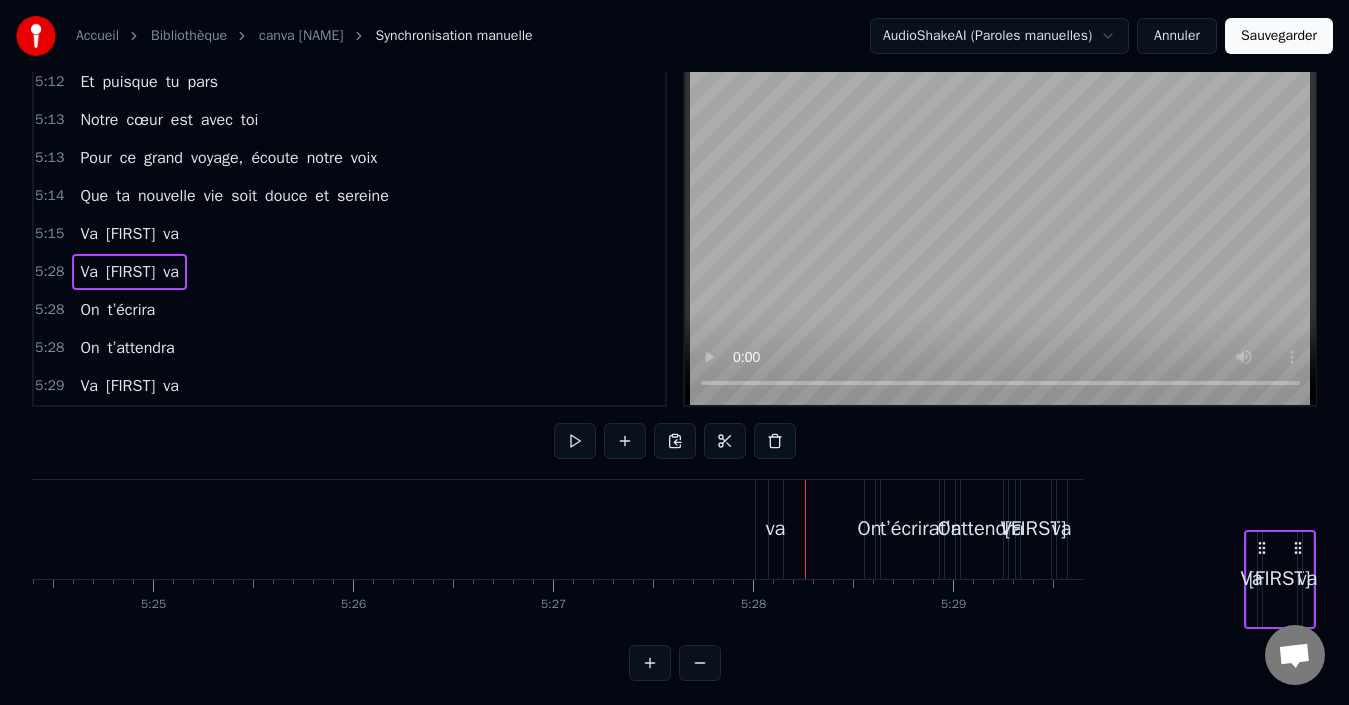 drag, startPoint x: 1039, startPoint y: 546, endPoint x: 1197, endPoint y: 506, distance: 162.98466 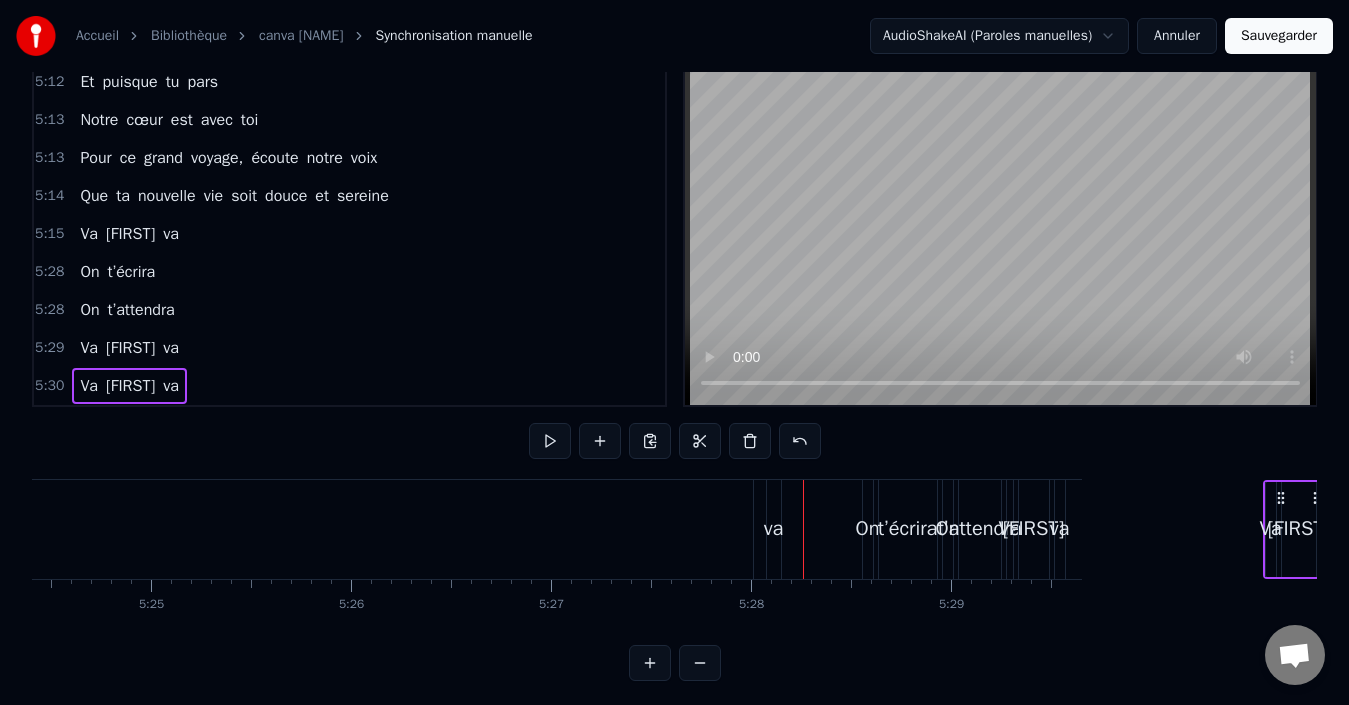 scroll, scrollTop: 0, scrollLeft: 64899, axis: horizontal 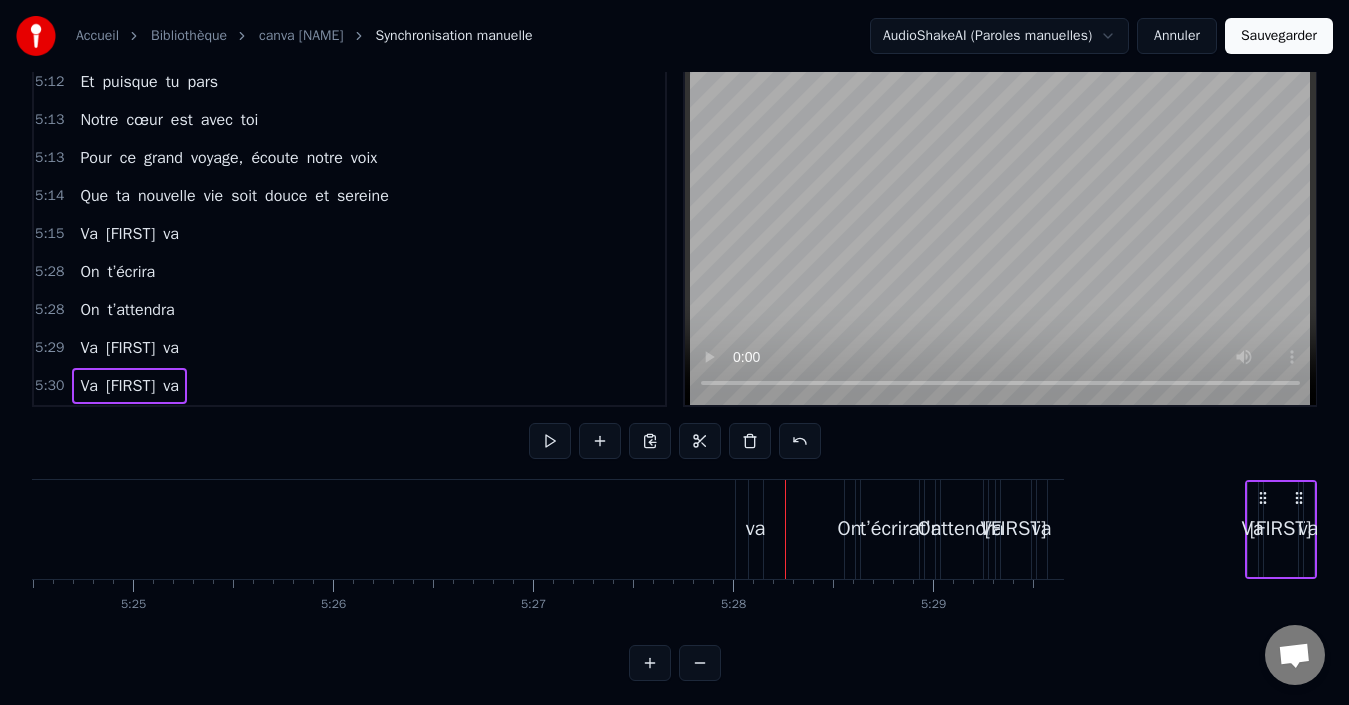 click on "Puisque tu pars Pour changer de décor Vers les grands lacs et les aurores Loin du sud et de ses trésors De l’Espagne au Québec Tu suis ton instinct Pour écrire les lignes D’un nouveau destin Et puisque tu pars Que les vents te soient doux Que le bonheur soit au rendez- vous Toi qui tends la main A ceux qui sont à genoux Qui soignes les âmes et leurs verrous Que la chance au poker te suive partout Puisque tu pars Tes amis sont légions Preuve de tes belles actions Ta tolérance est ta religion sans faire d’exception Tu gagnes c’est sûre chaque confrontation Bientôt [AGE] ans Un nouveau chapitre, un nouvel élan Le [COUNTRY] t’attend, ce rêve si grand Va et vis pleinement Va de l’avant, la- bas le monde t’attend Tu nous laisseras un vide immense Mais on sourit à ta chance Sans bruit, sans trop d’adieux Le cœur vaillant, le regard curieux Toi qui rêvais depuis l’enfance D’horizons vastes, de connaissances Tu suis ta route, tu traces ton chemin Tu pars mais tu nous gardes dans 0" at bounding box center (674, 554) 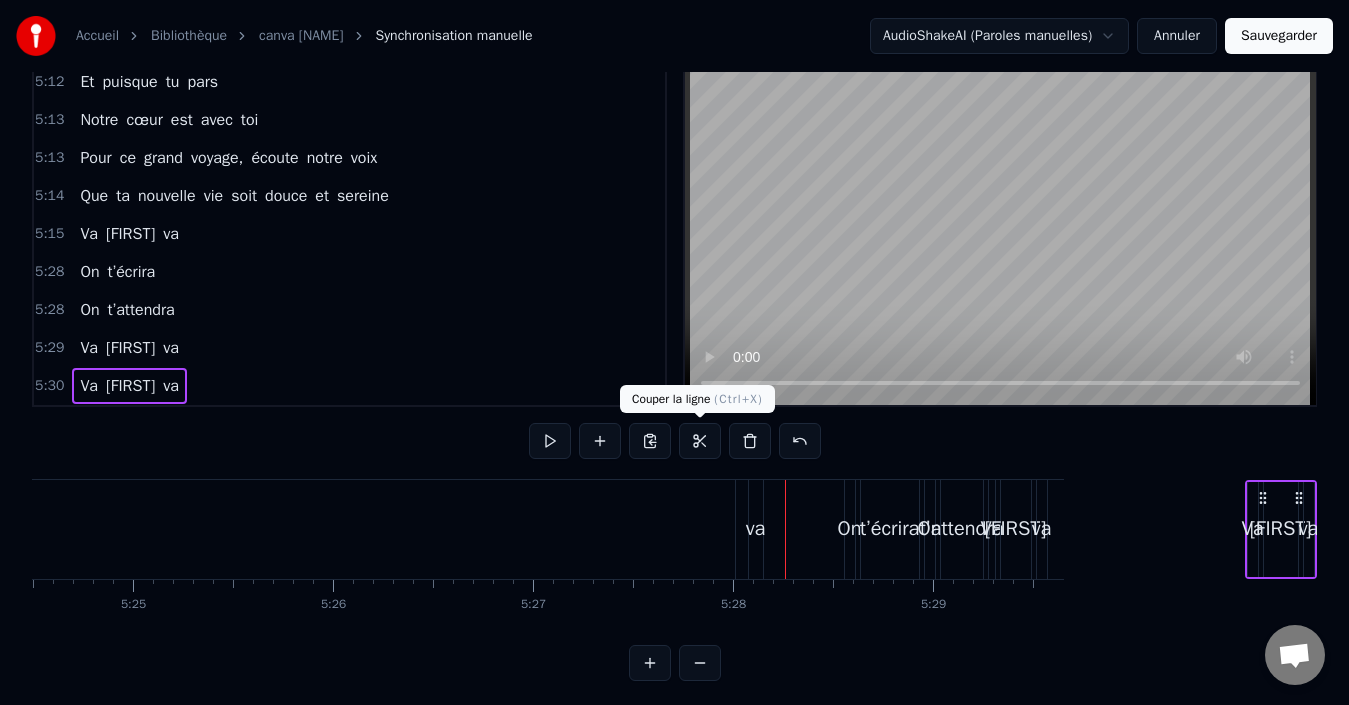 drag, startPoint x: 650, startPoint y: 440, endPoint x: 707, endPoint y: 438, distance: 57.035076 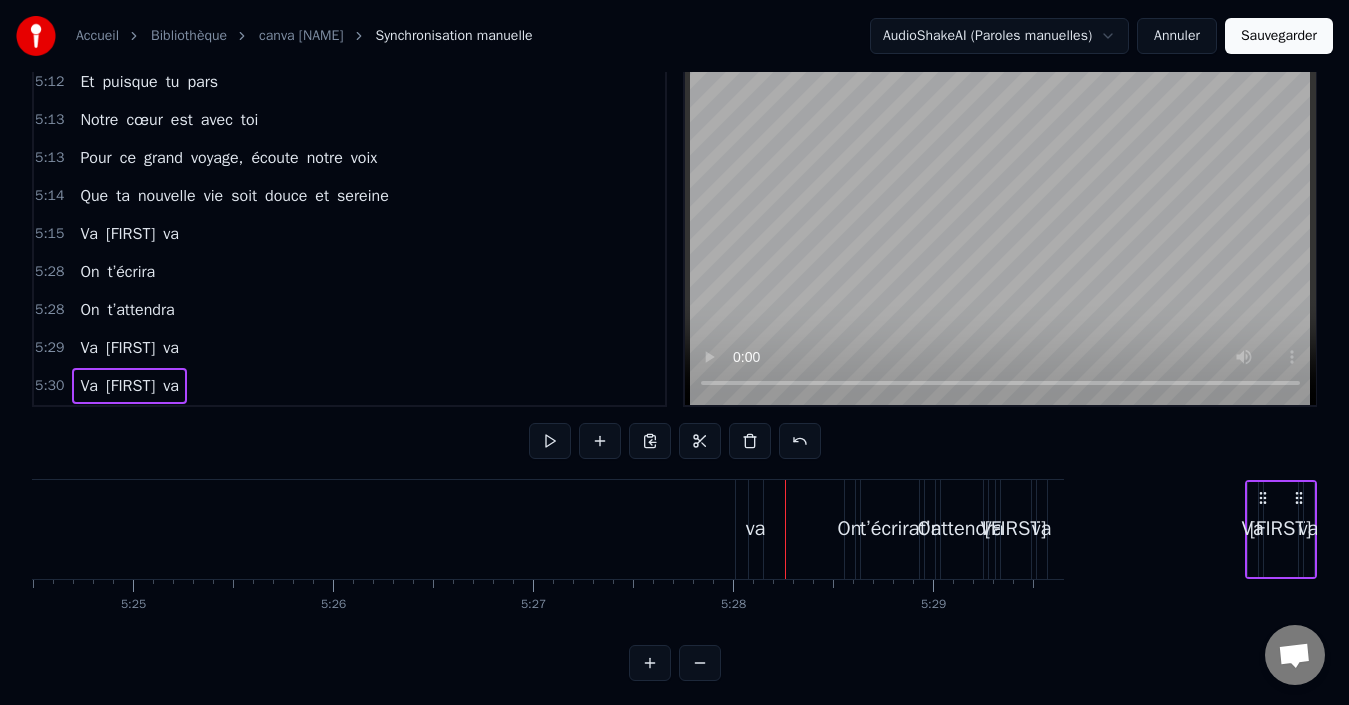 click on "Puisque tu pars Pour changer de décor Vers les grands lacs et les aurores Loin du sud et de ses trésors De l’Espagne au Québec Tu suis ton instinct Pour écrire les lignes D’un nouveau destin Et puisque tu pars Que les vents te soient doux Que le bonheur soit au rendez- vous Toi qui tends la main A ceux qui sont à genoux Qui soignes les âmes et leurs verrous Que la chance au poker te suive partout Puisque tu pars Tes amis sont légions Preuve de tes belles actions Ta tolérance est ta religion sans faire d’exception Tu gagnes c’est sûre chaque confrontation Bientôt [AGE] ans Un nouveau chapitre, un nouvel élan Le [COUNTRY] t’attend, ce rêve si grand Va et vis pleinement Va de l’avant, la- bas le monde t’attend Tu nous laisseras un vide immense Mais on sourit à ta chance Sans bruit, sans trop d’adieux Le cœur vaillant, le regard curieux Toi qui rêvais depuis l’enfance D’horizons vastes, de connaissances Tu suis ta route, tu traces ton chemin Tu pars mais tu nous gardes dans 0" at bounding box center [674, 554] 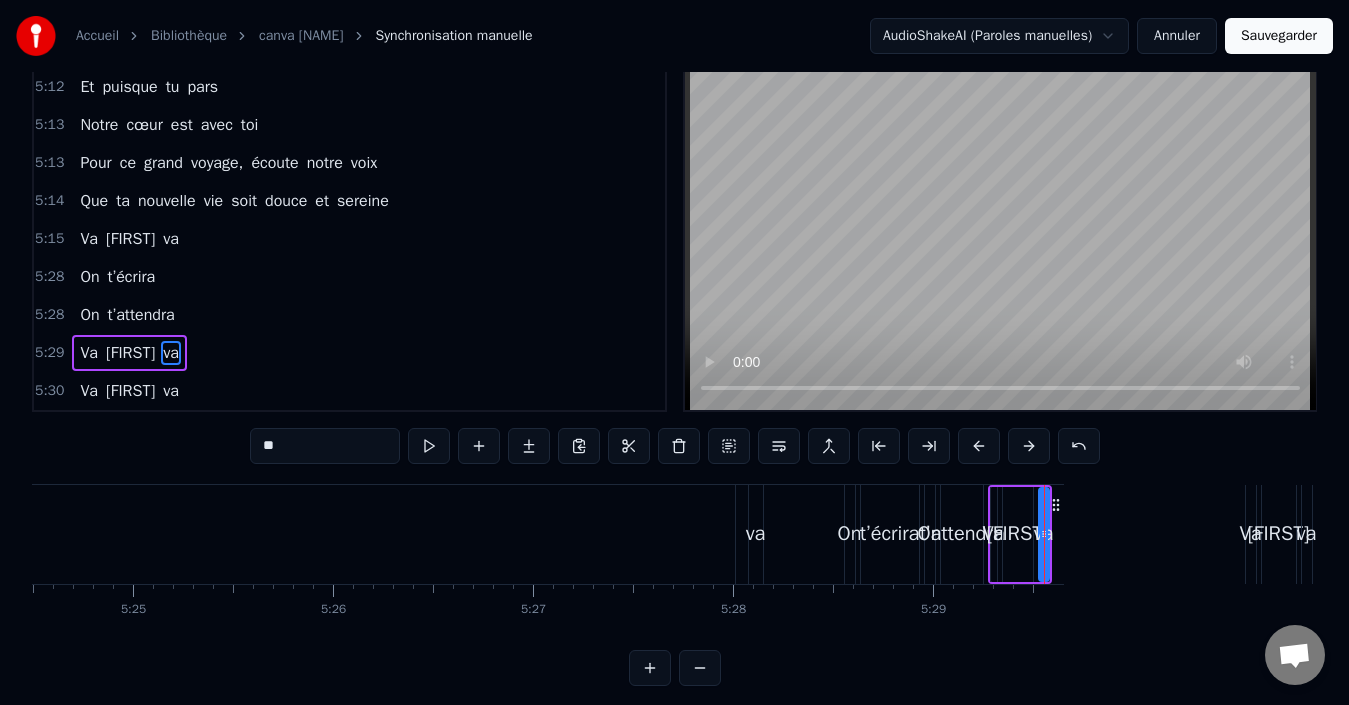click on "Puisque tu pars Pour changer de décor Vers les grands lacs et les aurores Loin du sud et de ses trésors De l’Espagne au Québec Tu suis ton instinct Pour écrire les lignes D’un nouveau destin Et puisque tu pars Que les vents te soient doux Que le bonheur soit au rendez- vous Toi qui tends la main A ceux qui sont à genoux Qui soignes les âmes et leurs verrous Que la chance au poker te suive partout Puisque tu pars Tes amis sont légions Preuve de tes belles actions Ta tolérance est ta religion sans faire d’exception Tu gagnes c’est sûre chaque confrontation Bientôt [AGE] ans Un nouveau chapitre, un nouvel élan Le [COUNTRY] t’attend, ce rêve si grand Va et vis pleinement Va de l’avant, la- bas le monde t’attend Tu nous laisseras un vide immense Mais on sourit à ta chance Sans bruit, sans trop d’adieux Le cœur vaillant, le regard curieux Toi qui rêvais depuis l’enfance D’horizons vastes, de connaissances Tu suis ta route, tu traces ton chemin Tu pars mais tu nous gardes dans 0" at bounding box center [674, 559] 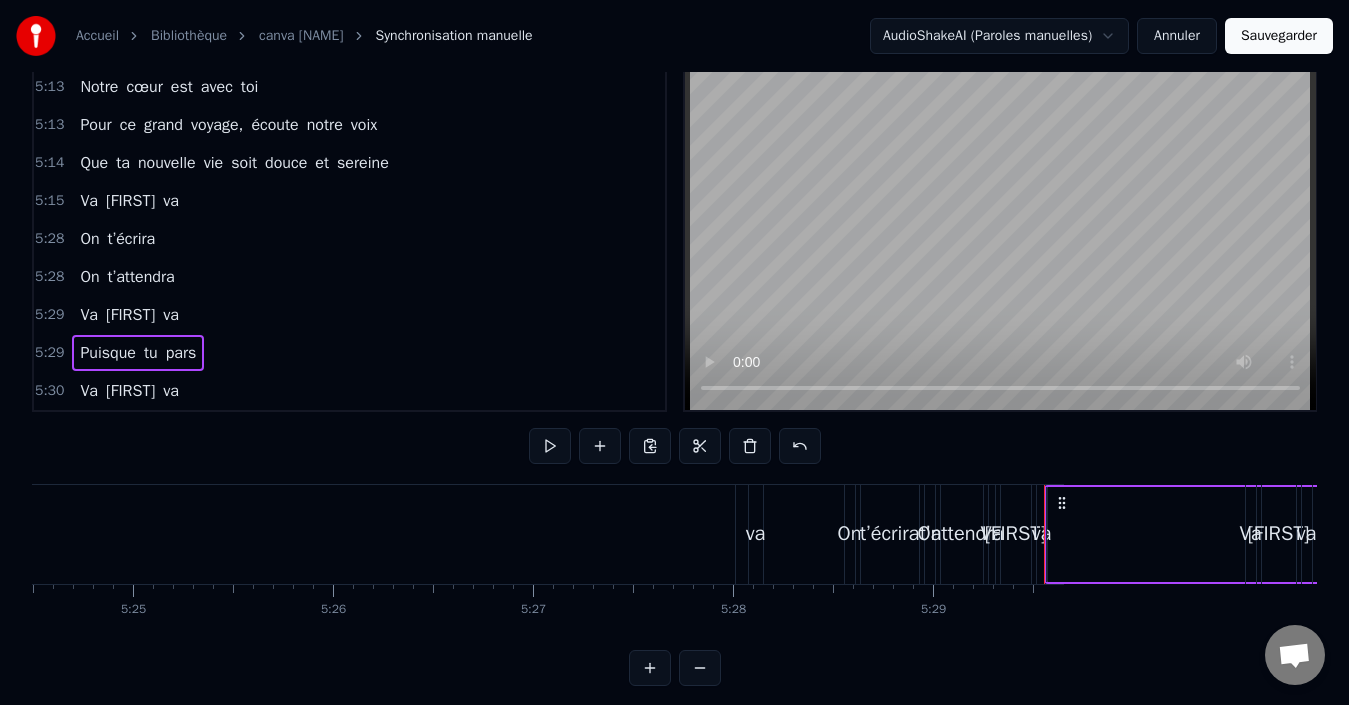 scroll, scrollTop: 1551, scrollLeft: 0, axis: vertical 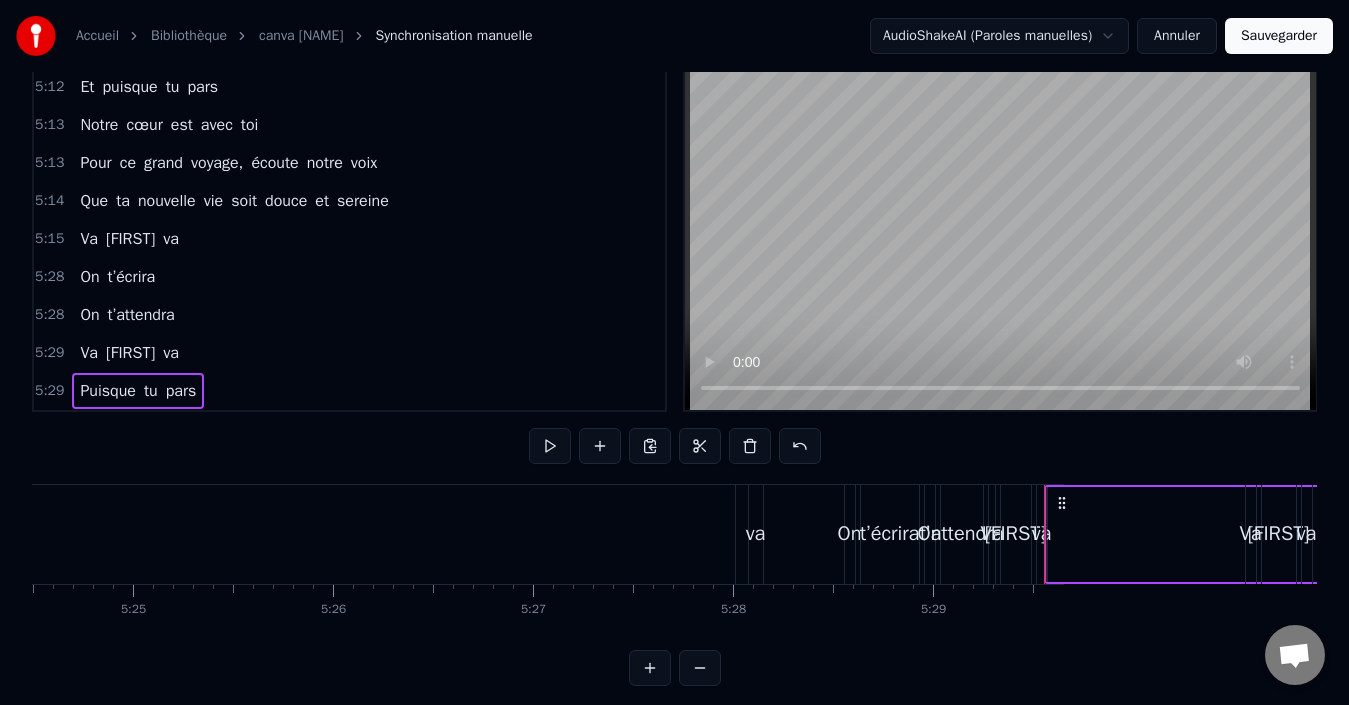 drag, startPoint x: 1069, startPoint y: 532, endPoint x: 1123, endPoint y: 687, distance: 164.13713 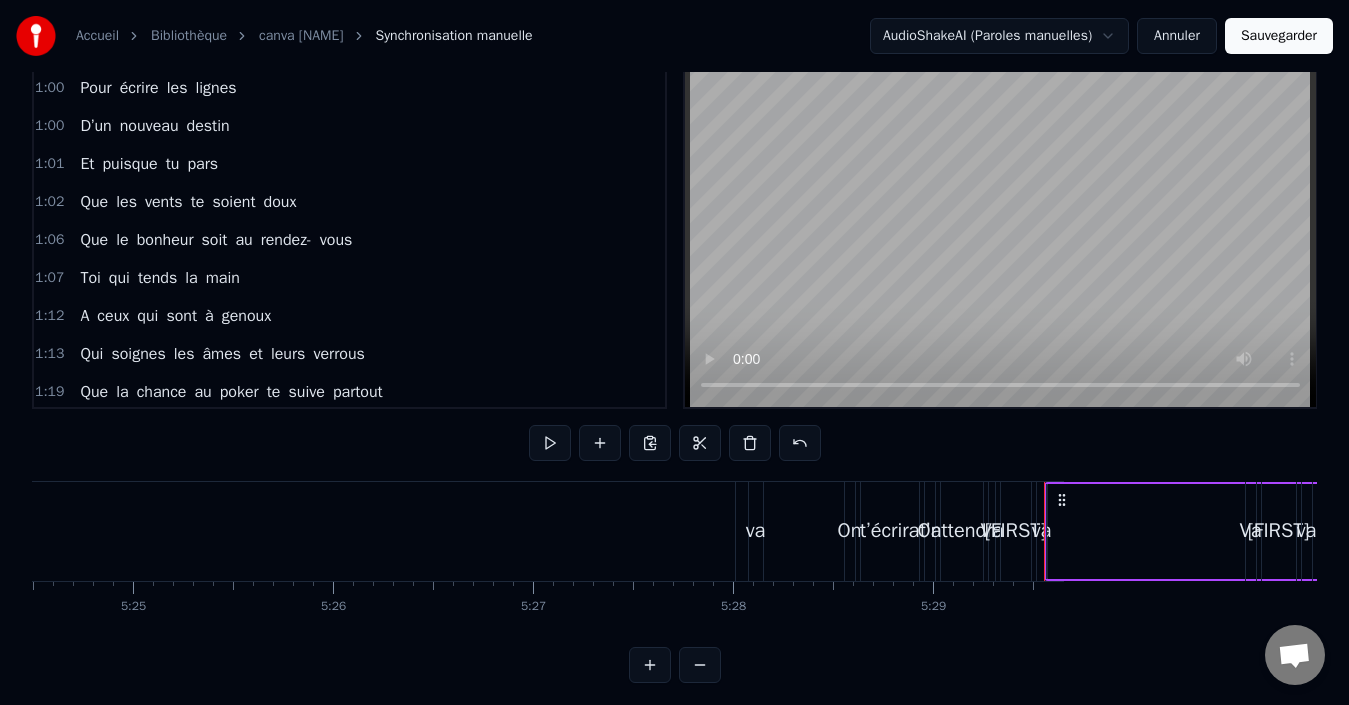 scroll, scrollTop: 0, scrollLeft: 0, axis: both 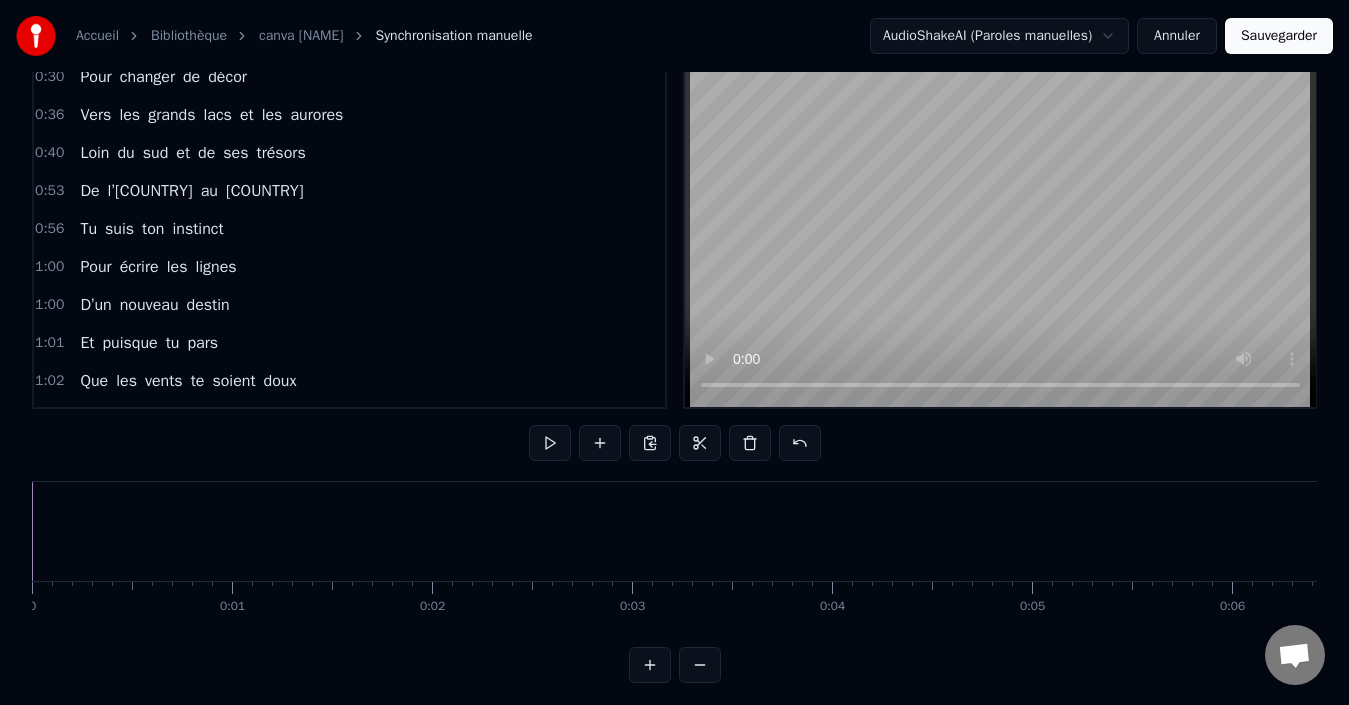type 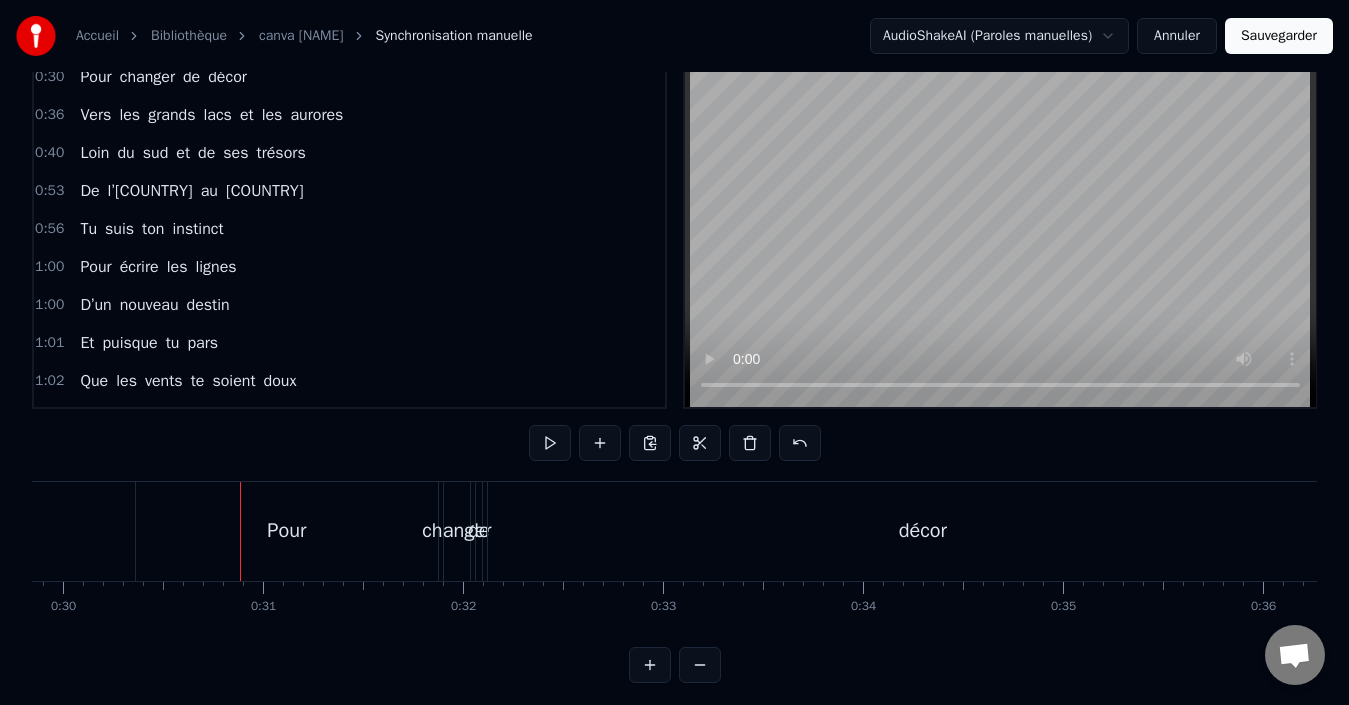 scroll, scrollTop: 0, scrollLeft: 6022, axis: horizontal 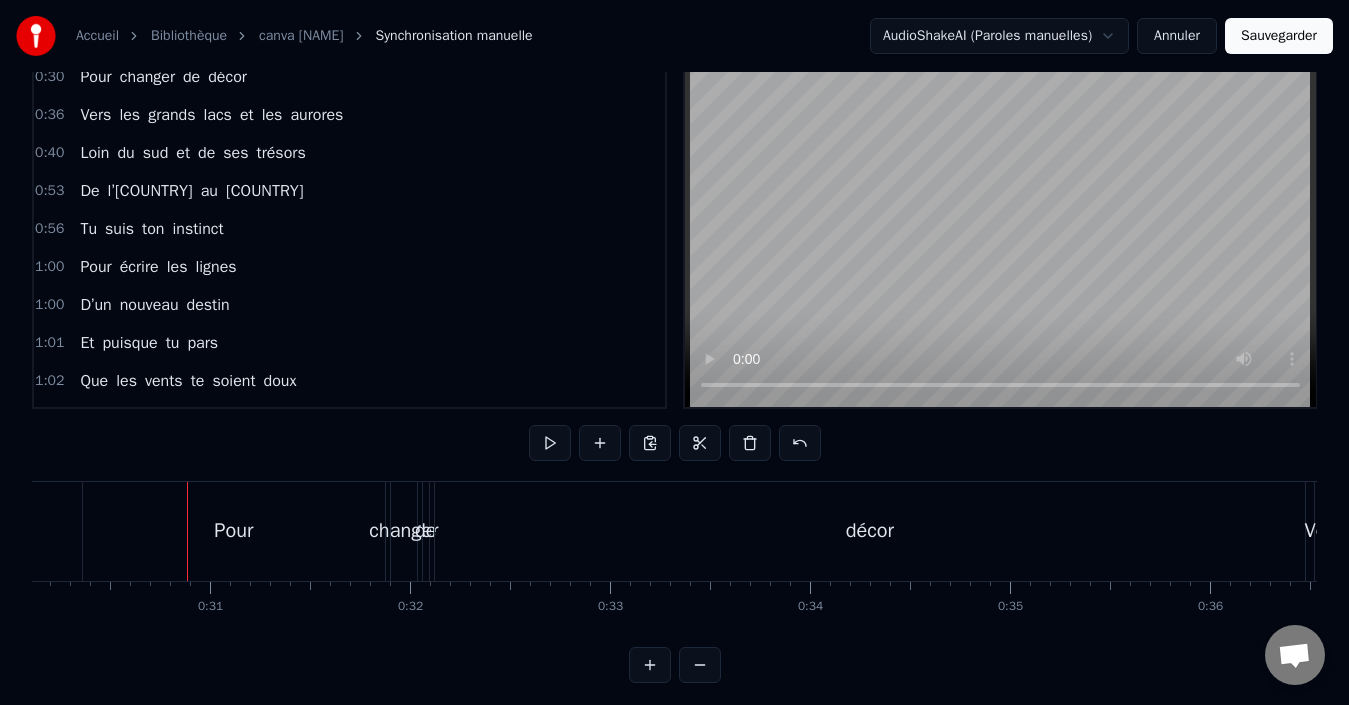 click on "Pour changer de décor" at bounding box center (163, 77) 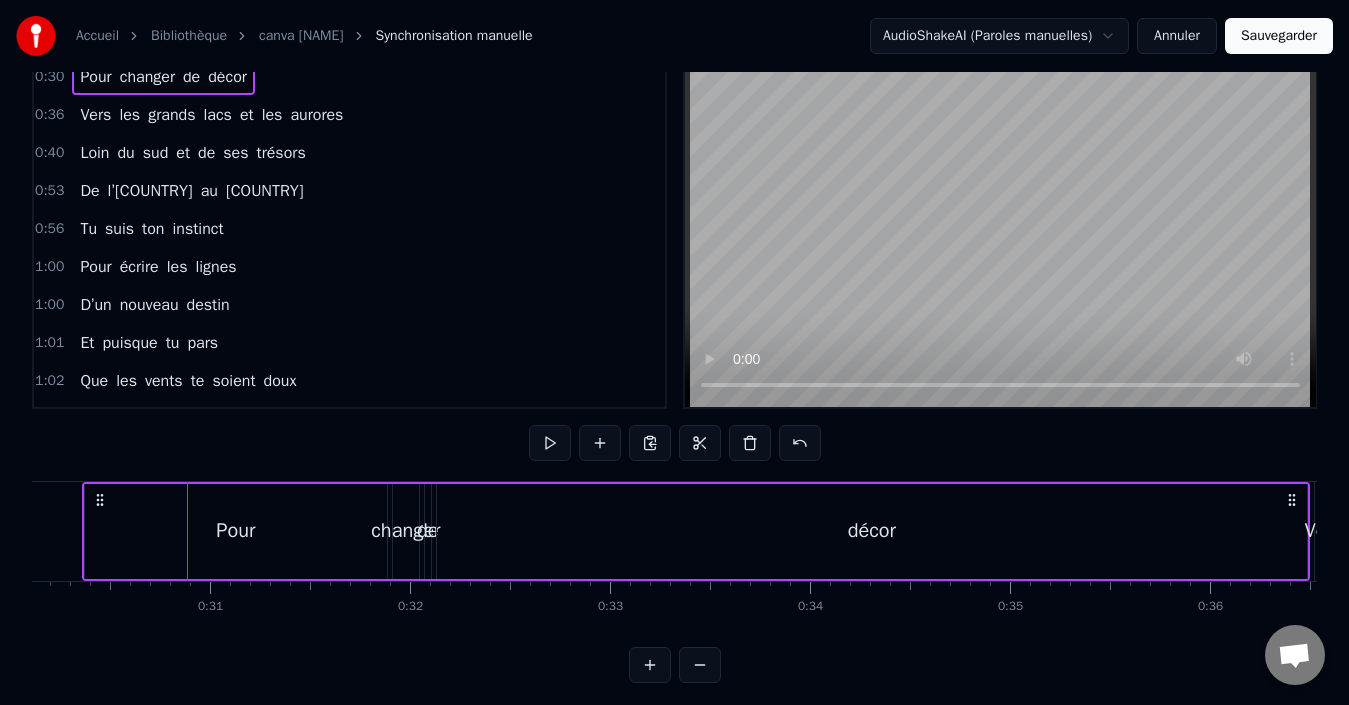 scroll, scrollTop: 0, scrollLeft: 5971, axis: horizontal 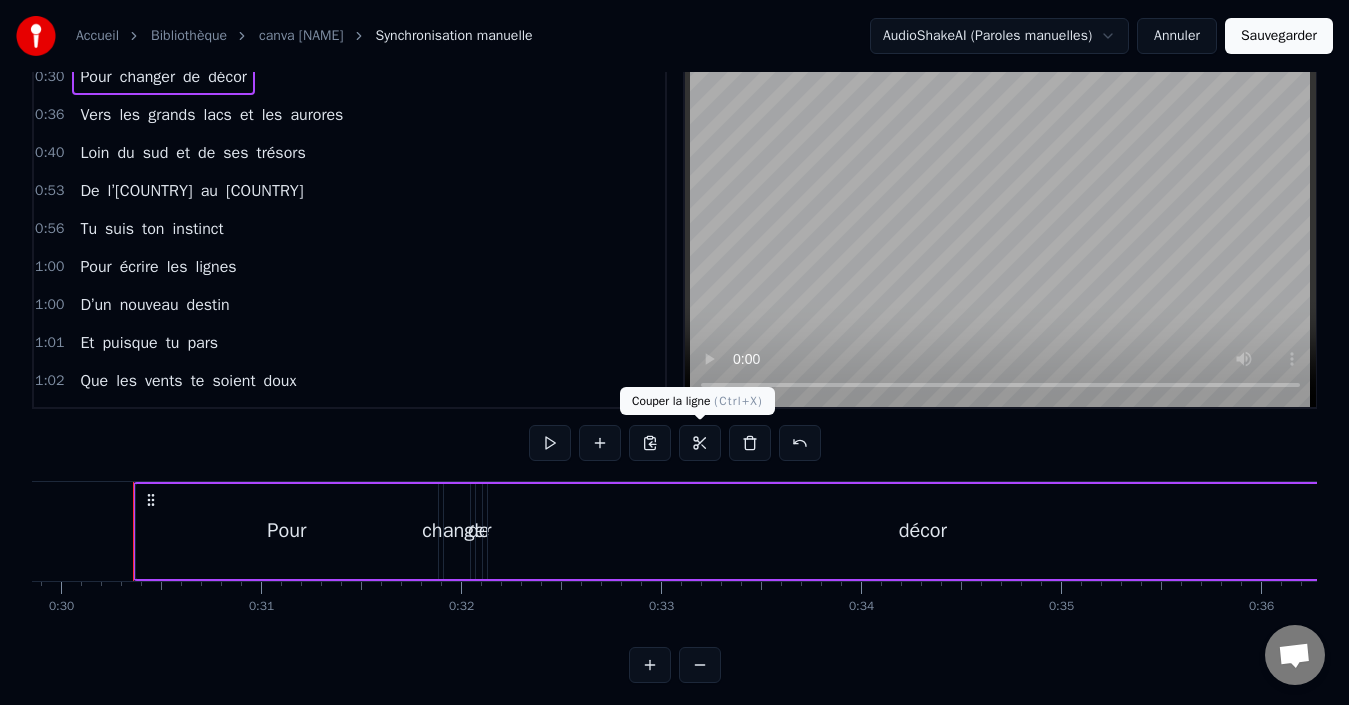 click at bounding box center [700, 443] 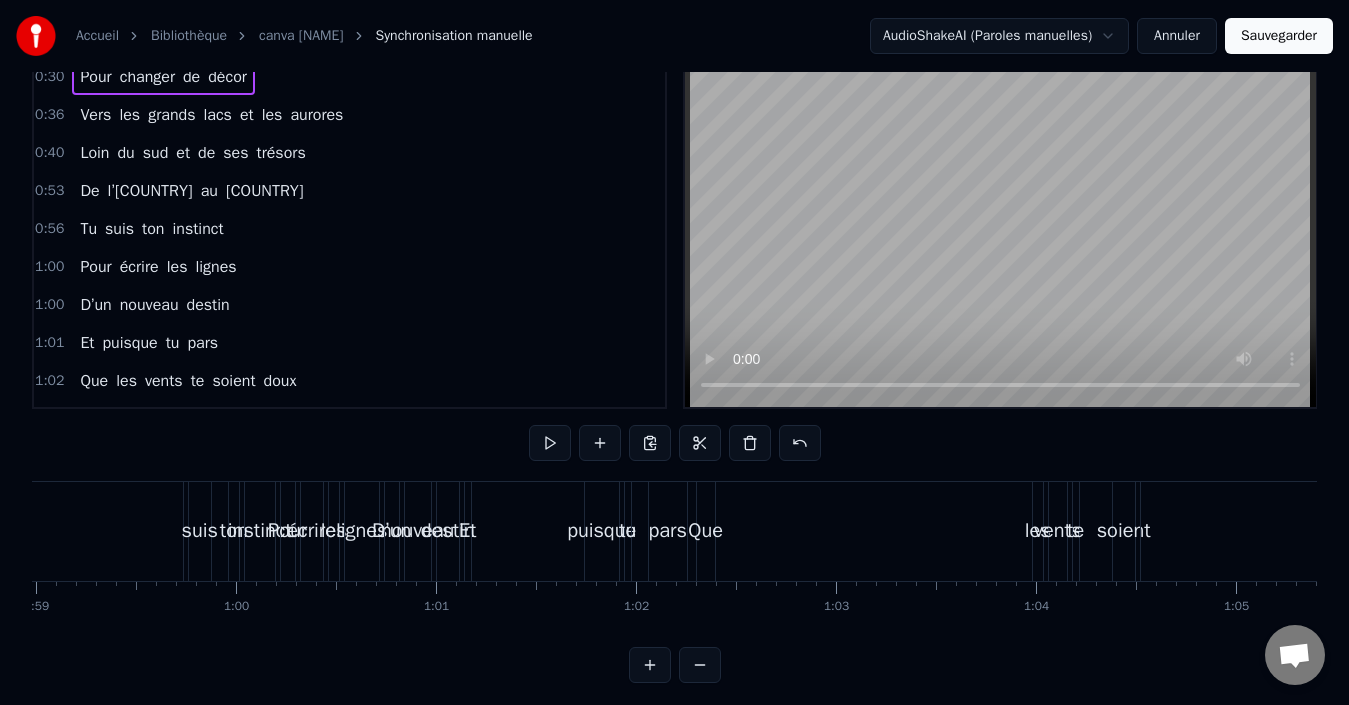 scroll, scrollTop: 0, scrollLeft: 12718, axis: horizontal 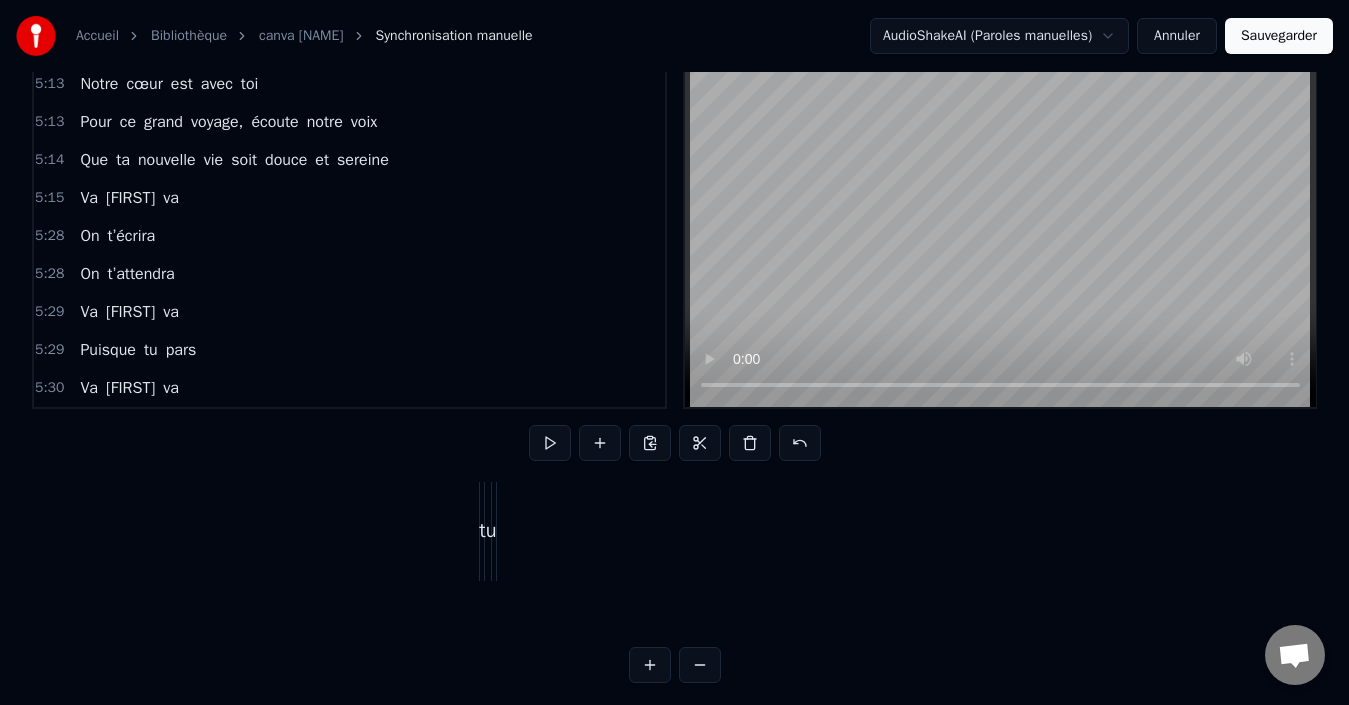 type 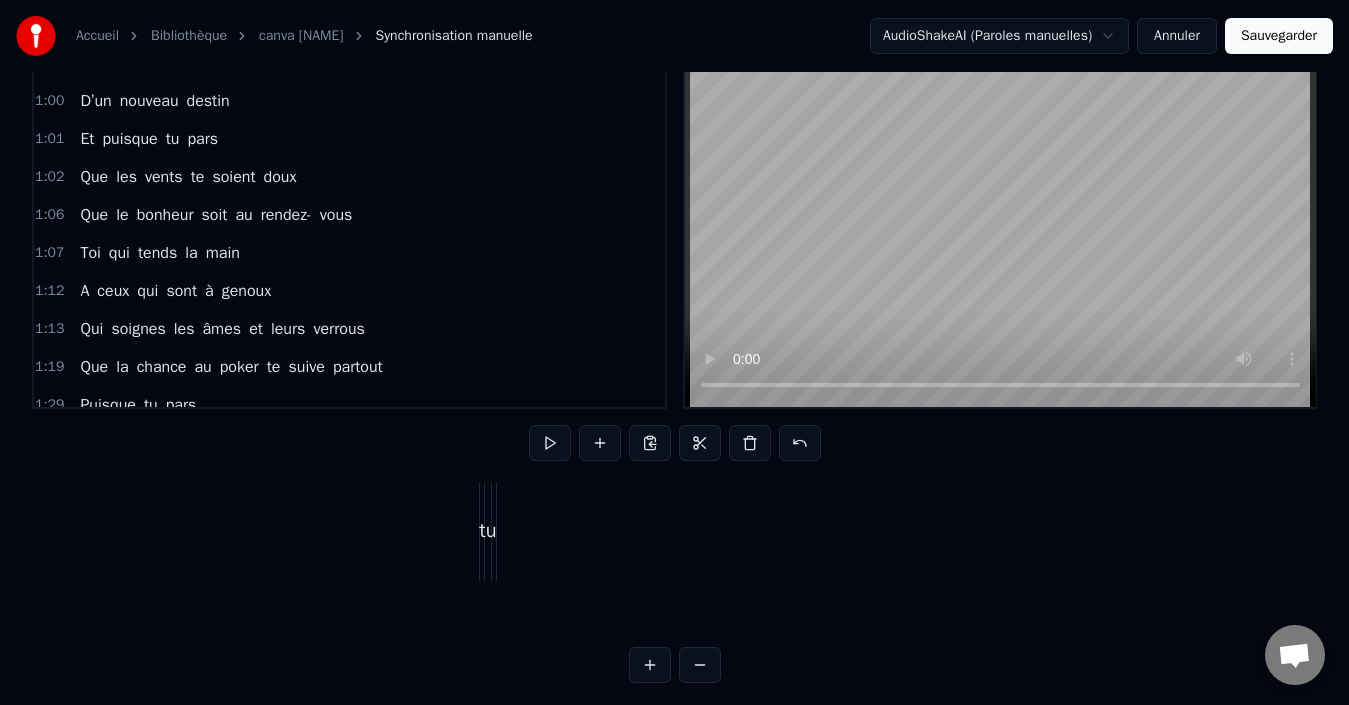 scroll, scrollTop: 0, scrollLeft: 0, axis: both 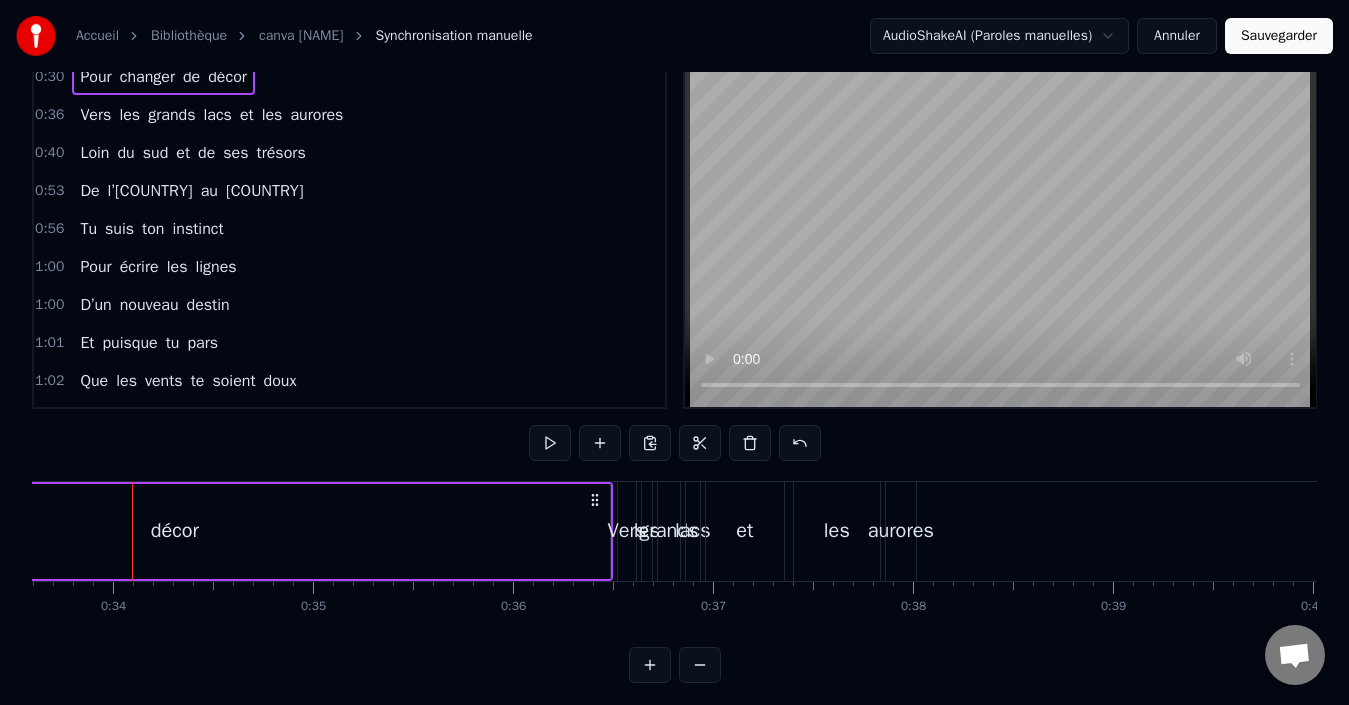 click on "Vers les grands lacs et les aurores" at bounding box center (211, 115) 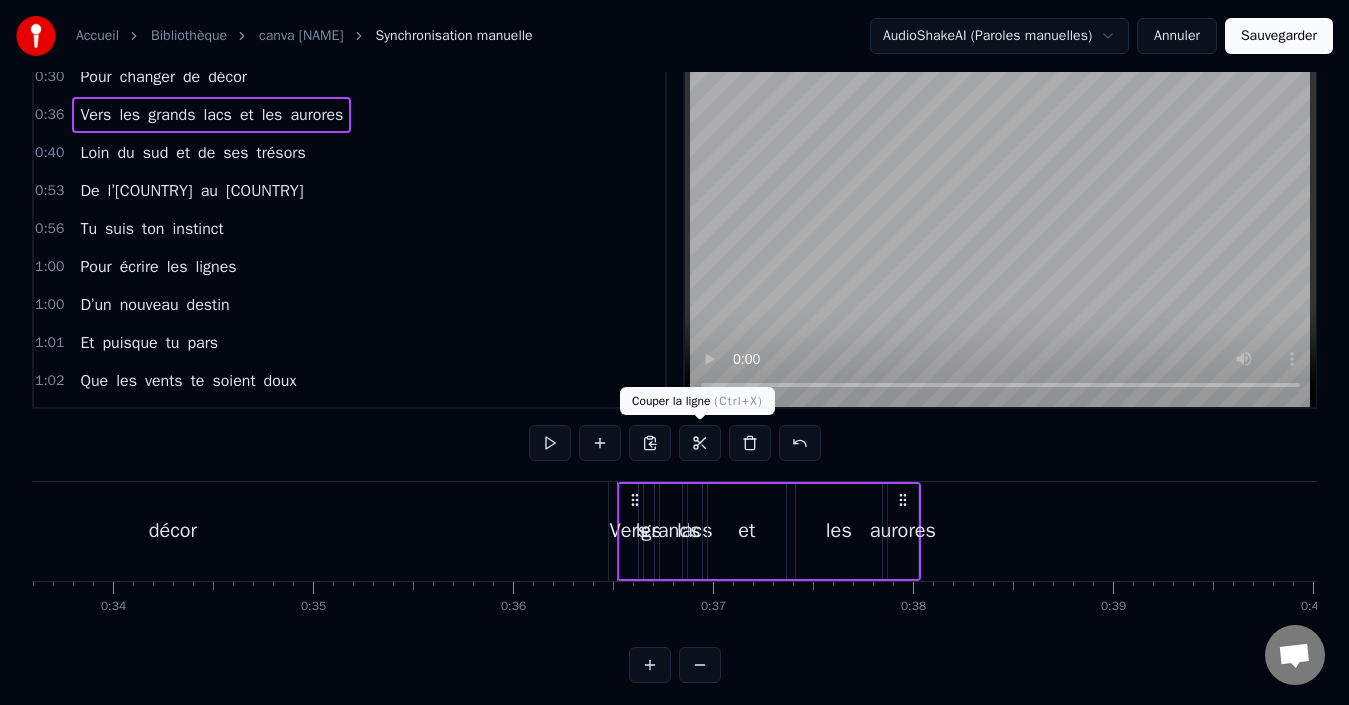 click at bounding box center [700, 443] 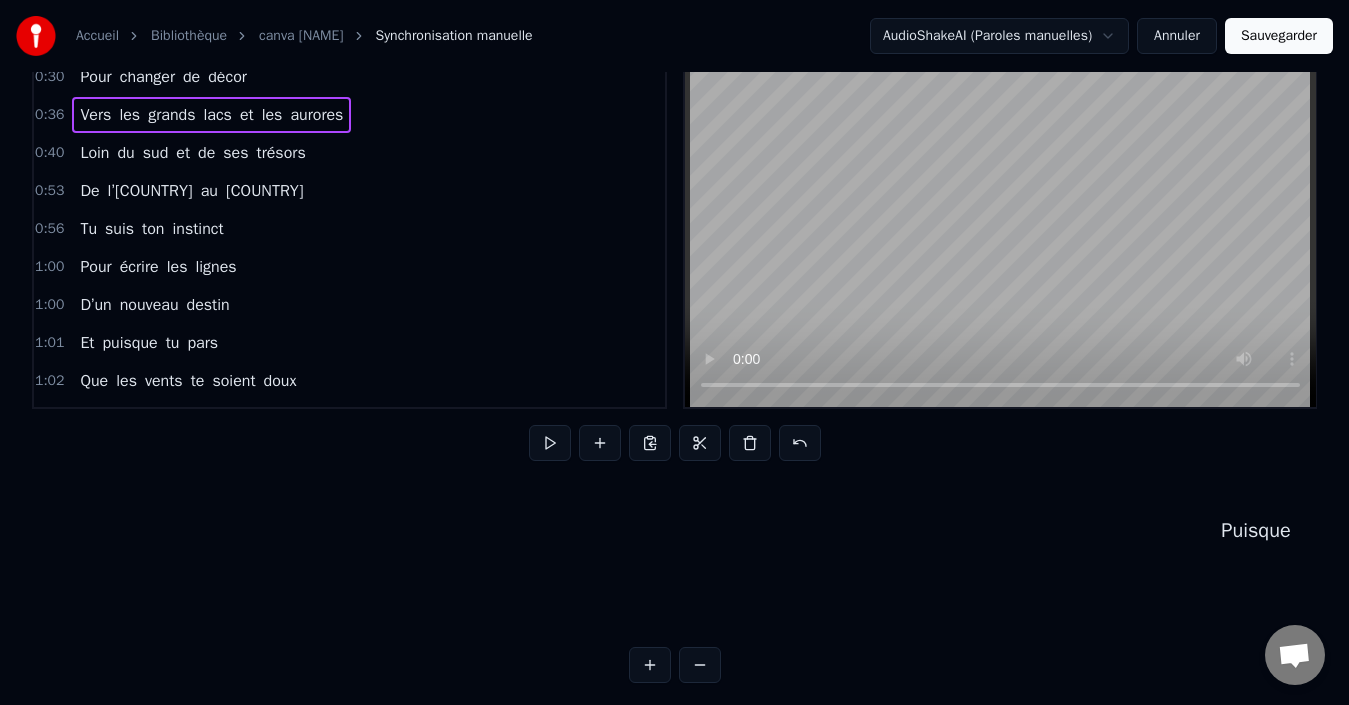 scroll, scrollTop: 0, scrollLeft: 67477, axis: horizontal 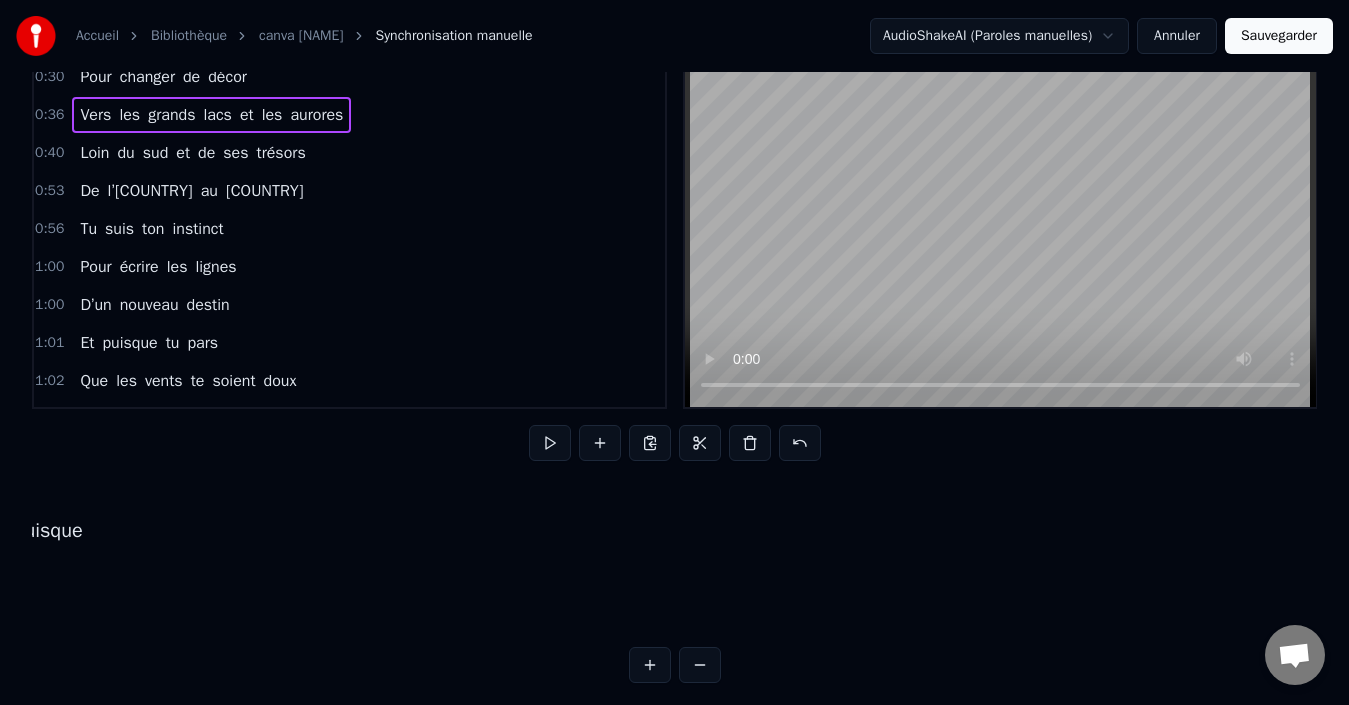 click on "Puisque" at bounding box center [48, 531] 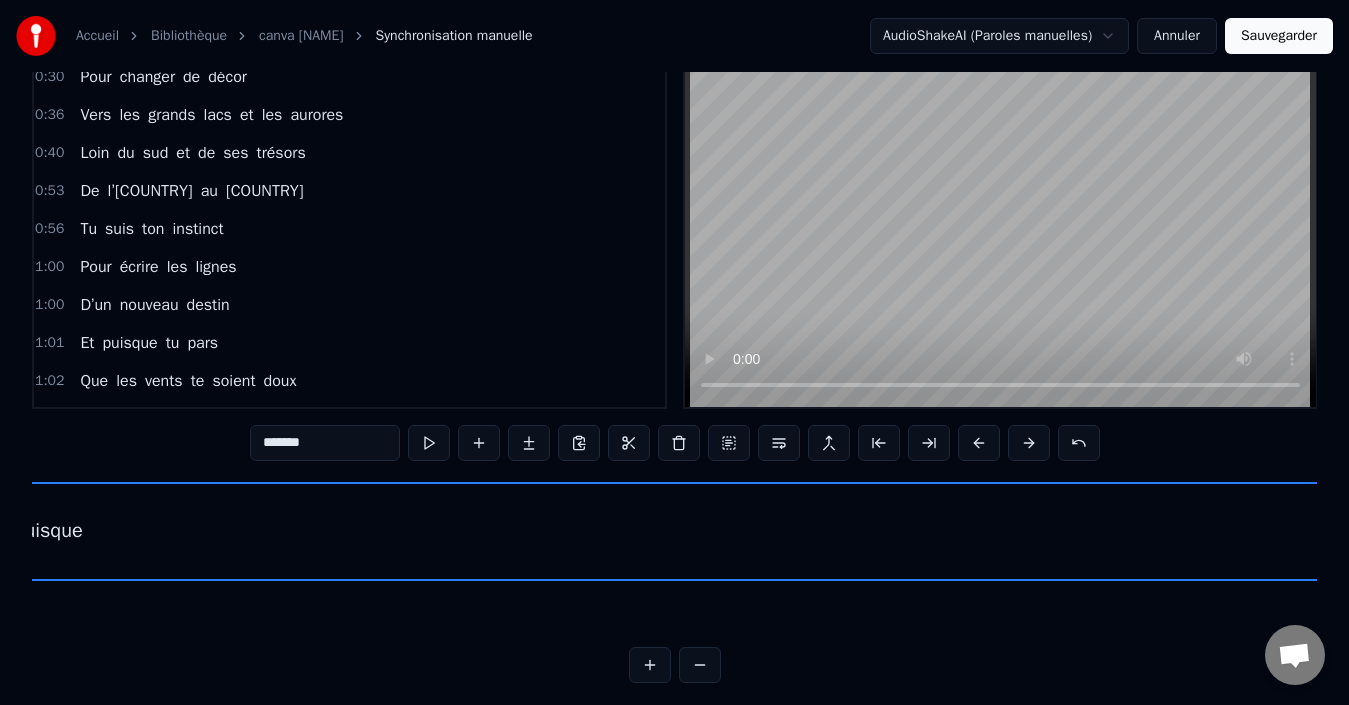scroll, scrollTop: 45, scrollLeft: 0, axis: vertical 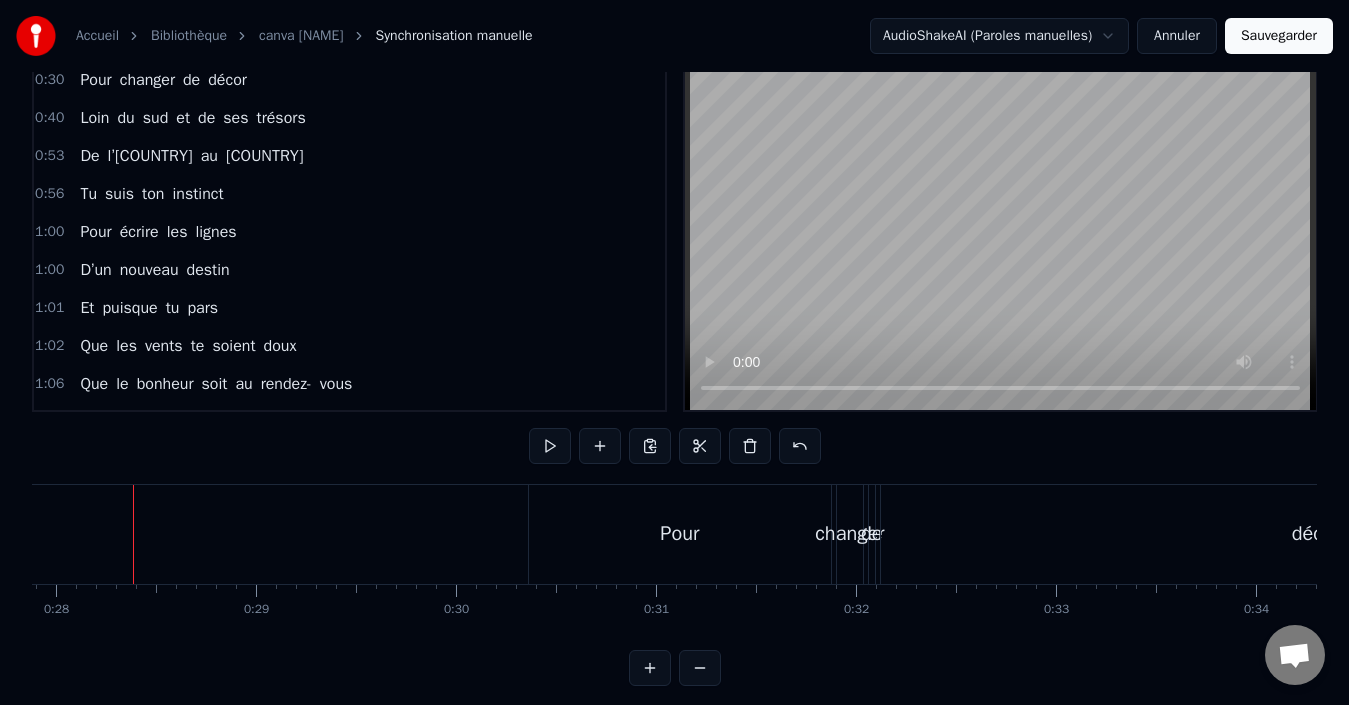 click on "Pour changer de décor" at bounding box center [163, 80] 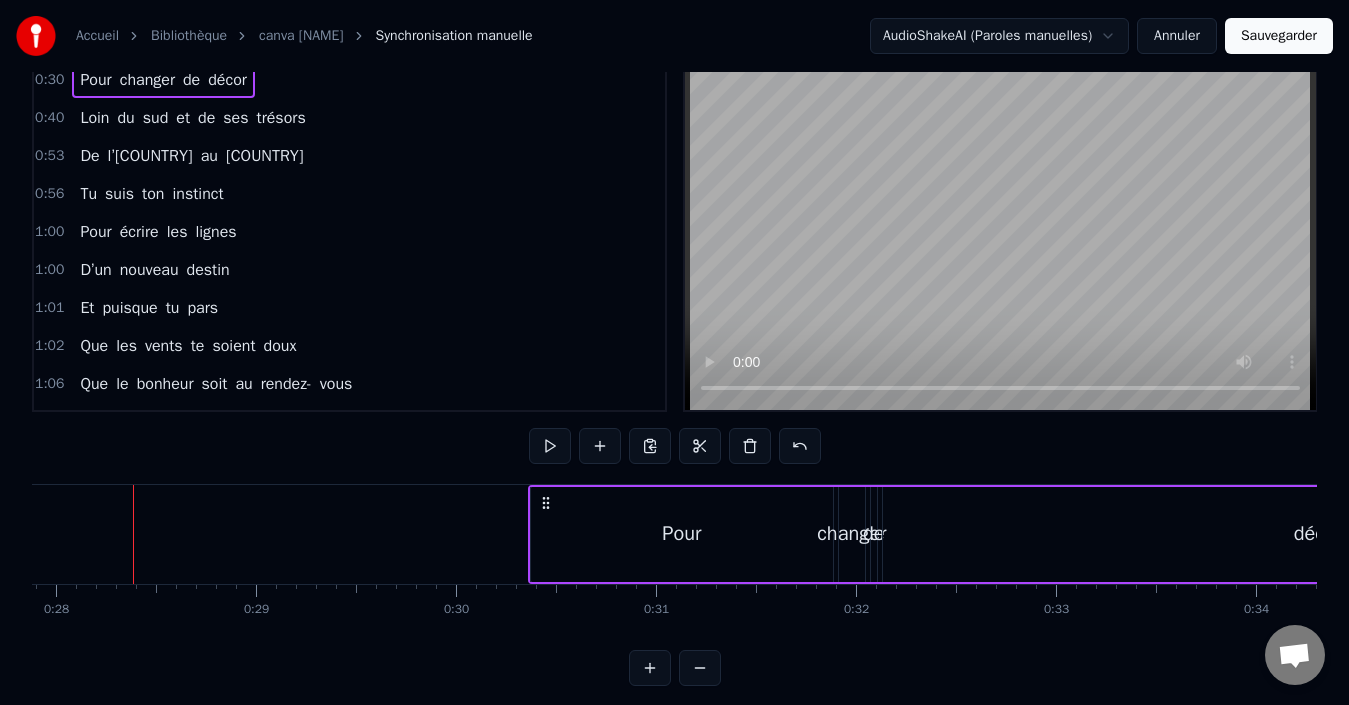 click on "Loin du sud et de ses trésors" at bounding box center [192, 118] 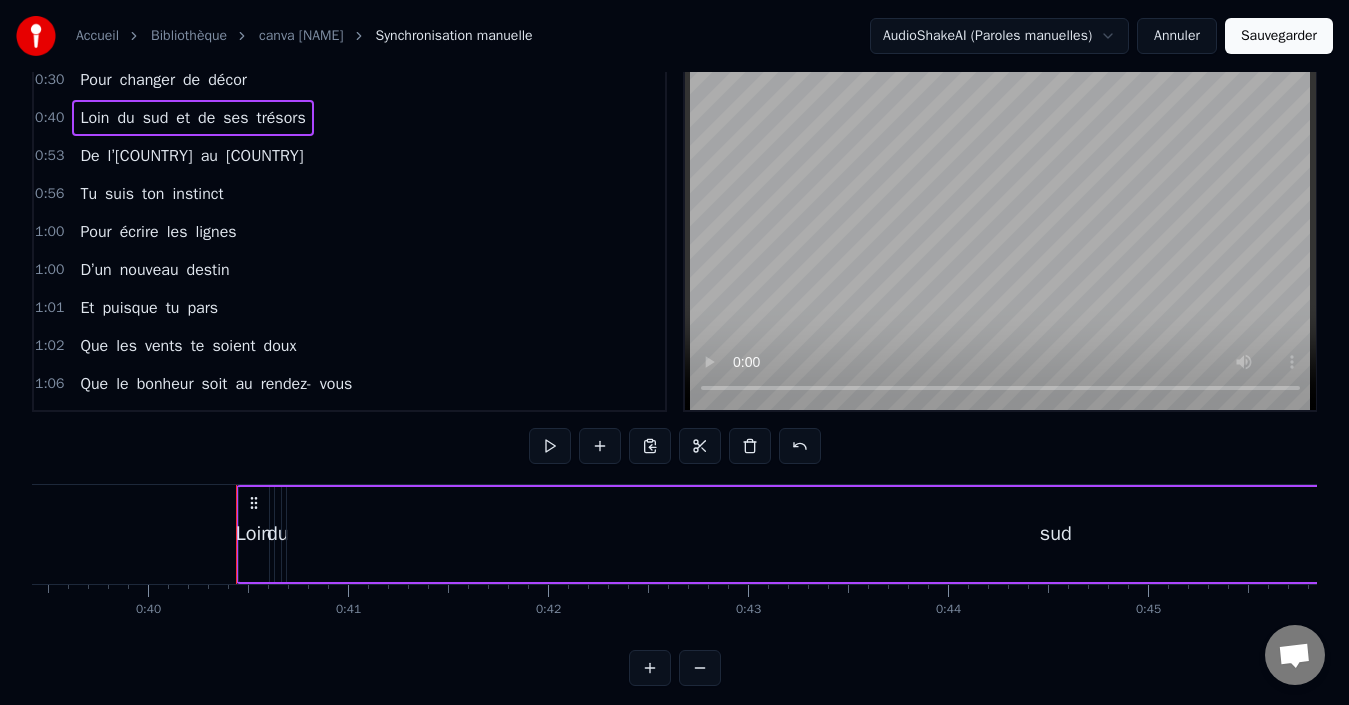 scroll, scrollTop: 0, scrollLeft: 7987, axis: horizontal 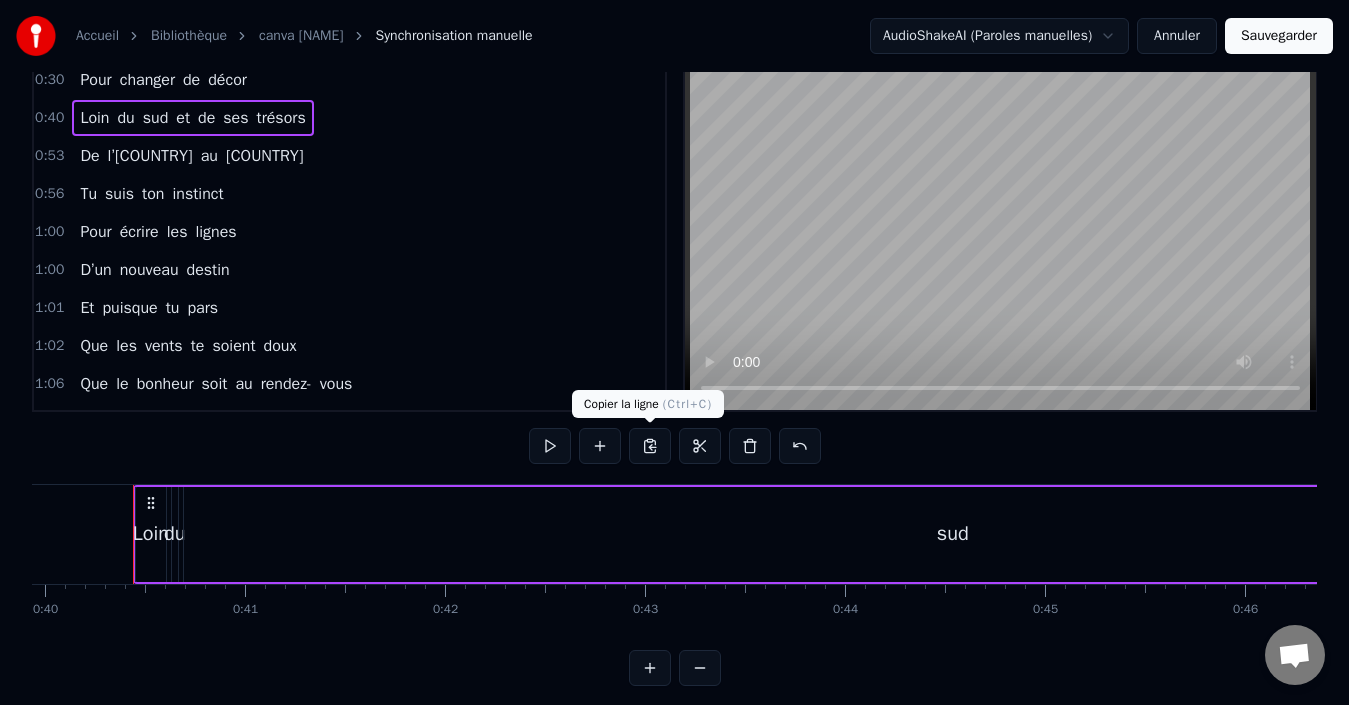 click at bounding box center (650, 446) 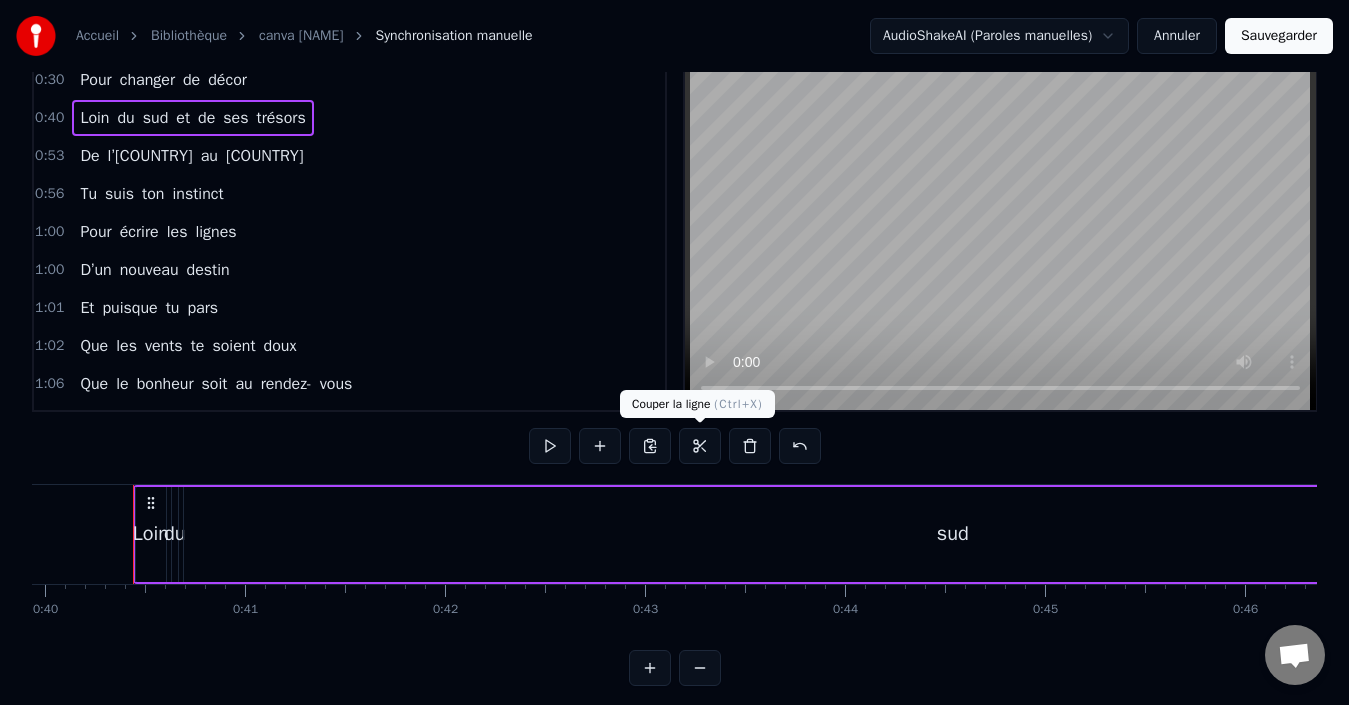 click at bounding box center [700, 446] 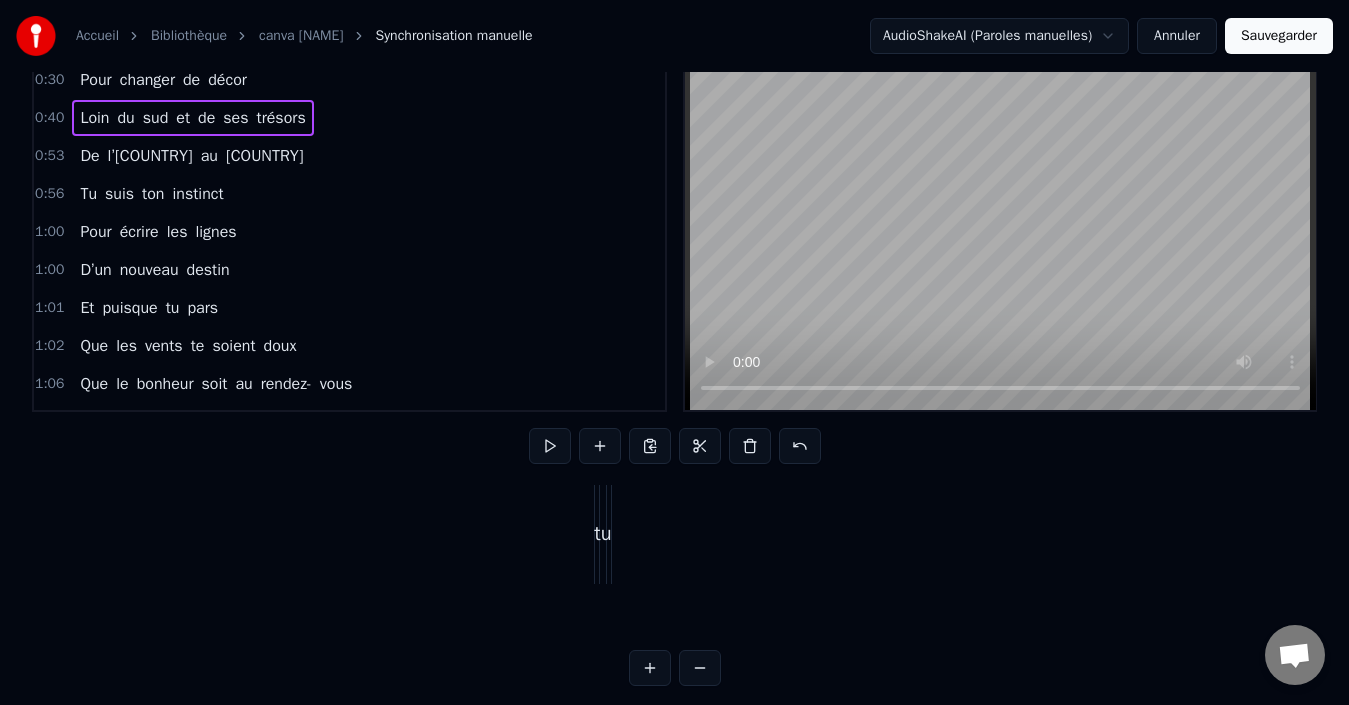 scroll, scrollTop: 0, scrollLeft: 69835, axis: horizontal 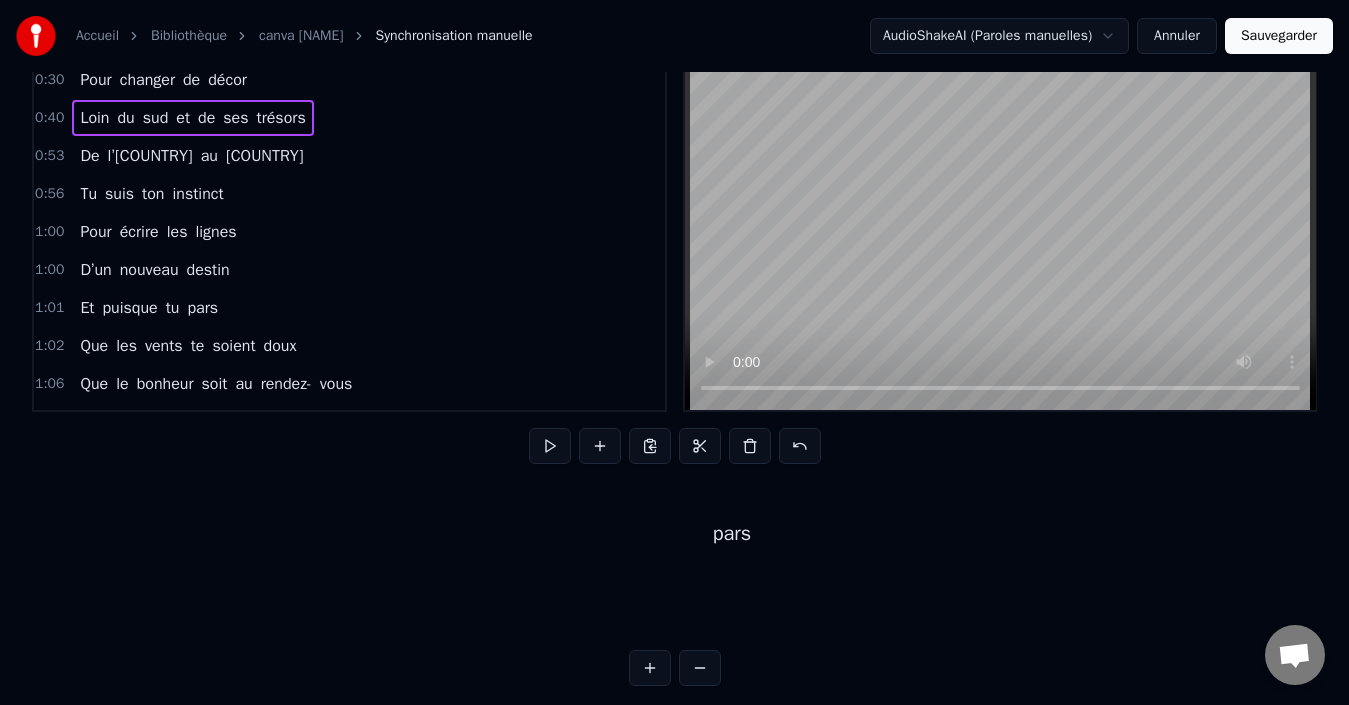 drag, startPoint x: 1269, startPoint y: 632, endPoint x: 1061, endPoint y: 557, distance: 221.10857 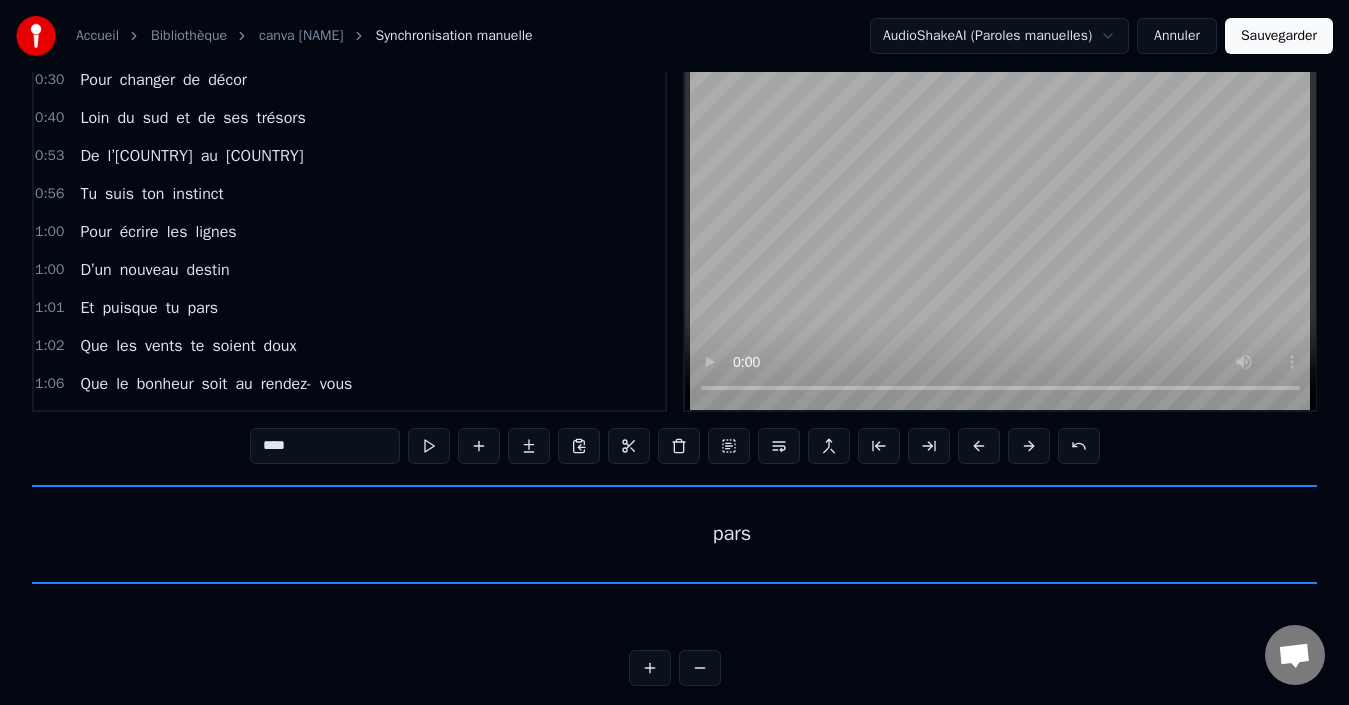scroll, scrollTop: 7, scrollLeft: 0, axis: vertical 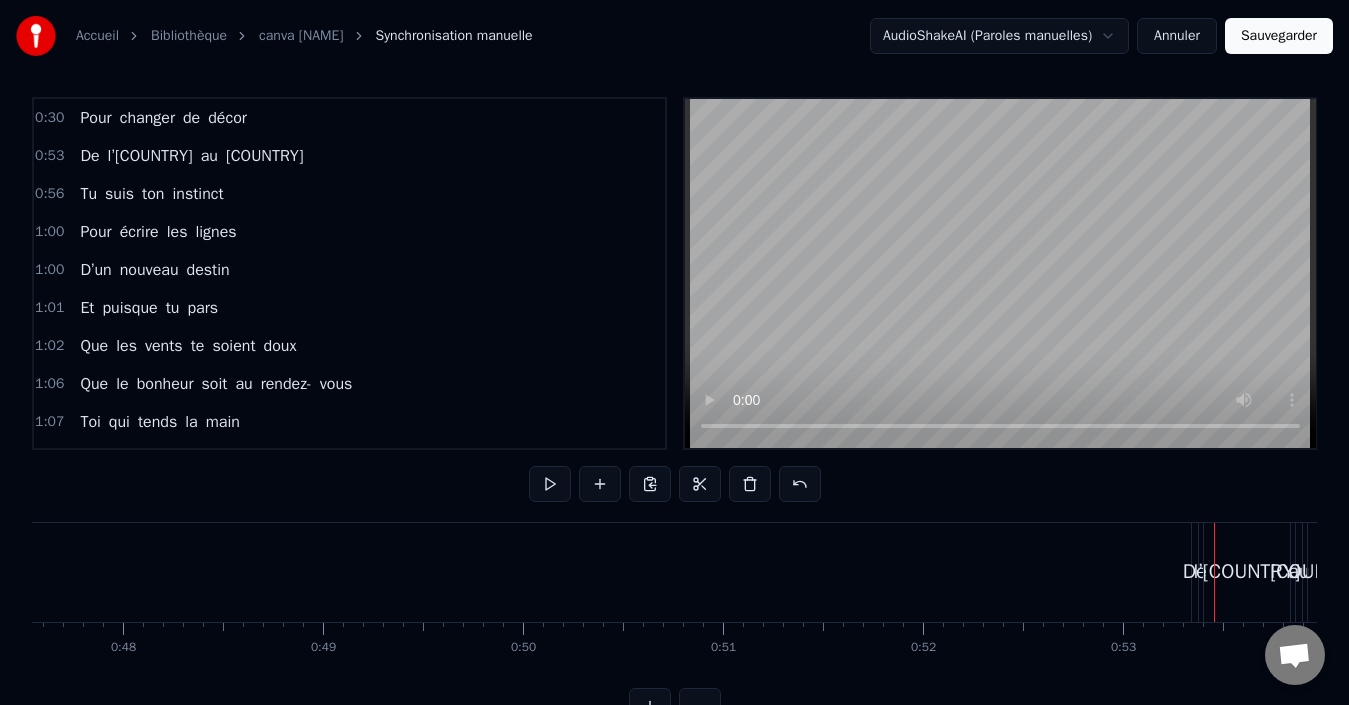 click on "De l’[COUNTRY] au [COUNTRY]" at bounding box center [191, 156] 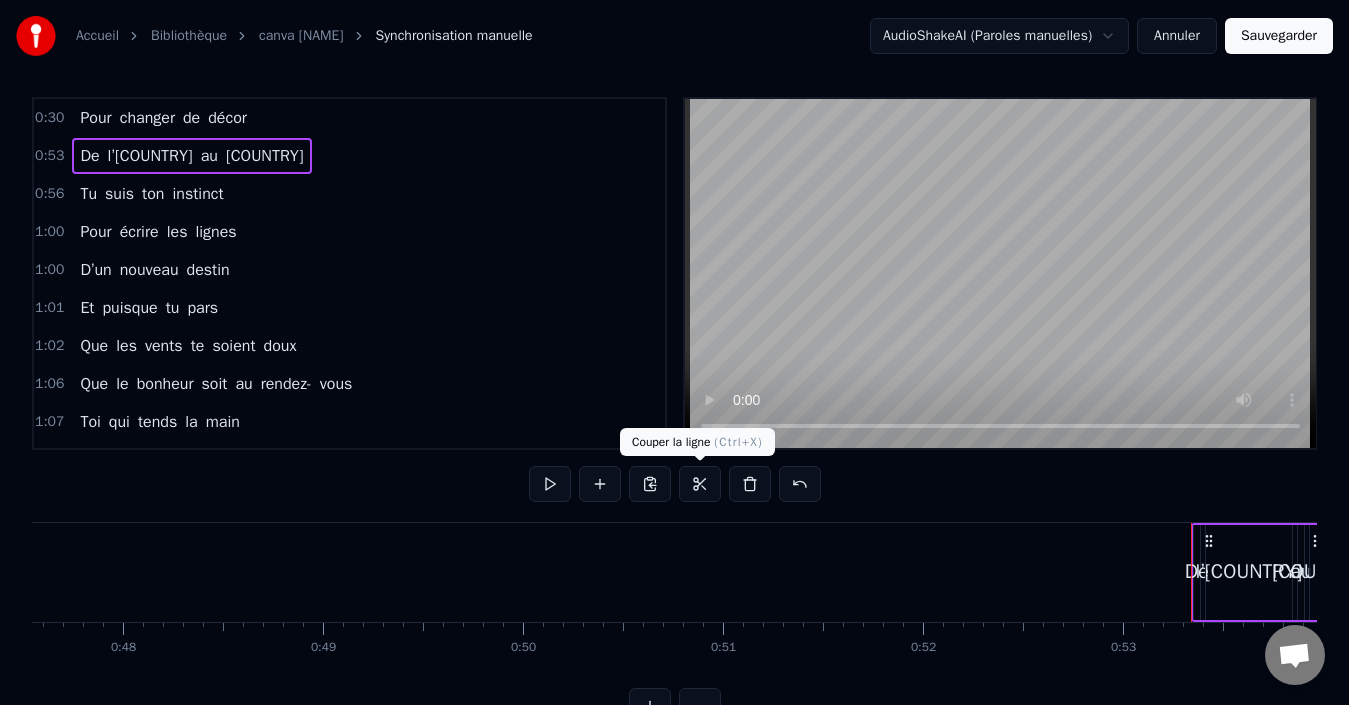 click at bounding box center [700, 484] 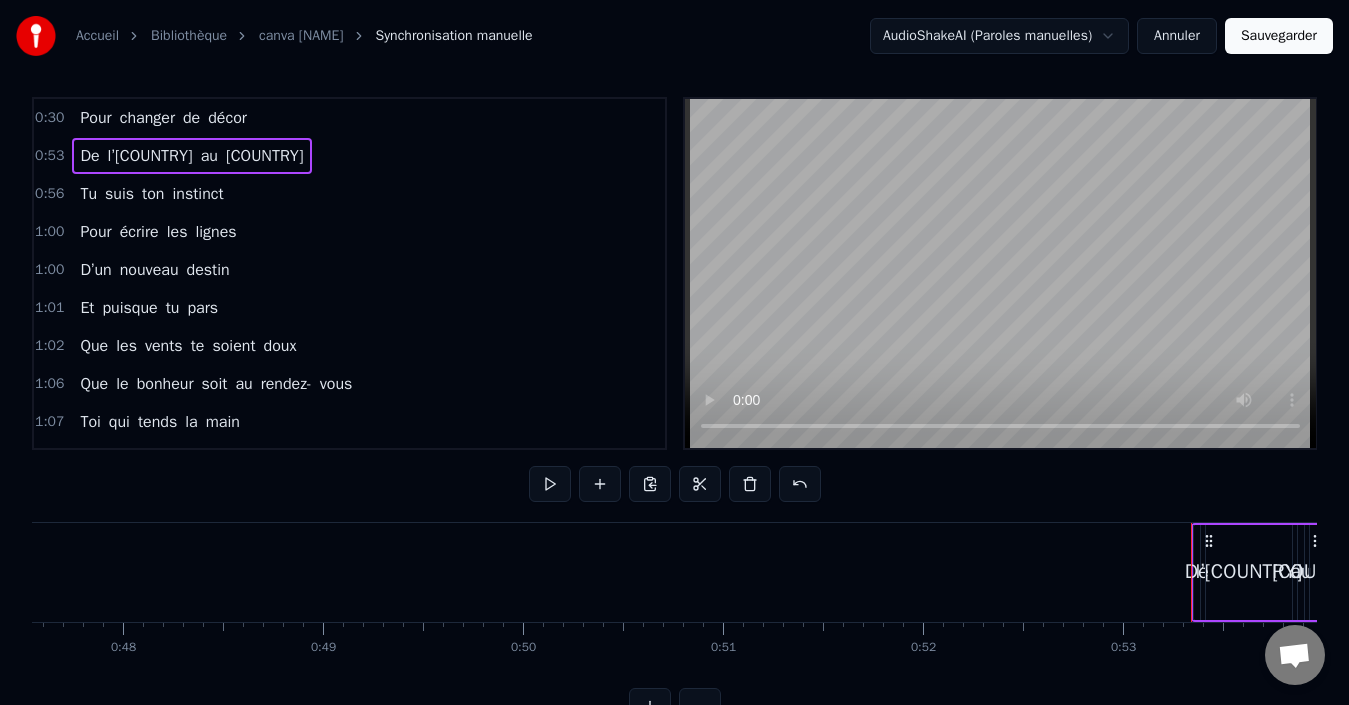 type 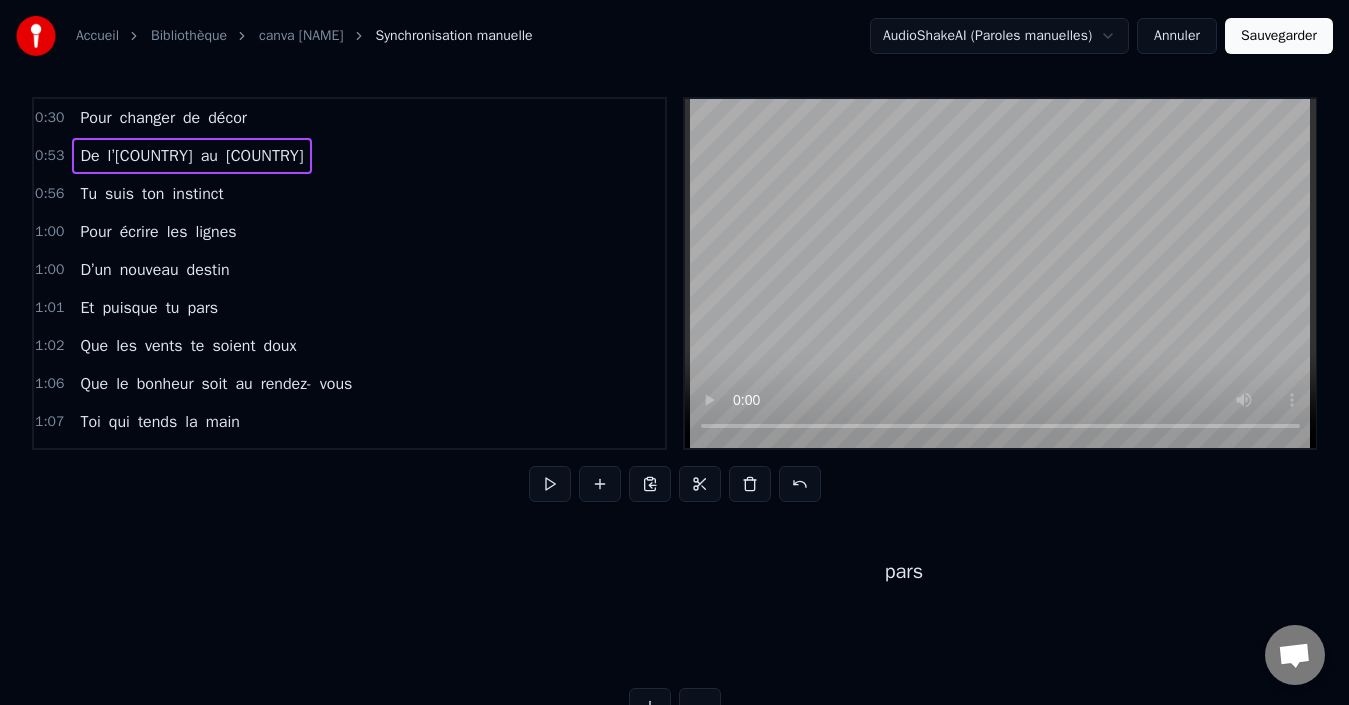 scroll, scrollTop: 0, scrollLeft: 70698, axis: horizontal 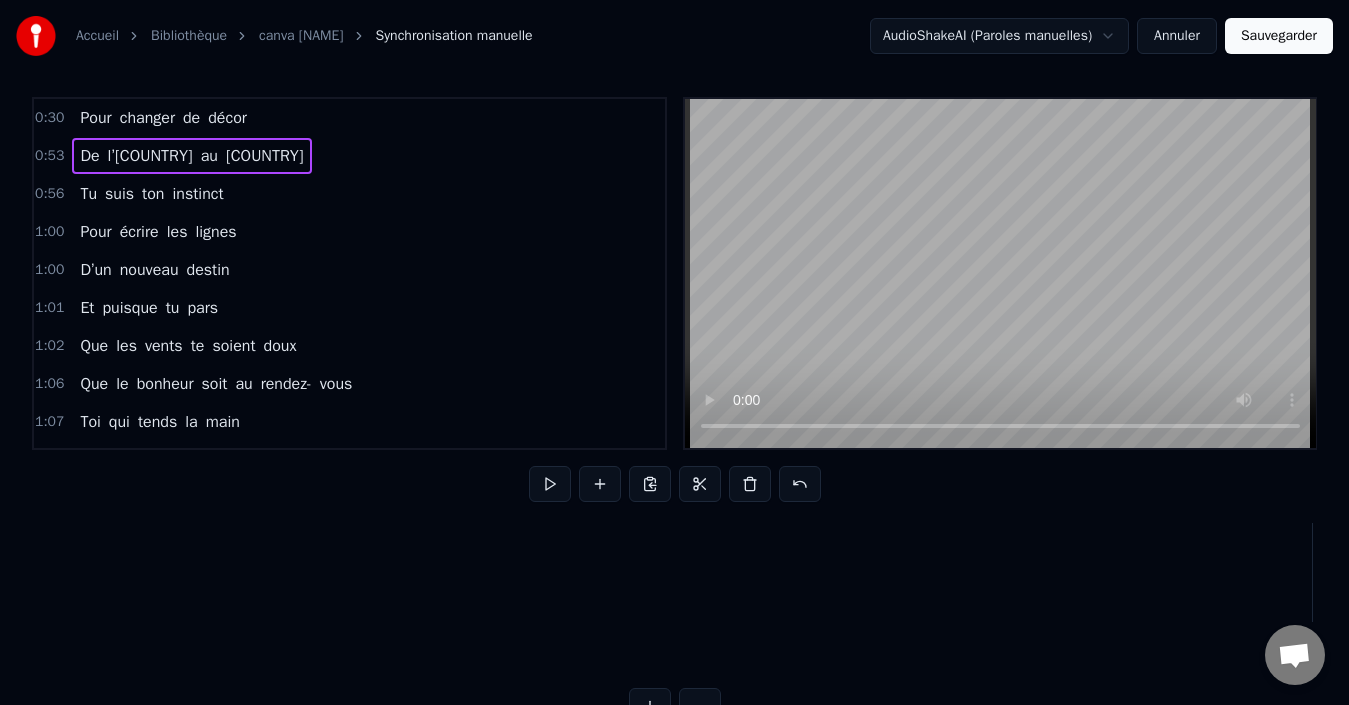 click on "Pour changer de décor De l’[COUNTRY] au [COUNTRY] Tu suis ton instinct Pour écrire les lignes D’un nouveau destin Et puisque tu pars Que les vents te soient doux Que le bonheur soit au rendez- vous Toi qui tends la main A ceux qui sont à genoux Qui soignes les âmes et leurs verrous Que la chance au poker te suive partout Puisque tu pars Tes amis sont légions Preuve de tes belles actions Ta tolérance est ta religion sans faire d’exception Tu gagnes c’est sûre chaque confrontation Bientôt trente cinq ans Un nouveau chapitre, un nouvel élan Le [COUNTRY] t’attend, ce rêve si grand Va et vis pleinement Va de l’avant, la- bas le monde t’attend Tu nous laisseras un vide immense Mais on sourit à ta chance Sans bruit, sans trop d’adieux Le cœur vaillant, le regard curieux Toi qui rêvais depuis l’enfance D’horizons vastes, de connaissances Tu suis ta route, tu traces ton chemin Tu pars mais tu nous gardes dans chaque chanson Dans chaque regard Dans ton histoire, garde en mémoire Notre puisque" at bounding box center [674, 597] 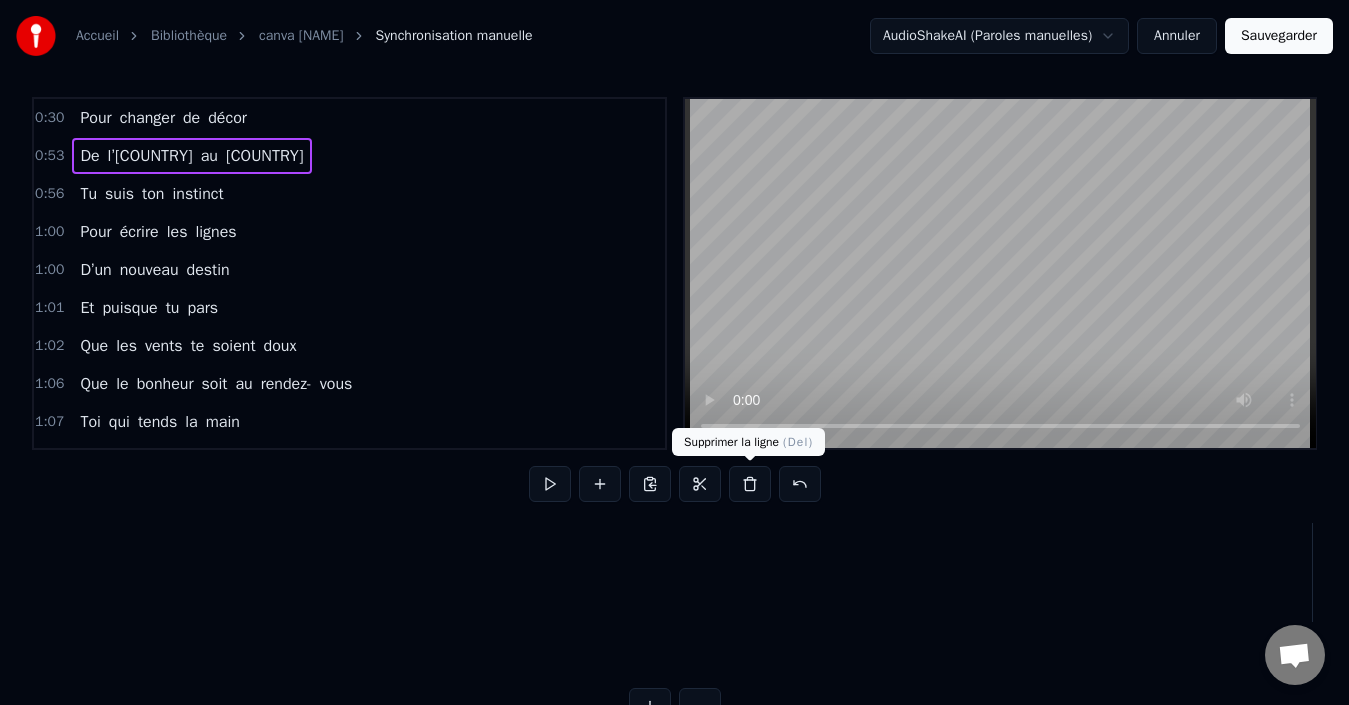 click at bounding box center [750, 484] 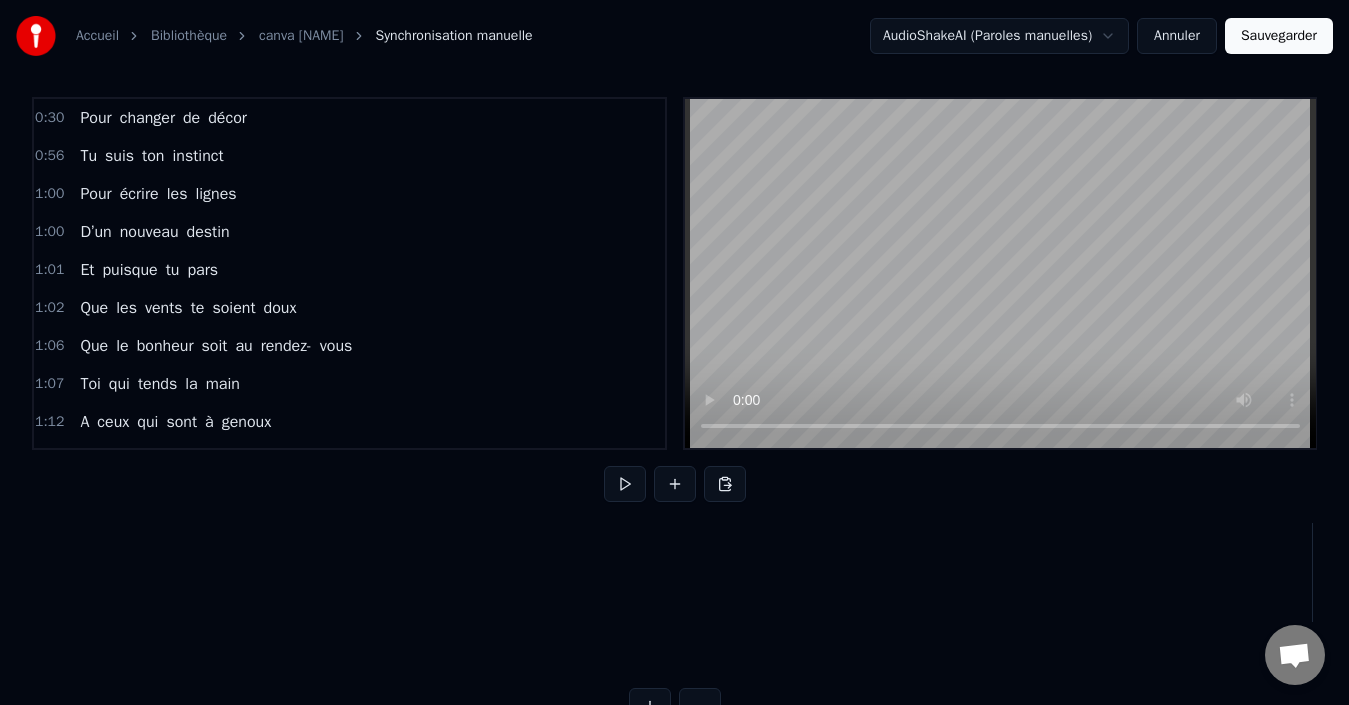 click on "pars" at bounding box center [-131, 572] 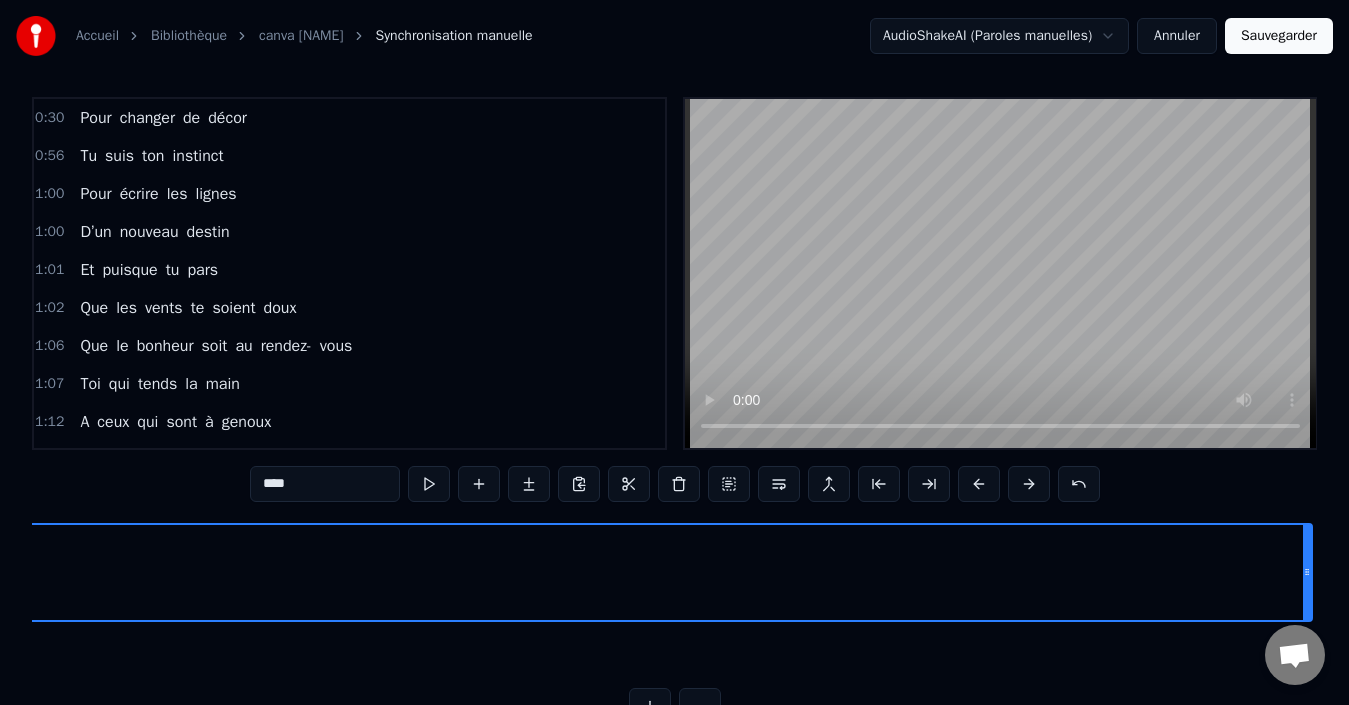 scroll, scrollTop: 0, scrollLeft: 0, axis: both 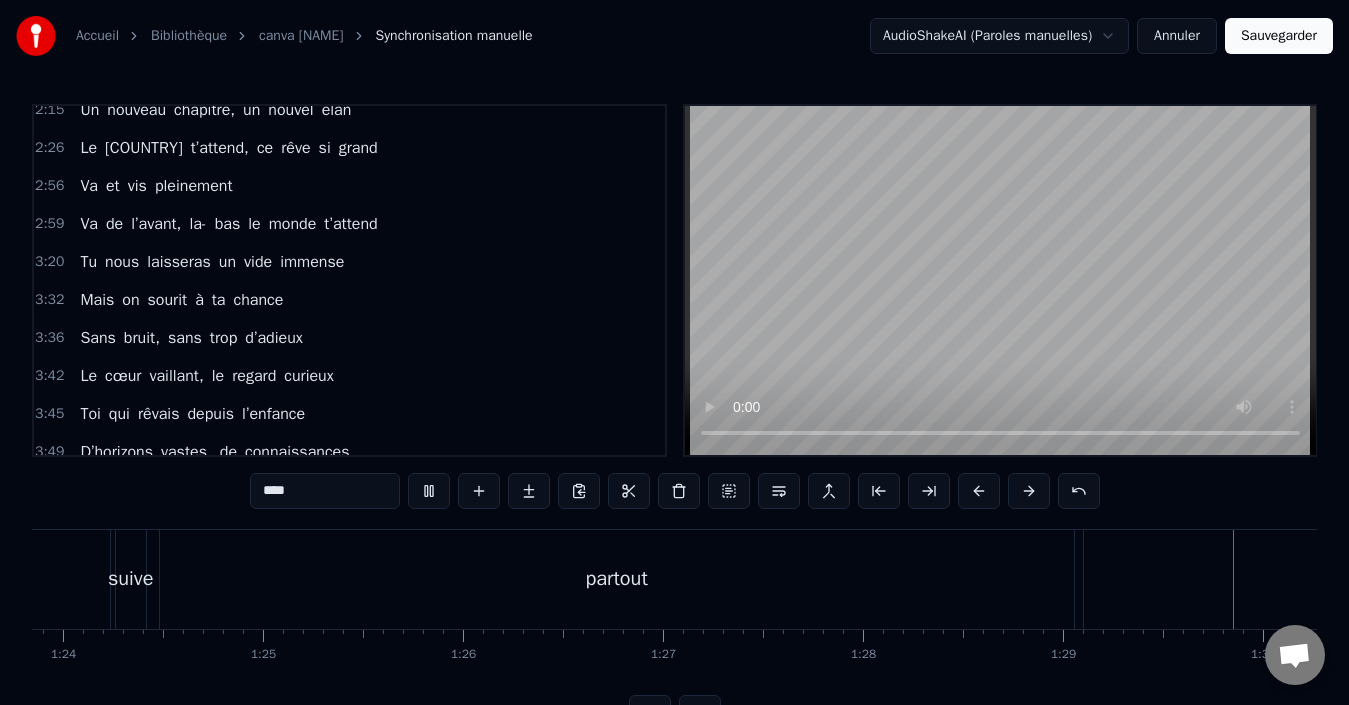click at bounding box center (1000, 280) 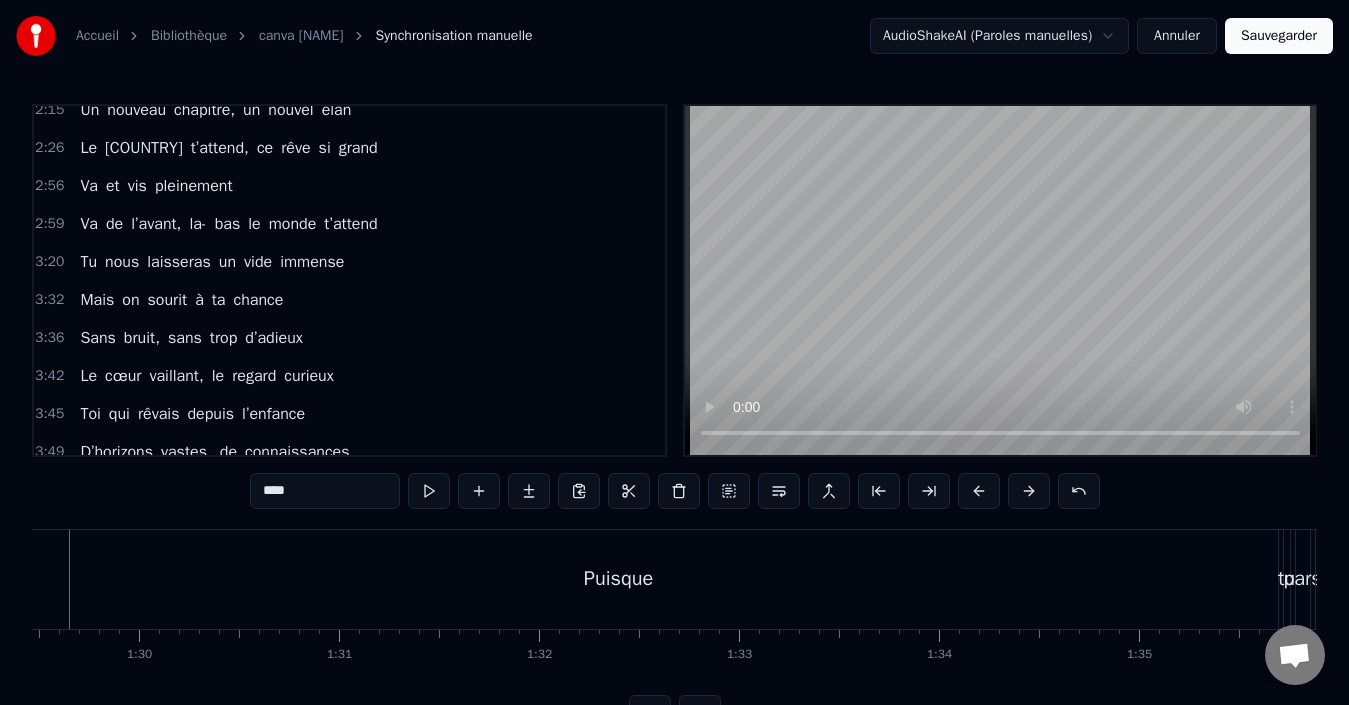 scroll, scrollTop: 0, scrollLeft: 17830, axis: horizontal 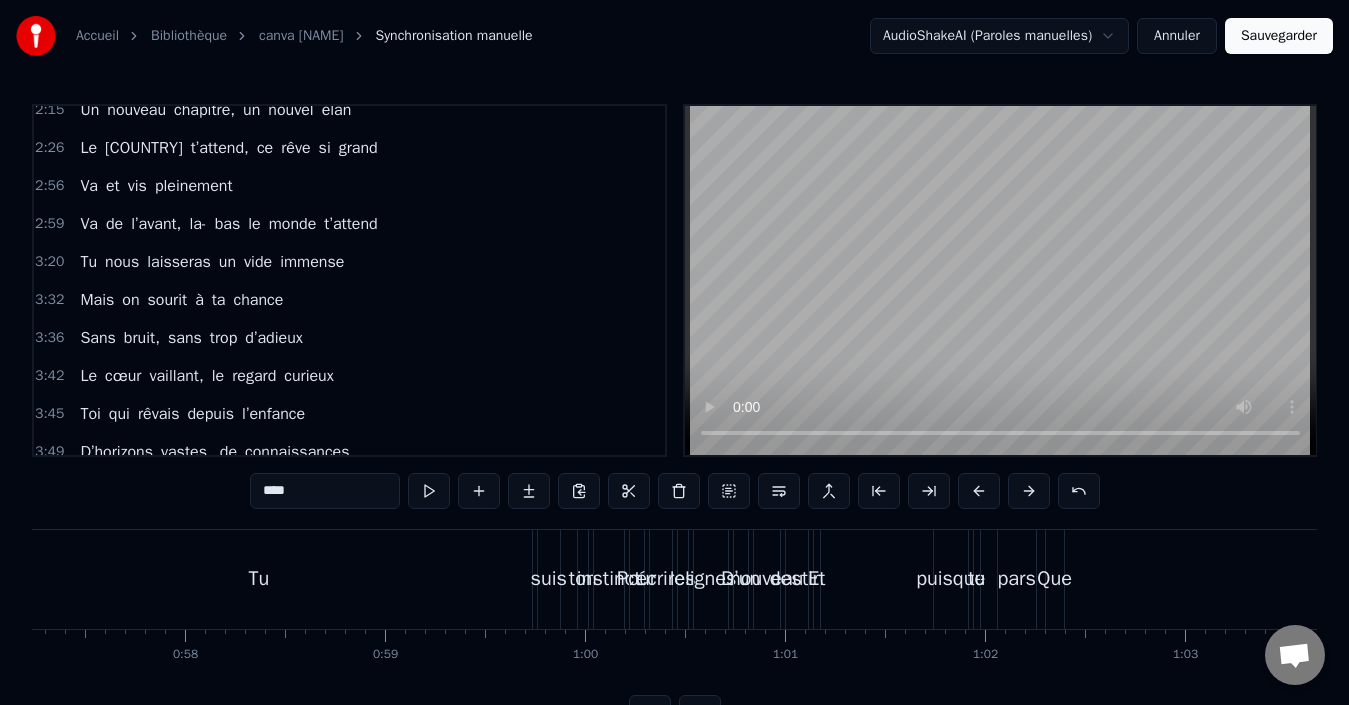 click on "Tu" at bounding box center (259, 579) 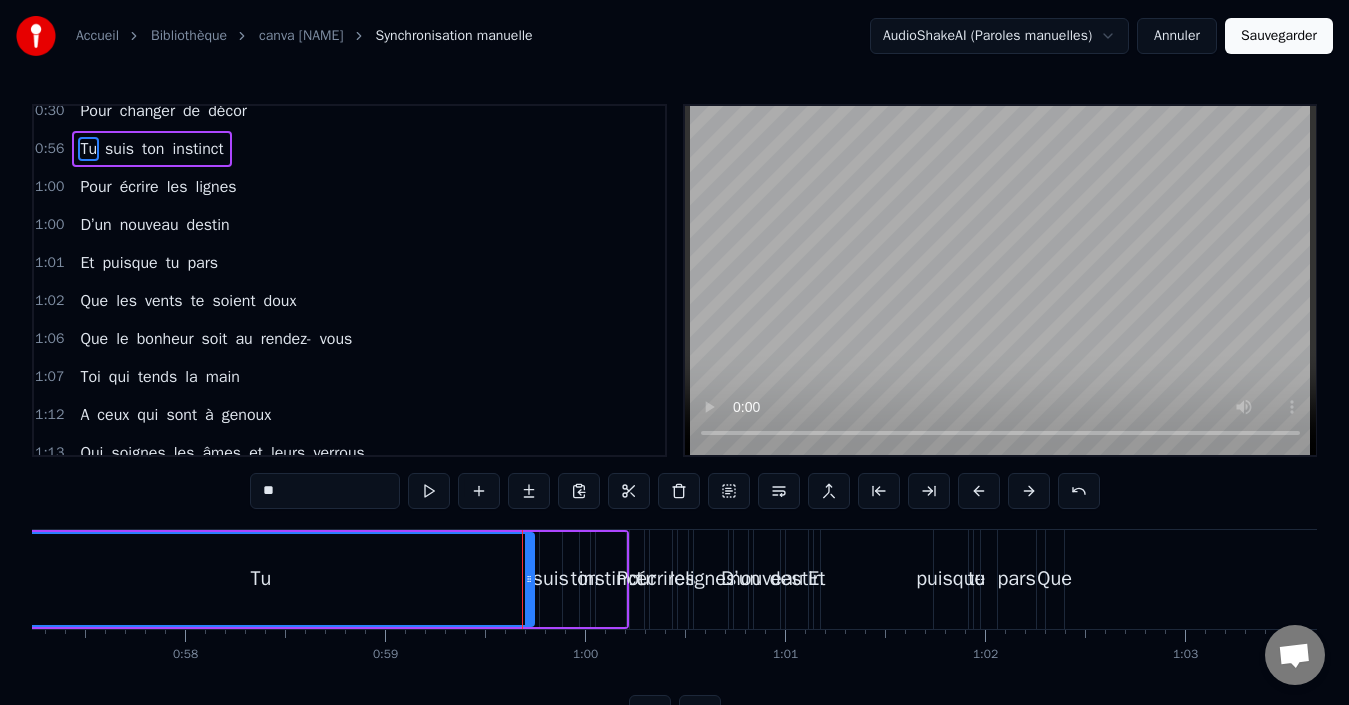 scroll, scrollTop: 0, scrollLeft: 0, axis: both 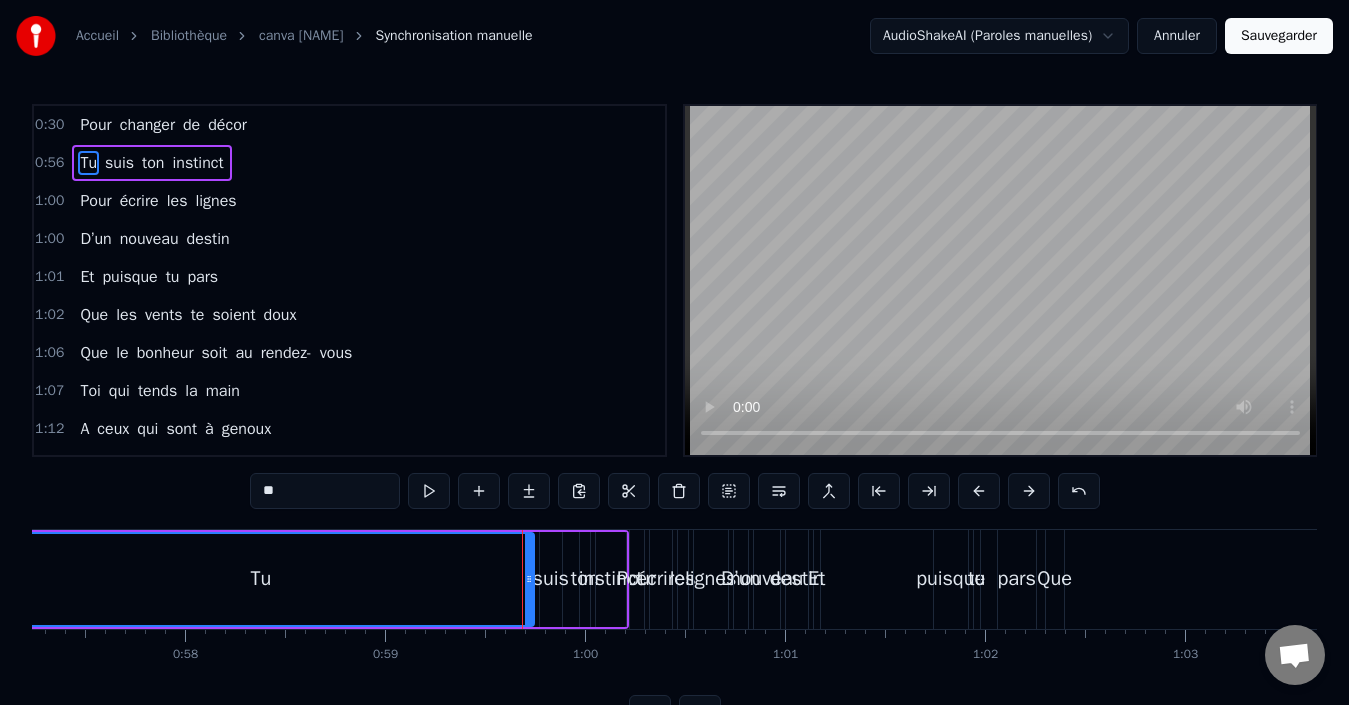 click on "Tu suis ton instinct" at bounding box center [151, 163] 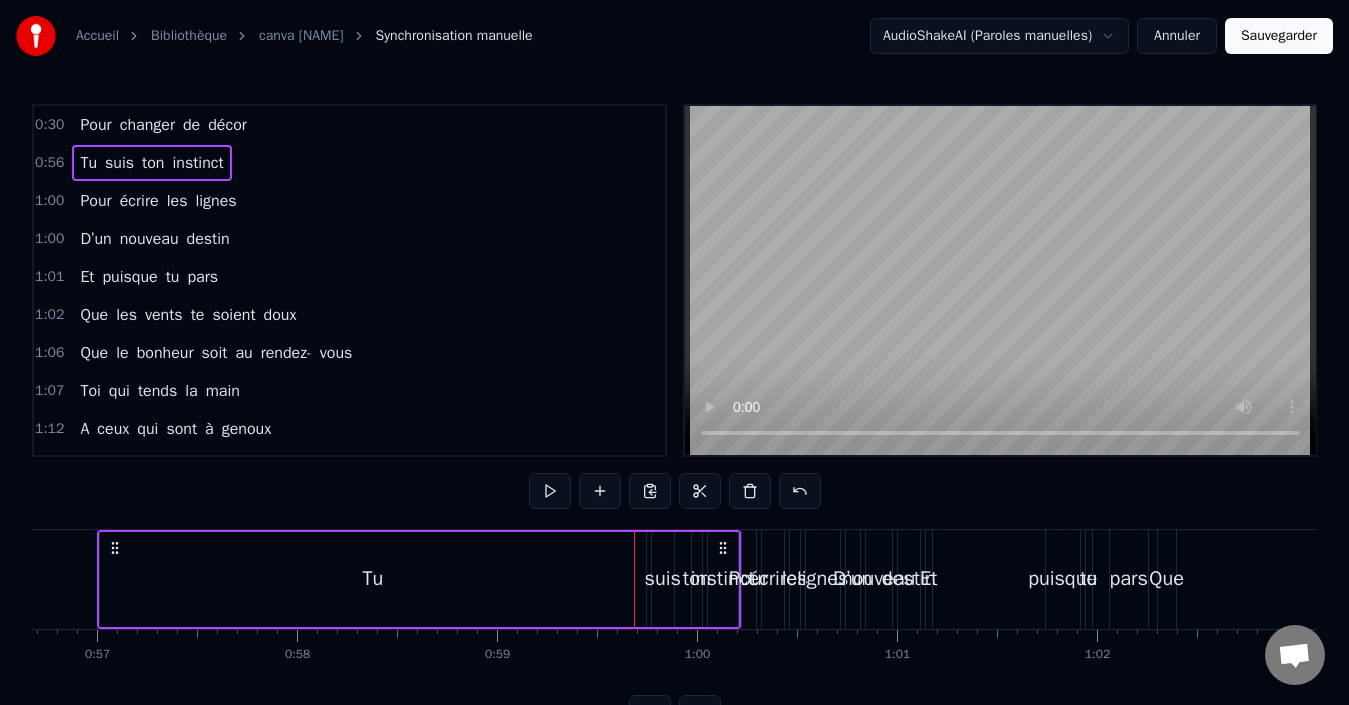 scroll, scrollTop: 0, scrollLeft: 11299, axis: horizontal 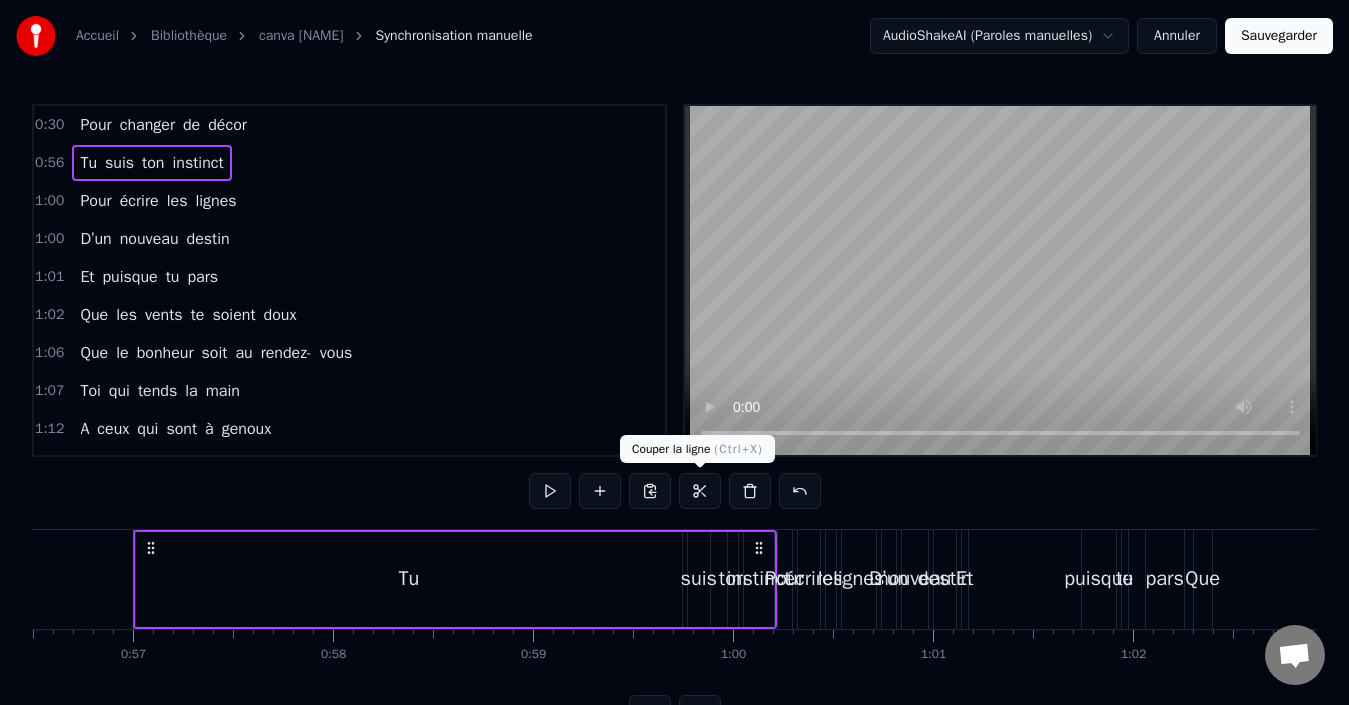 click at bounding box center [700, 491] 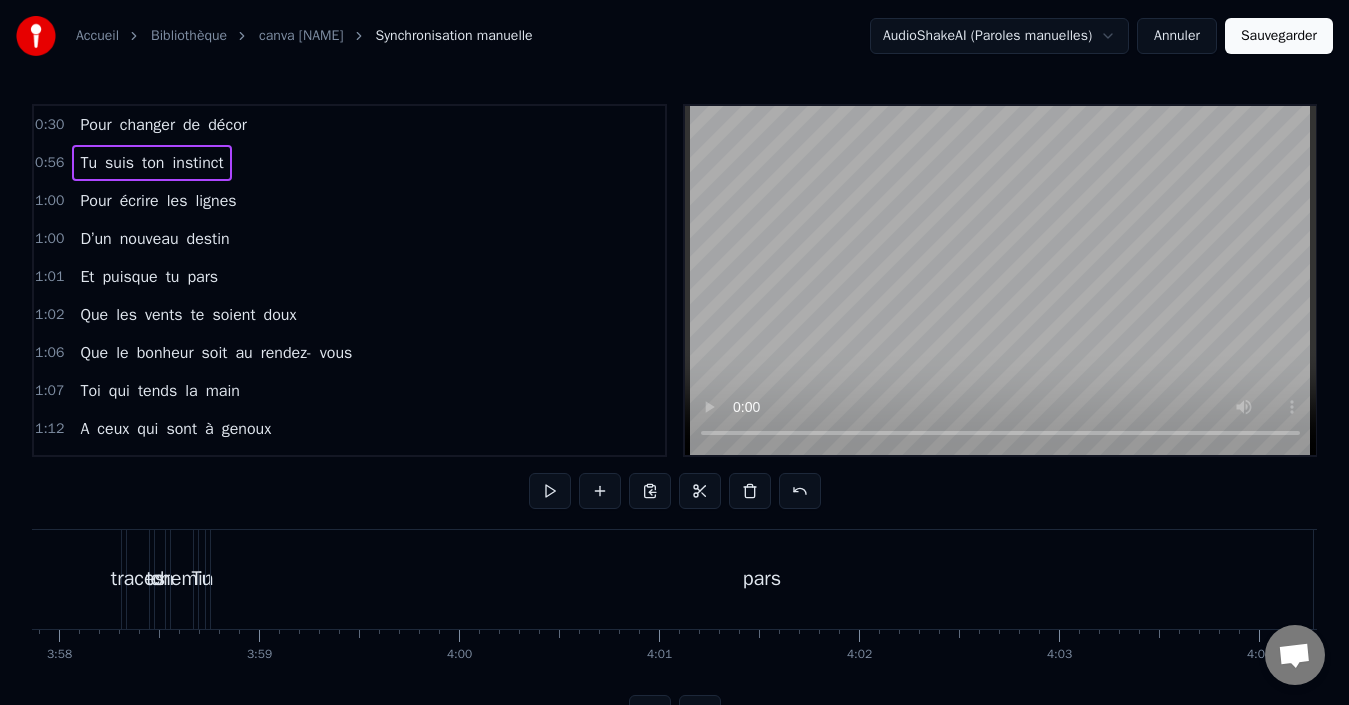 scroll, scrollTop: 0, scrollLeft: 47631, axis: horizontal 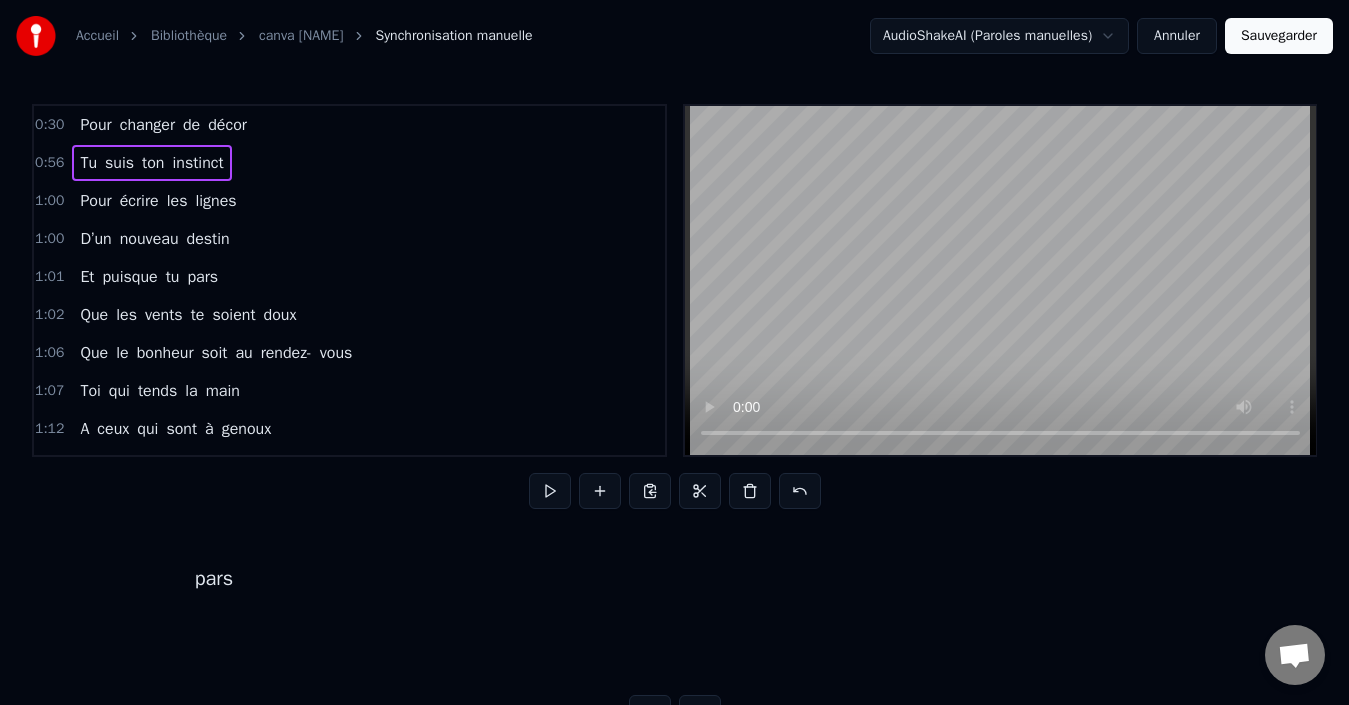 click on "pars" at bounding box center (214, 579) 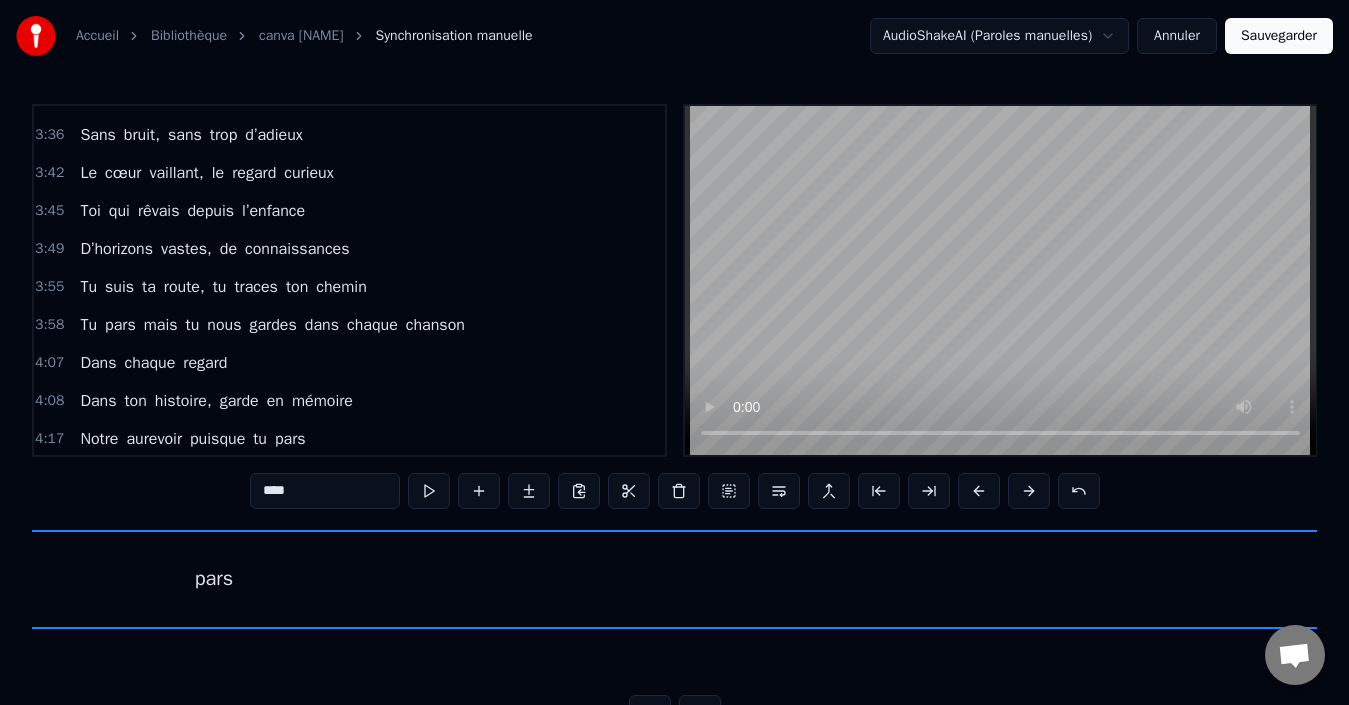 scroll, scrollTop: 1178, scrollLeft: 0, axis: vertical 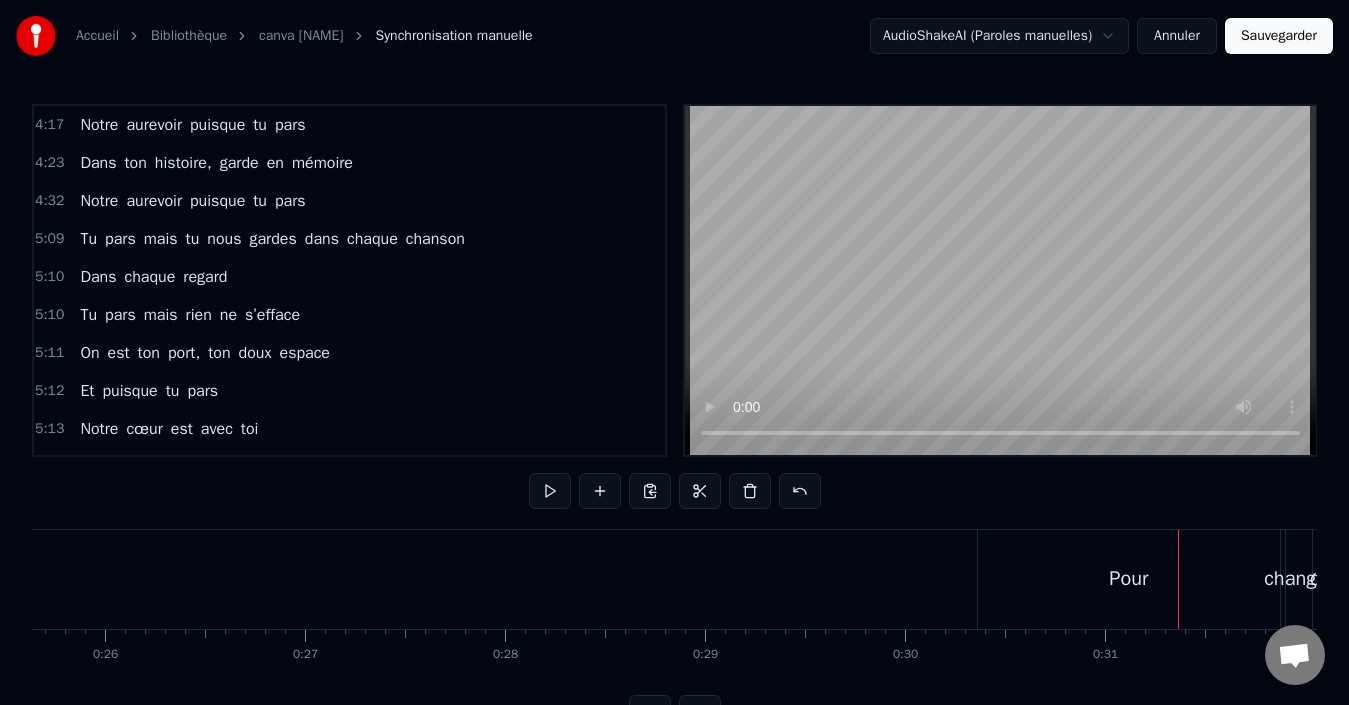 click on "Pour" at bounding box center (1128, 579) 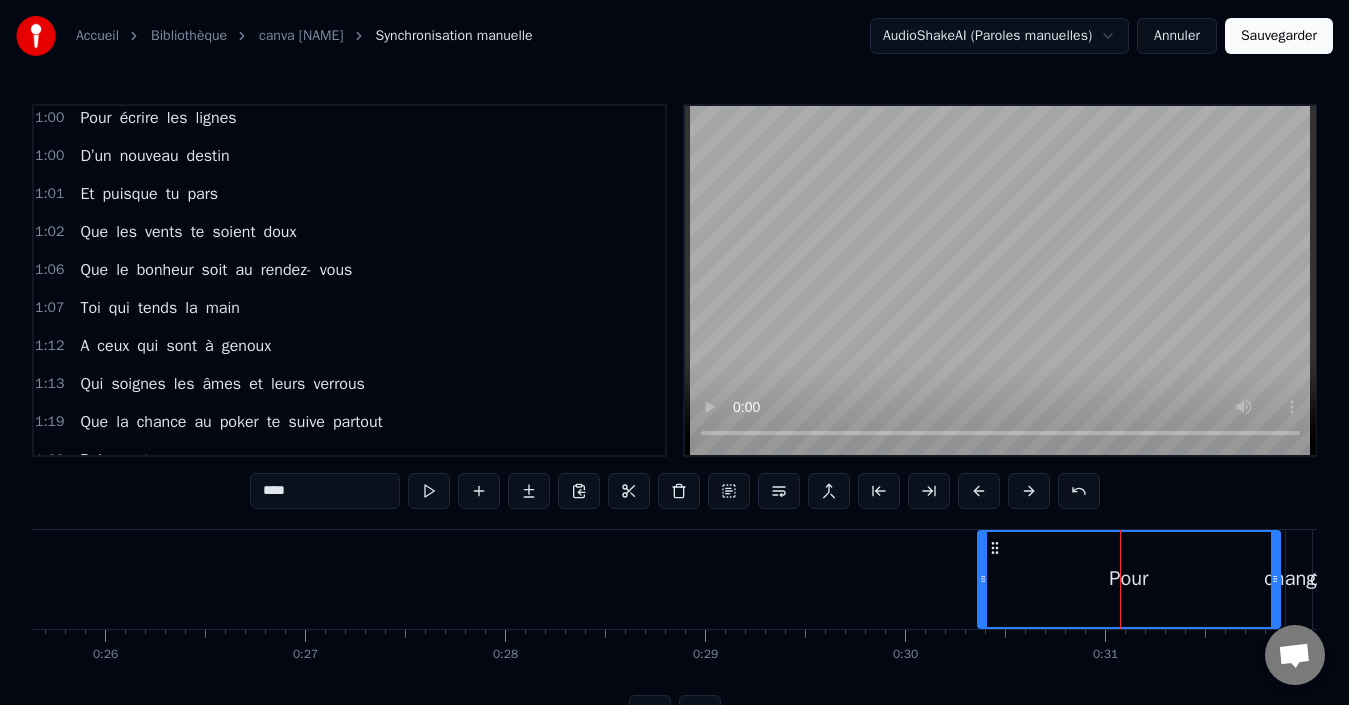 scroll, scrollTop: 0, scrollLeft: 0, axis: both 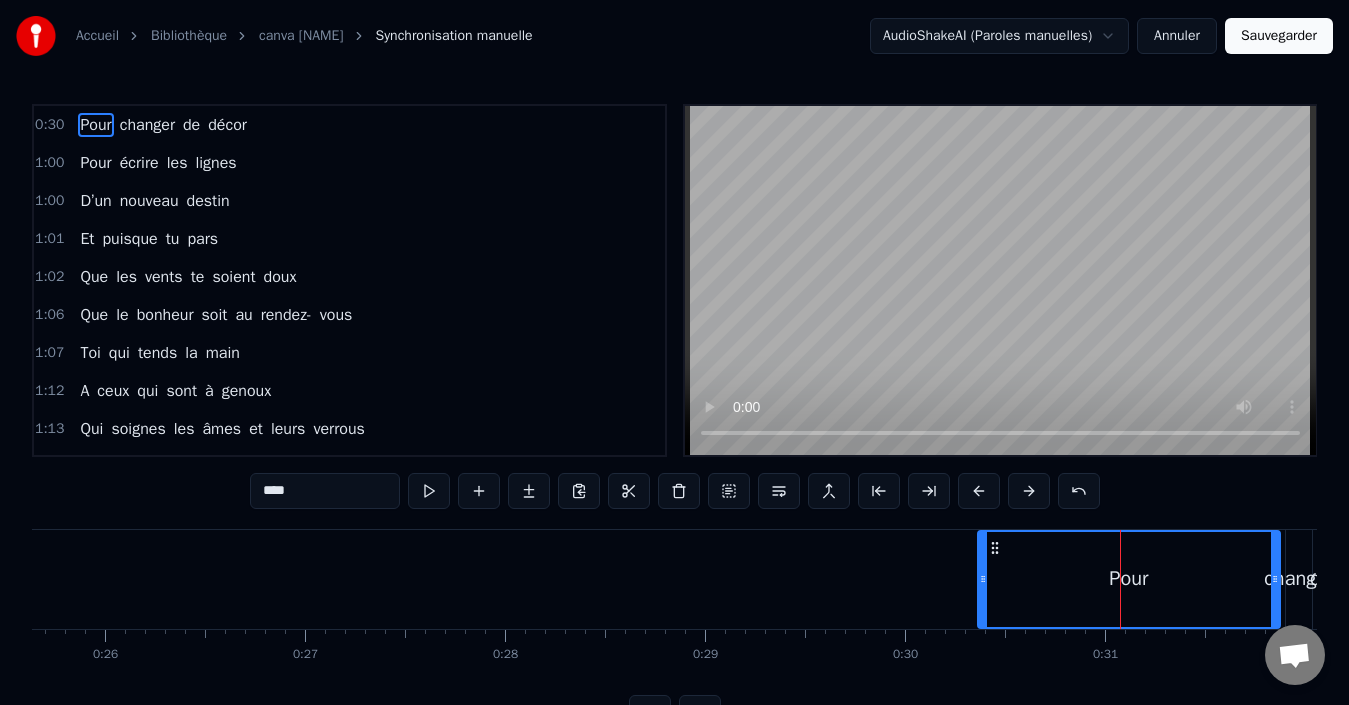 click on "Pour changer de décor" at bounding box center [163, 125] 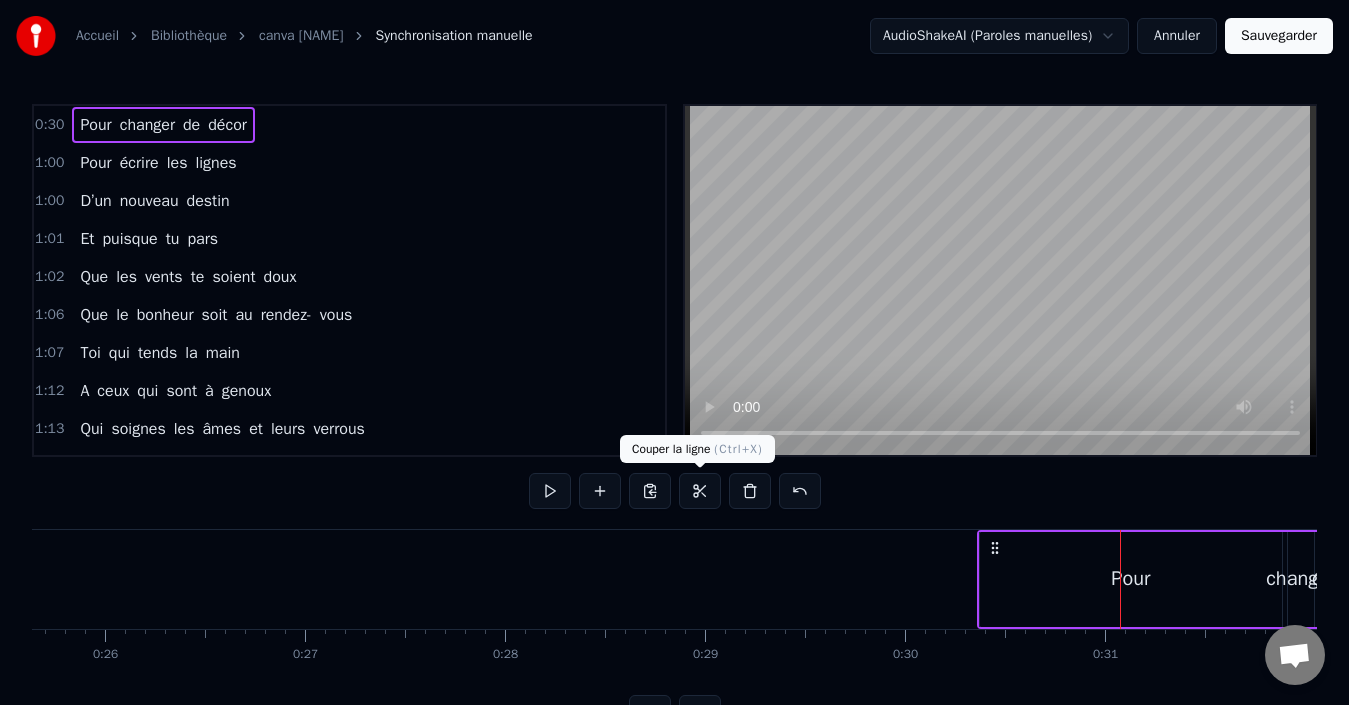 click at bounding box center (700, 491) 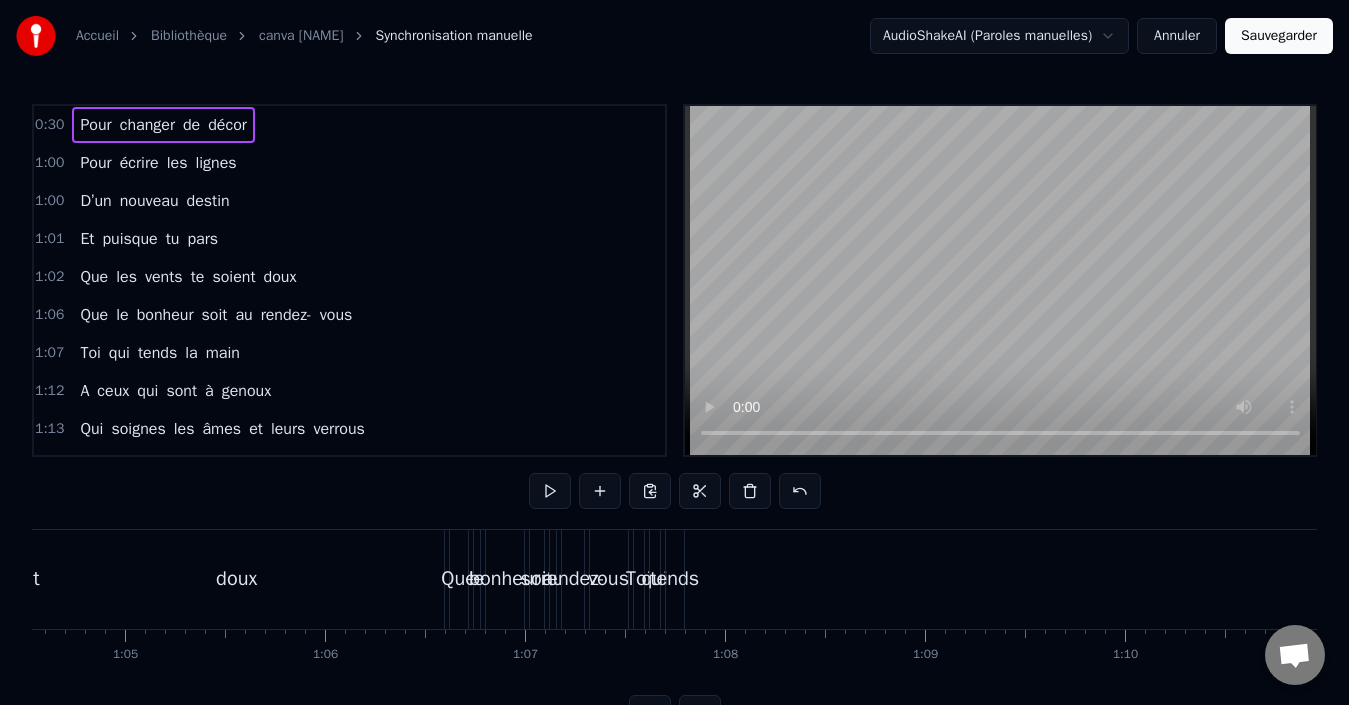scroll, scrollTop: 0, scrollLeft: 12927, axis: horizontal 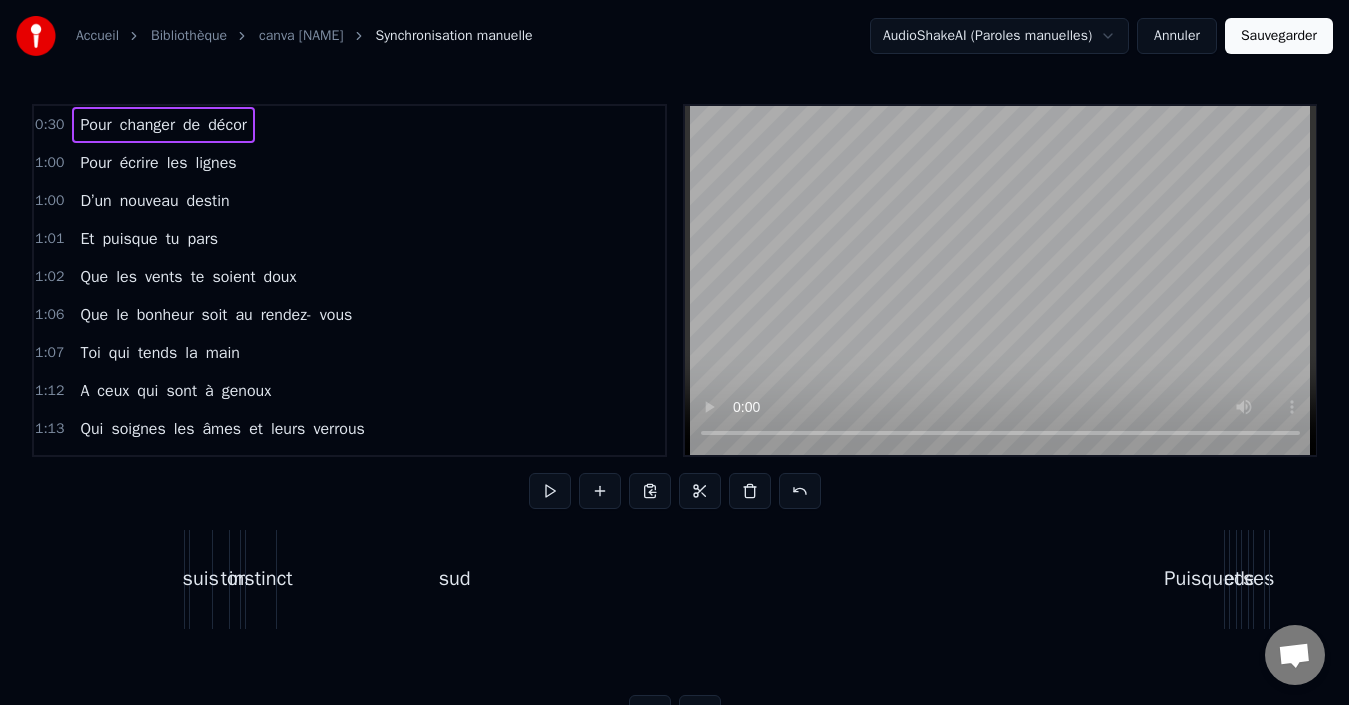 click on "sud" at bounding box center (455, 579) 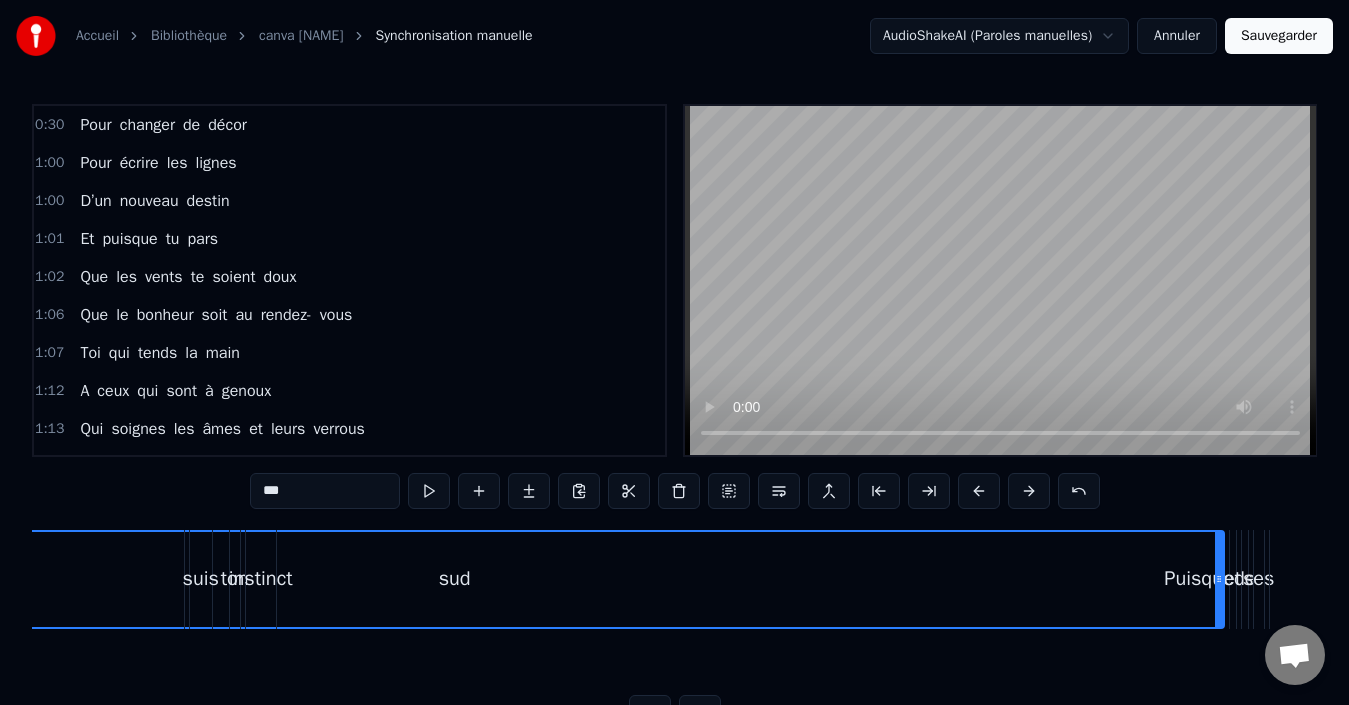 scroll, scrollTop: 7, scrollLeft: 0, axis: vertical 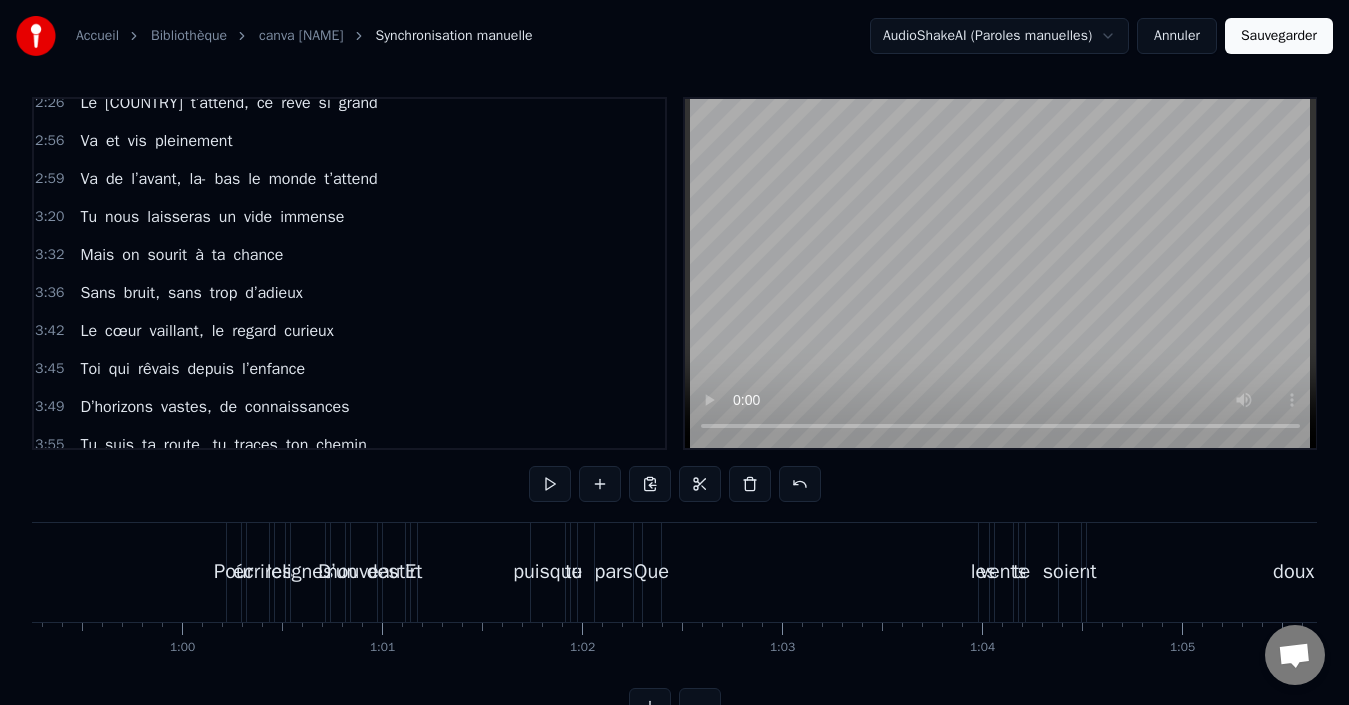click on "Pour" at bounding box center [233, 572] 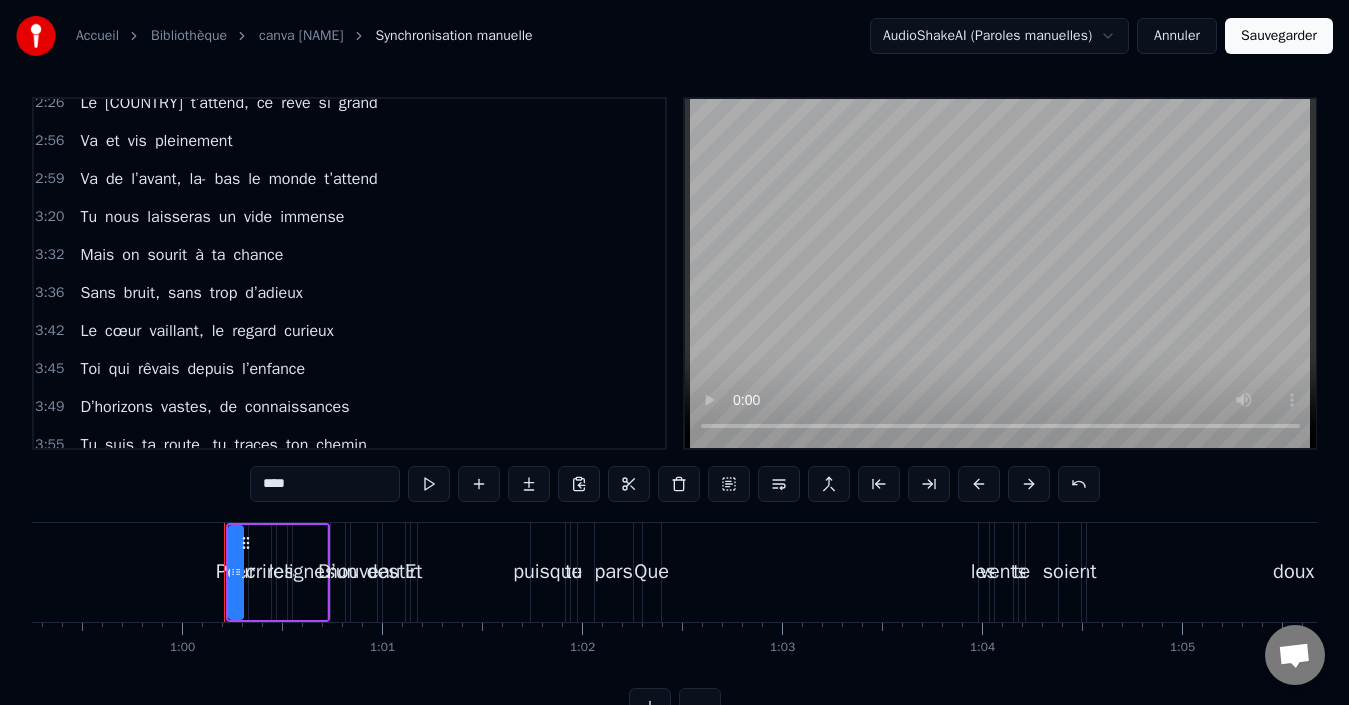 scroll, scrollTop: 0, scrollLeft: 0, axis: both 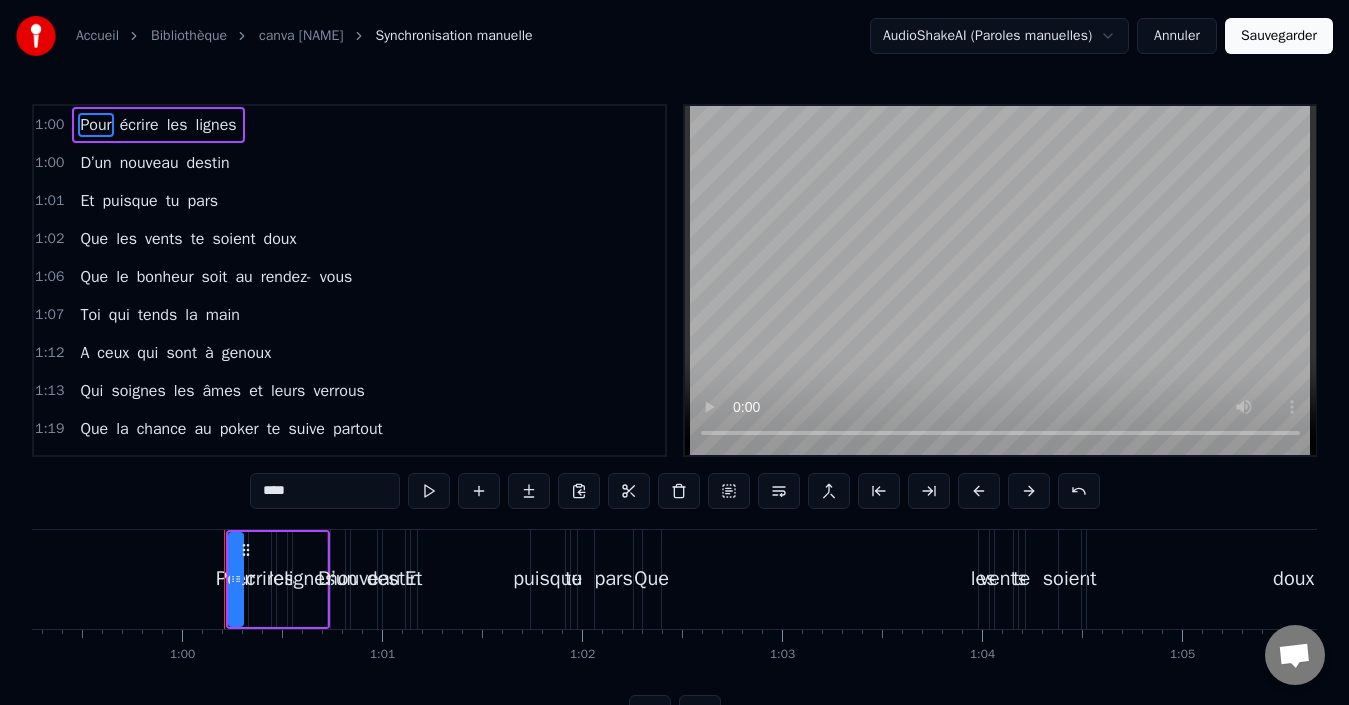 click on "Pour écrire les lignes" at bounding box center (158, 125) 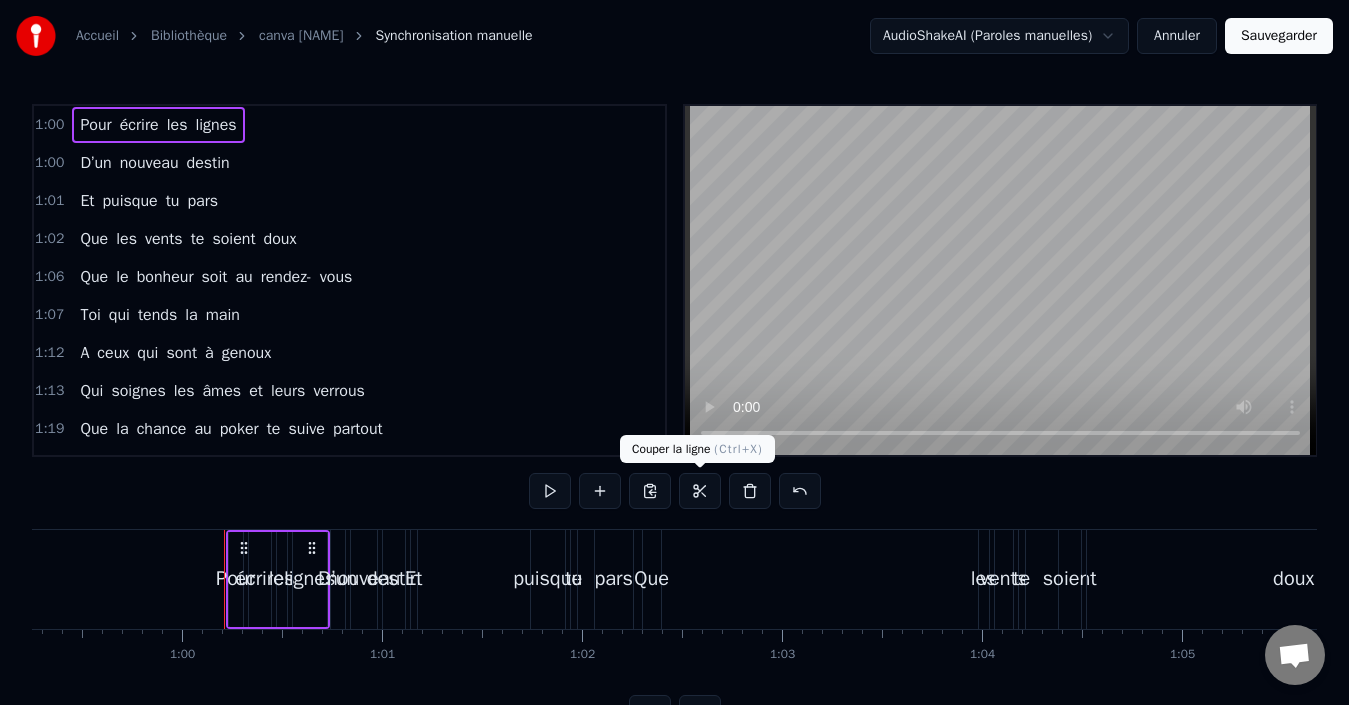 click at bounding box center (700, 491) 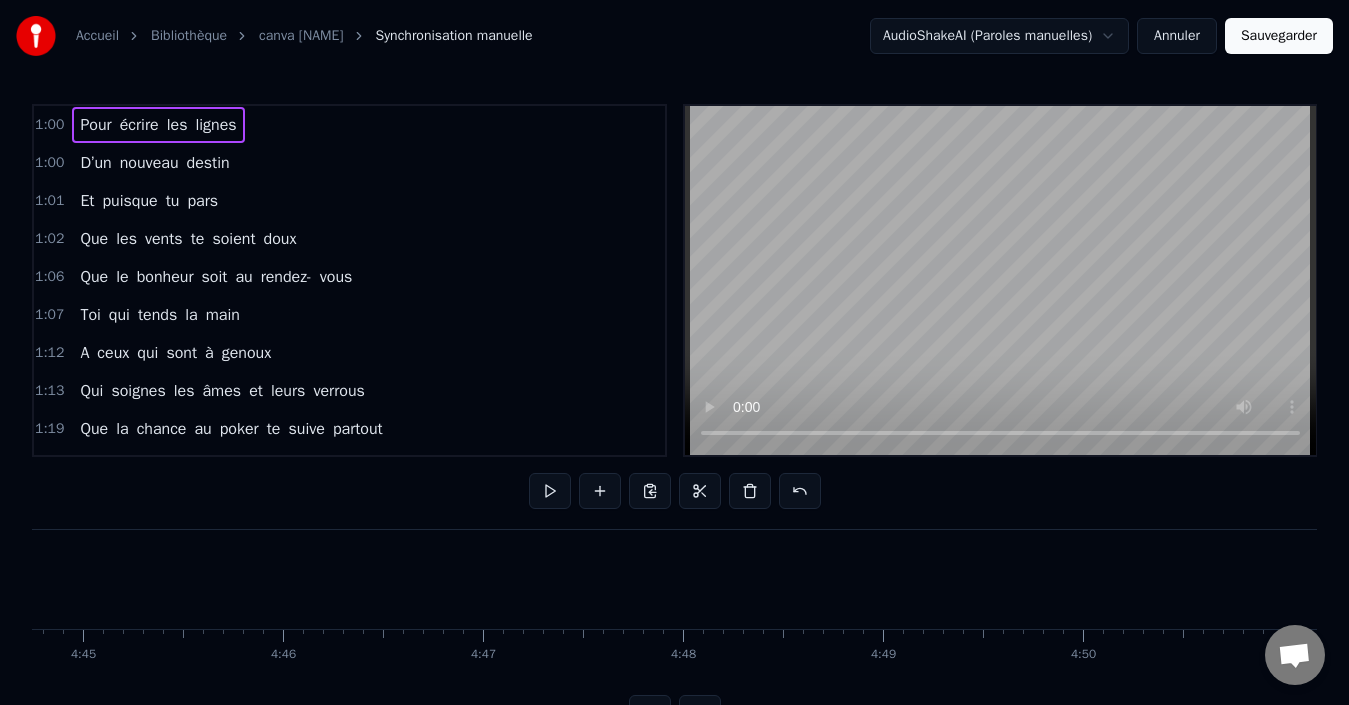 scroll, scrollTop: 0, scrollLeft: 57065, axis: horizontal 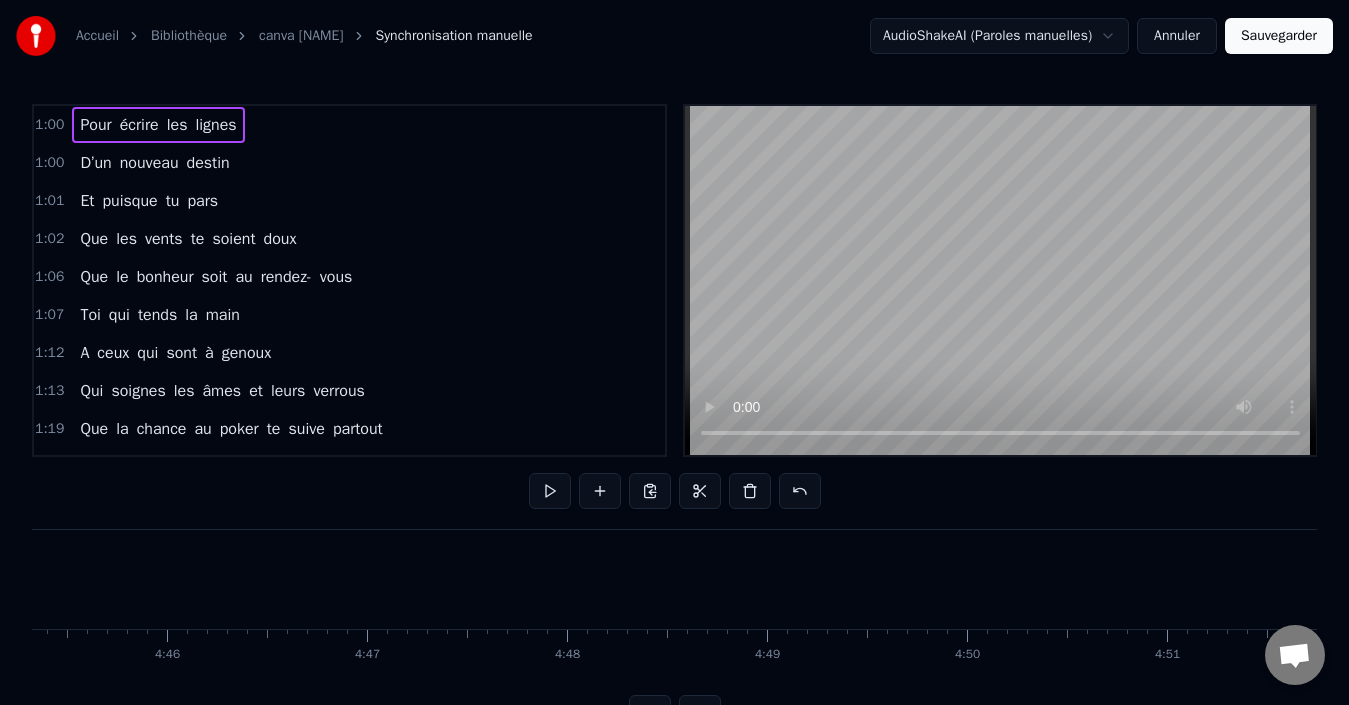 drag, startPoint x: 1052, startPoint y: 676, endPoint x: 1091, endPoint y: 707, distance: 49.819675 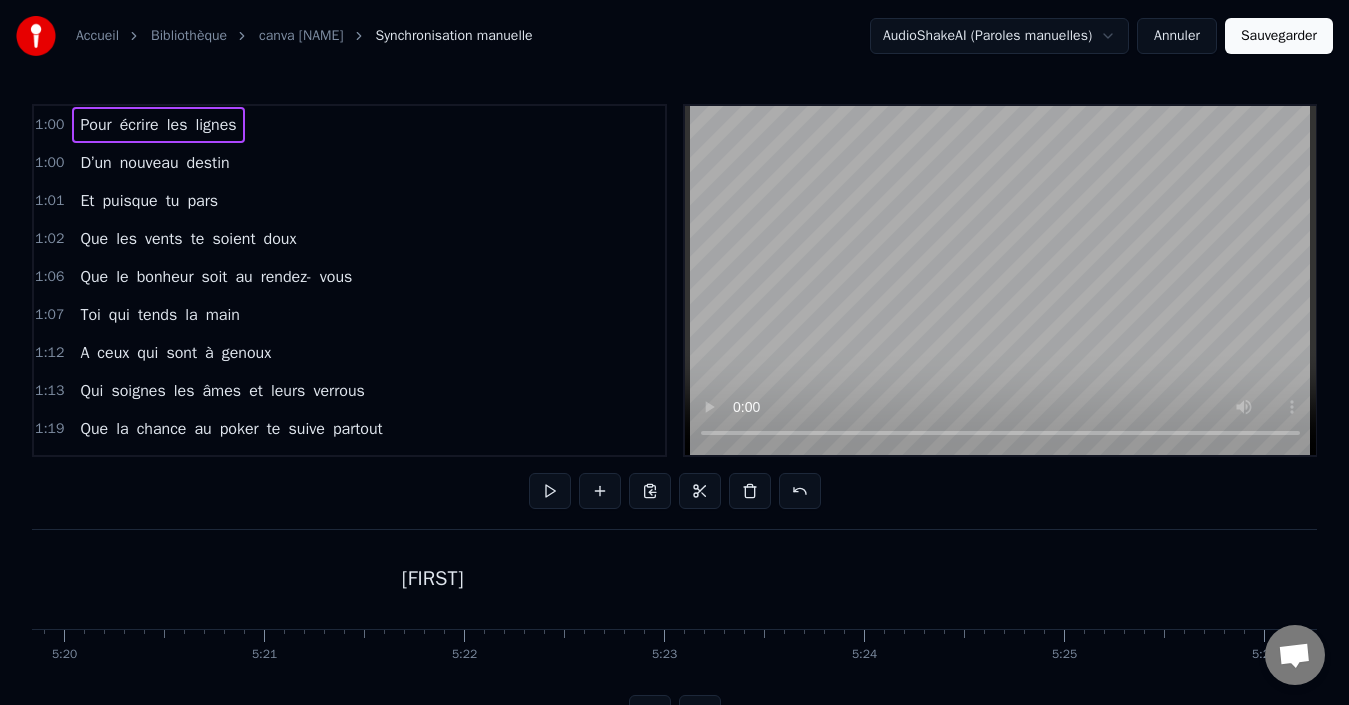 scroll, scrollTop: 0, scrollLeft: 64025, axis: horizontal 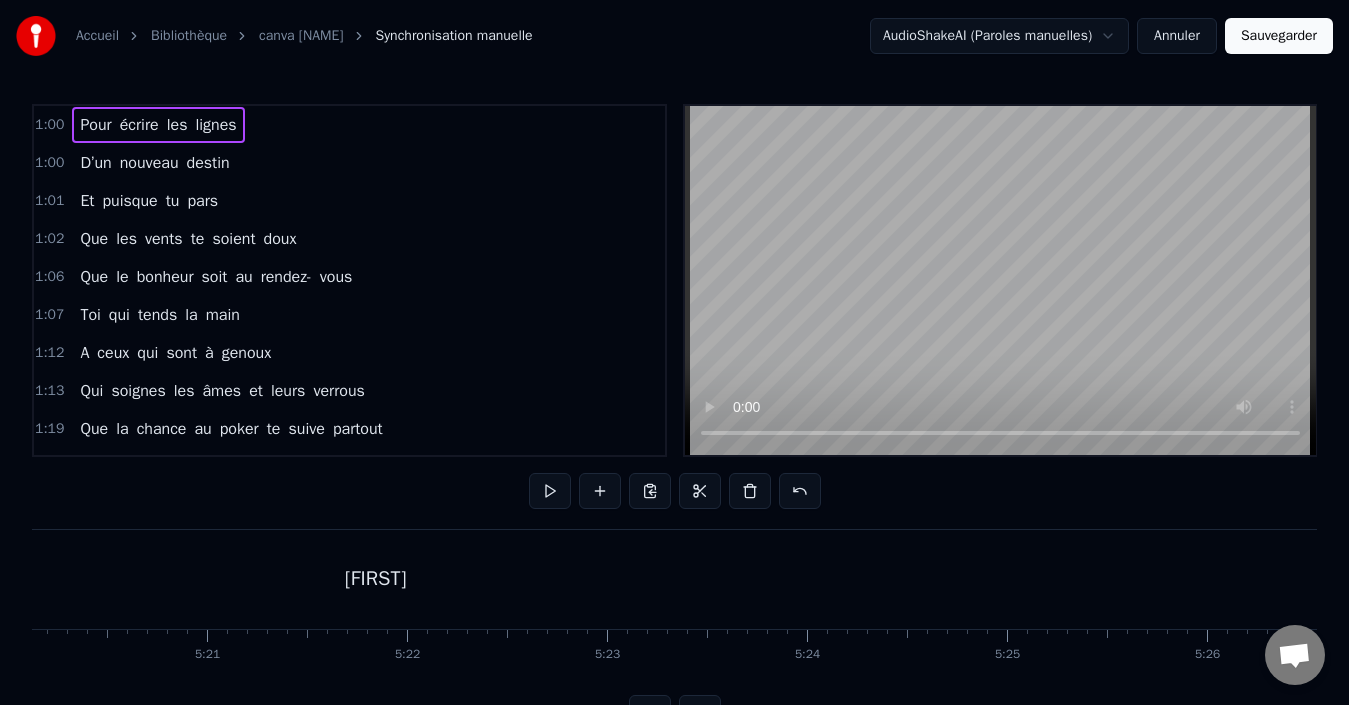 click on "[FIRST]" at bounding box center [376, 579] 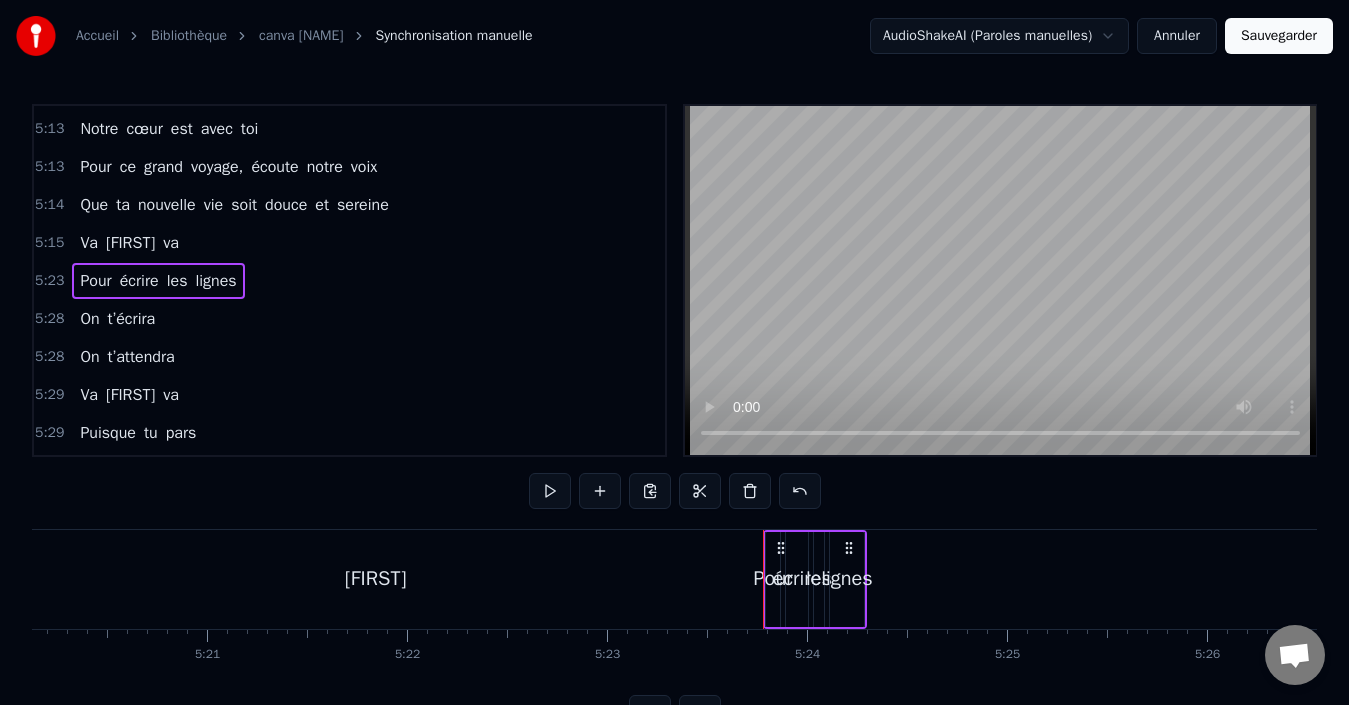 scroll, scrollTop: 1326, scrollLeft: 0, axis: vertical 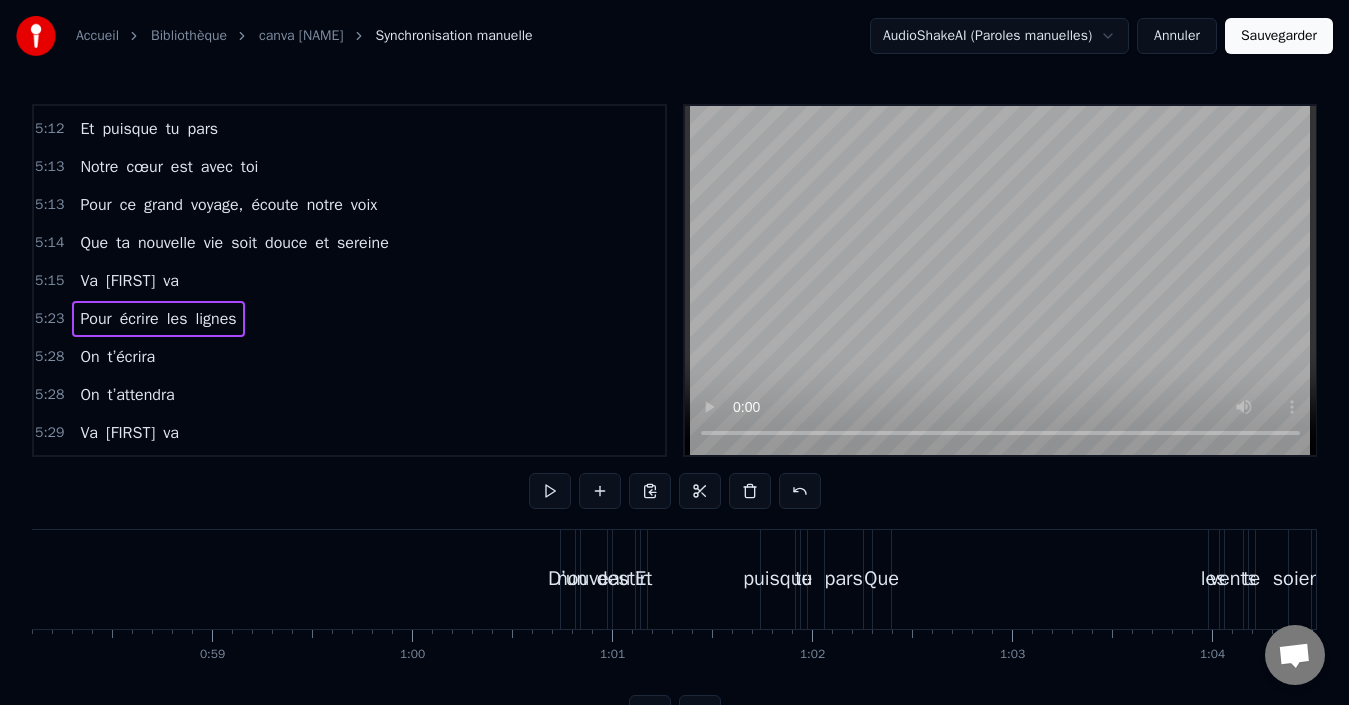 click on "D’un" at bounding box center [568, 579] 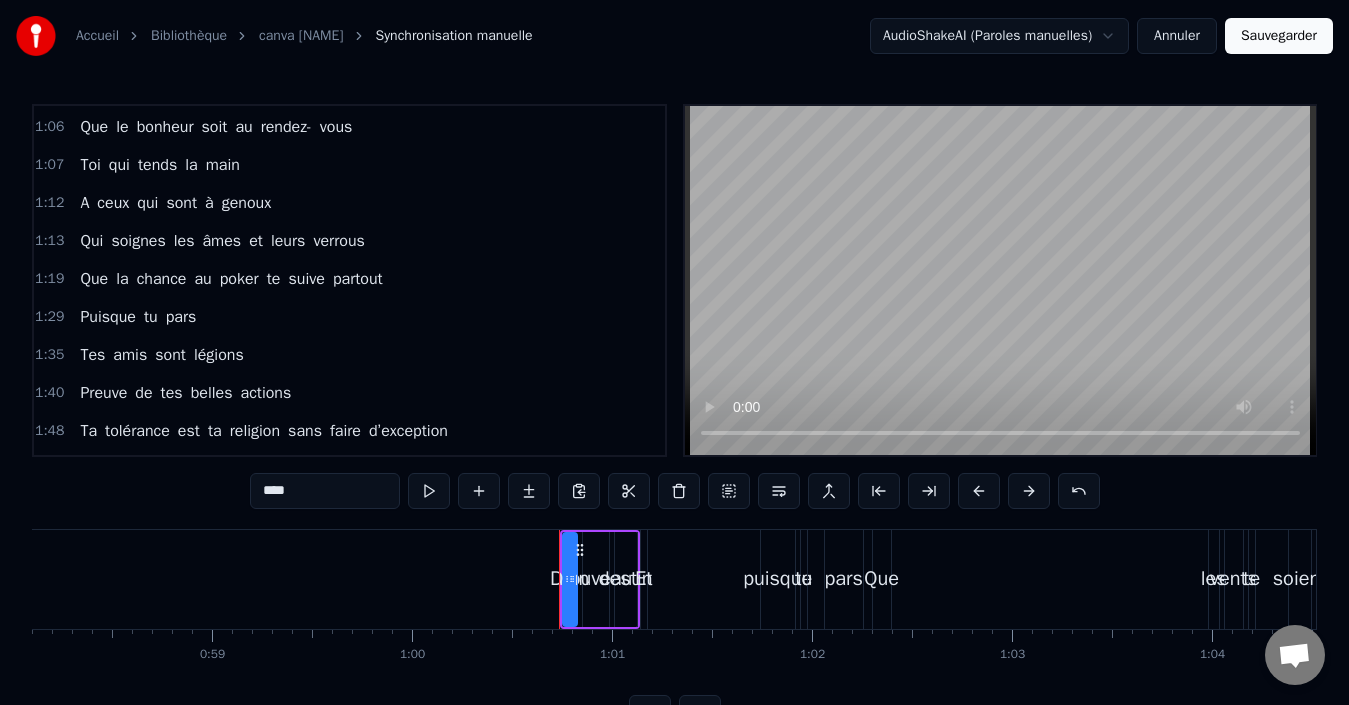 scroll, scrollTop: 0, scrollLeft: 0, axis: both 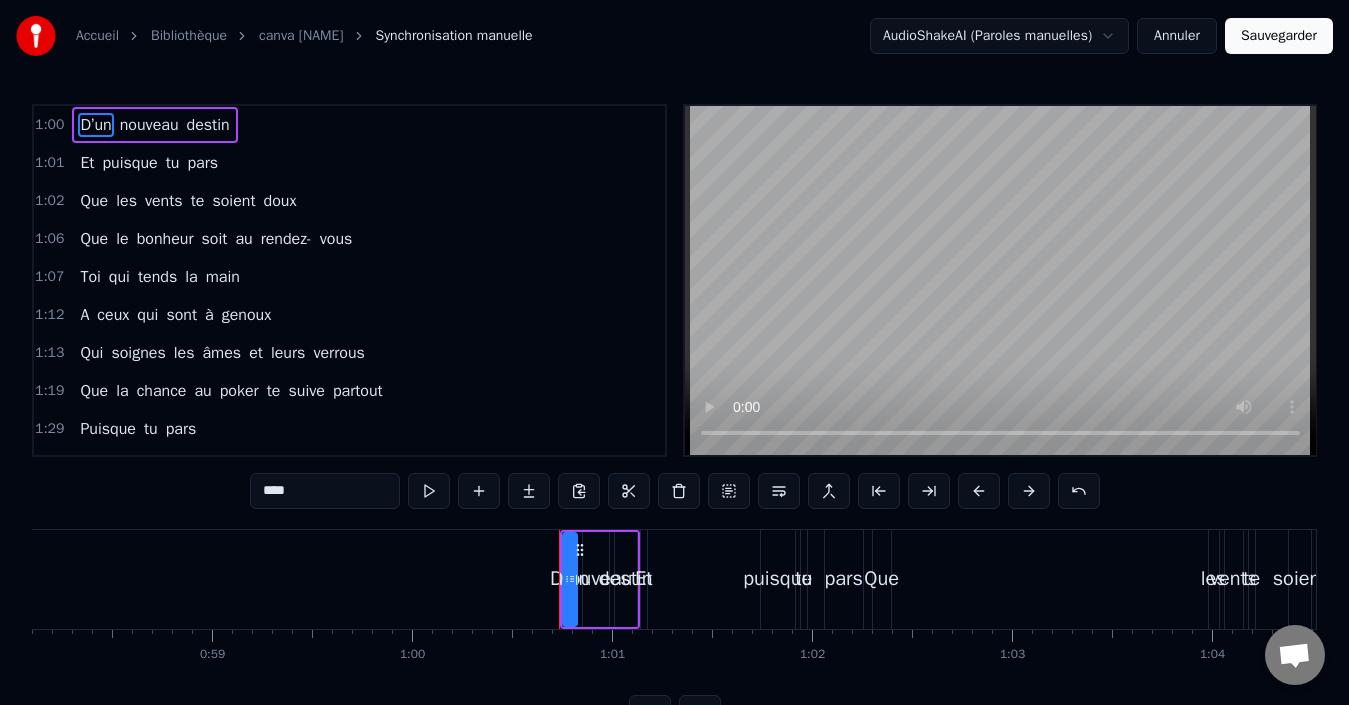 click on "D’un nouveau destin" at bounding box center (154, 125) 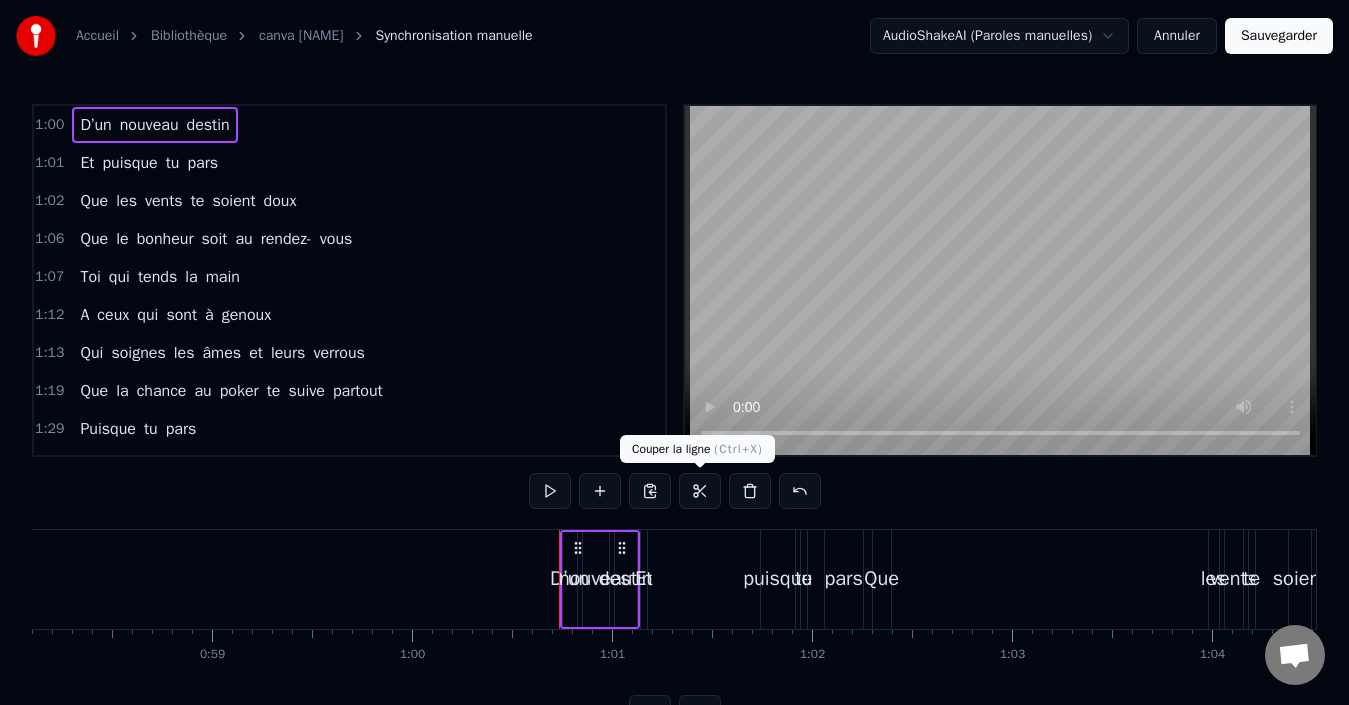click at bounding box center [700, 491] 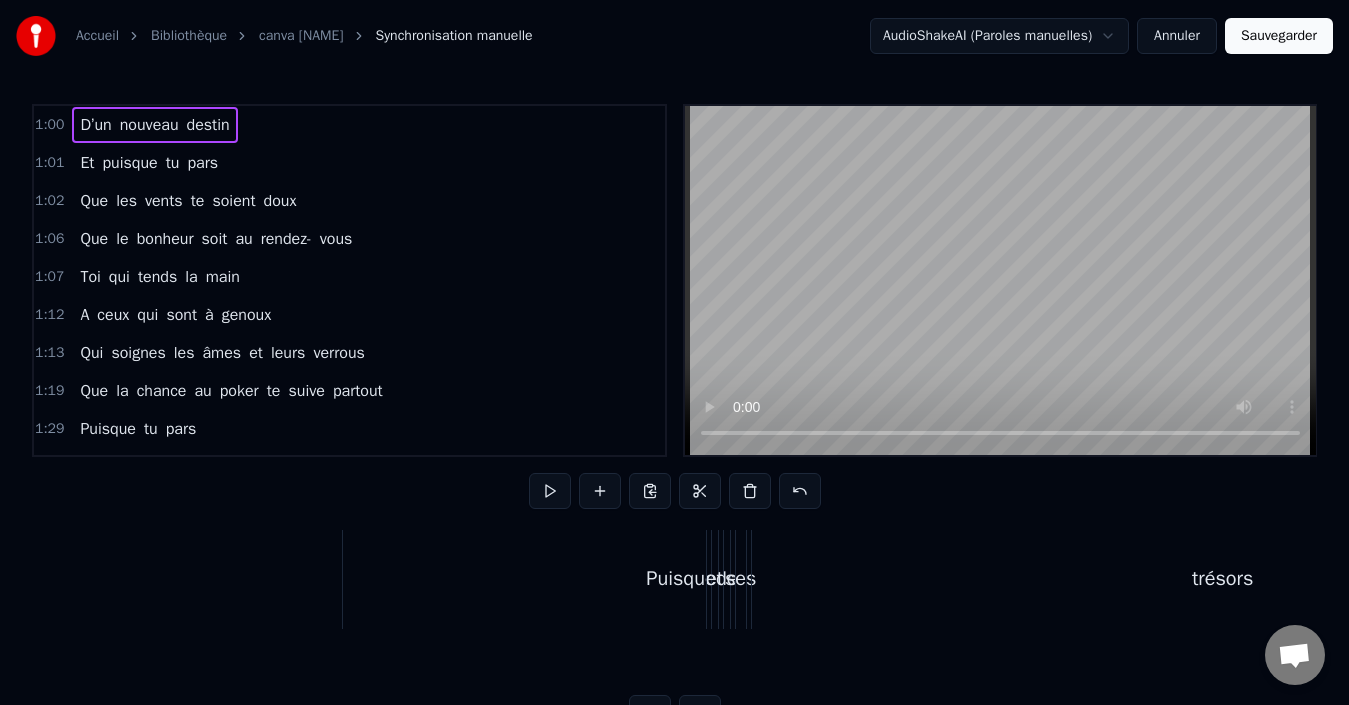 scroll, scrollTop: 0, scrollLeft: 66901, axis: horizontal 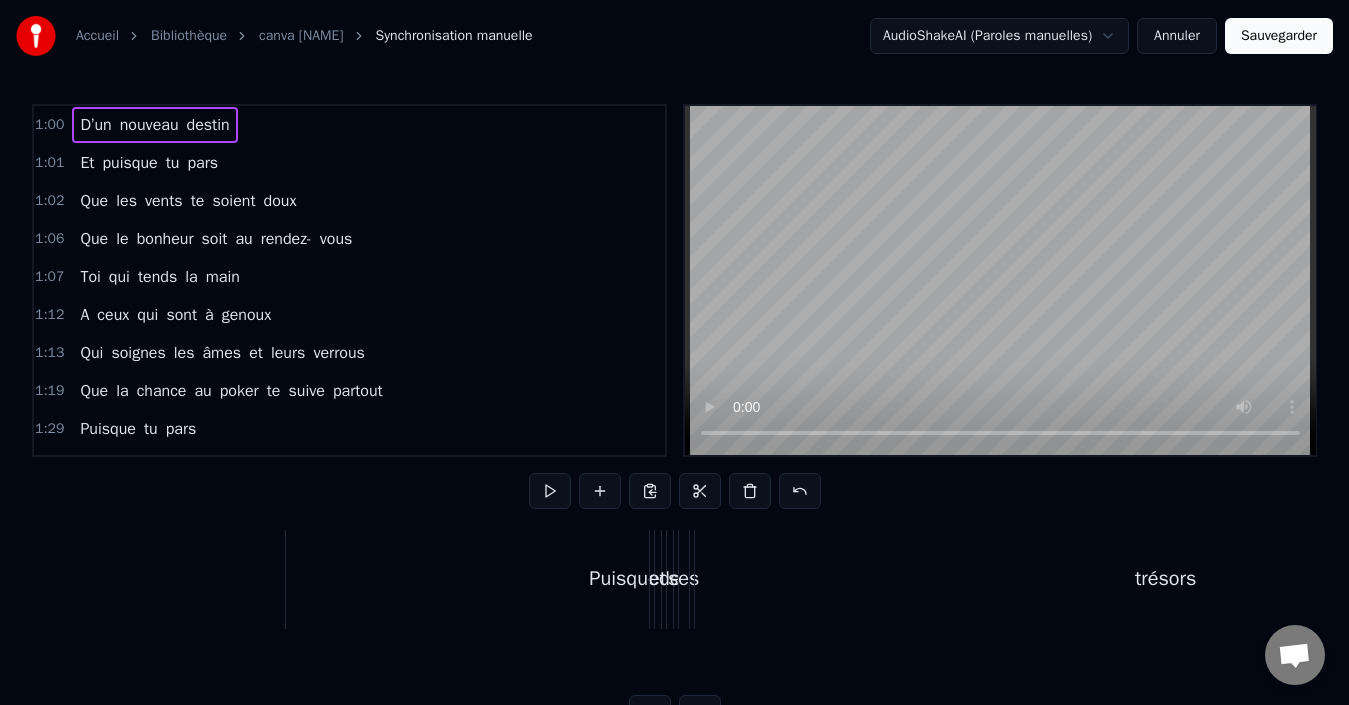 click on "trésors" at bounding box center [1166, 579] 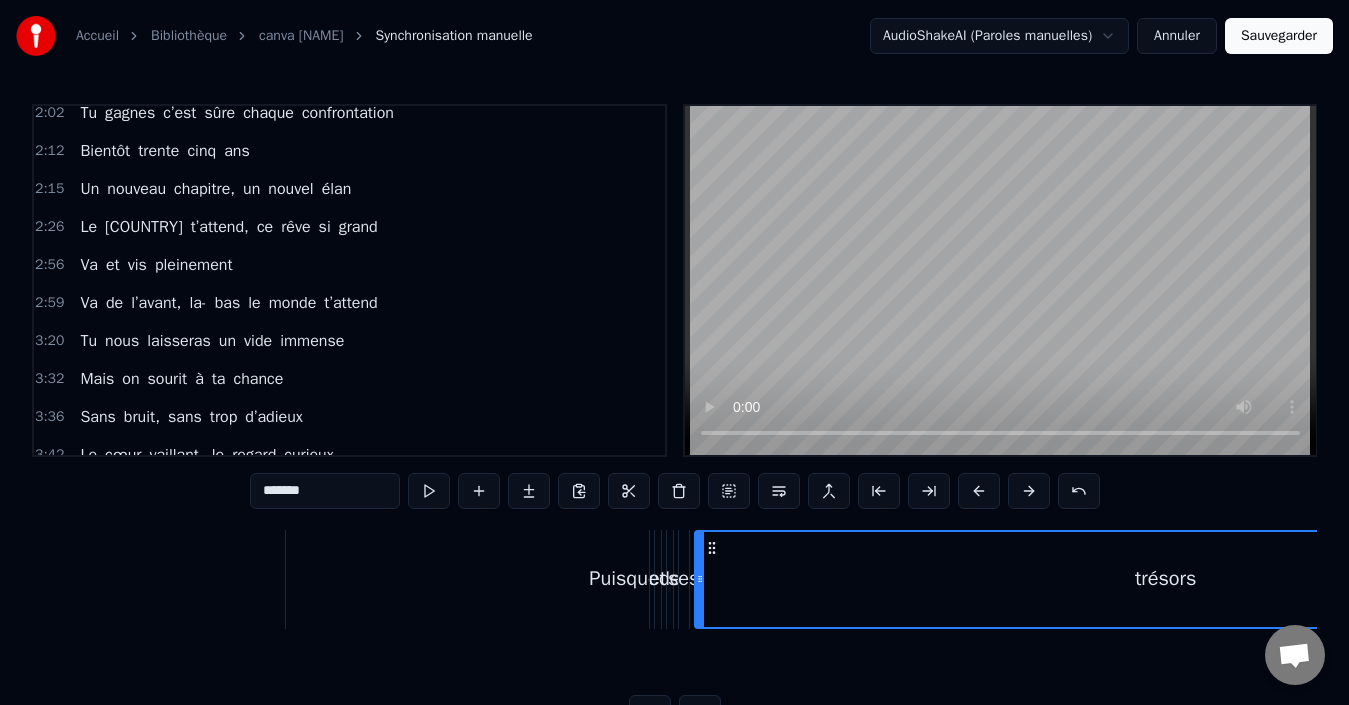 scroll, scrollTop: 864, scrollLeft: 0, axis: vertical 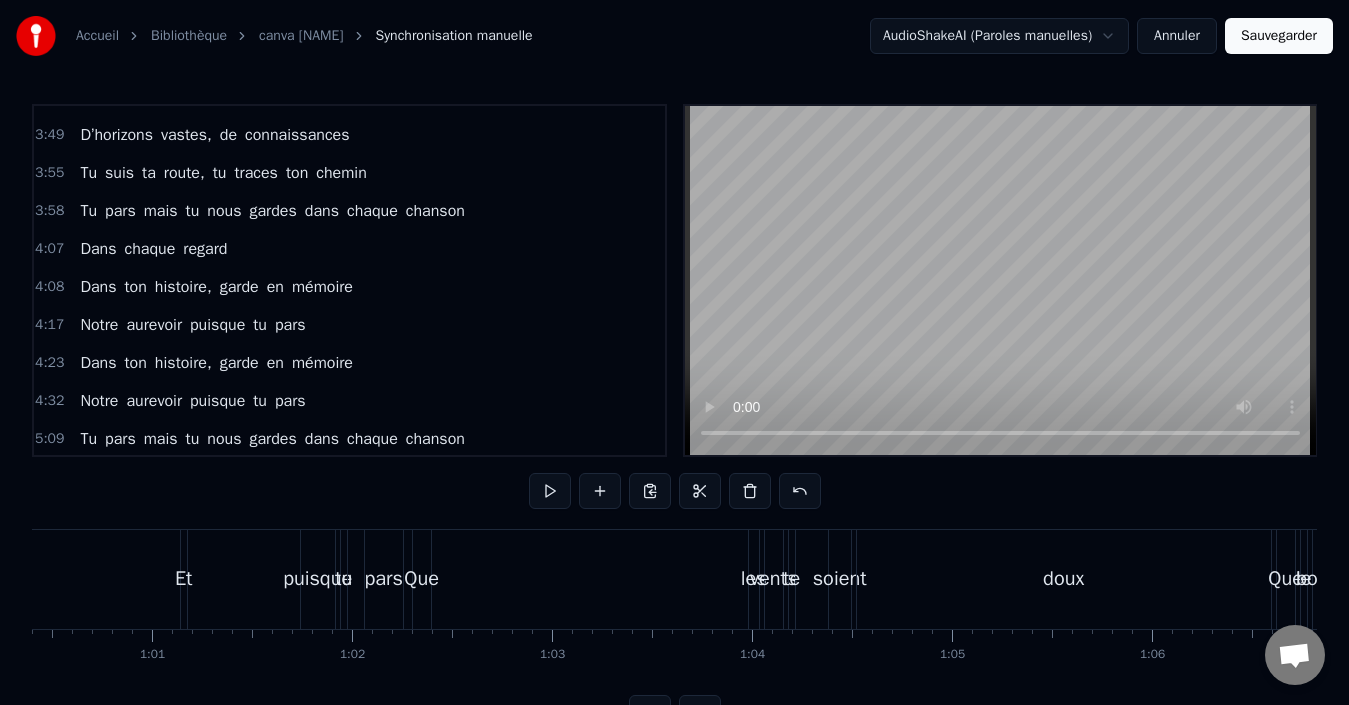 click on "Et" at bounding box center [184, 579] 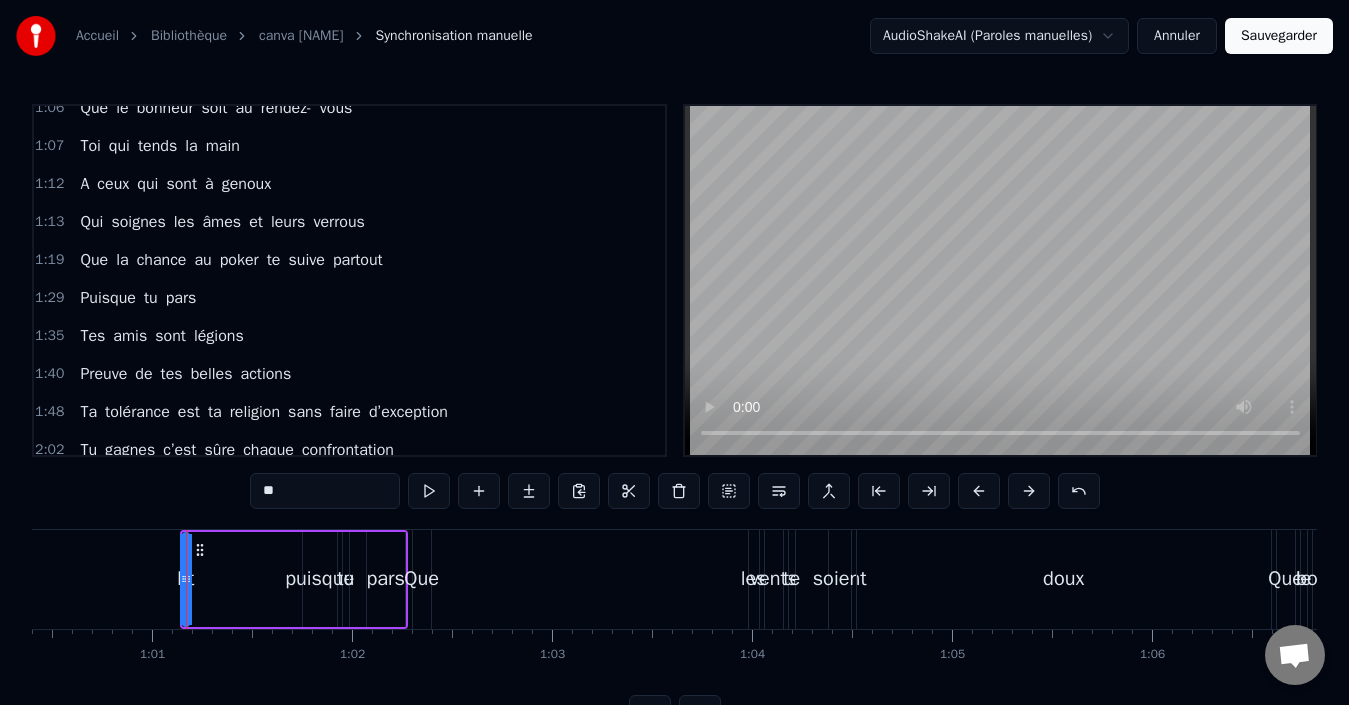 scroll, scrollTop: 0, scrollLeft: 0, axis: both 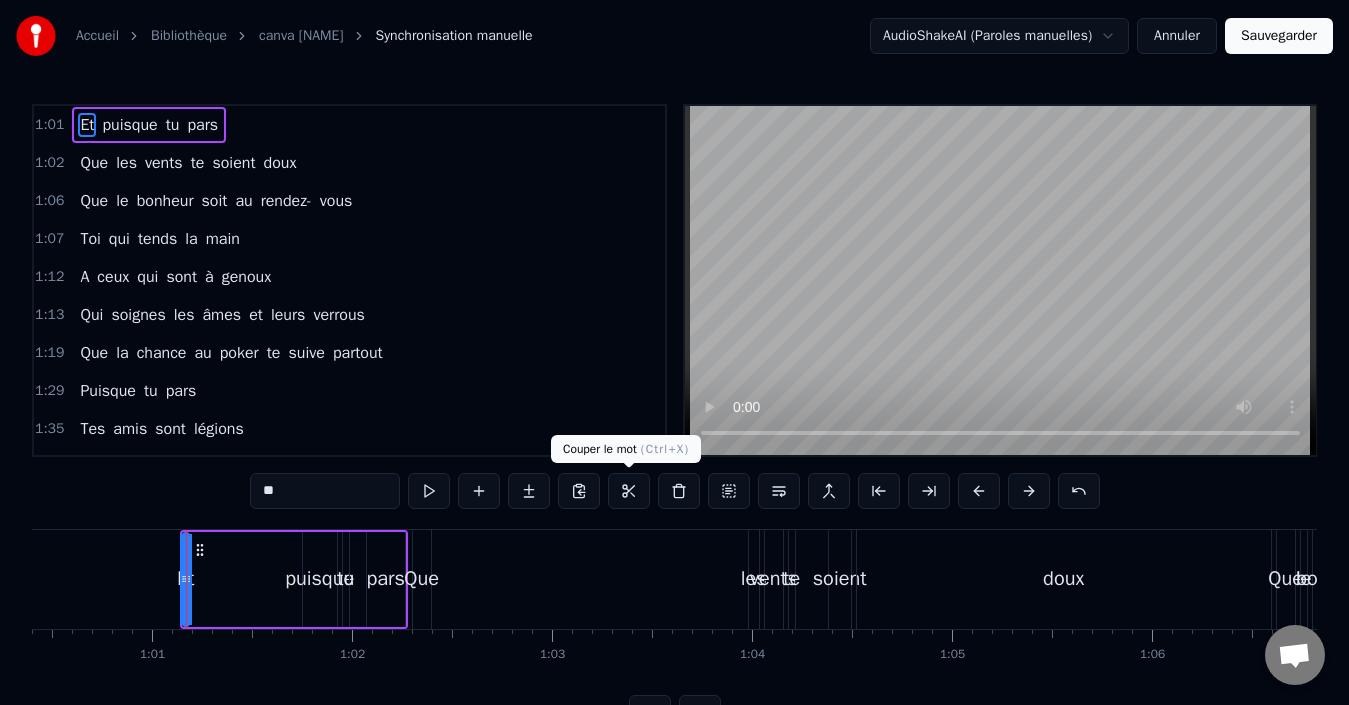 click at bounding box center (629, 491) 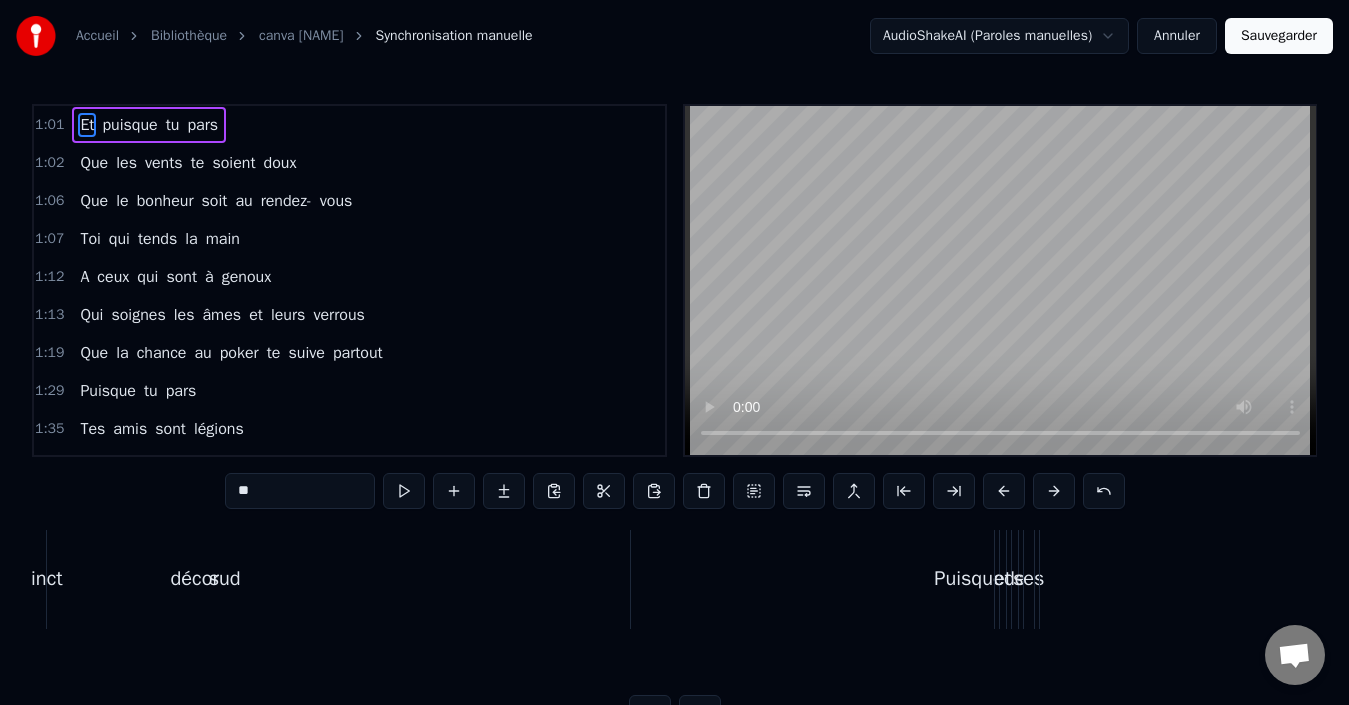 scroll, scrollTop: 0, scrollLeft: 67189, axis: horizontal 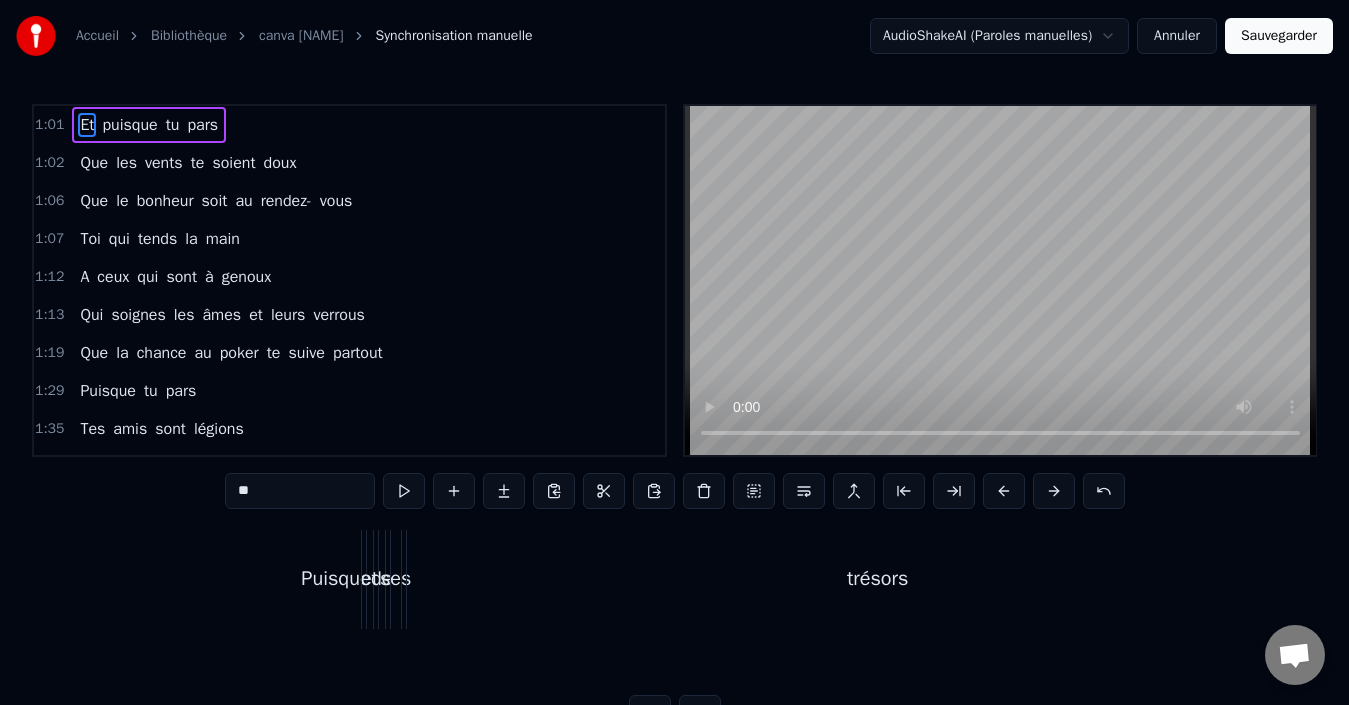 click on "trésors" at bounding box center (878, 579) 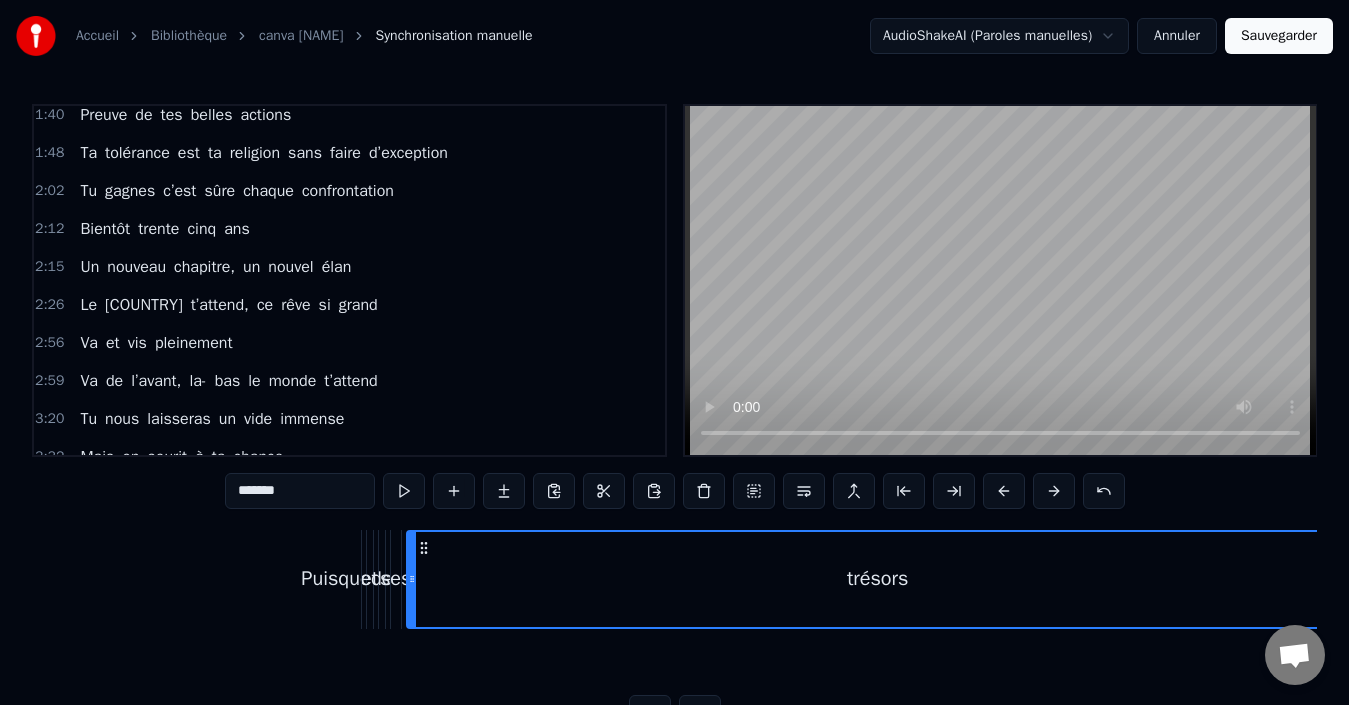 scroll, scrollTop: 996, scrollLeft: 0, axis: vertical 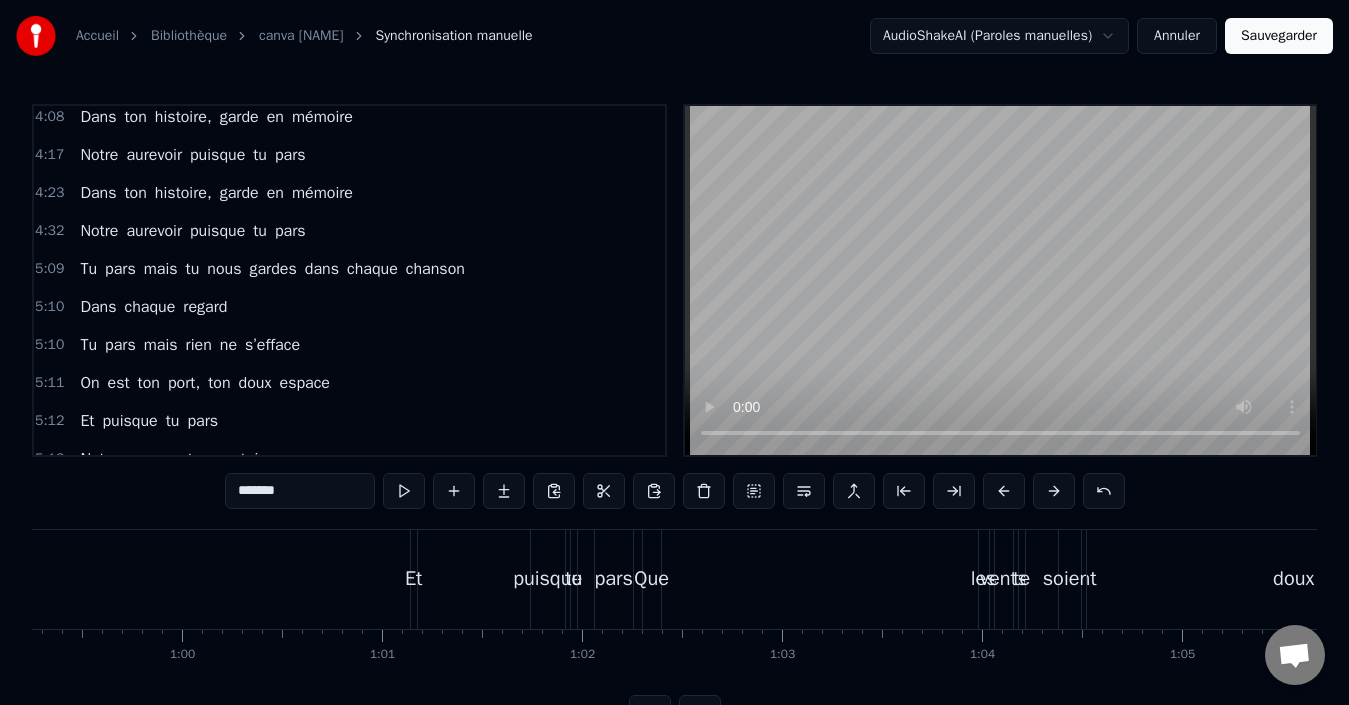 click on "Et" at bounding box center (414, 579) 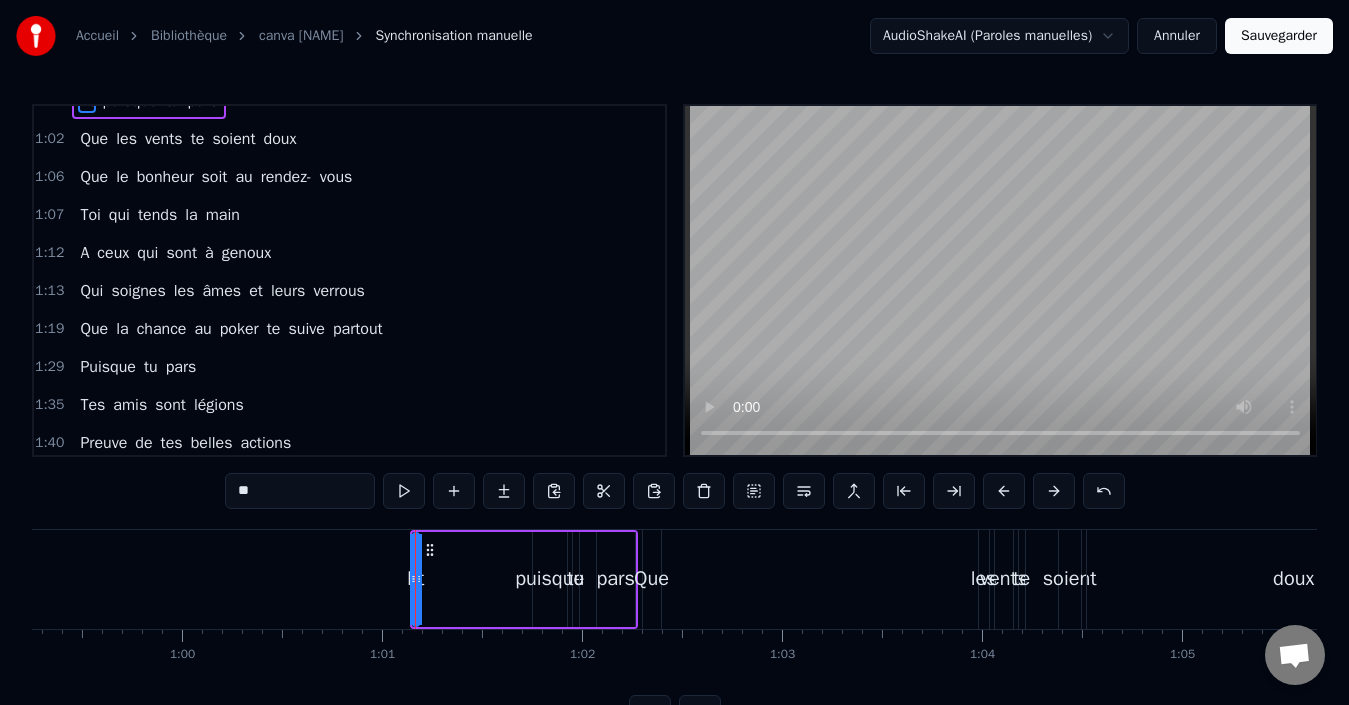 scroll, scrollTop: 0, scrollLeft: 0, axis: both 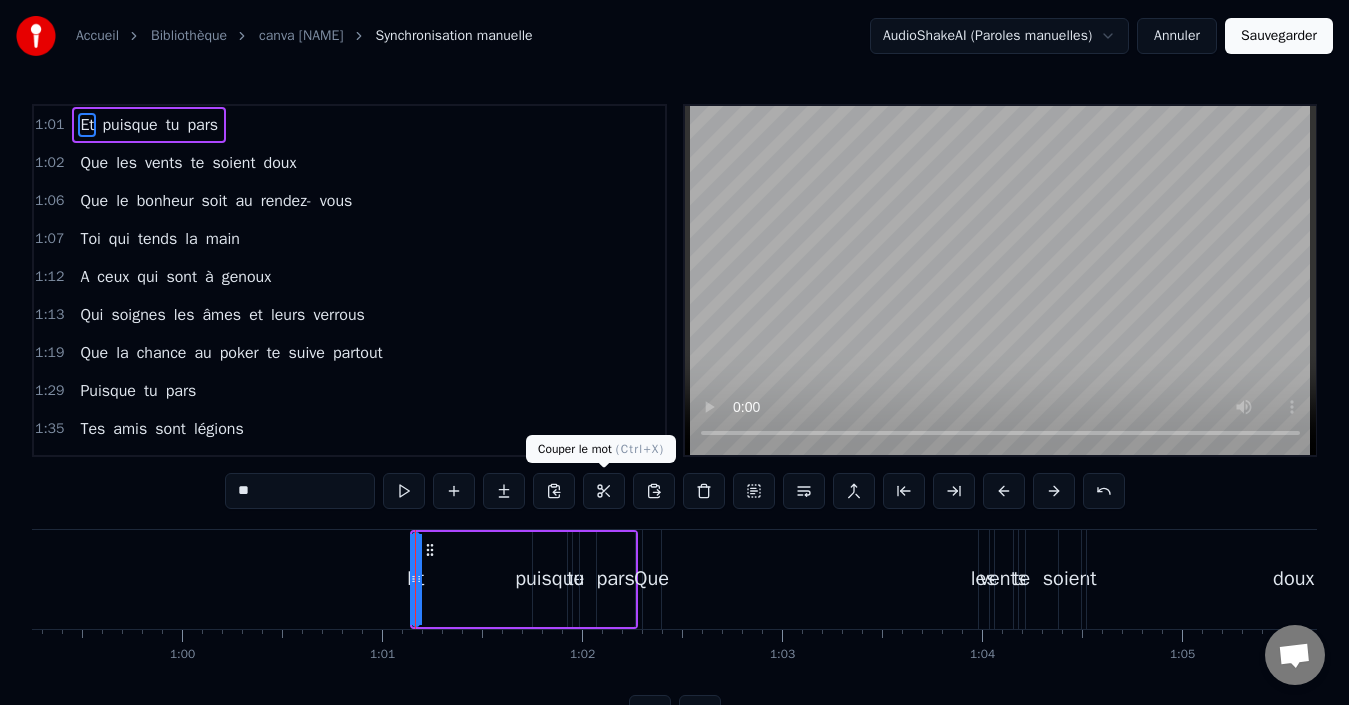 click at bounding box center [604, 491] 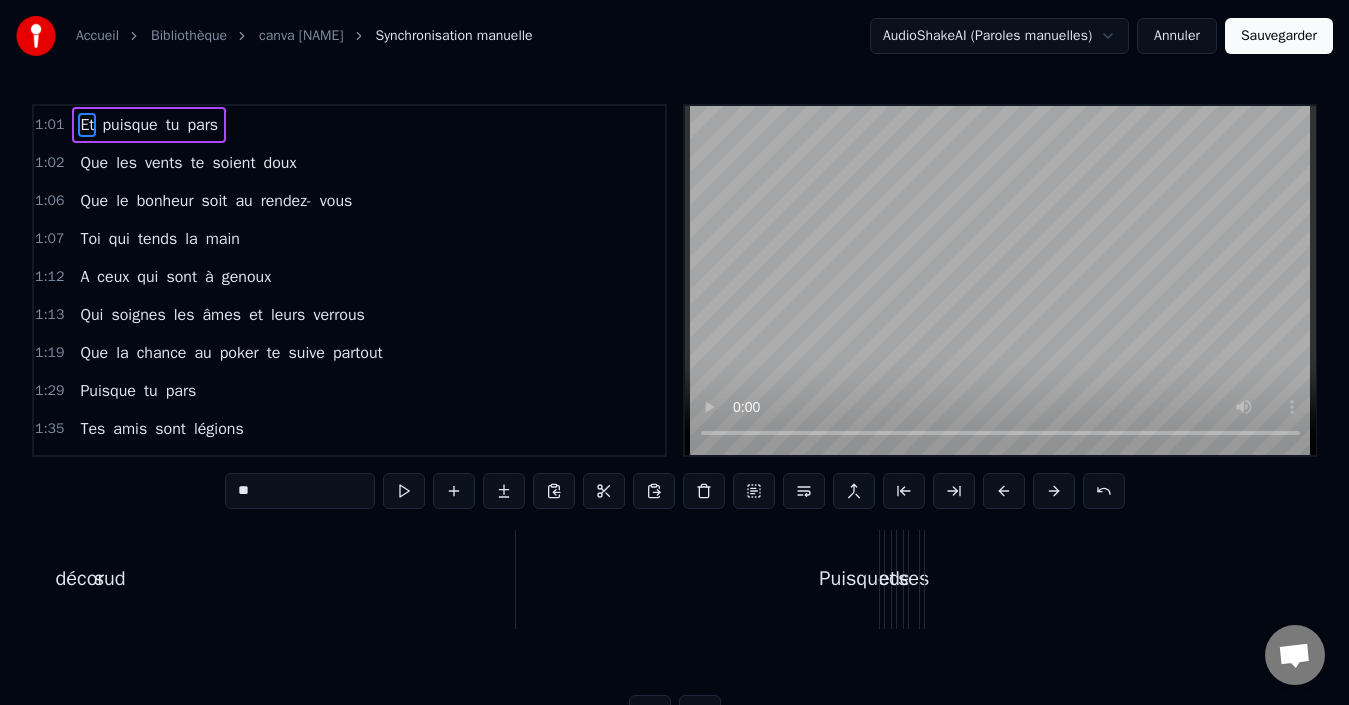 scroll, scrollTop: 0, scrollLeft: 66959, axis: horizontal 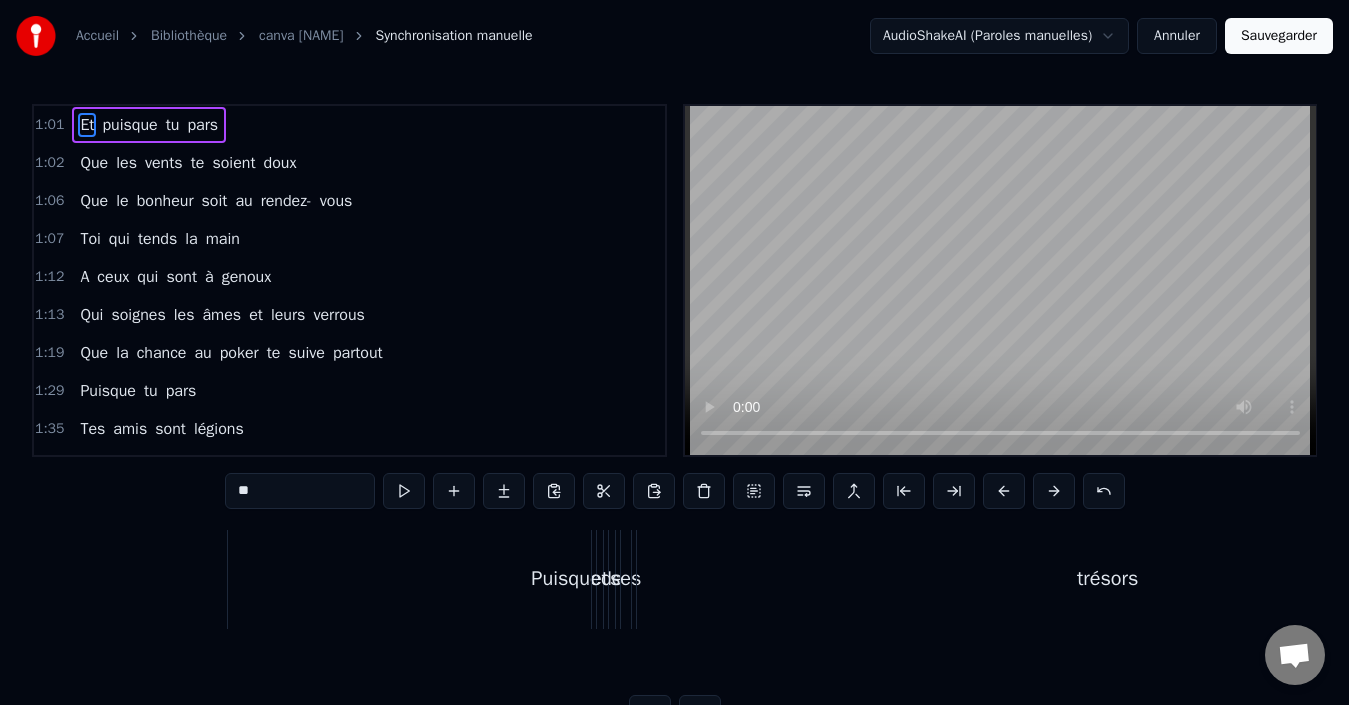 click on "trésors" at bounding box center [1108, 579] 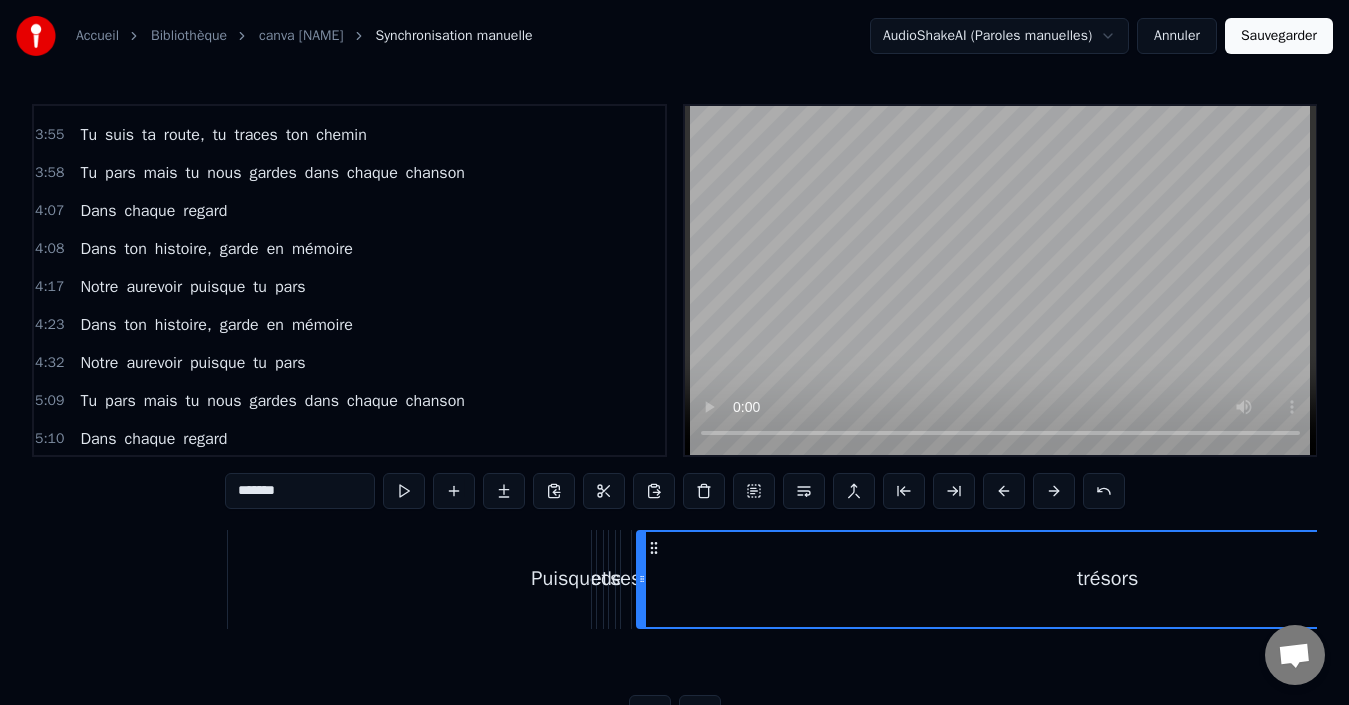 scroll, scrollTop: 1059, scrollLeft: 0, axis: vertical 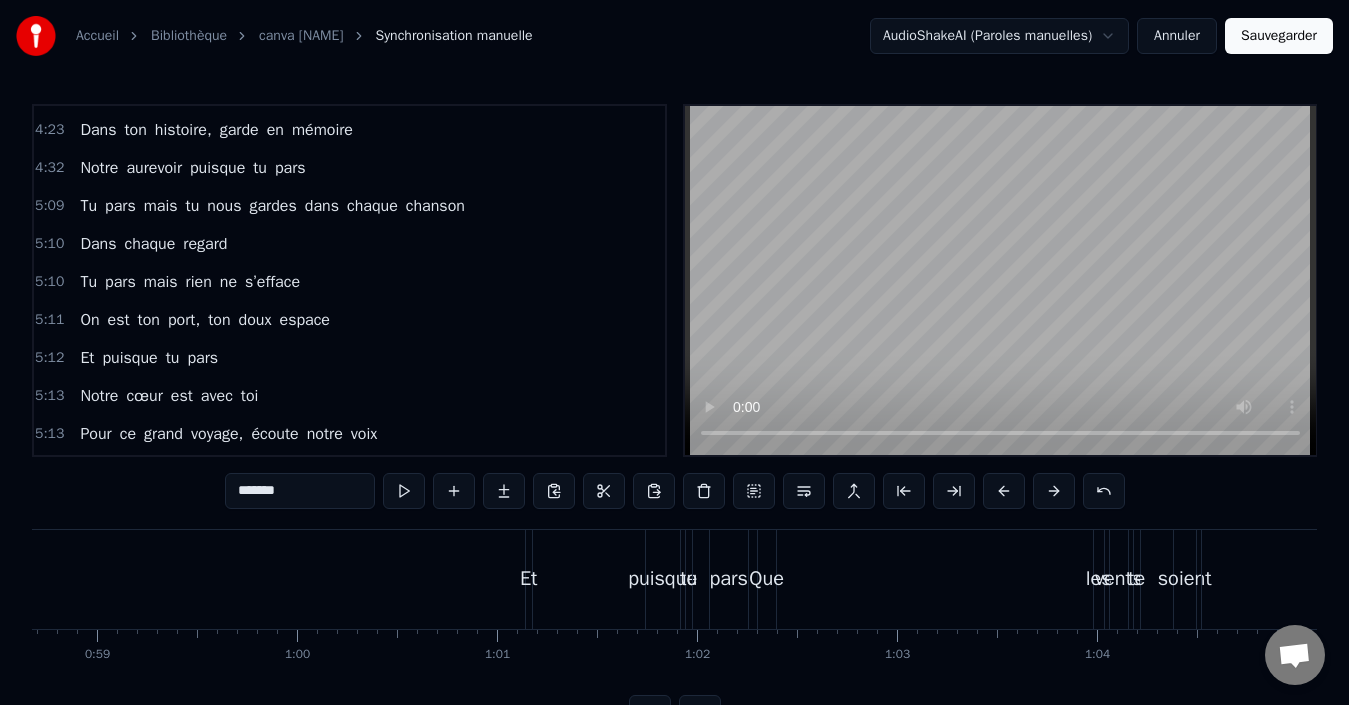 click on "Et" at bounding box center (529, 579) 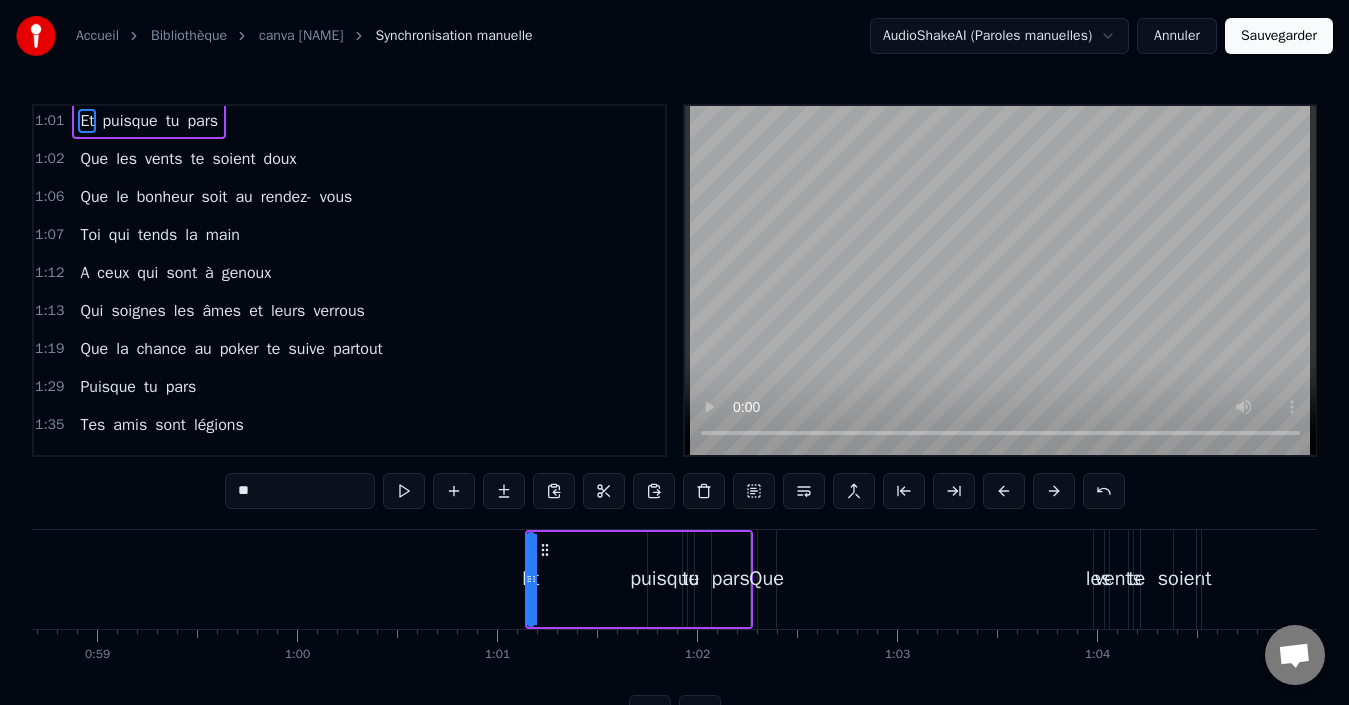 scroll, scrollTop: 0, scrollLeft: 0, axis: both 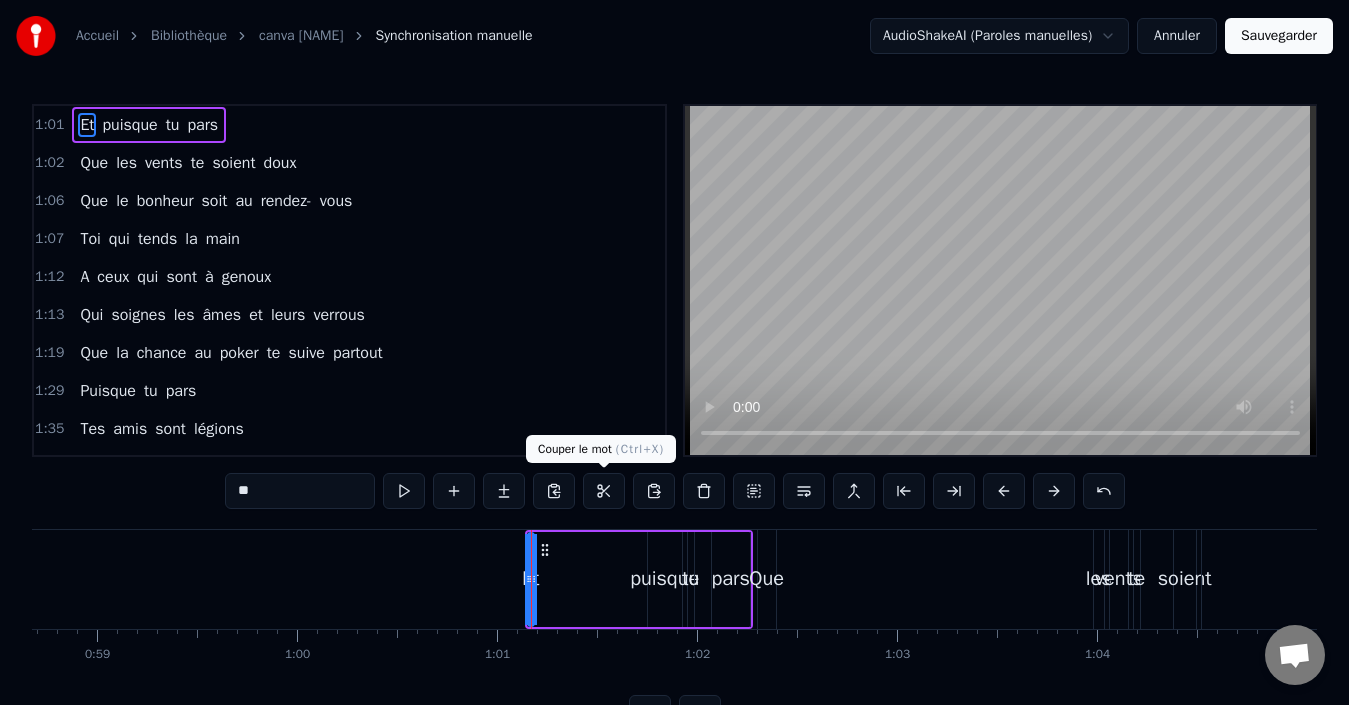 click at bounding box center (604, 491) 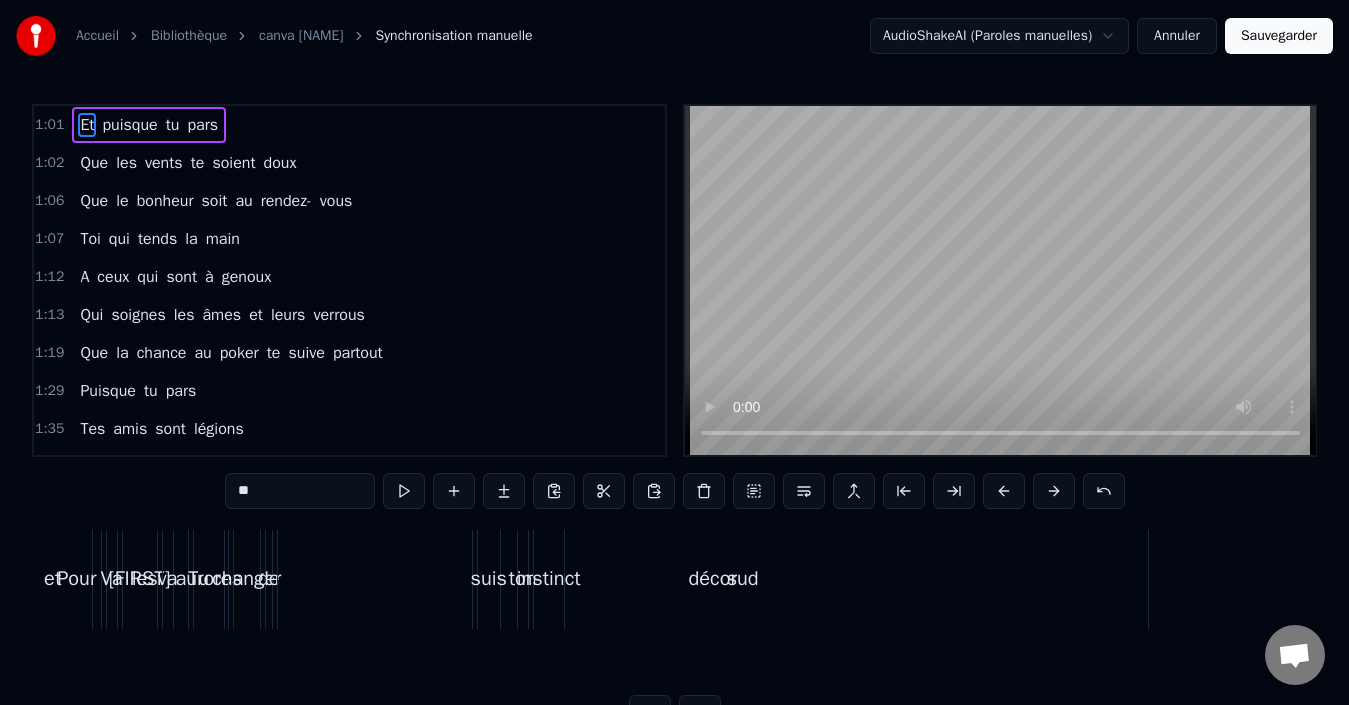 scroll, scrollTop: 0, scrollLeft: 66096, axis: horizontal 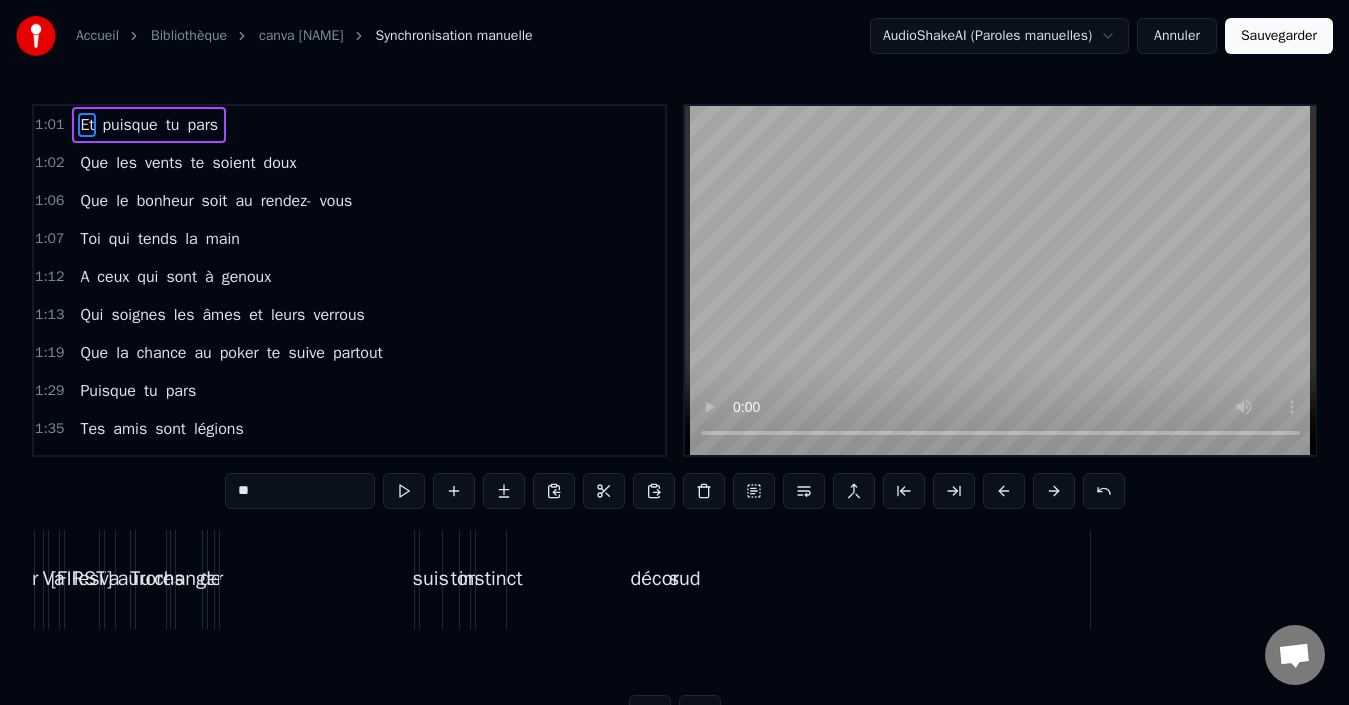click on "décor" at bounding box center (655, 579) 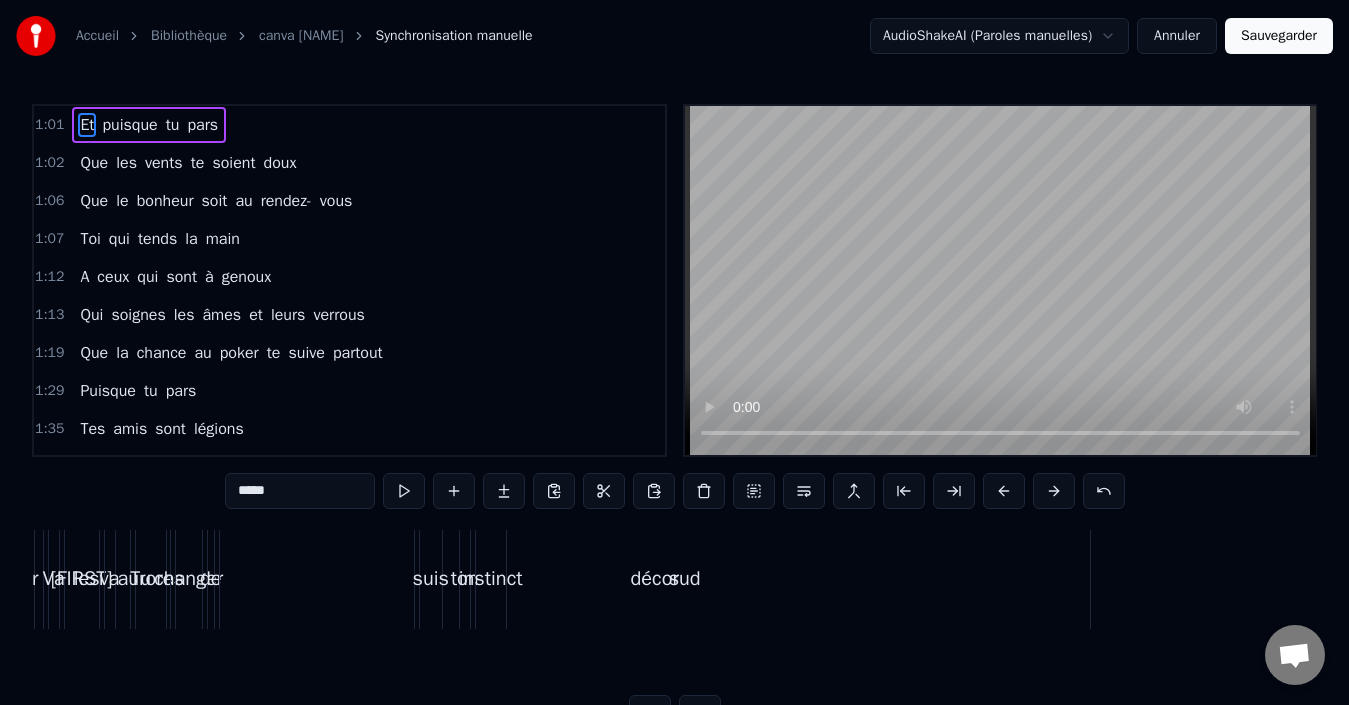 scroll, scrollTop: 7, scrollLeft: 0, axis: vertical 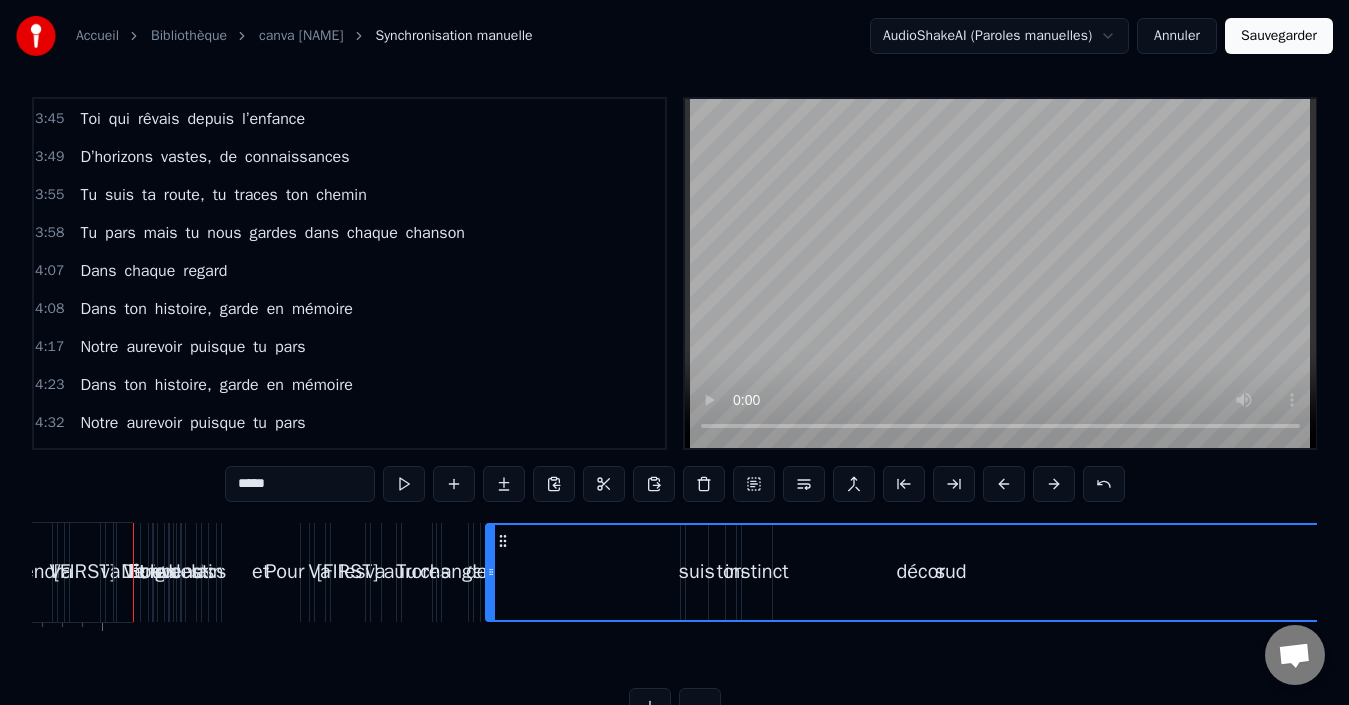 click on "va" at bounding box center (376, 572) 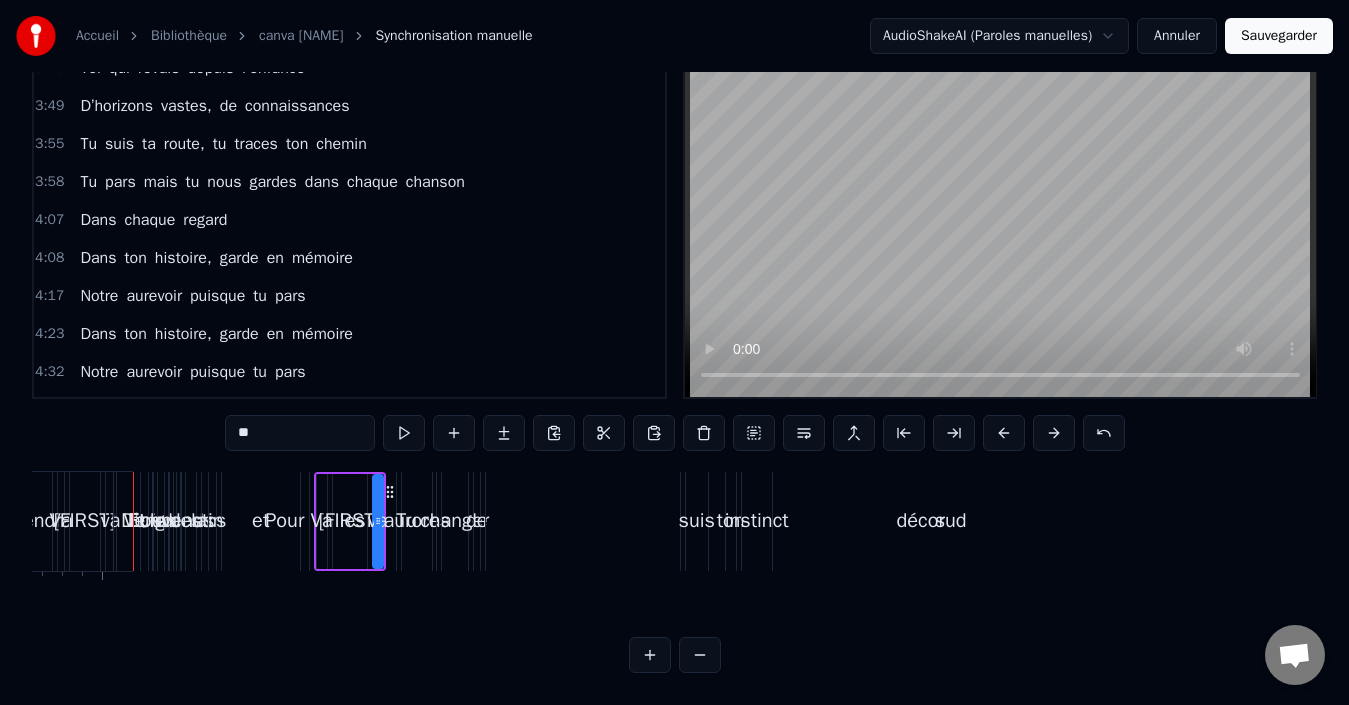 scroll, scrollTop: 75, scrollLeft: 0, axis: vertical 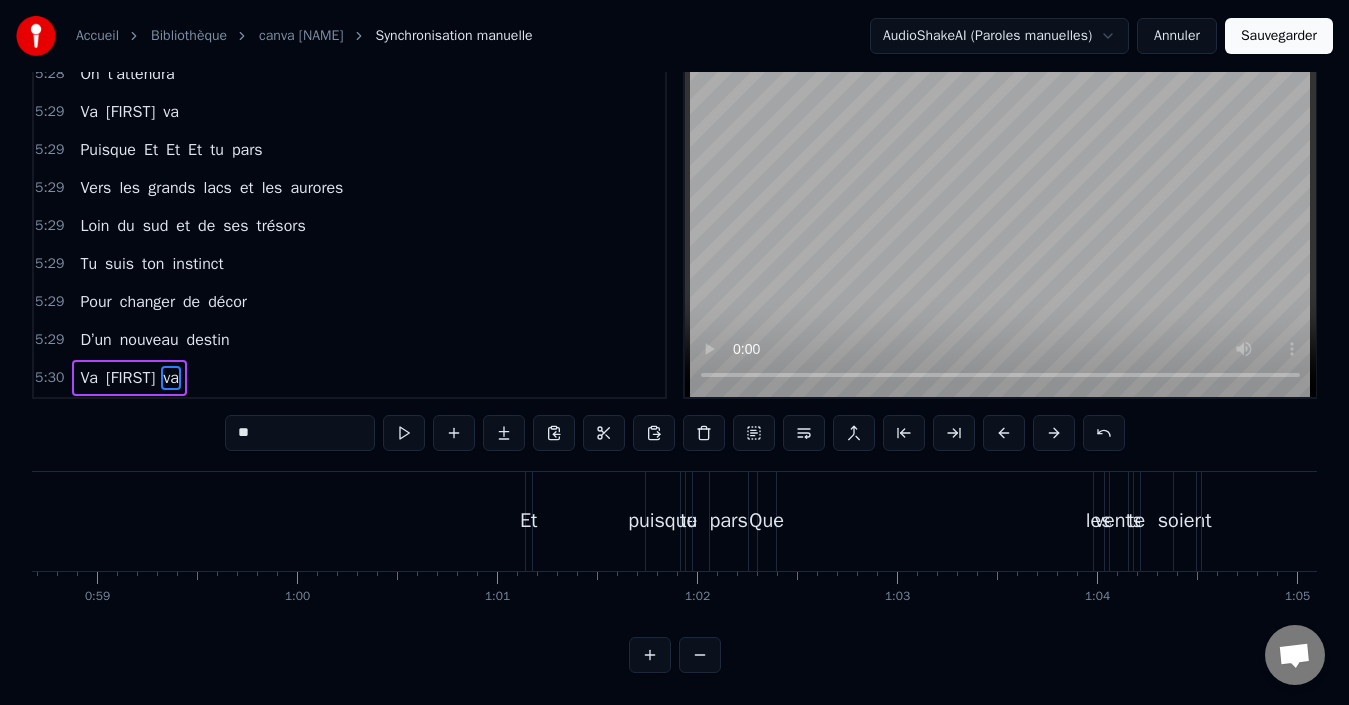 click on "Et" at bounding box center (529, 521) 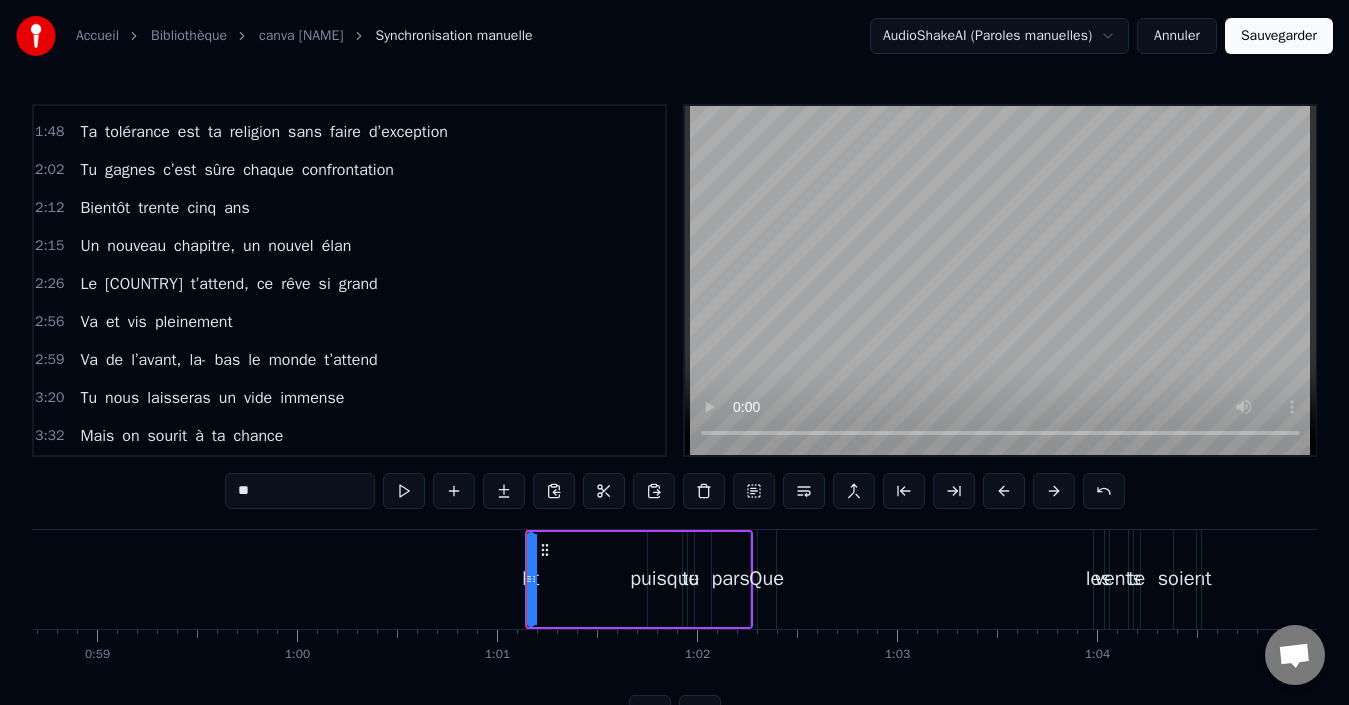scroll, scrollTop: 0, scrollLeft: 0, axis: both 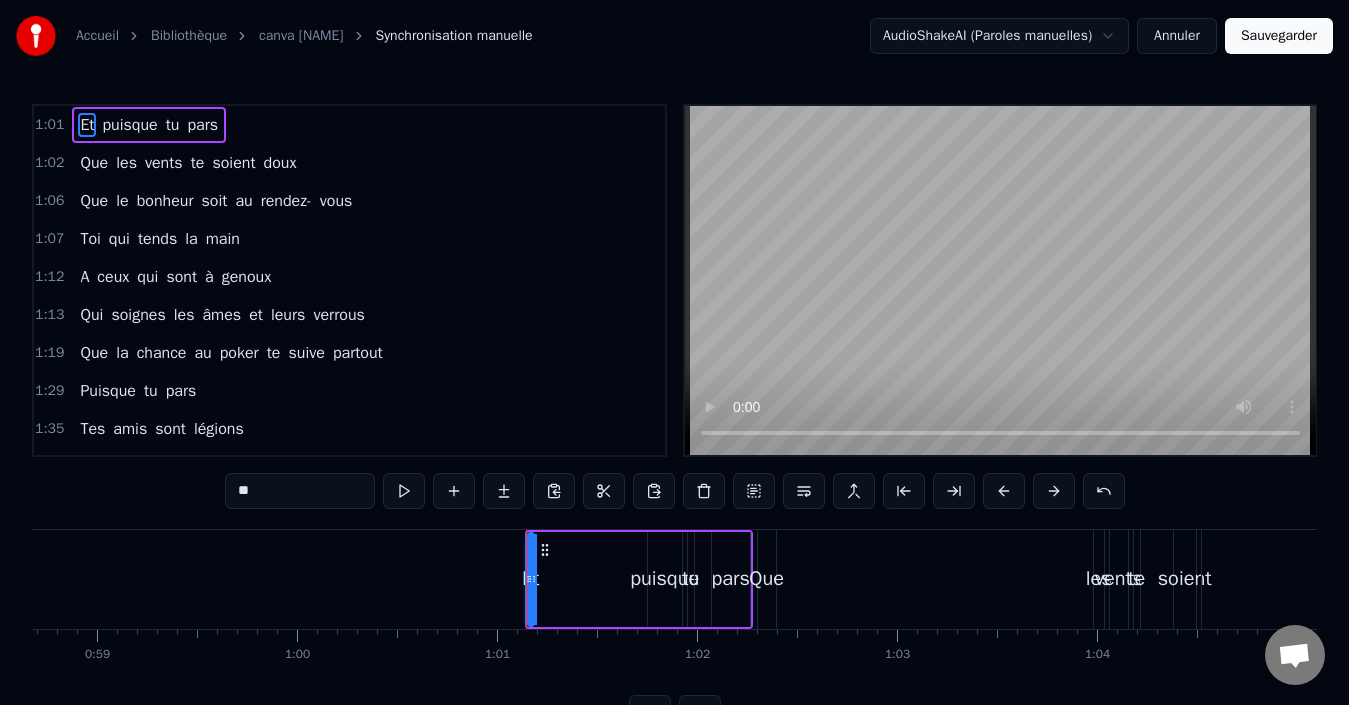 click on "Et puisque tu pars" at bounding box center (149, 125) 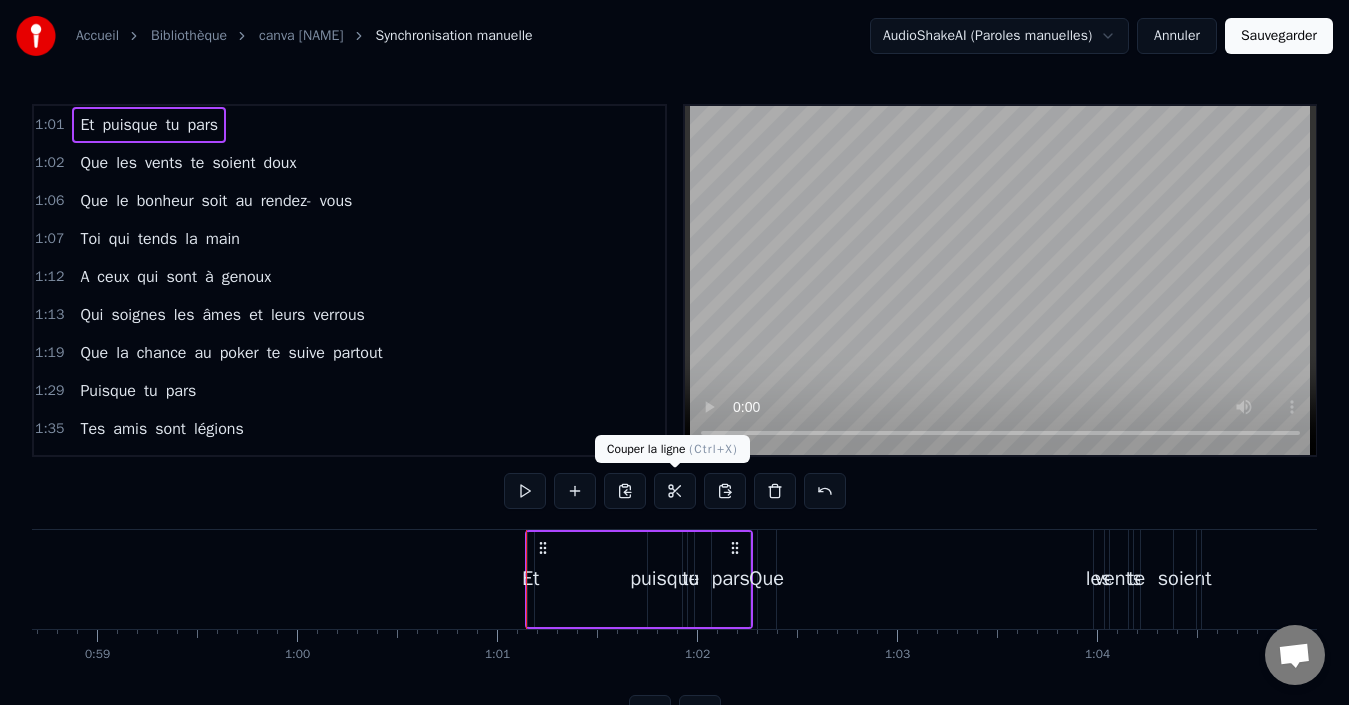 click at bounding box center (675, 491) 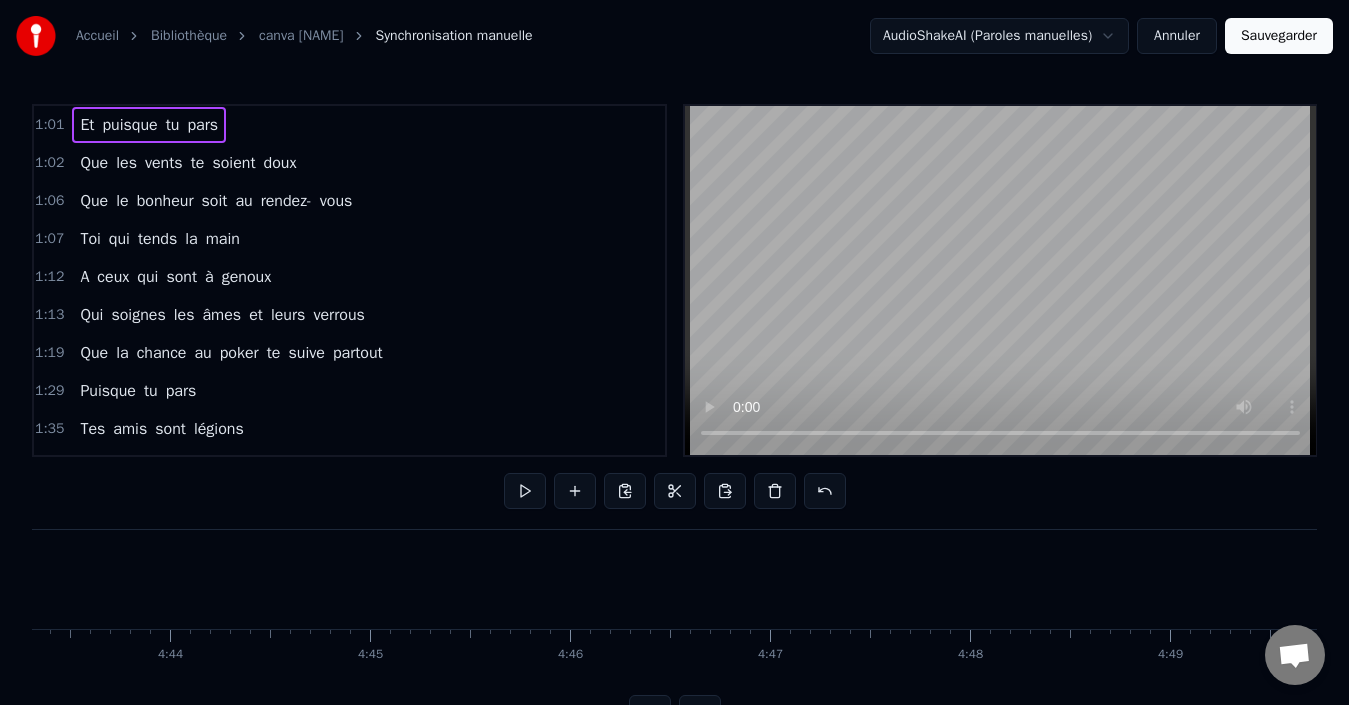 scroll, scrollTop: 0, scrollLeft: 66613, axis: horizontal 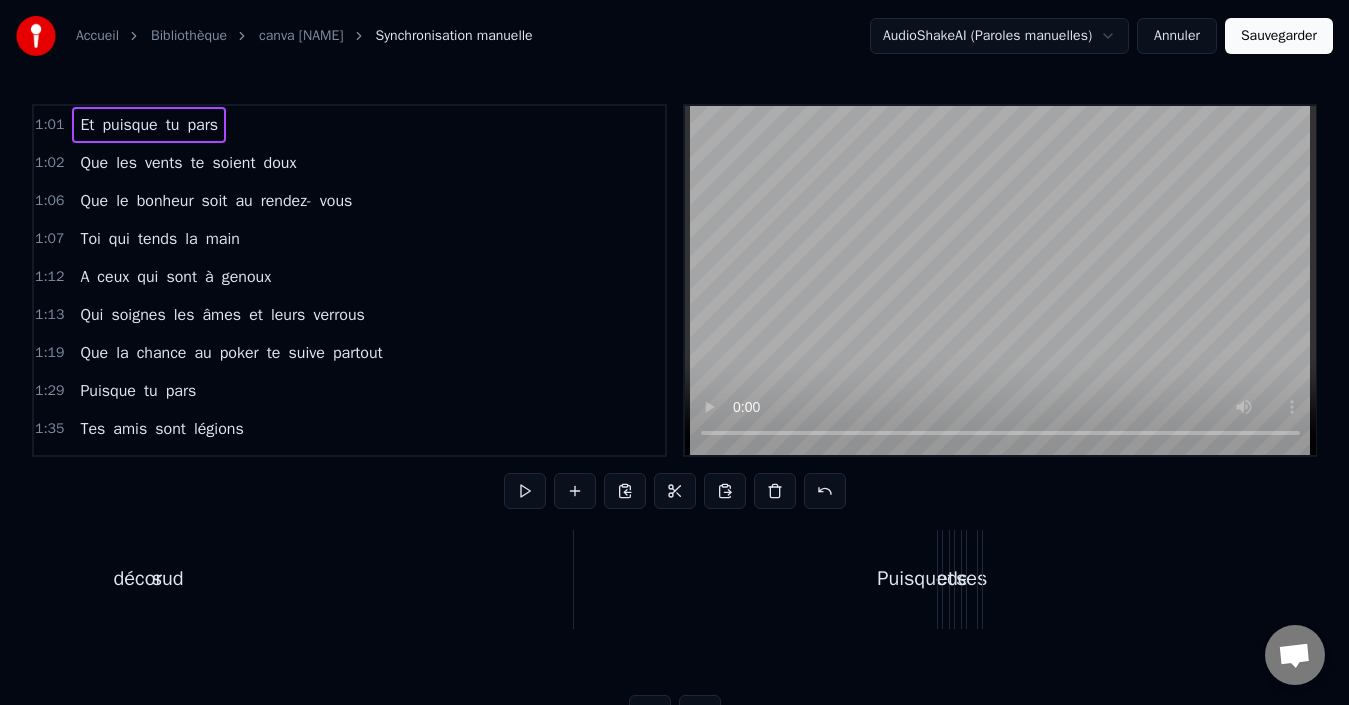 click on "trésors" at bounding box center [1454, 579] 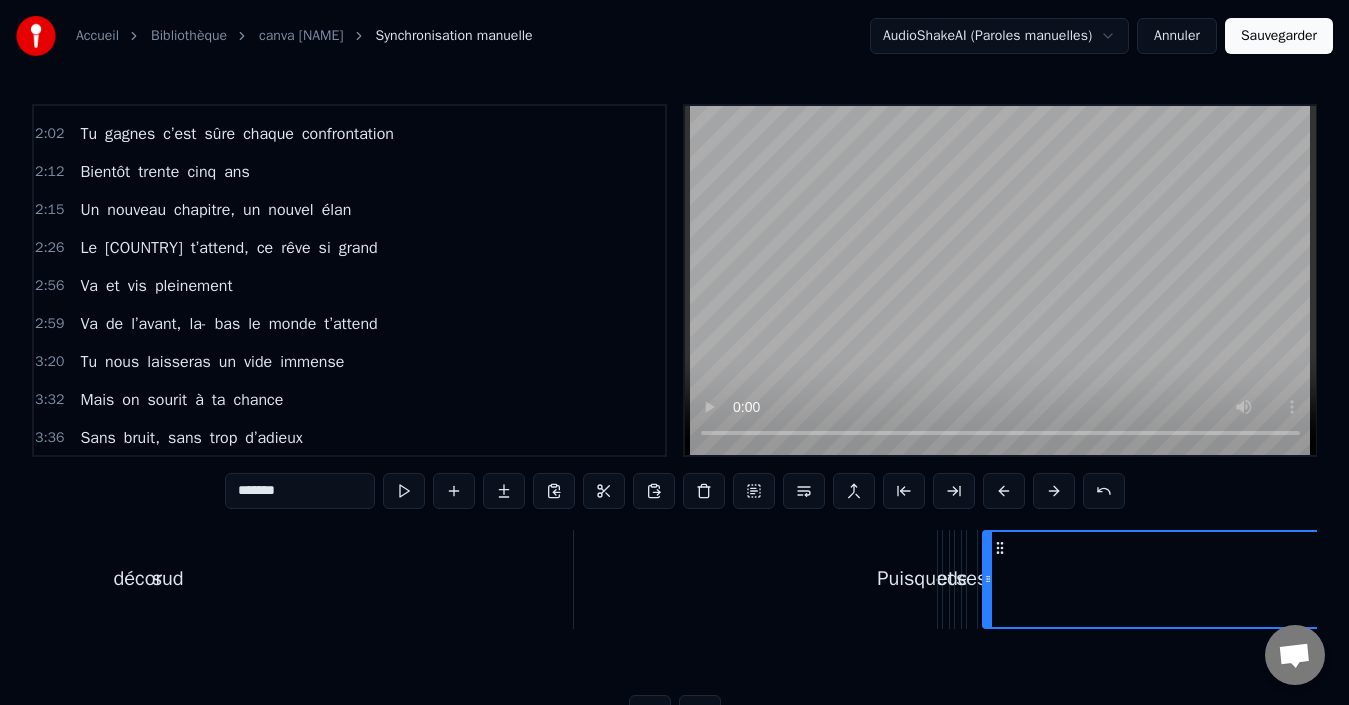 scroll, scrollTop: 661, scrollLeft: 0, axis: vertical 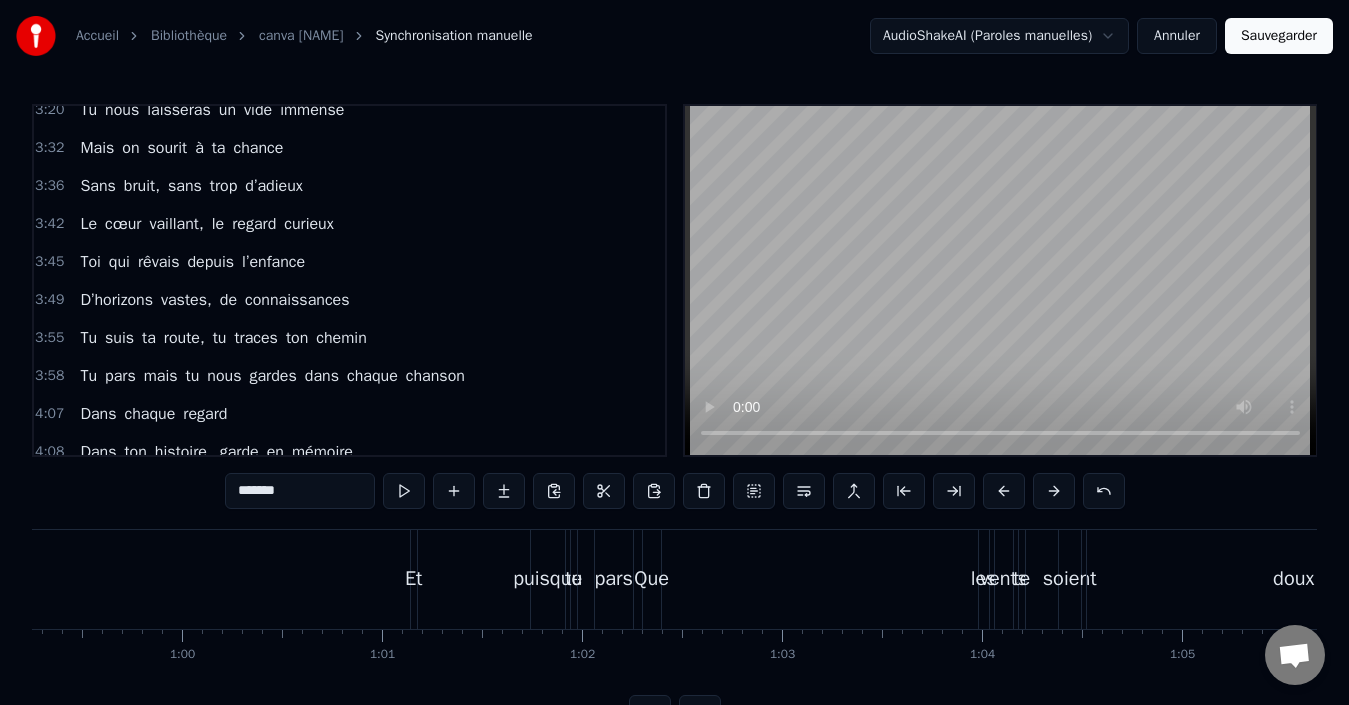 click on "Et" at bounding box center [414, 579] 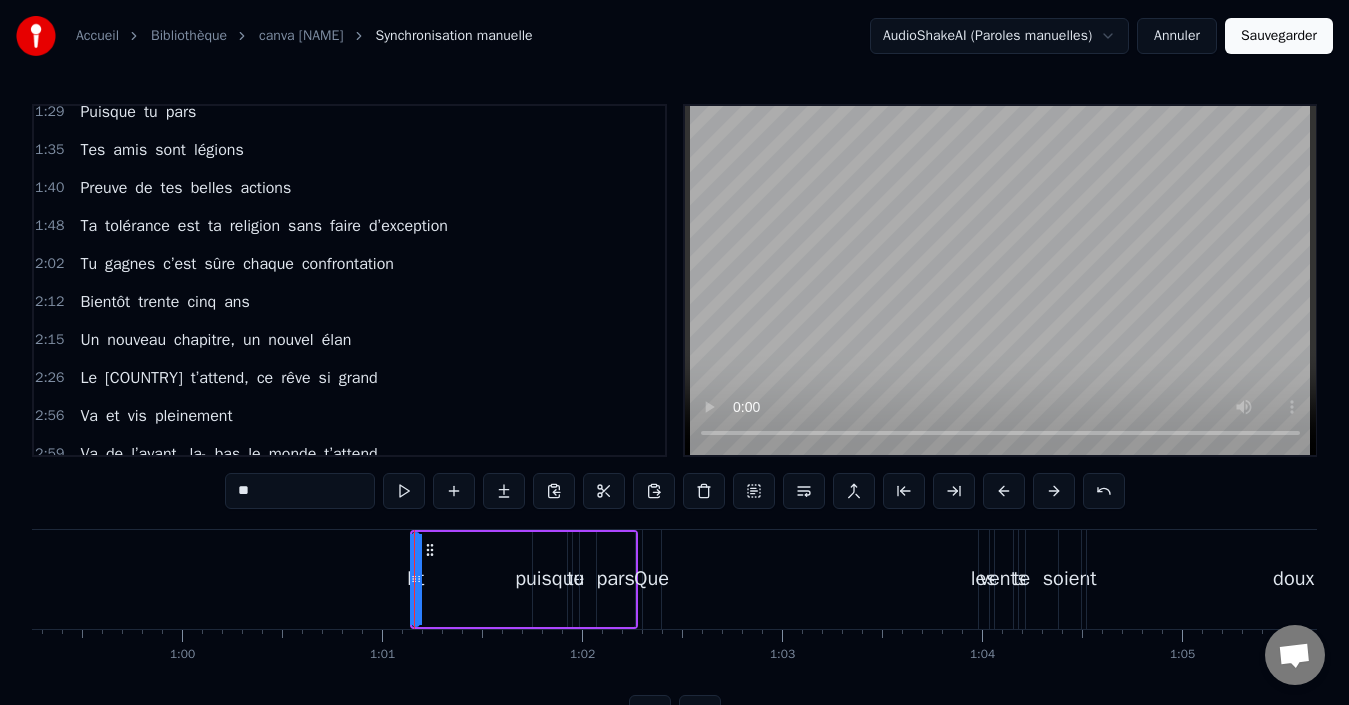 scroll, scrollTop: 0, scrollLeft: 0, axis: both 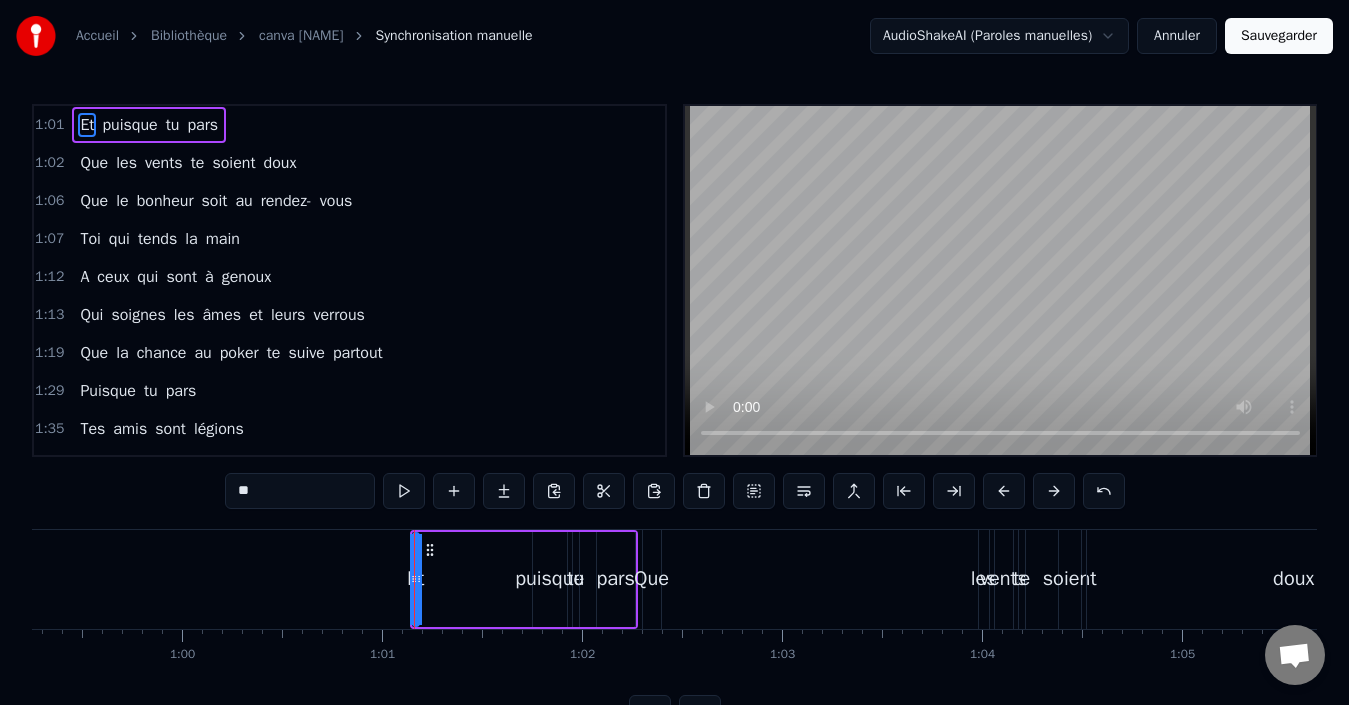 click on "Et puisque tu pars" at bounding box center [149, 125] 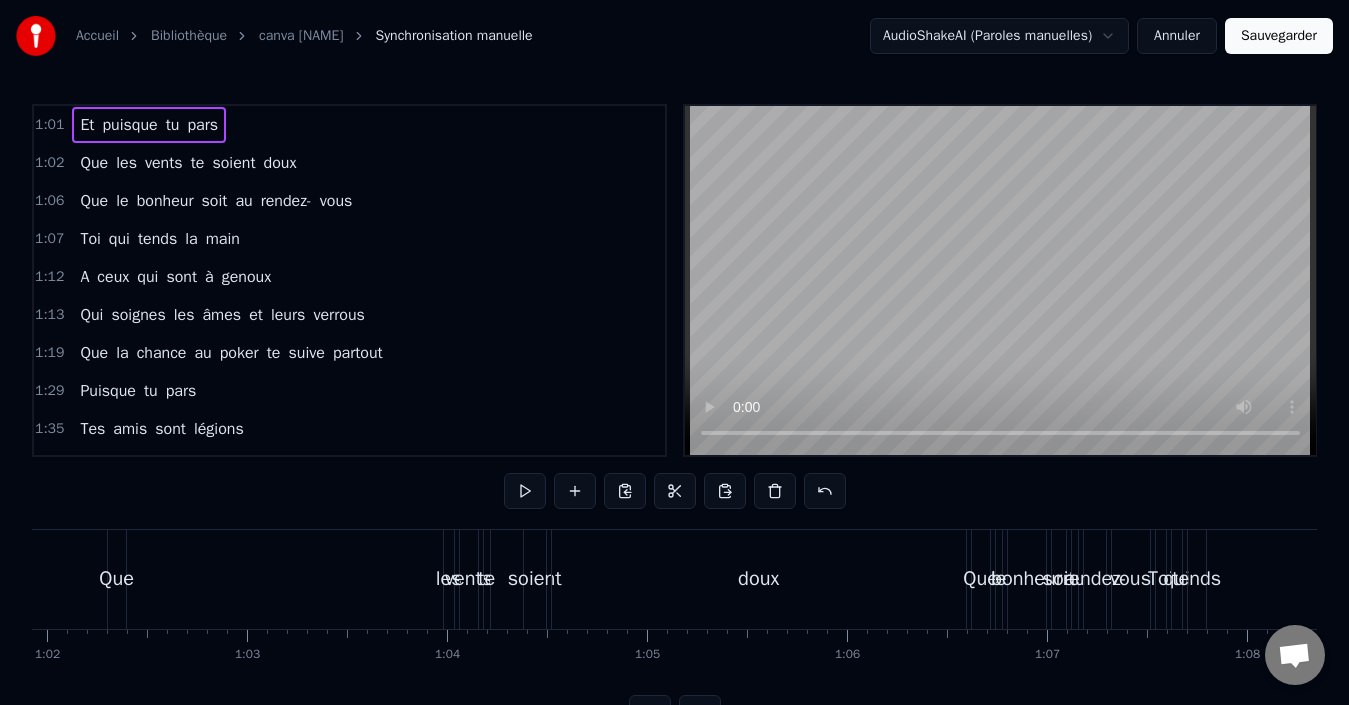 scroll, scrollTop: 0, scrollLeft: 12439, axis: horizontal 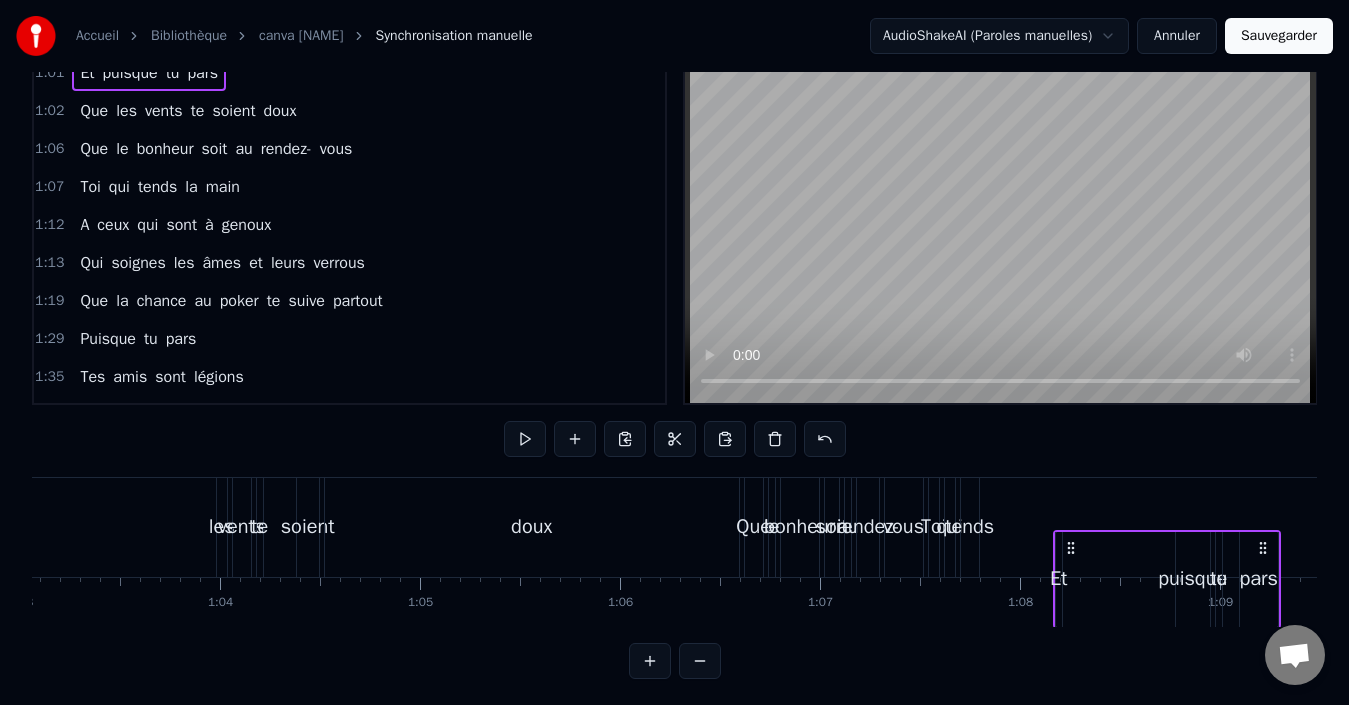 drag, startPoint x: 427, startPoint y: 547, endPoint x: 1071, endPoint y: 485, distance: 646.9776 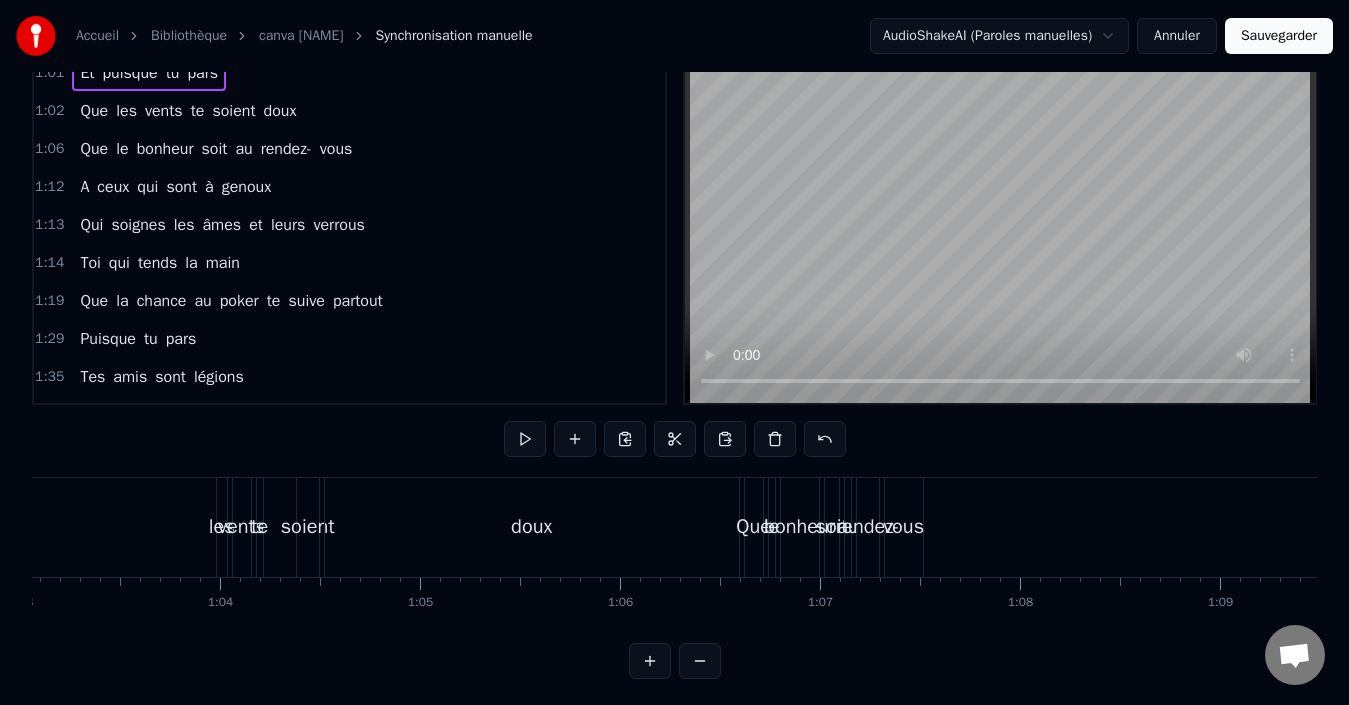 click on "vents" at bounding box center [241, 527] 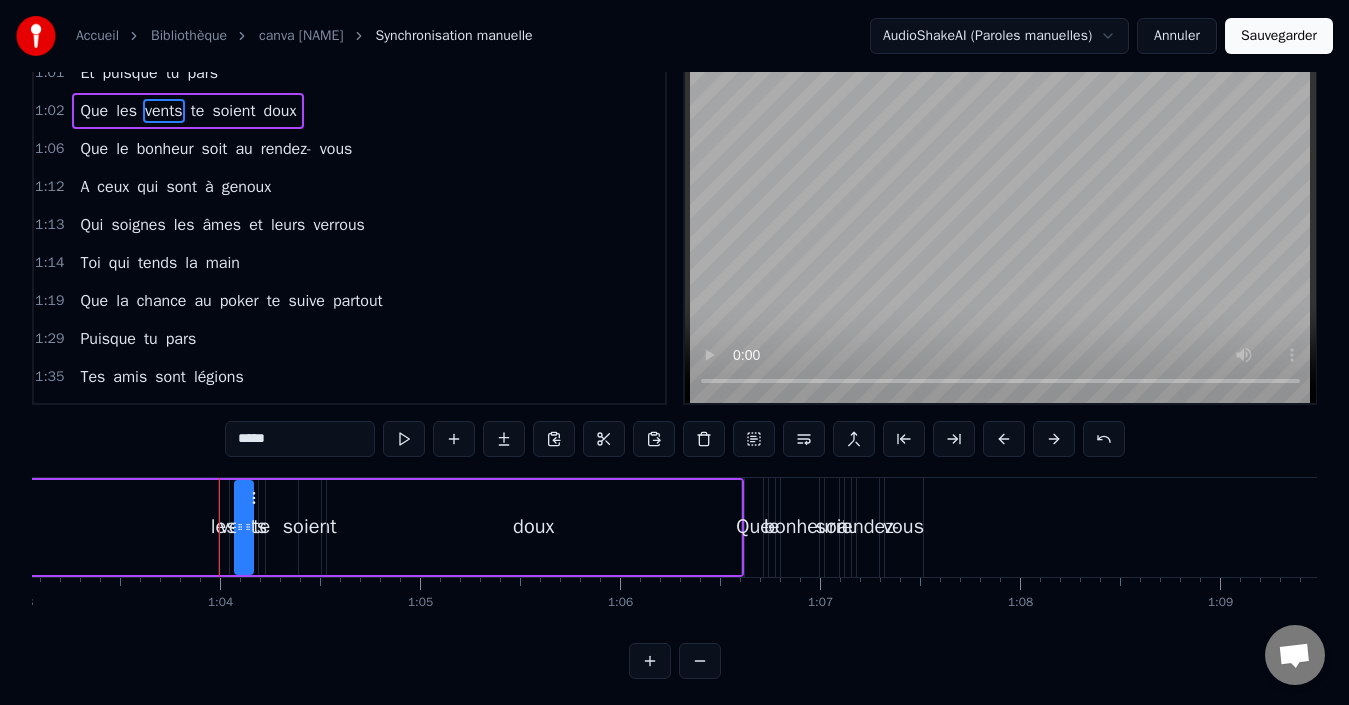 scroll, scrollTop: 0, scrollLeft: 0, axis: both 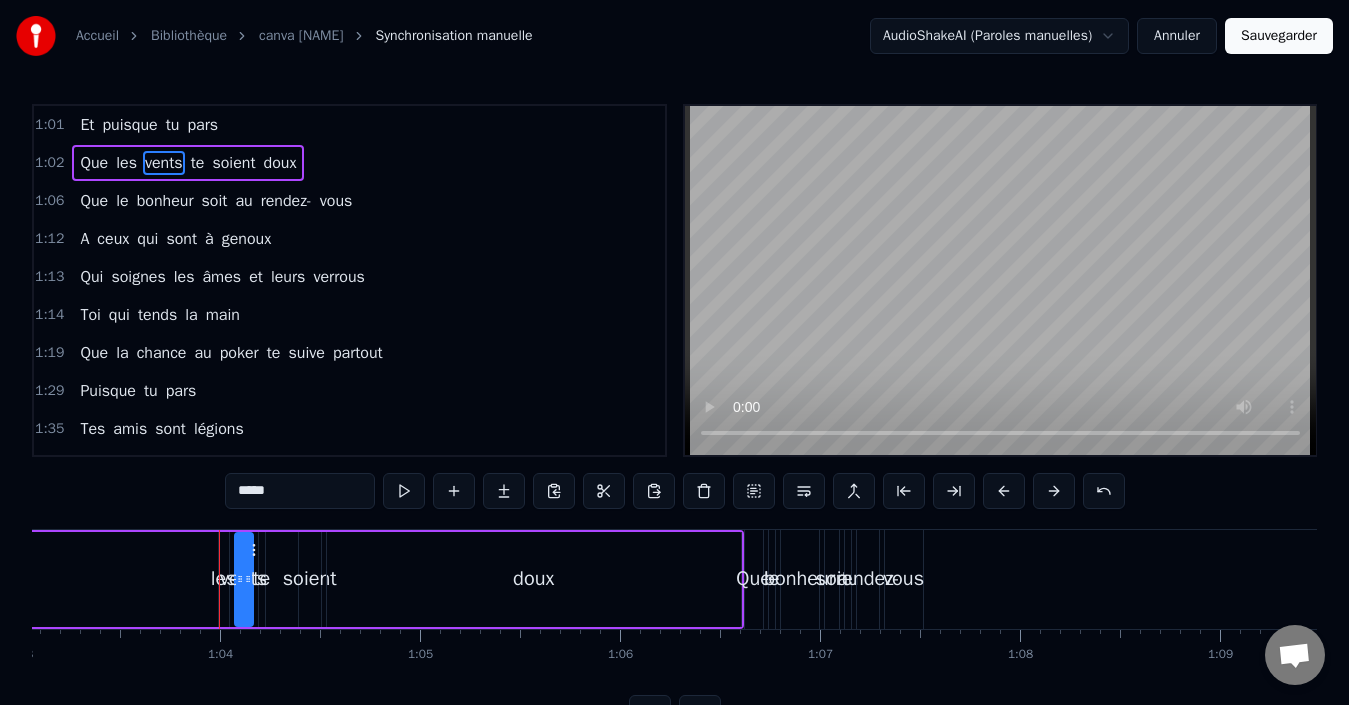 click on "Que les vents te soient doux" at bounding box center (188, 163) 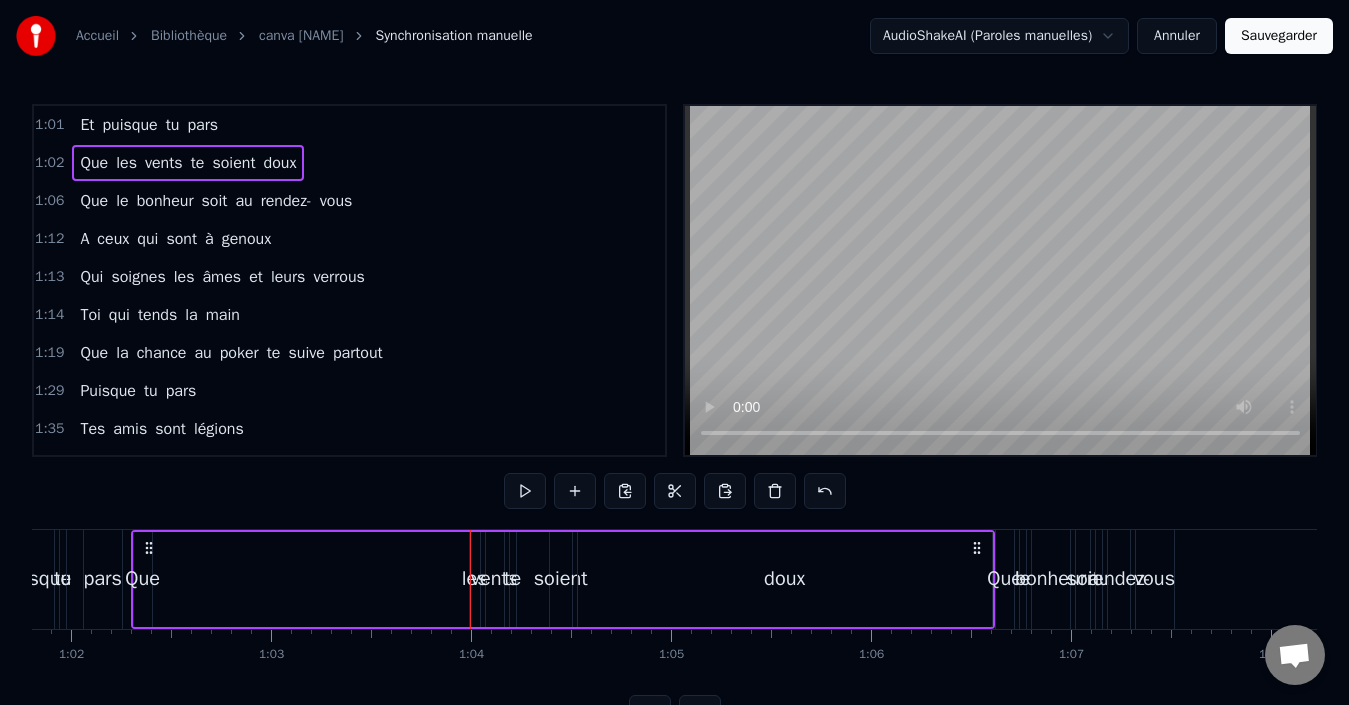 scroll, scrollTop: 0, scrollLeft: 12359, axis: horizontal 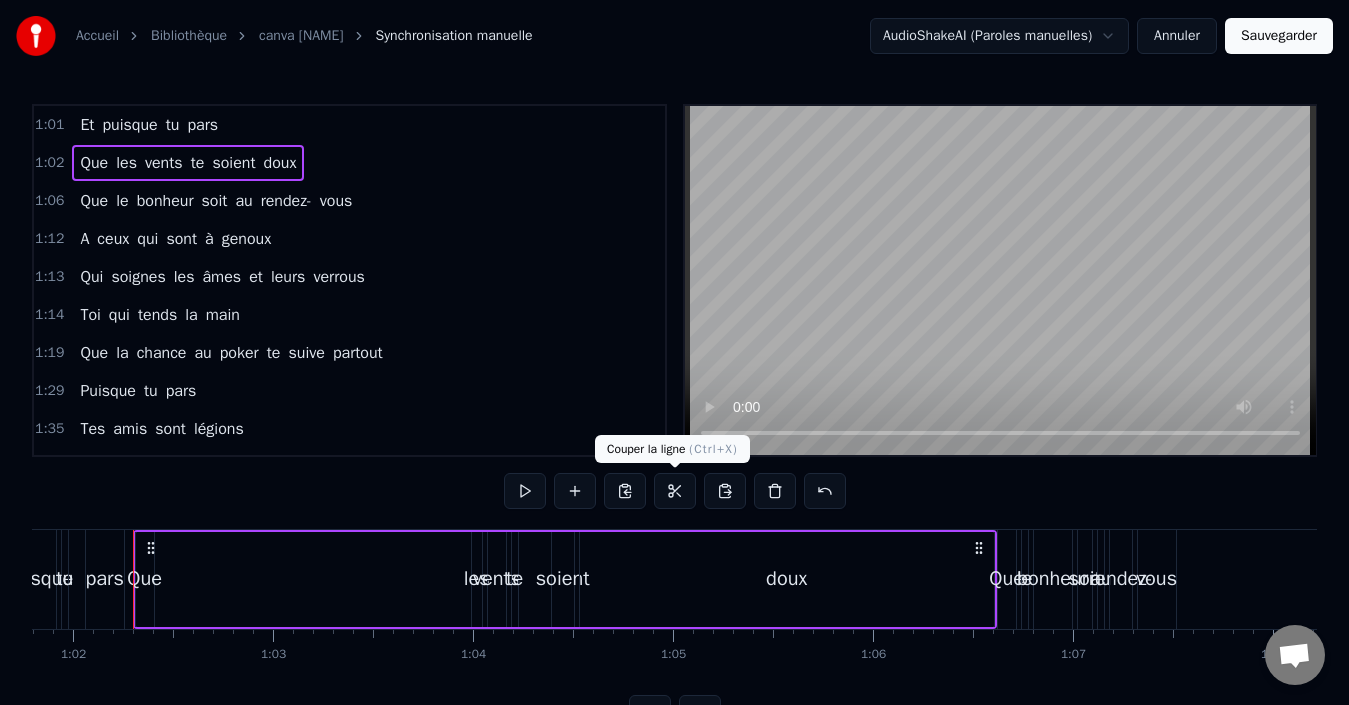 click at bounding box center [675, 491] 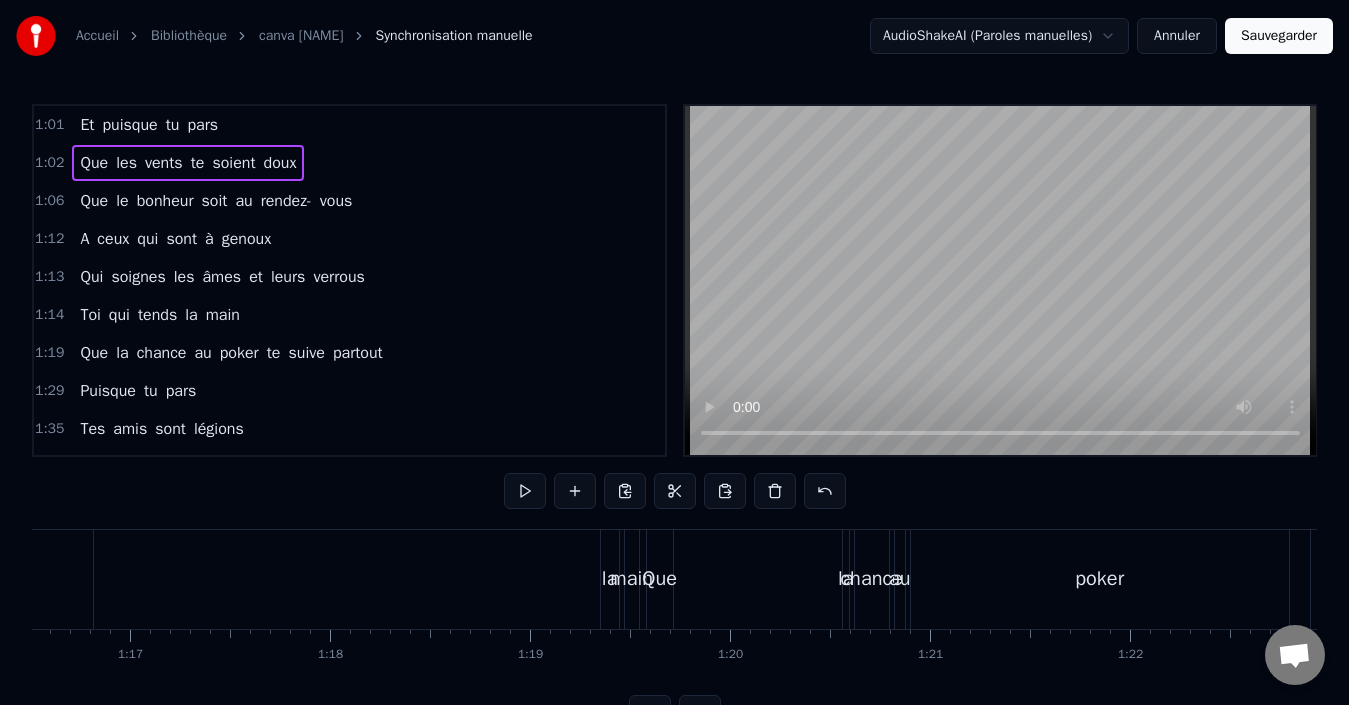 scroll, scrollTop: 0, scrollLeft: 16740, axis: horizontal 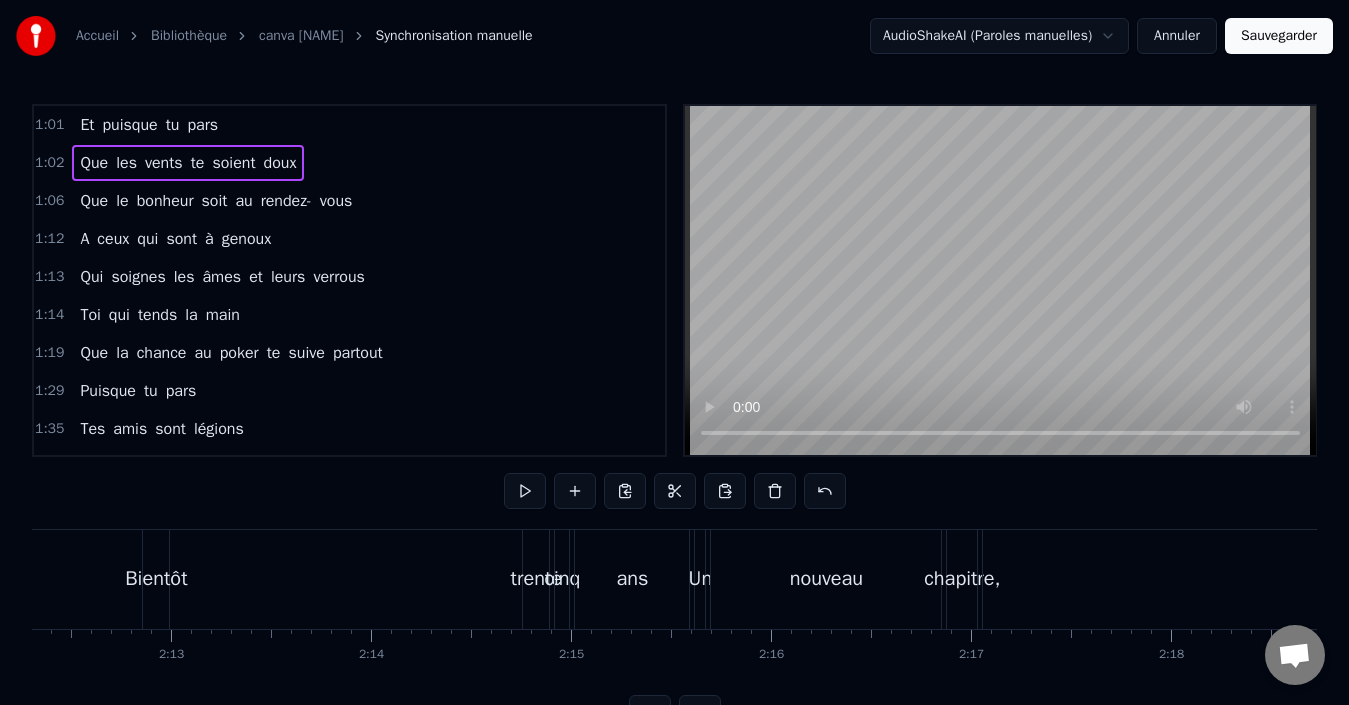 click on "Et puisque tu pars Que les vents te soient doux Que le bonheur soit au rendez- vous A ceux qui sont à genoux Qui soignes les âmes et leurs verrous Toi qui tends la main Que la chance au poker te suive partout Puisque tu pars Tes amis sont légions Preuve de tes belles actions Ta tolérance est ta religion sans faire d’exception Tu gagnes c’est sûre chaque confrontation Bientôt trente cinq ans Un nouveau chapitre, un nouvel élan Le [COUNTRY] t’attend, ce rêve si grand Va et vis pleinement Va de l’avant, la- bas le monde t’attend Tu nous laisseras un vide immense Mais on sourit à ta chance Sans bruit, sans trop d’adieux Le cœur vaillant, le regard curieux Toi qui rêvais depuis l’enfance D’horizons vastes, de connaissances Tu suis ta route, tu traces ton chemin Tu pars mais tu nous gardes dans chaque chanson Dans chaque regard Dans ton histoire, garde en mémoire Notre aurevoir puisque tu pars Dans ton histoire, garde en mémoire Notre aurevoir puisque tu pars Tu pars mais tu nous gardes Tu" at bounding box center (674, 604) 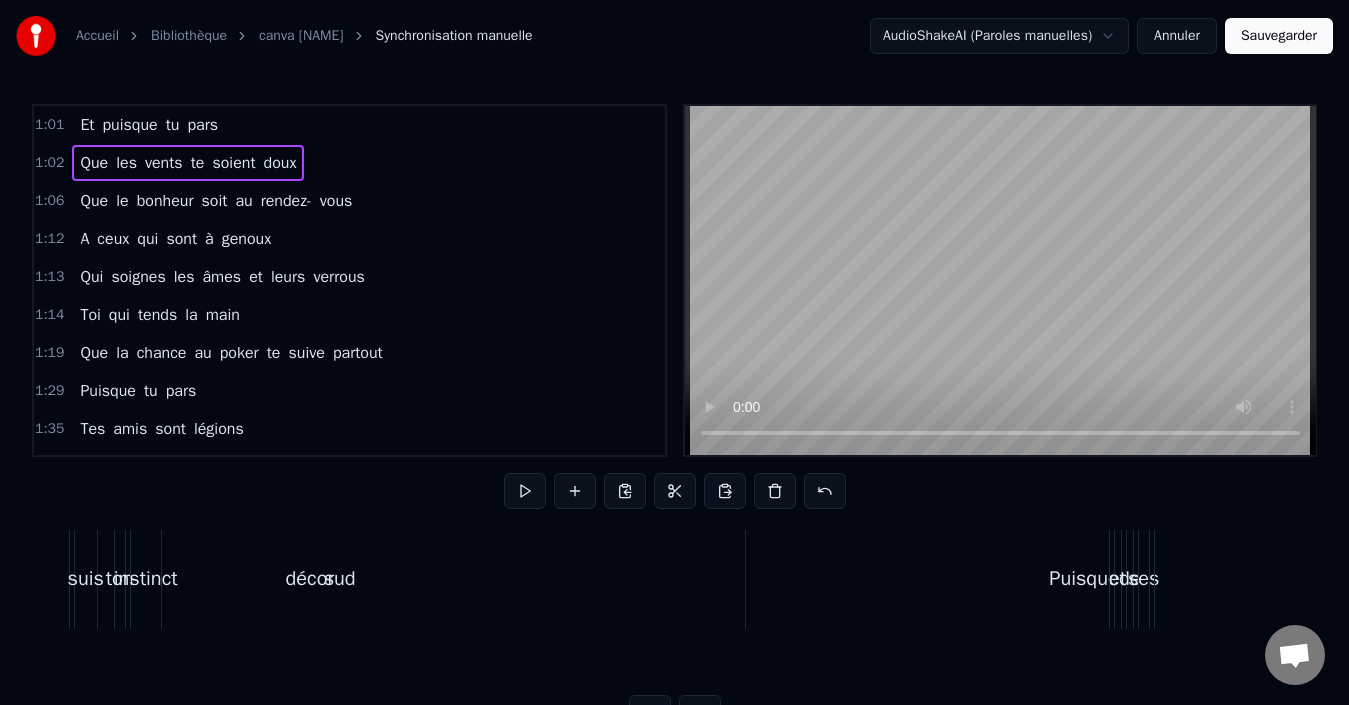 scroll, scrollTop: 0, scrollLeft: 66729, axis: horizontal 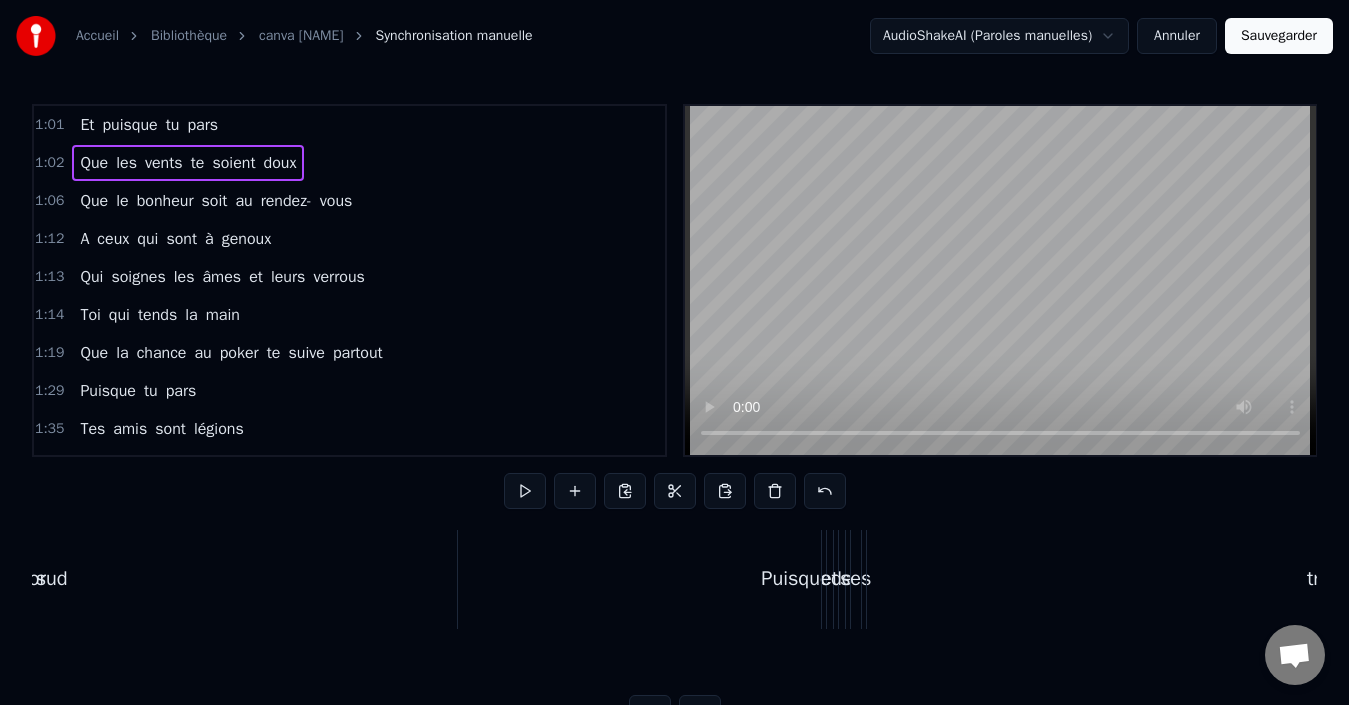 drag, startPoint x: 1219, startPoint y: 665, endPoint x: 1208, endPoint y: 669, distance: 11.7046995 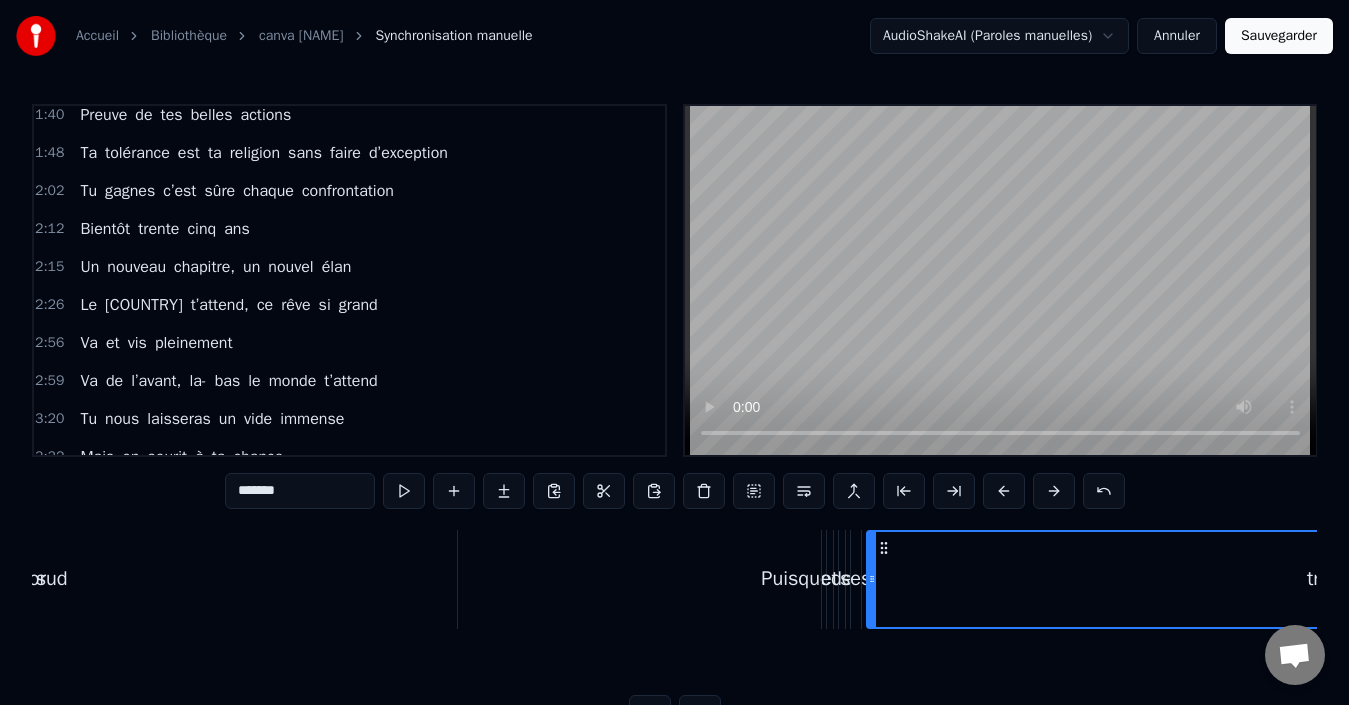 scroll, scrollTop: 1120, scrollLeft: 0, axis: vertical 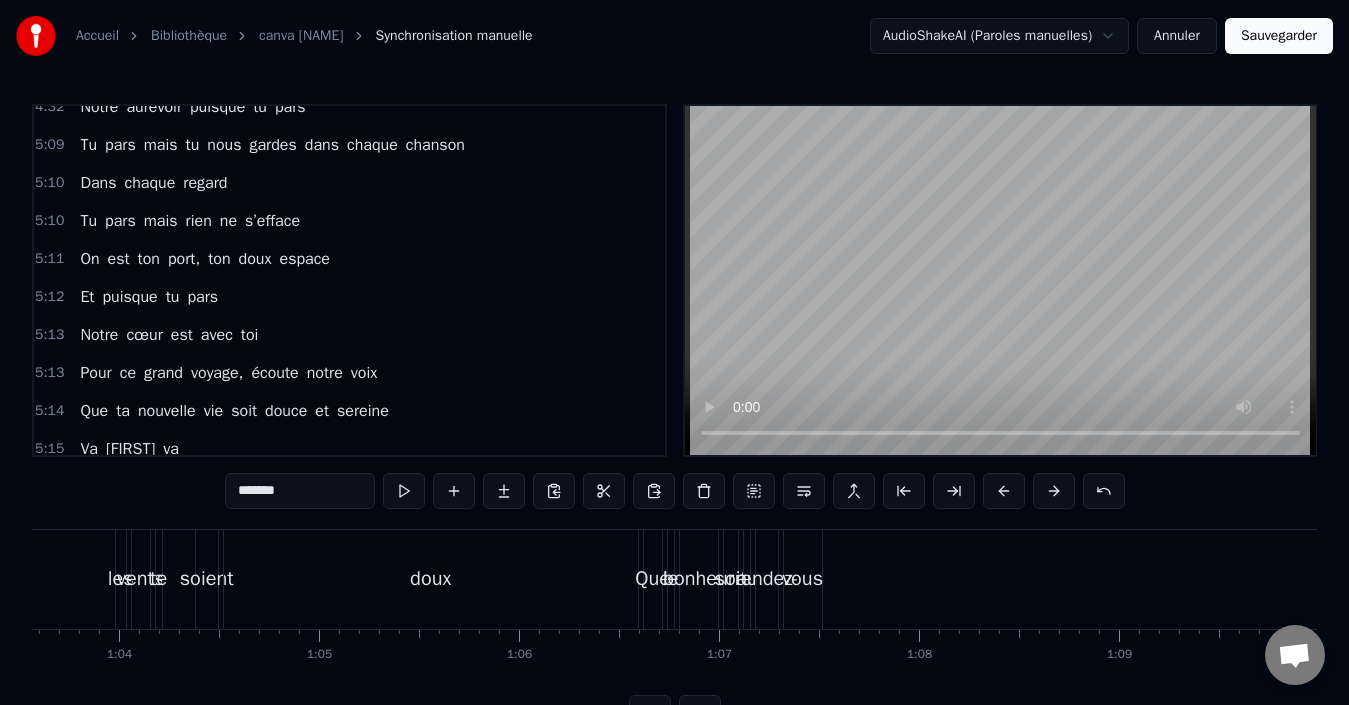 click on "soient" at bounding box center (207, 579) 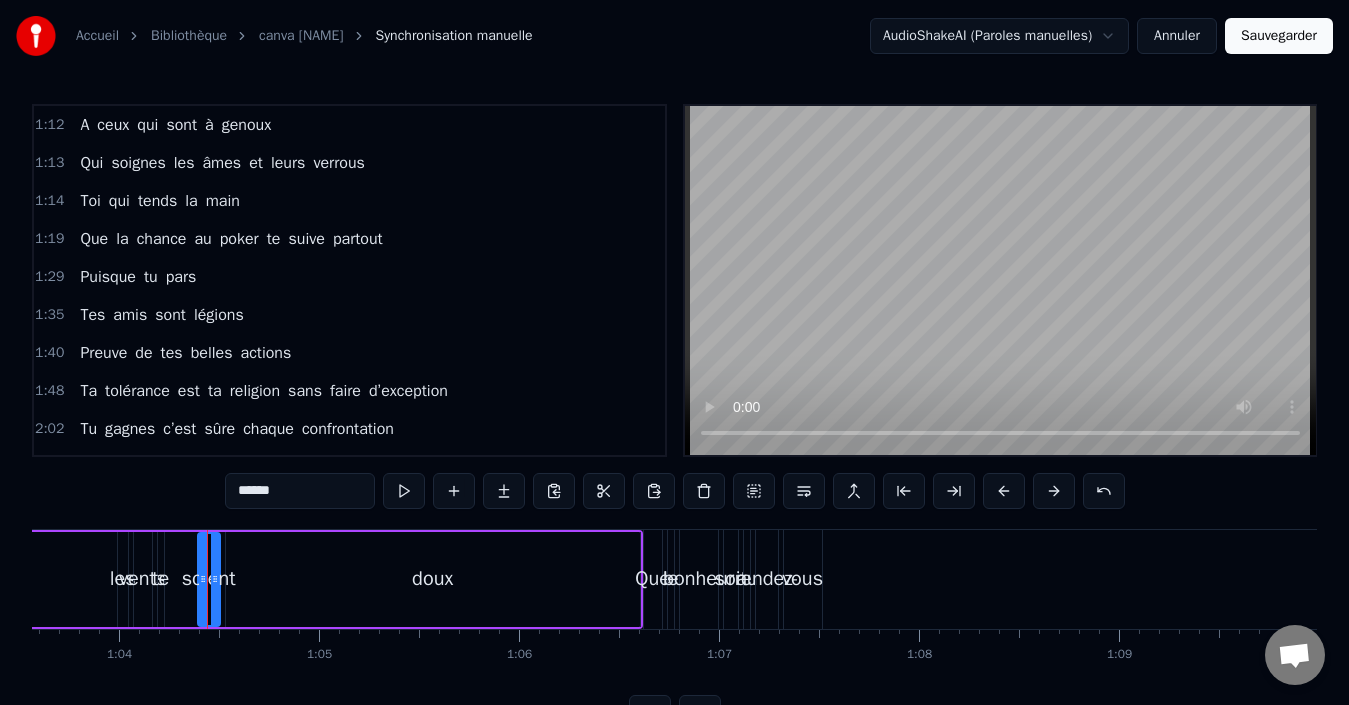 scroll, scrollTop: 0, scrollLeft: 0, axis: both 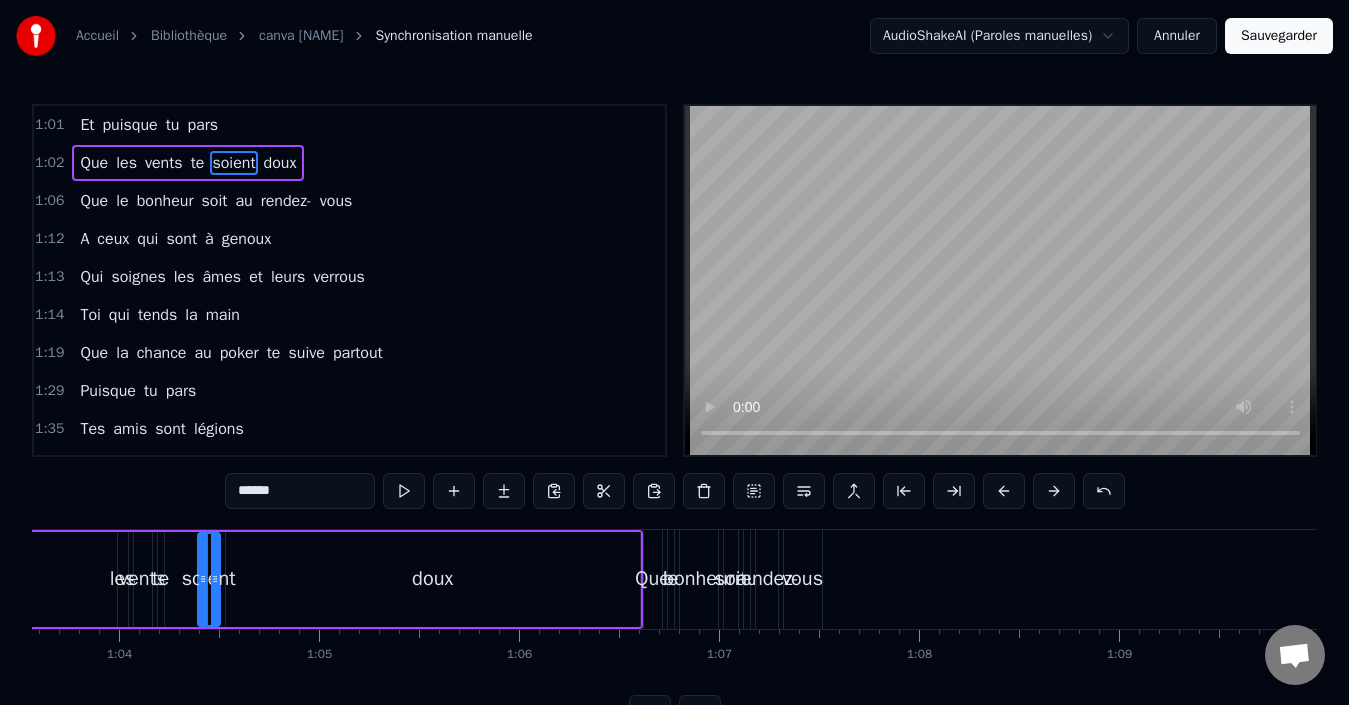 click on "1:02 Que les vents te soient doux" at bounding box center (349, 163) 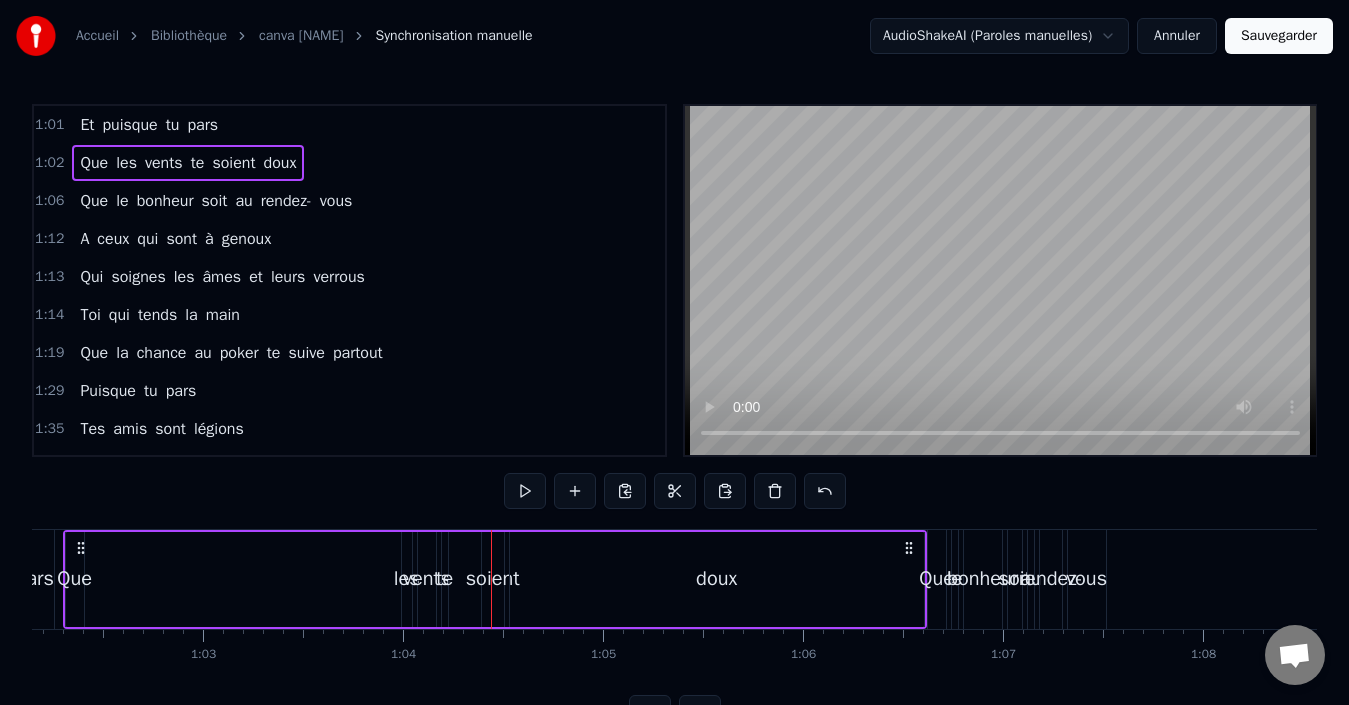 scroll, scrollTop: 0, scrollLeft: 12359, axis: horizontal 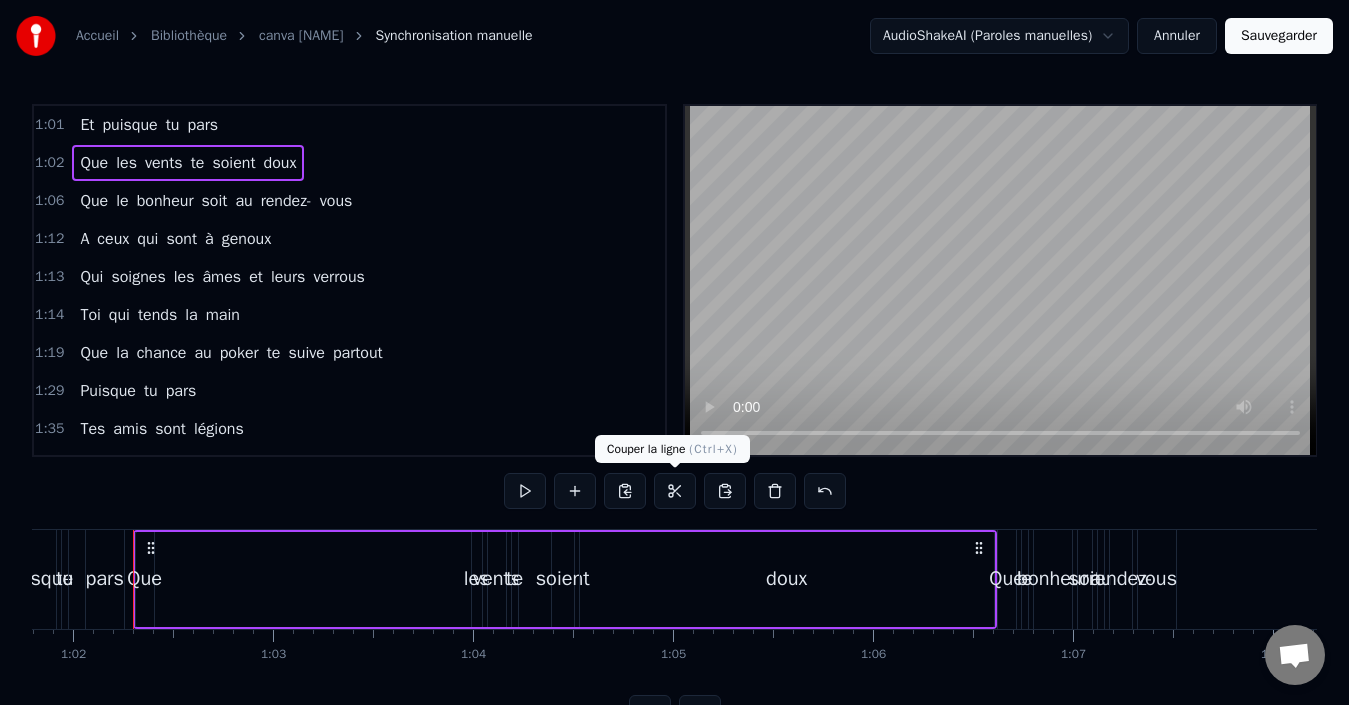 click at bounding box center [675, 491] 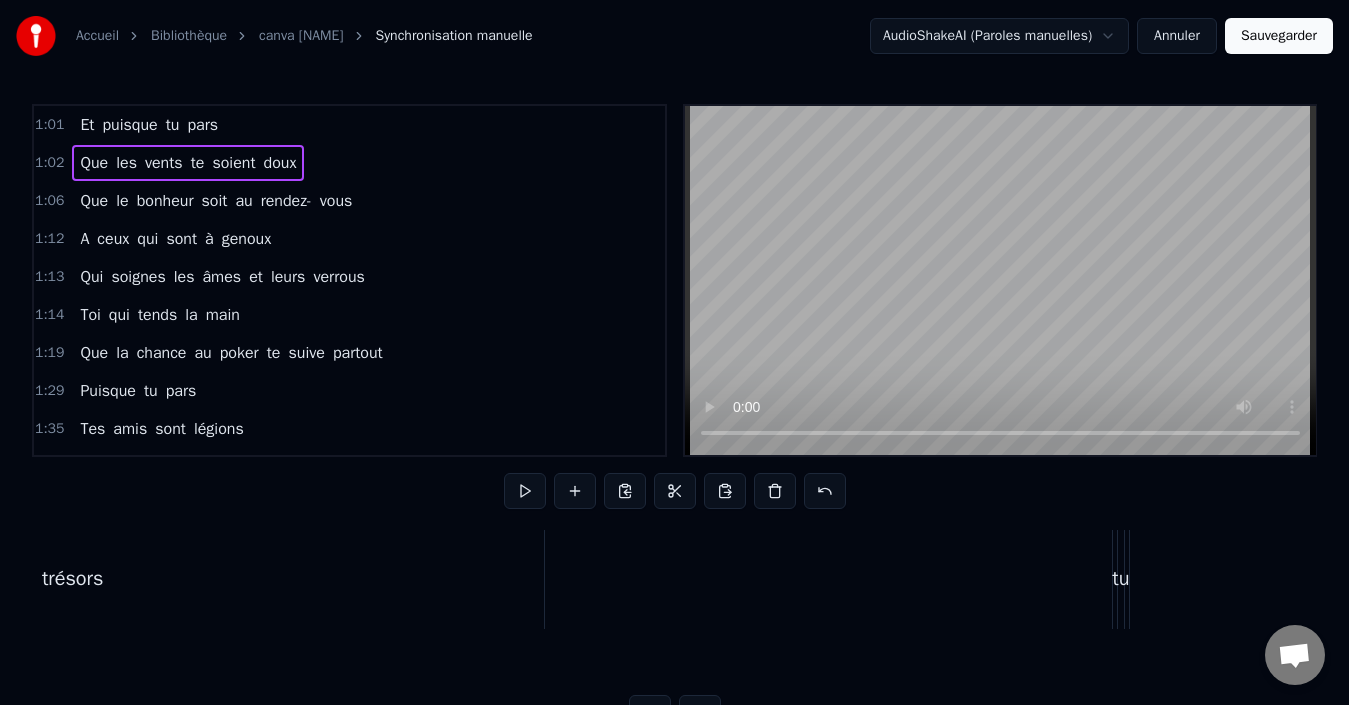 scroll, scrollTop: 0, scrollLeft: 70353, axis: horizontal 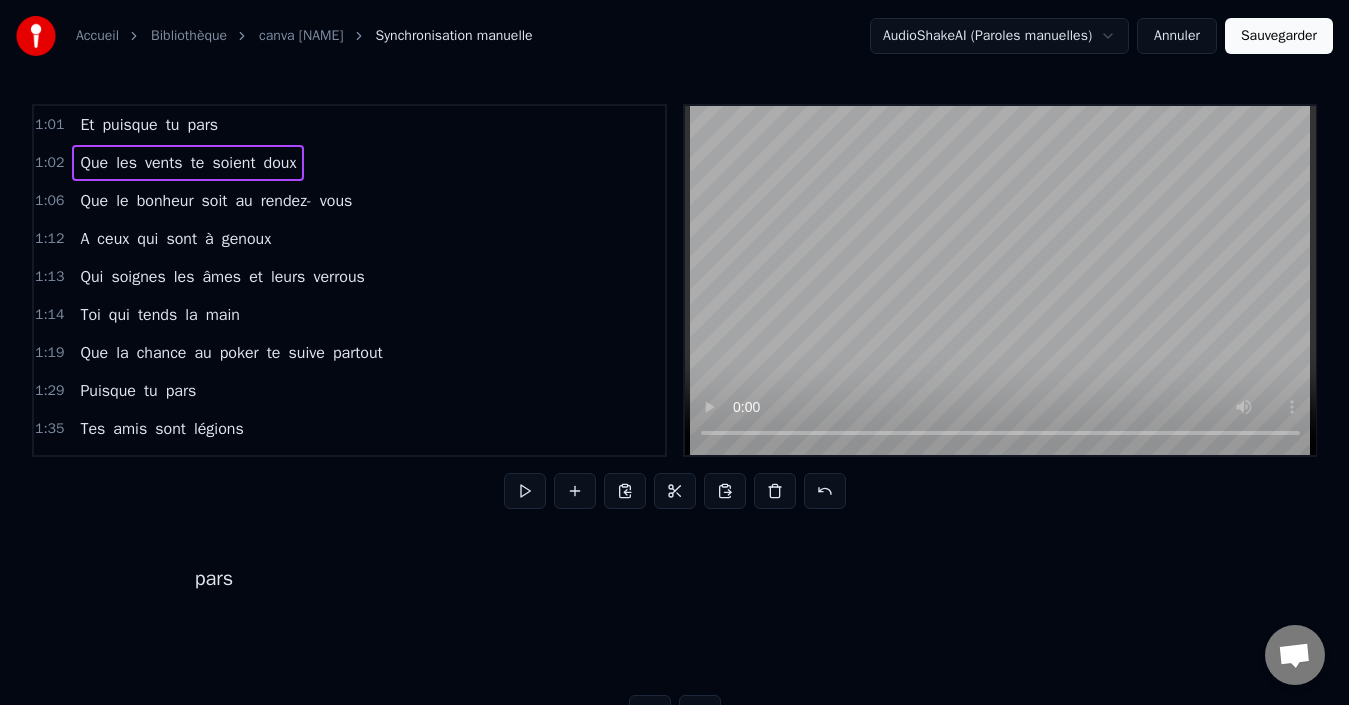 click on "pars" at bounding box center [214, 579] 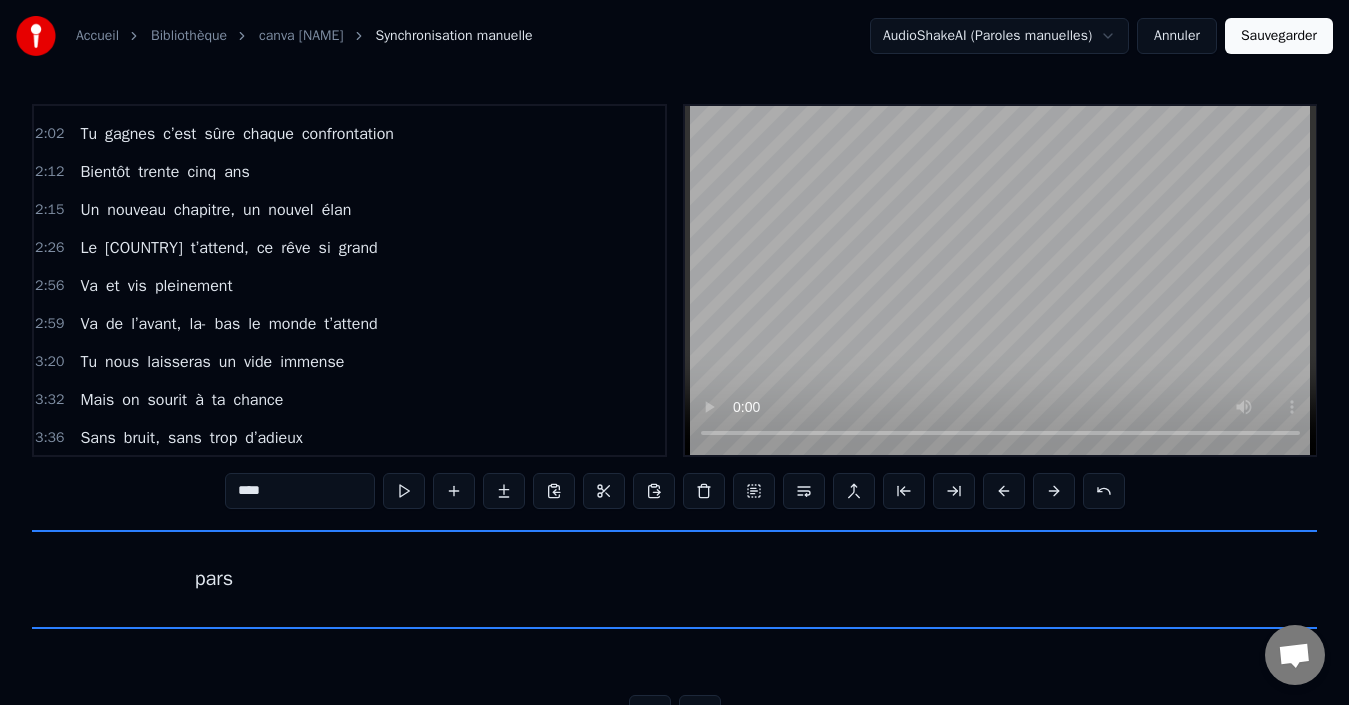 scroll, scrollTop: 856, scrollLeft: 0, axis: vertical 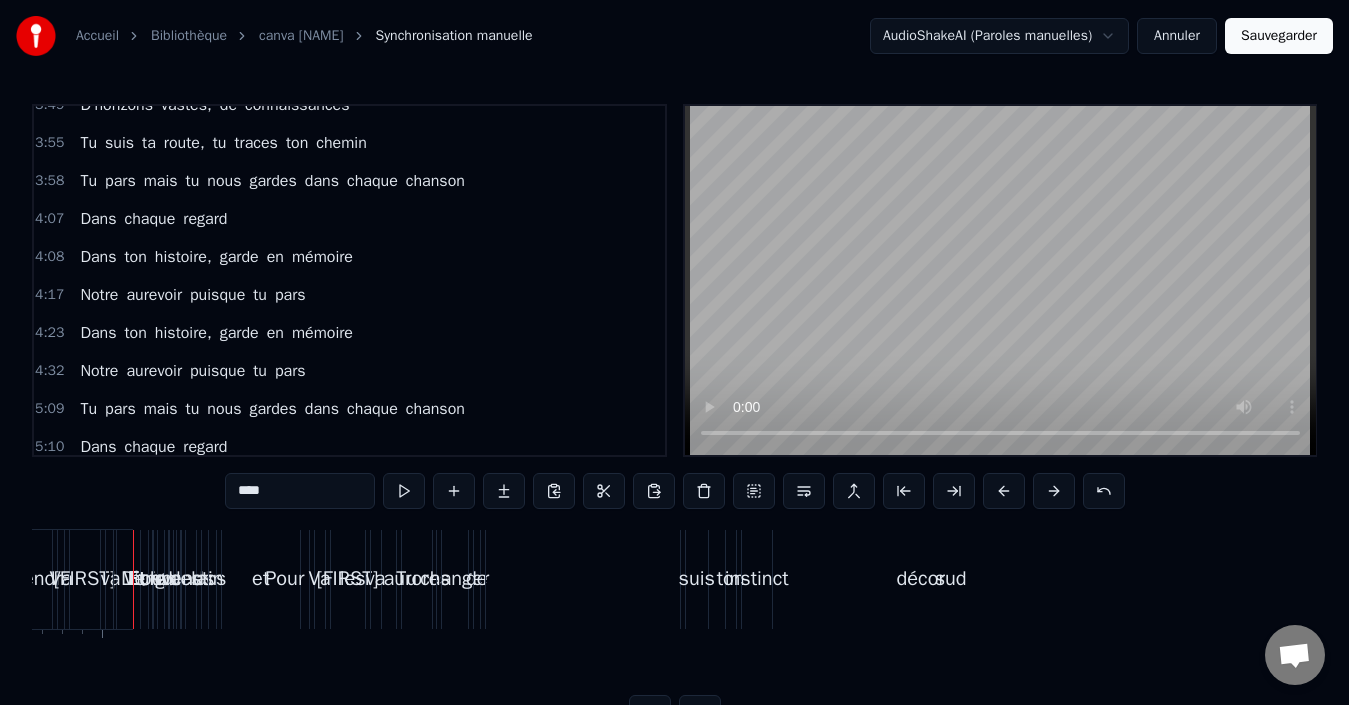 drag, startPoint x: 1201, startPoint y: 675, endPoint x: 1229, endPoint y: 674, distance: 28.01785 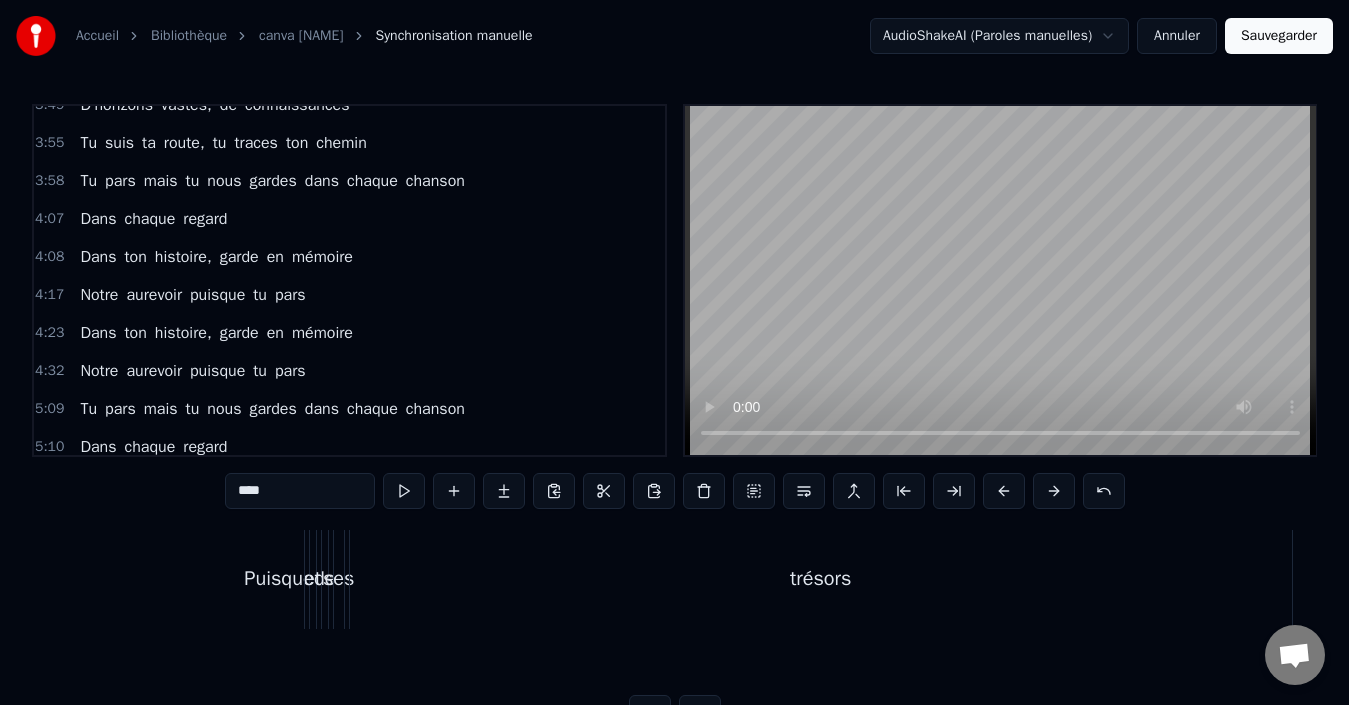scroll, scrollTop: 0, scrollLeft: 67304, axis: horizontal 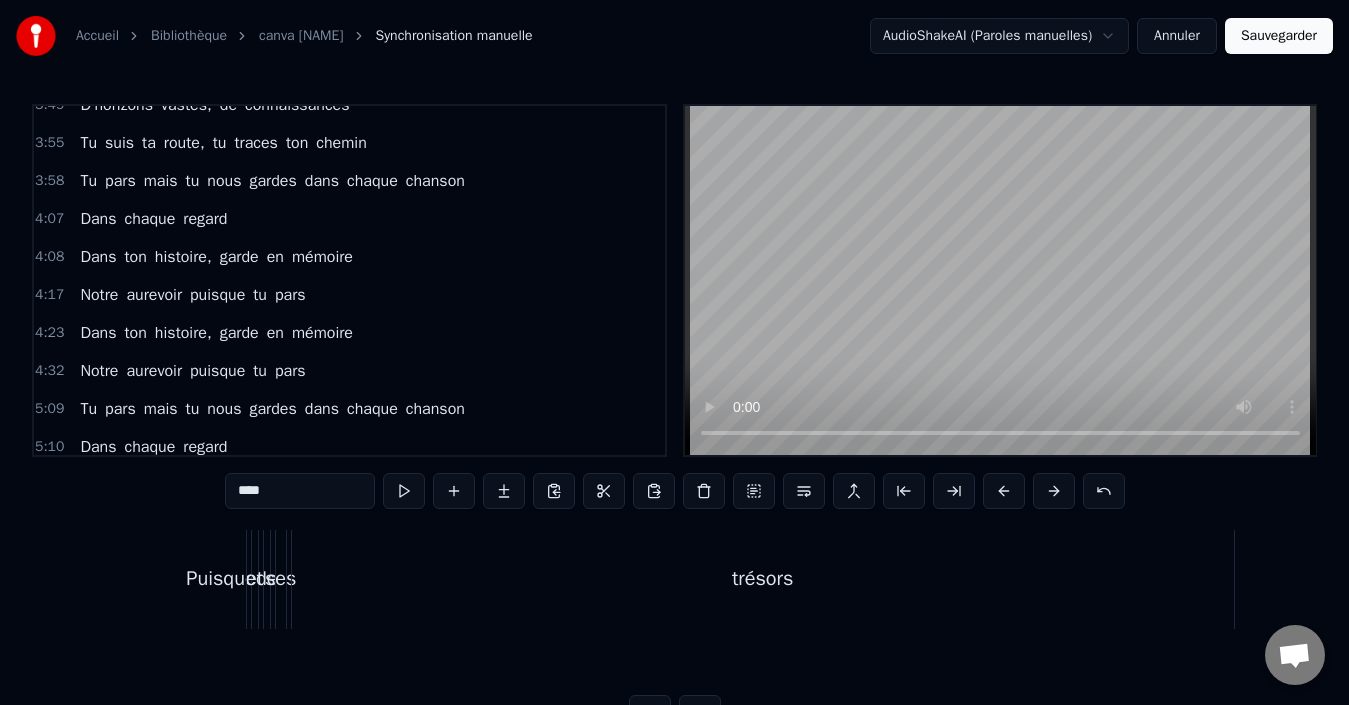 click on "trésors" at bounding box center [763, 579] 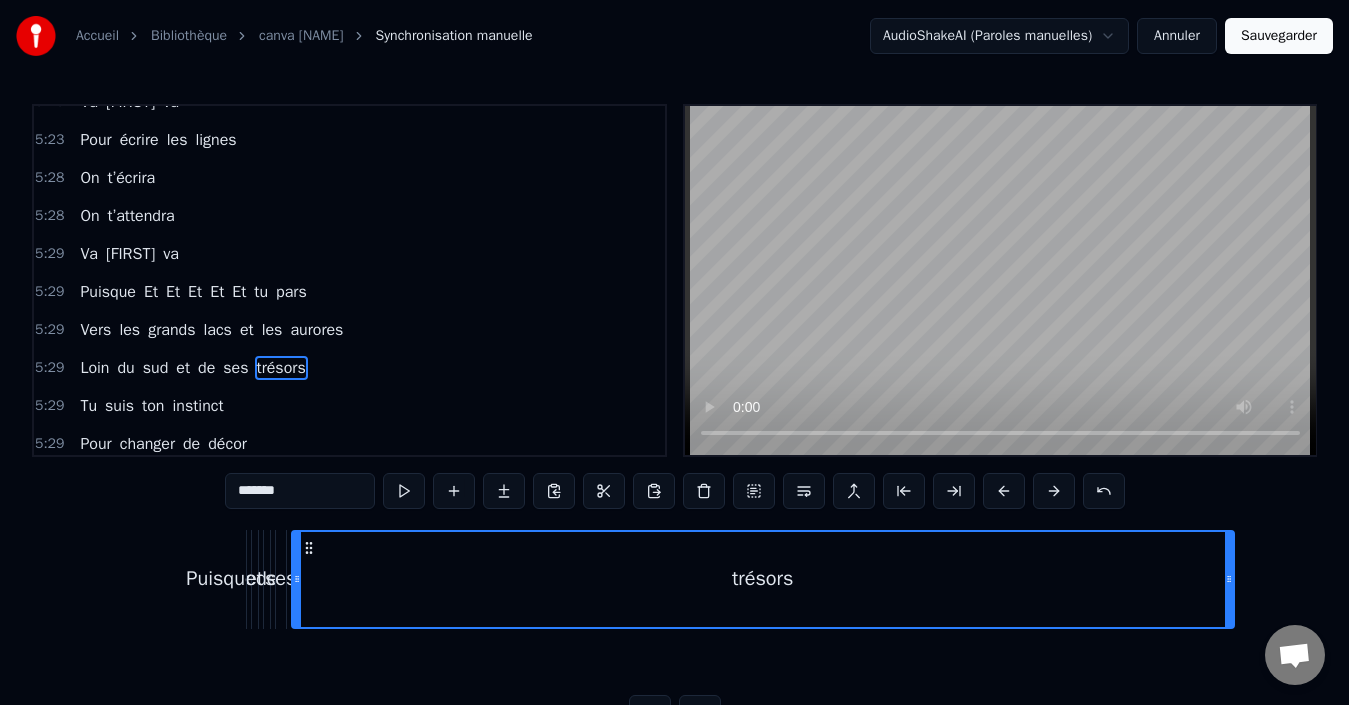 click on "trésors" at bounding box center (763, 579) 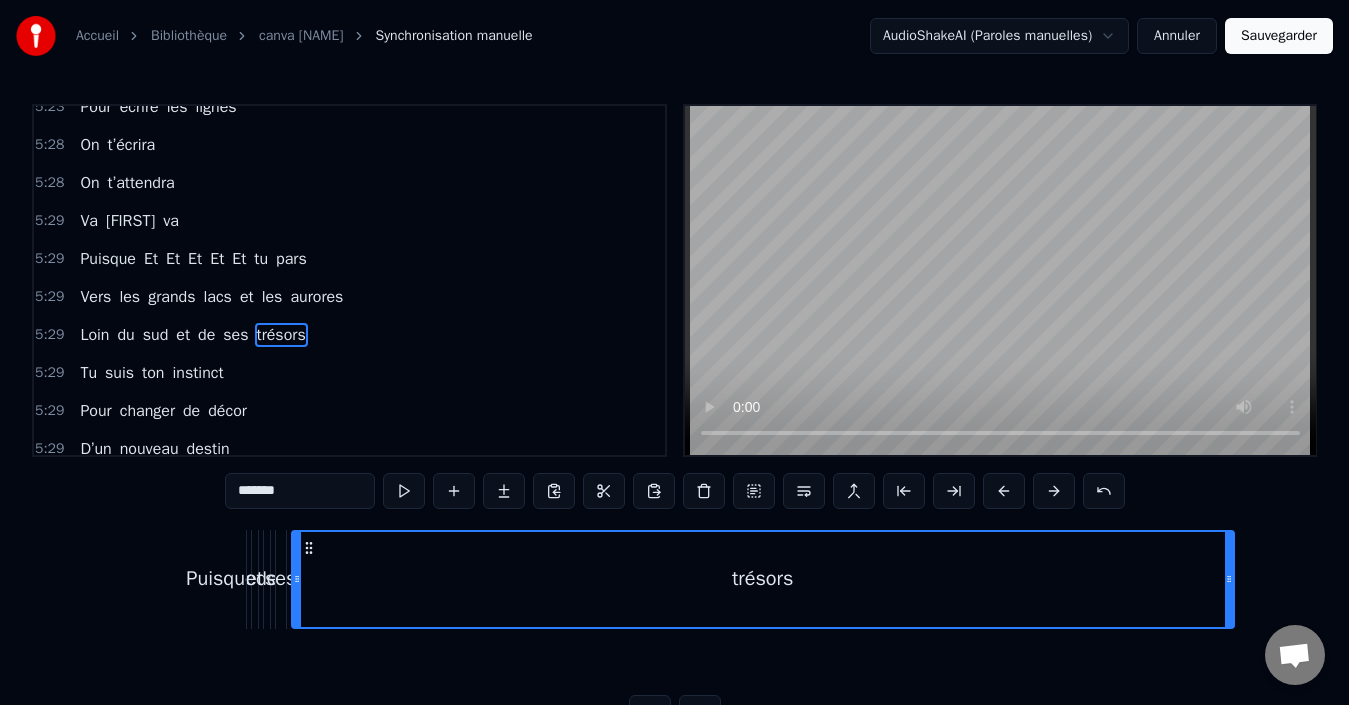 scroll, scrollTop: 1551, scrollLeft: 0, axis: vertical 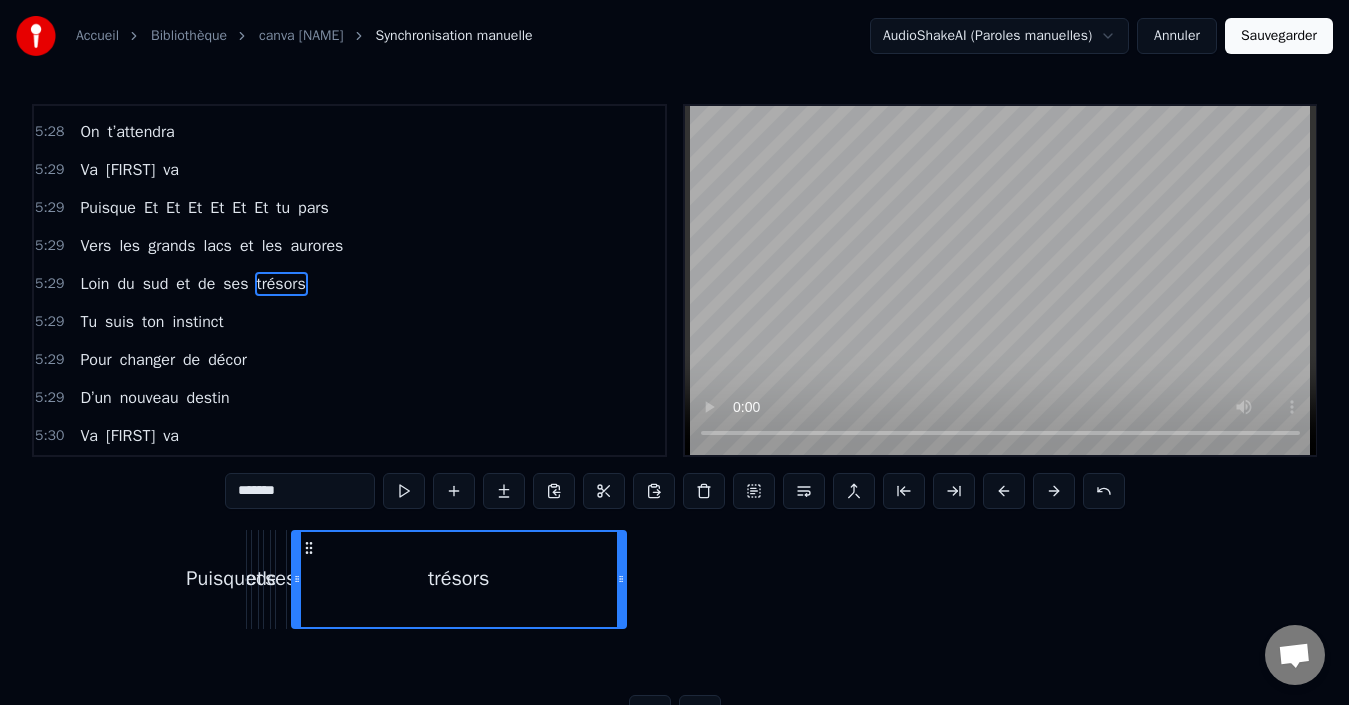drag, startPoint x: 1228, startPoint y: 579, endPoint x: 613, endPoint y: 585, distance: 615.0293 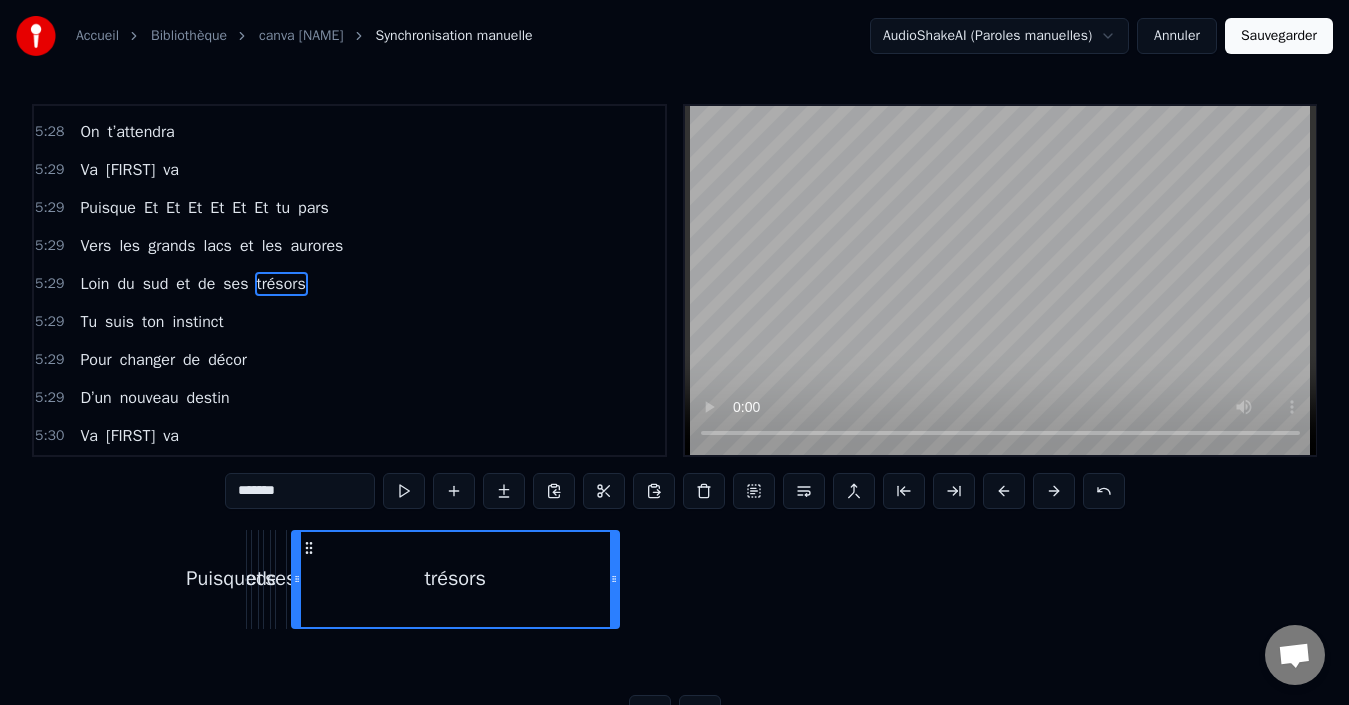 click on "Puisque" at bounding box center [221, 579] 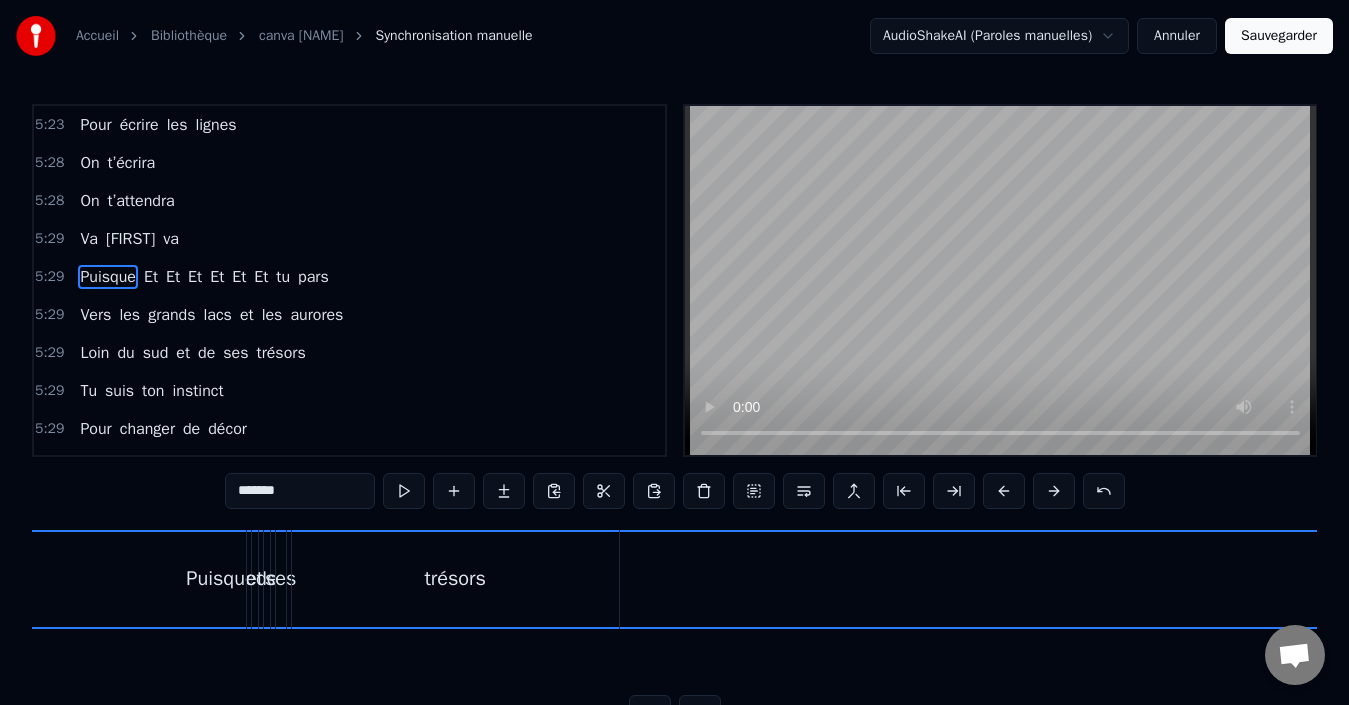 scroll, scrollTop: 1478, scrollLeft: 0, axis: vertical 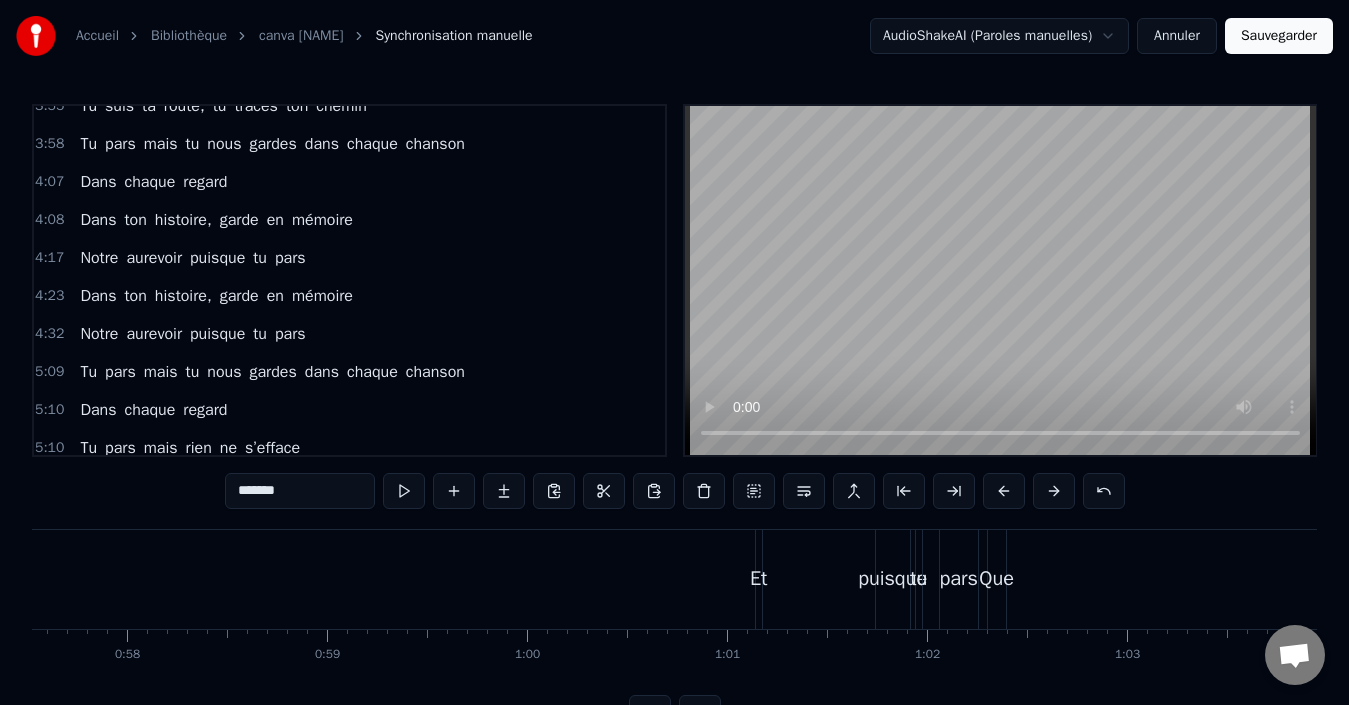 click on "Et" at bounding box center [759, 579] 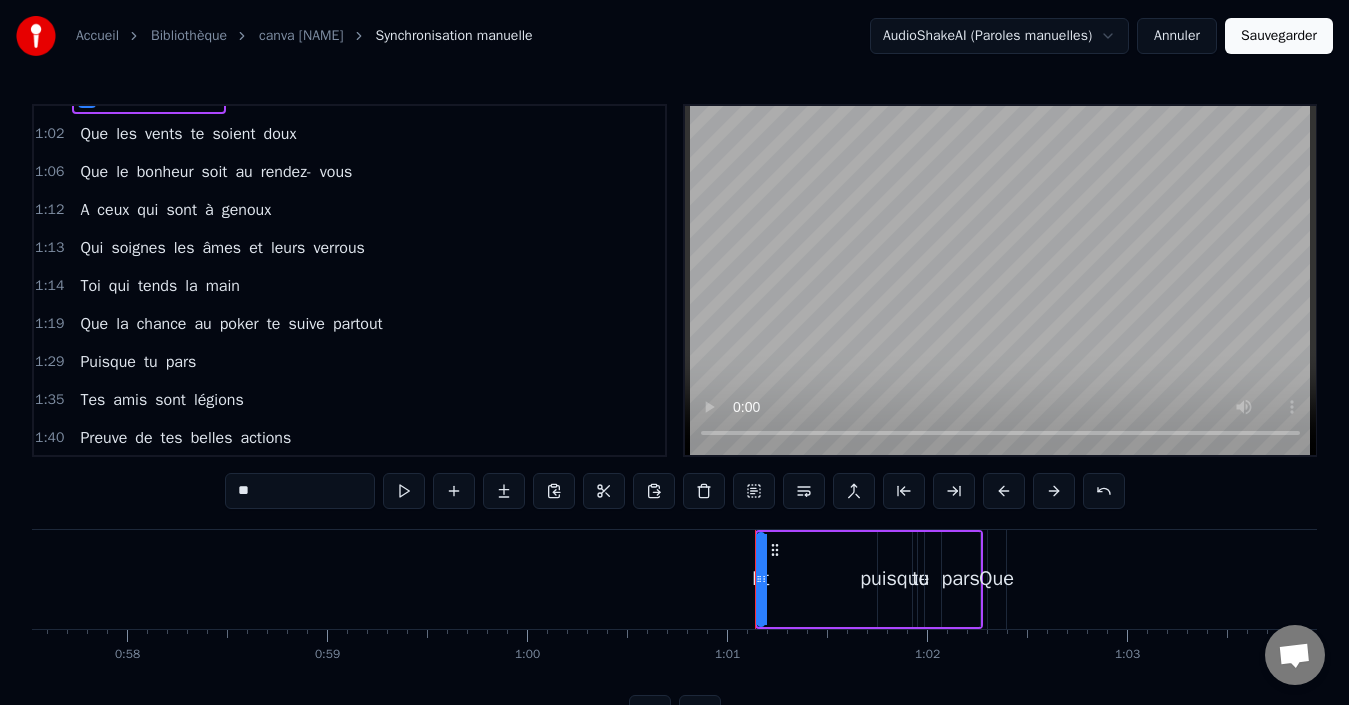 scroll, scrollTop: 0, scrollLeft: 0, axis: both 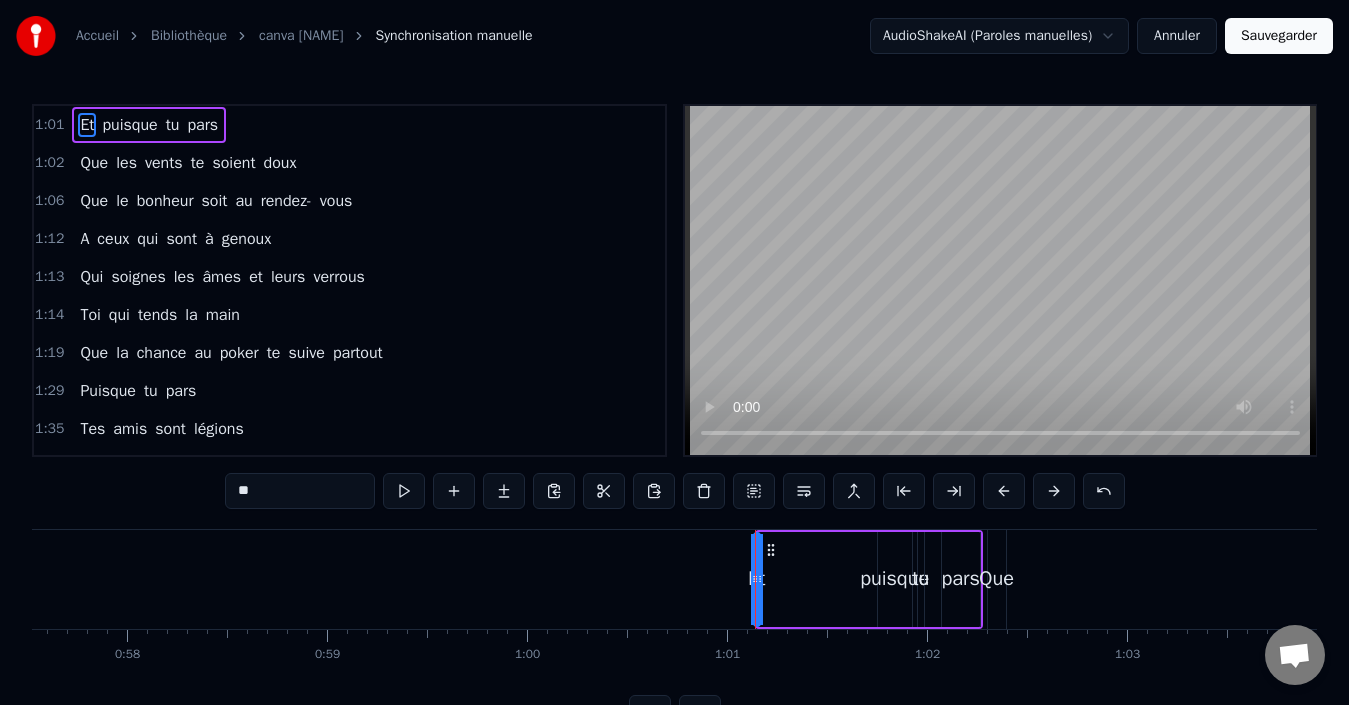 click on "Et puisque tu pars" at bounding box center [869, 579] 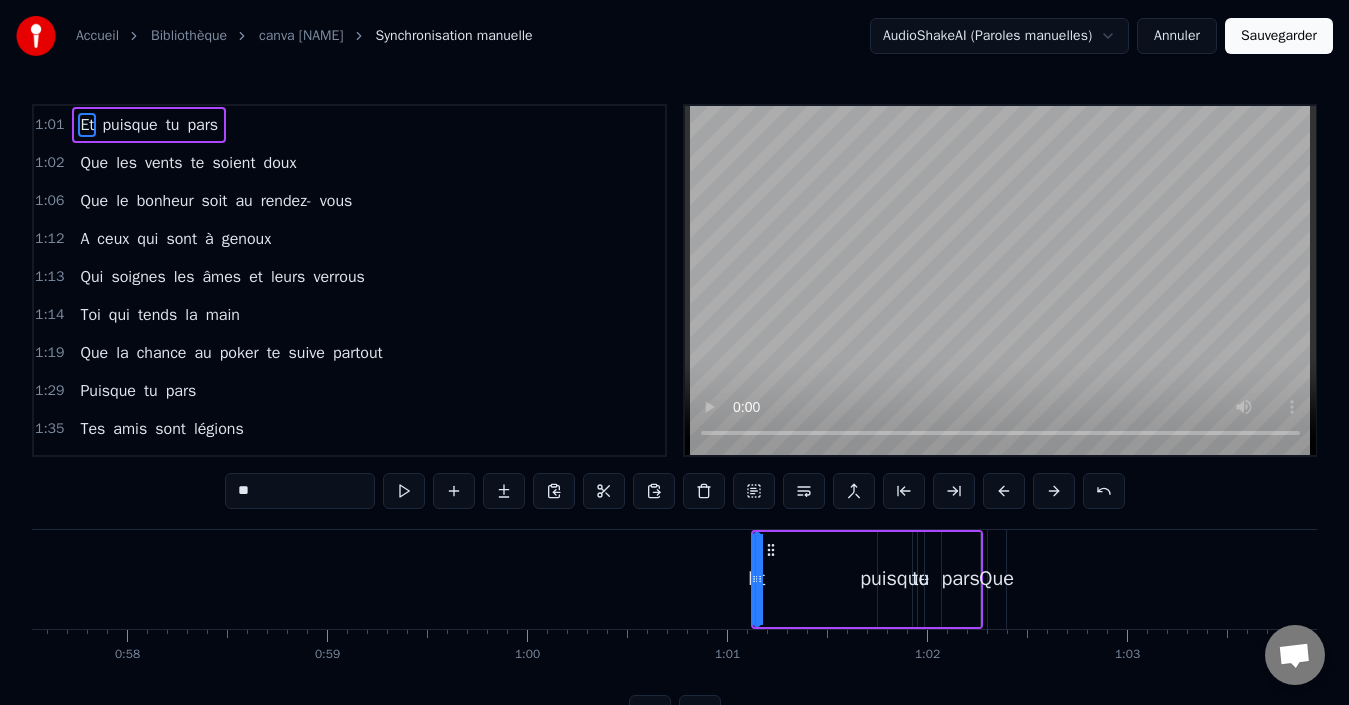 click on "Et puisque tu pars" at bounding box center (149, 125) 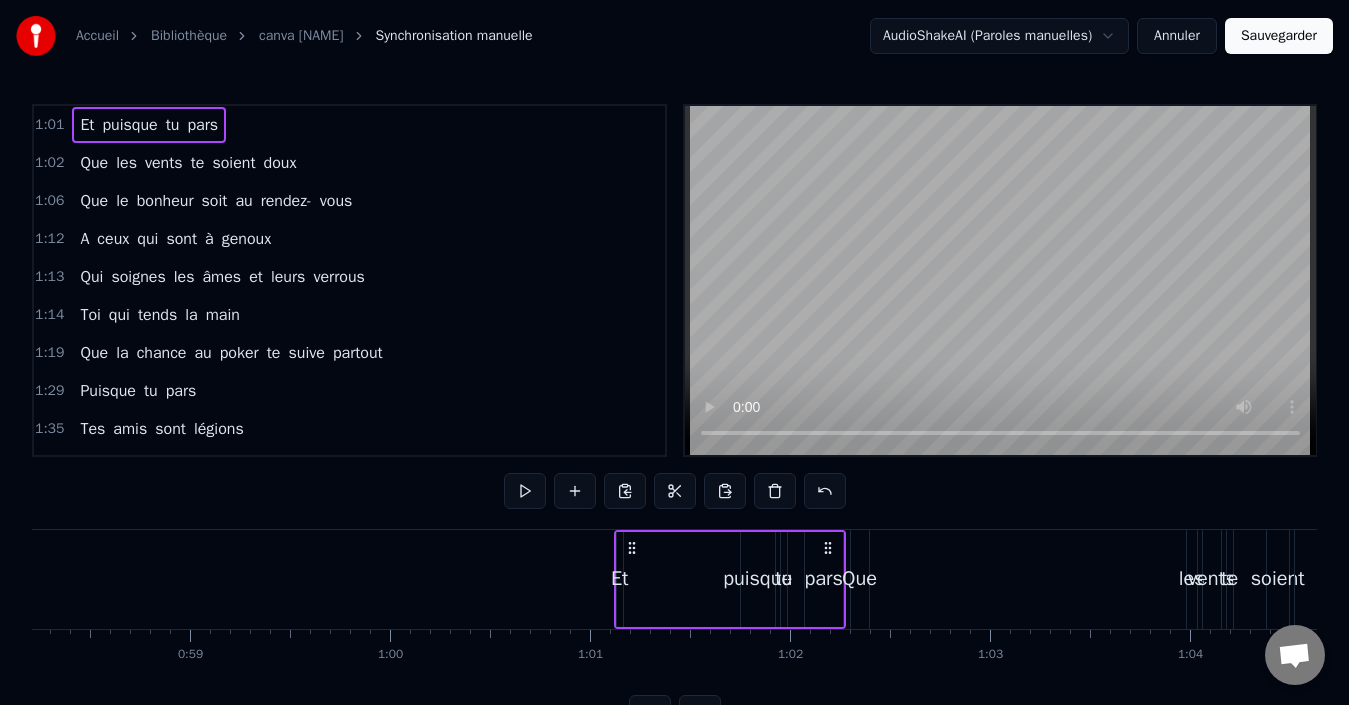 scroll, scrollTop: 0, scrollLeft: 11534, axis: horizontal 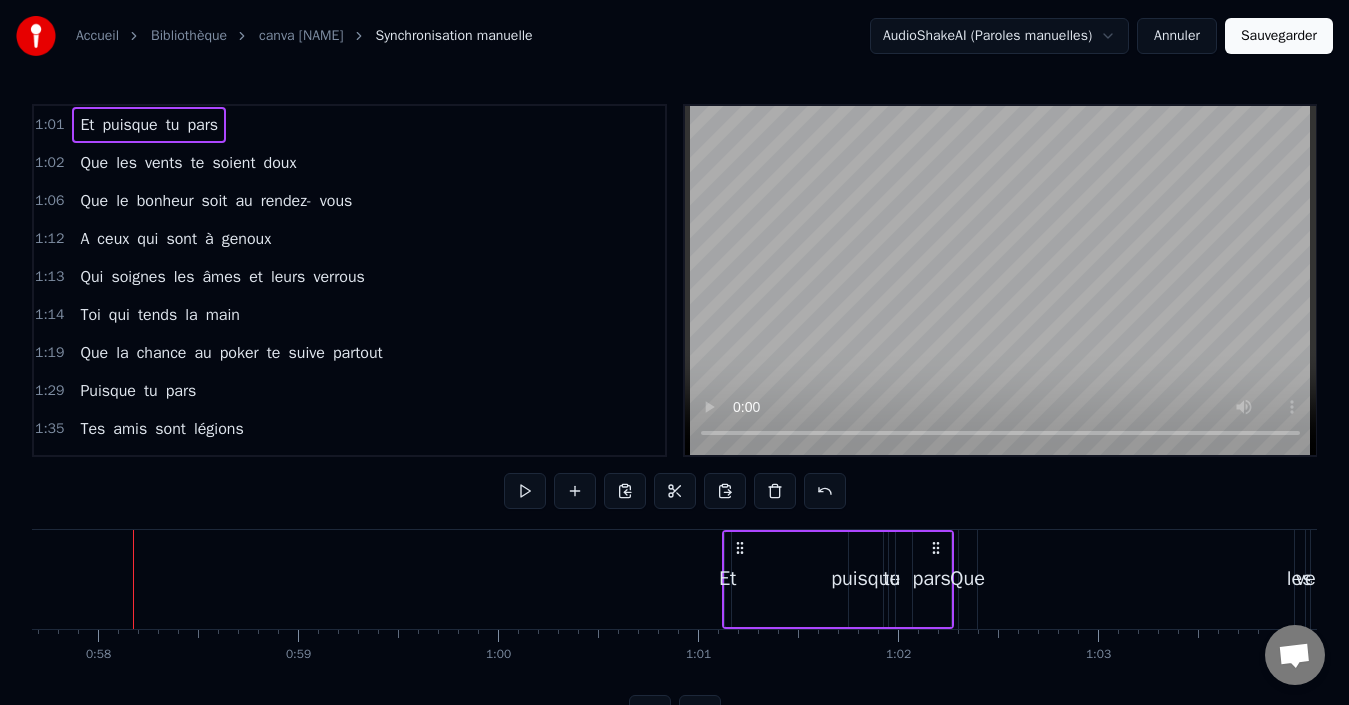 click on "Et puisque tu pars" at bounding box center (838, 579) 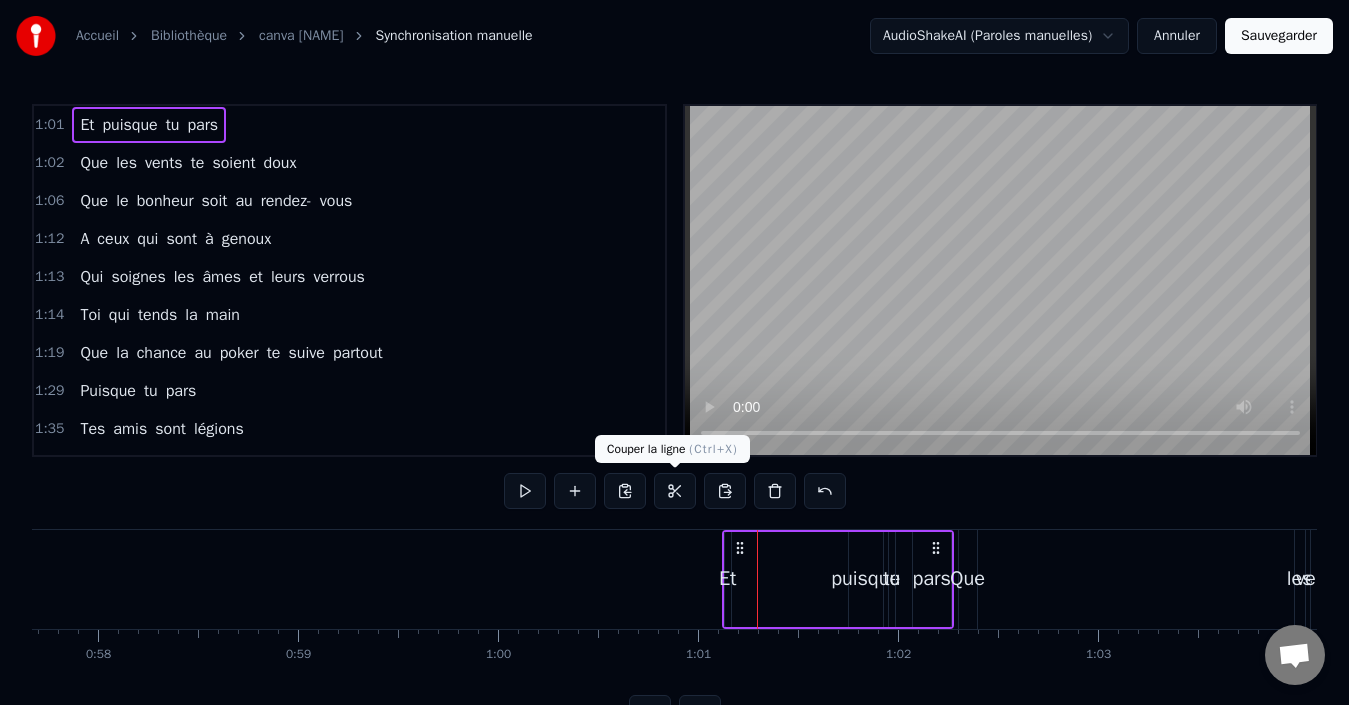 click at bounding box center (675, 491) 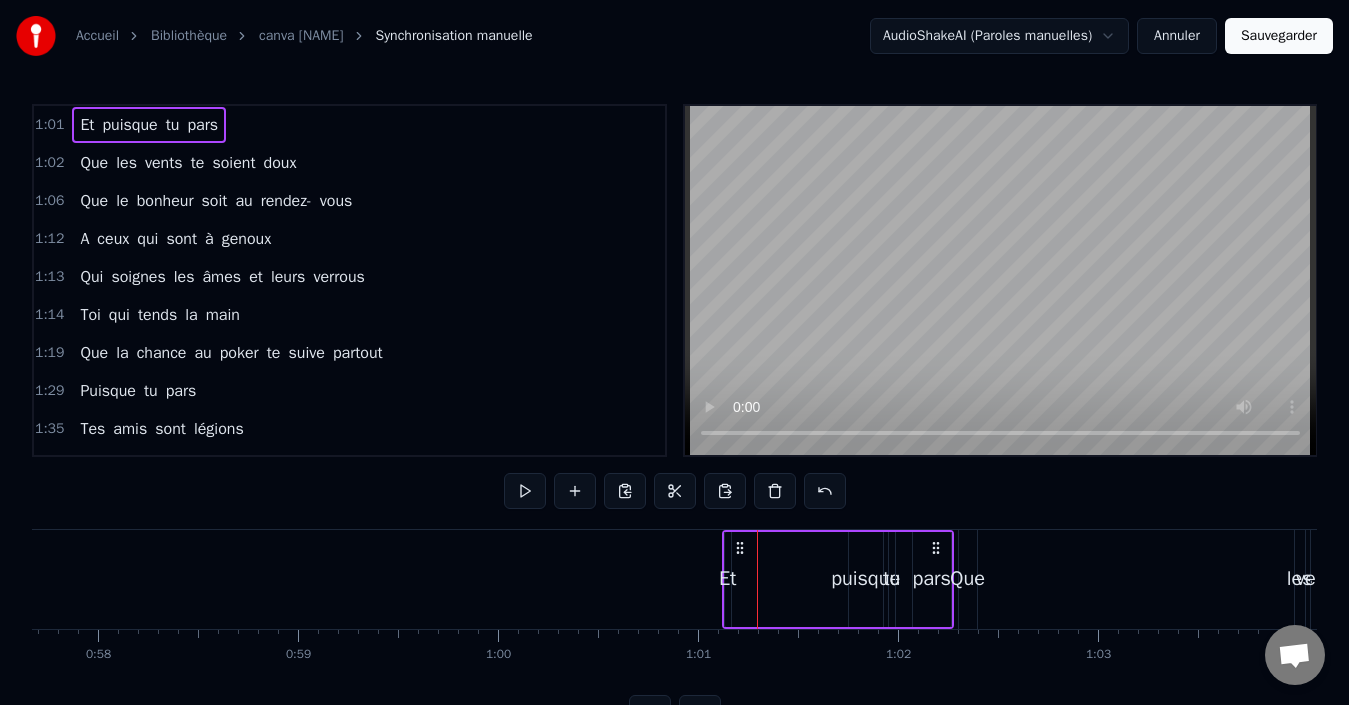 click at bounding box center (675, 491) 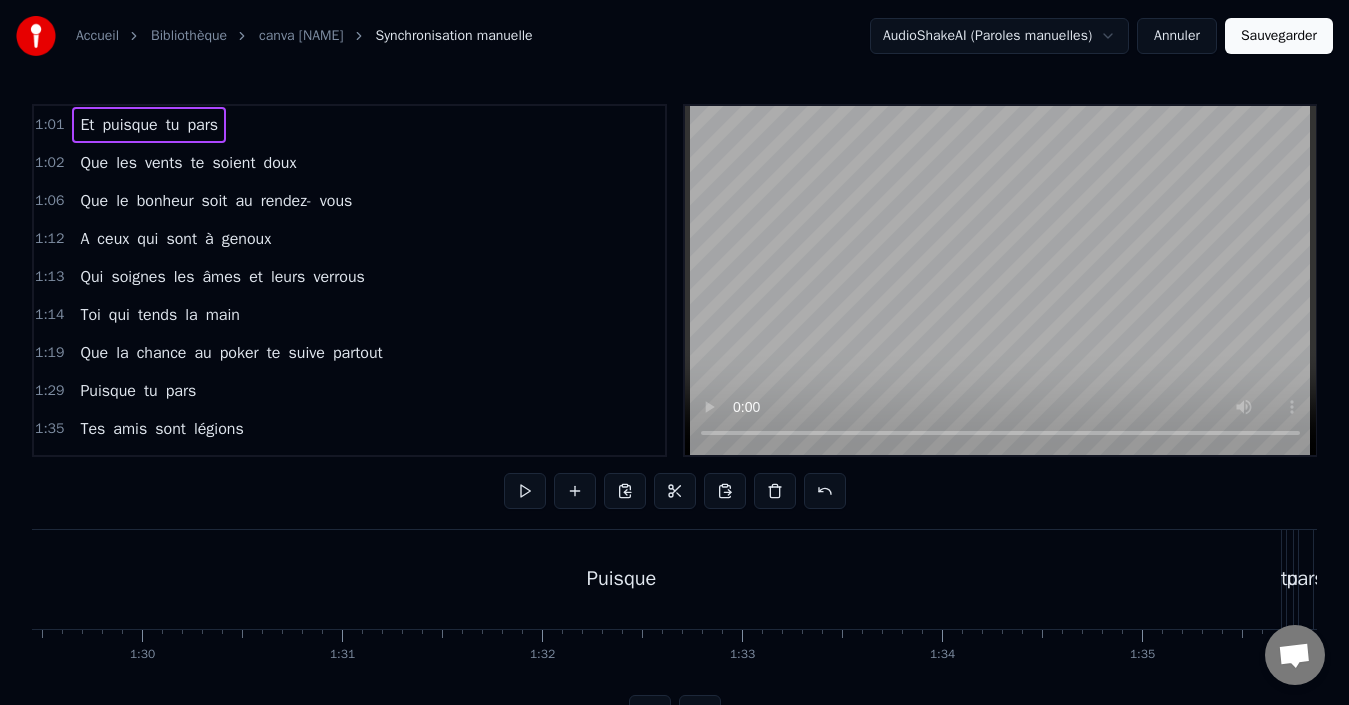 scroll, scrollTop: 0, scrollLeft: 19501, axis: horizontal 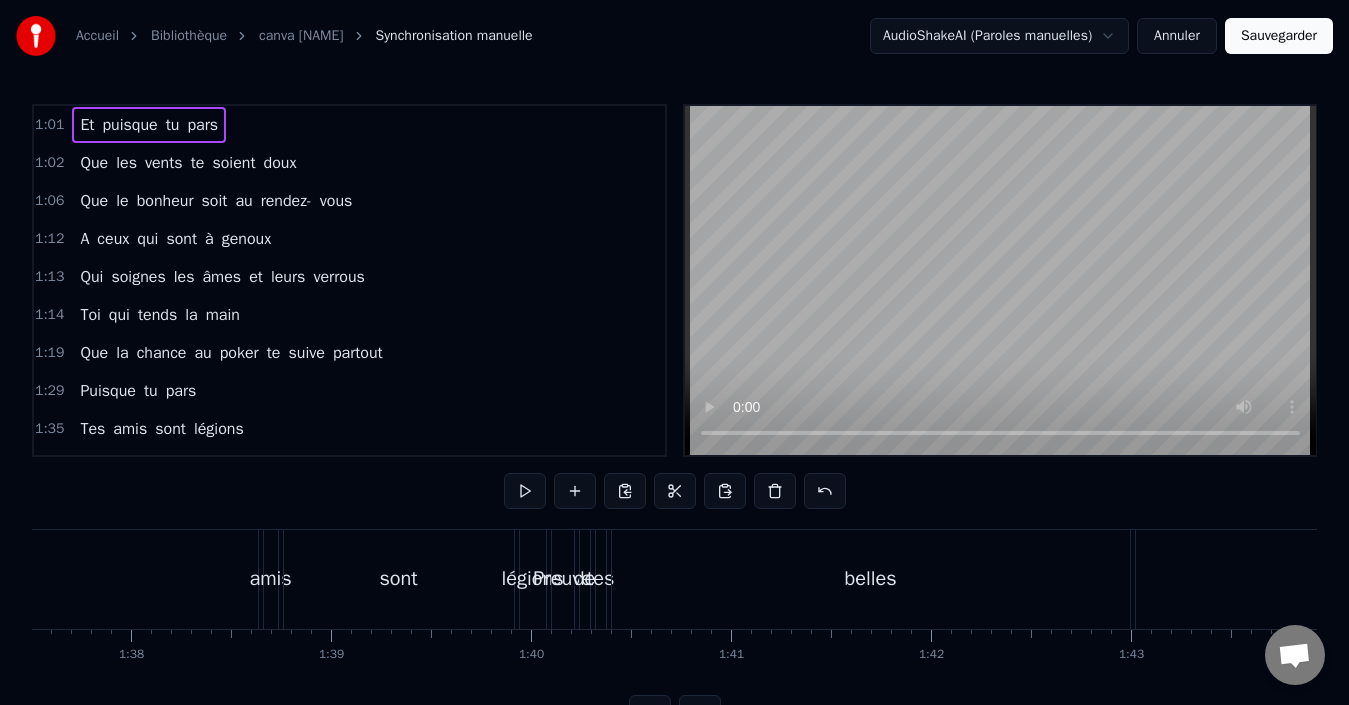 drag, startPoint x: 422, startPoint y: 672, endPoint x: 604, endPoint y: 669, distance: 182.02472 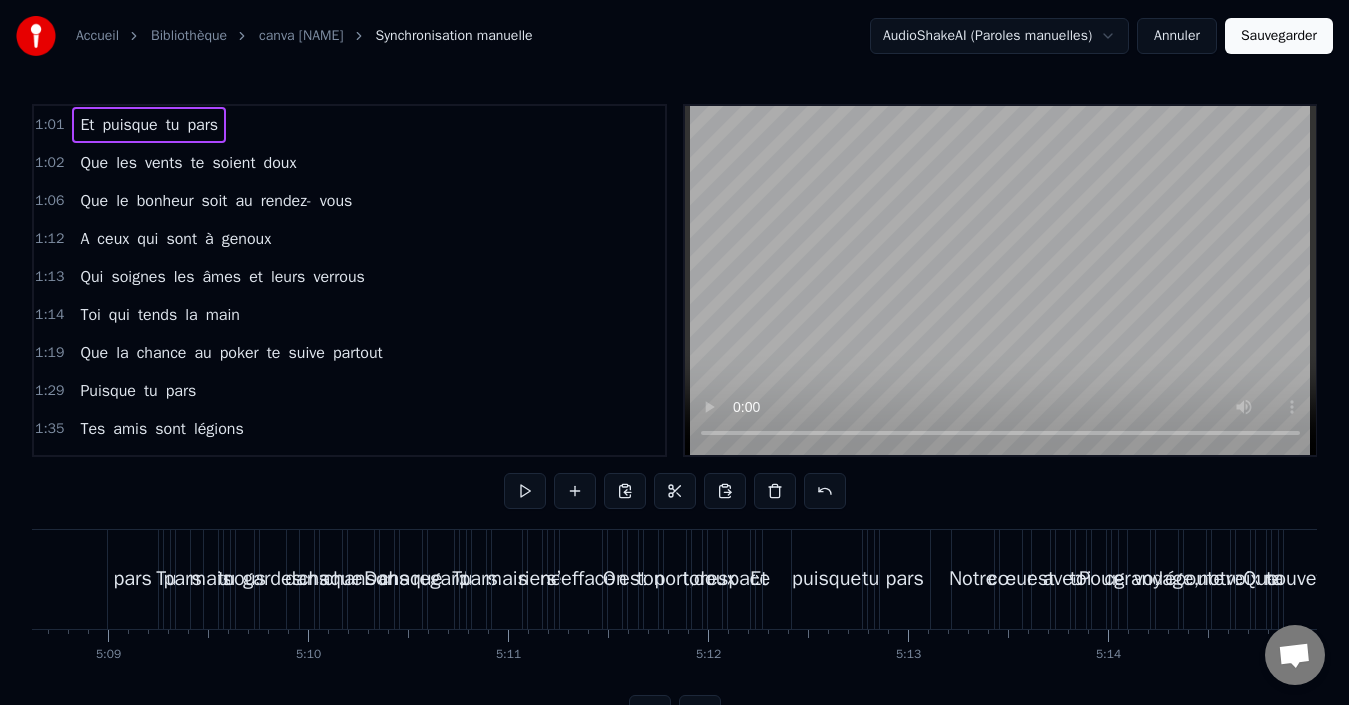 scroll, scrollTop: 0, scrollLeft: 64313, axis: horizontal 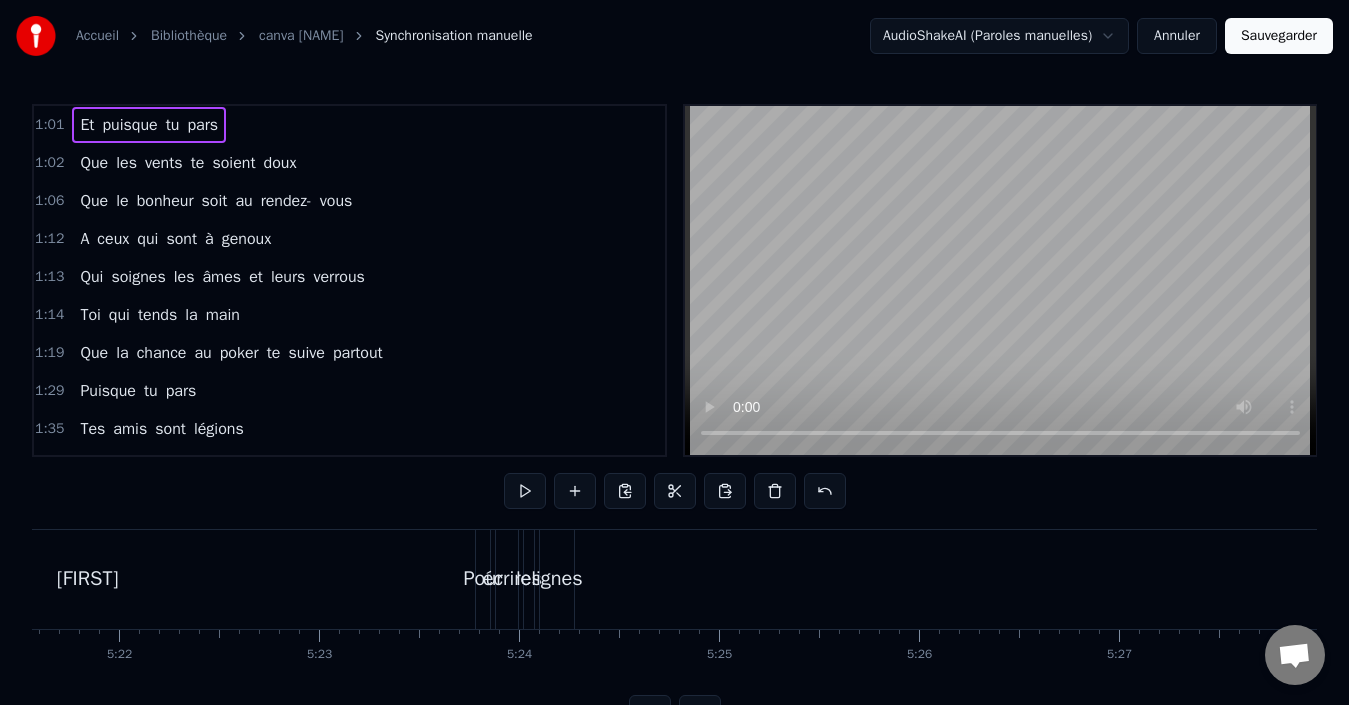 click on "Et puisque tu pars Que les vents te soient doux Que le bonheur soit au rendez- vous A ceux qui sont à genoux Qui soignes les âmes et leurs verrous Toi qui tends la main Que la chance au poker te suive partout Puisque tu pars Tes amis sont légions Preuve de tes belles actions Ta tolérance est ta religion sans faire d’exception Tu gagnes c’est sûre chaque confrontation Bientôt trente cinq ans Un nouveau chapitre, un nouvel élan Le [COUNTRY] t’attend, ce rêve si grand Va et vis pleinement Va de l’avant, la- bas le monde t’attend Tu nous laisseras un vide immense Mais on sourit à ta chance Sans bruit, sans trop d’adieux Le cœur vaillant, le regard curieux Toi qui rêvais depuis l’enfance D’horizons vastes, de connaissances Tu suis ta route, tu traces ton chemin Tu pars mais tu nous gardes dans chaque chanson Dans chaque regard Dans ton histoire, garde en mémoire Notre aurevoir puisque tu pars Dans ton histoire, garde en mémoire Notre aurevoir puisque tu pars Tu pars mais tu nous gardes Tu" at bounding box center (674, 604) 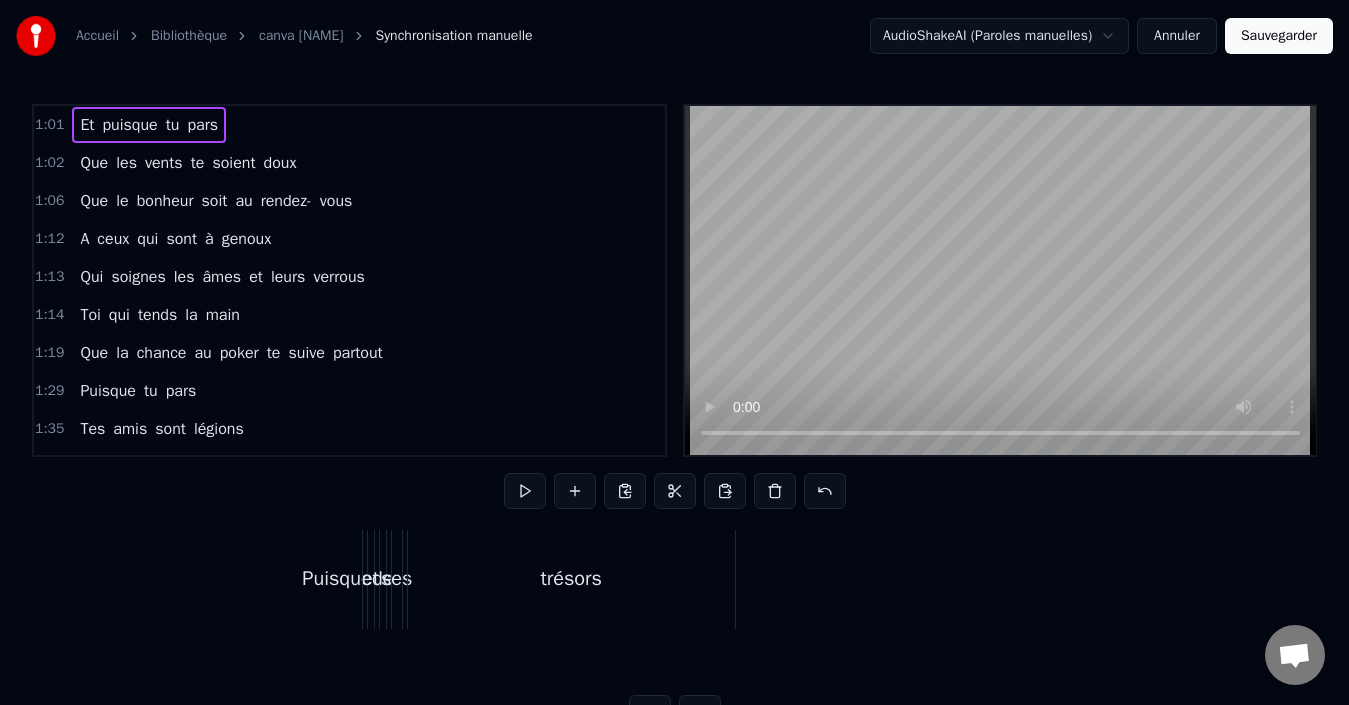 scroll, scrollTop: 0, scrollLeft: 67247, axis: horizontal 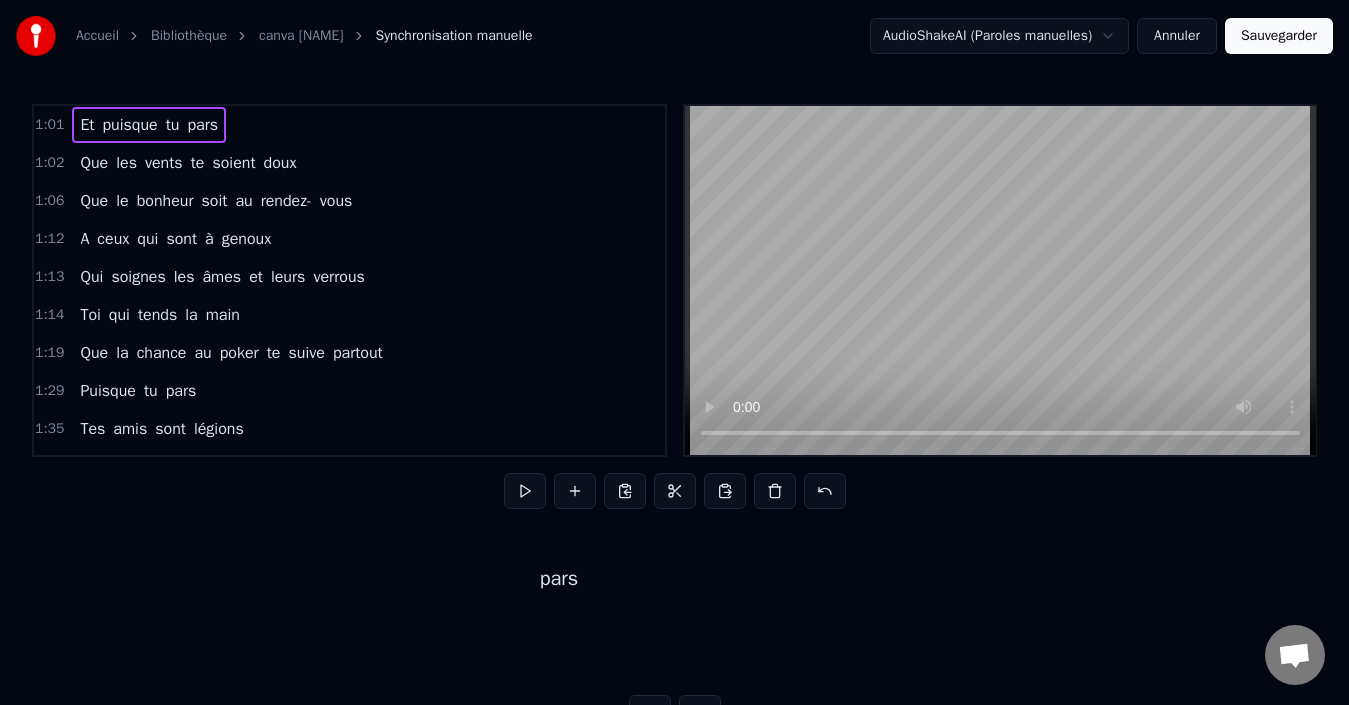 click on "pars" at bounding box center [559, 579] 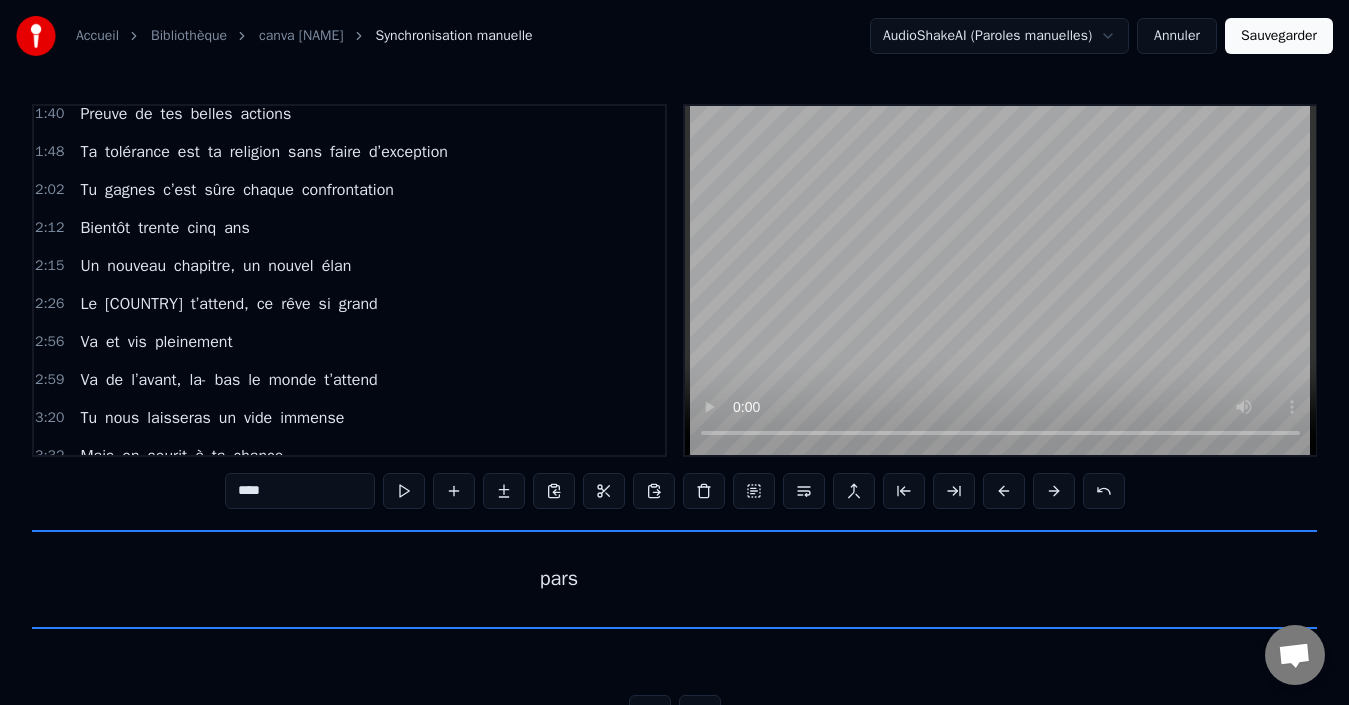 scroll, scrollTop: 1155, scrollLeft: 0, axis: vertical 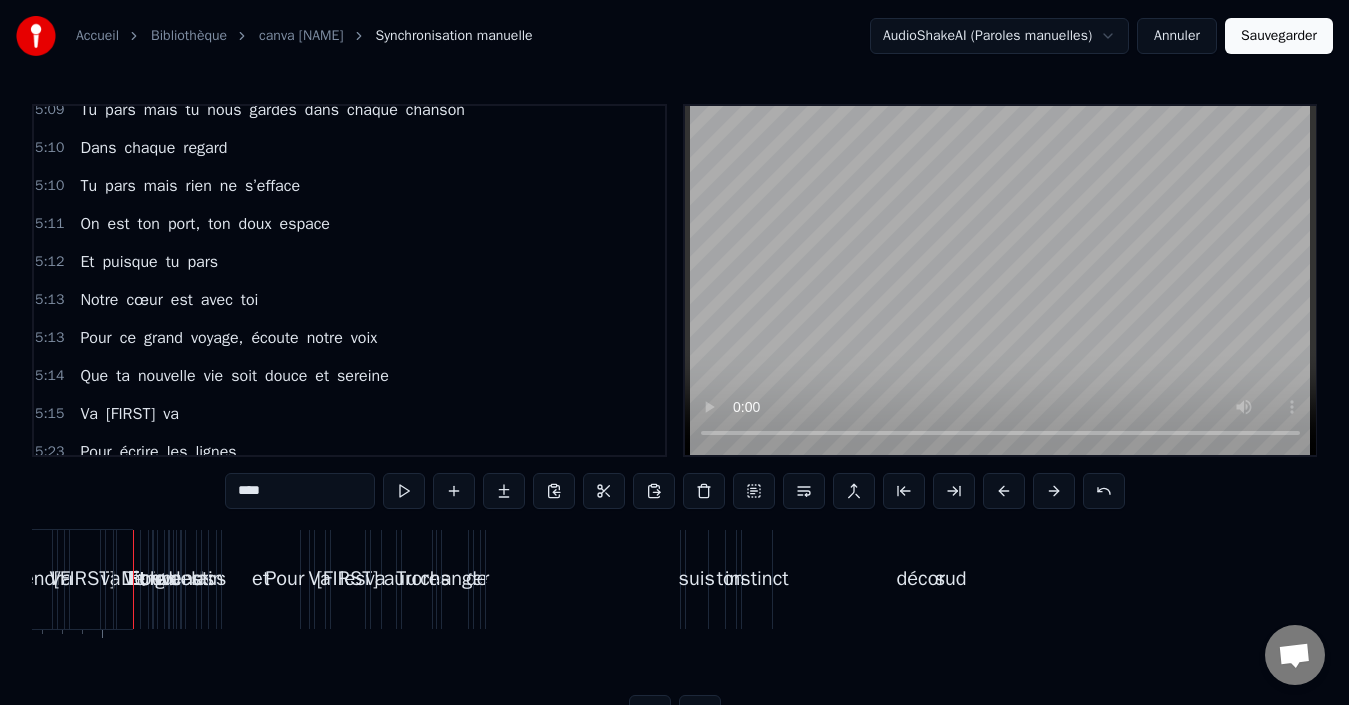 click on "décor" at bounding box center (921, 579) 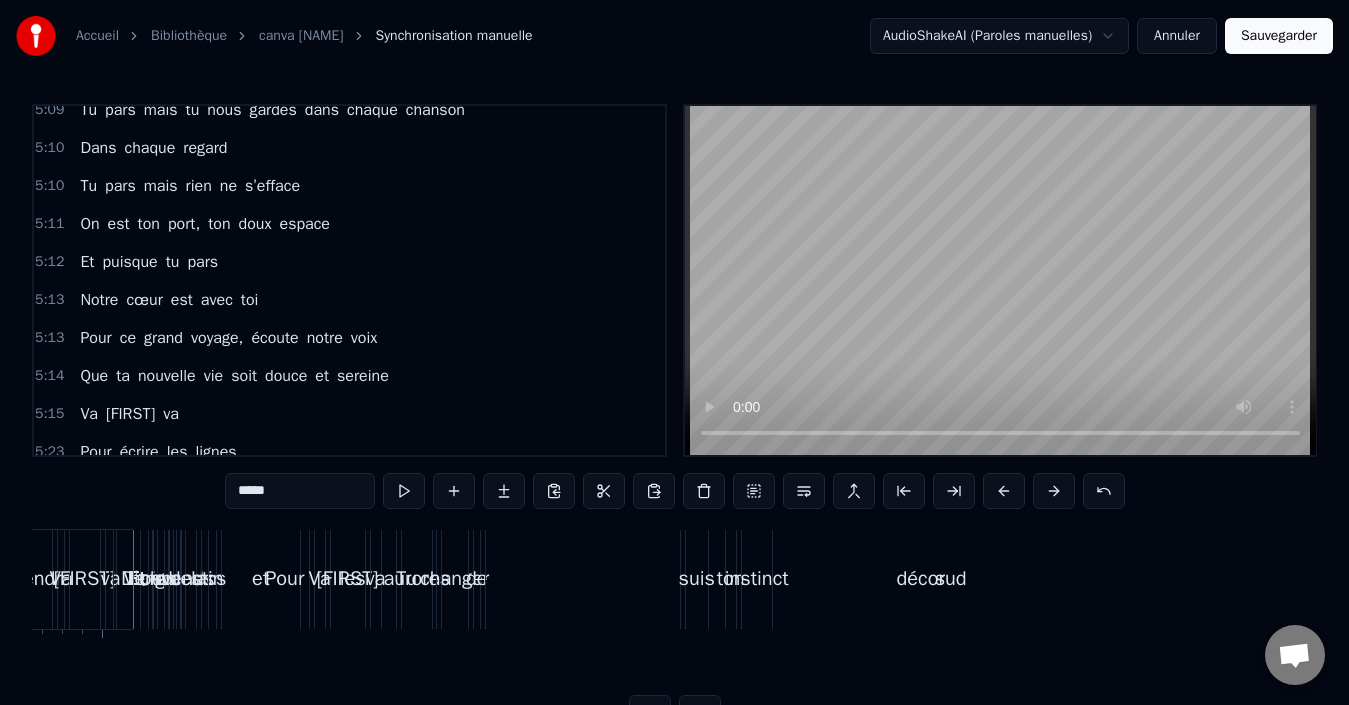 scroll, scrollTop: 7, scrollLeft: 0, axis: vertical 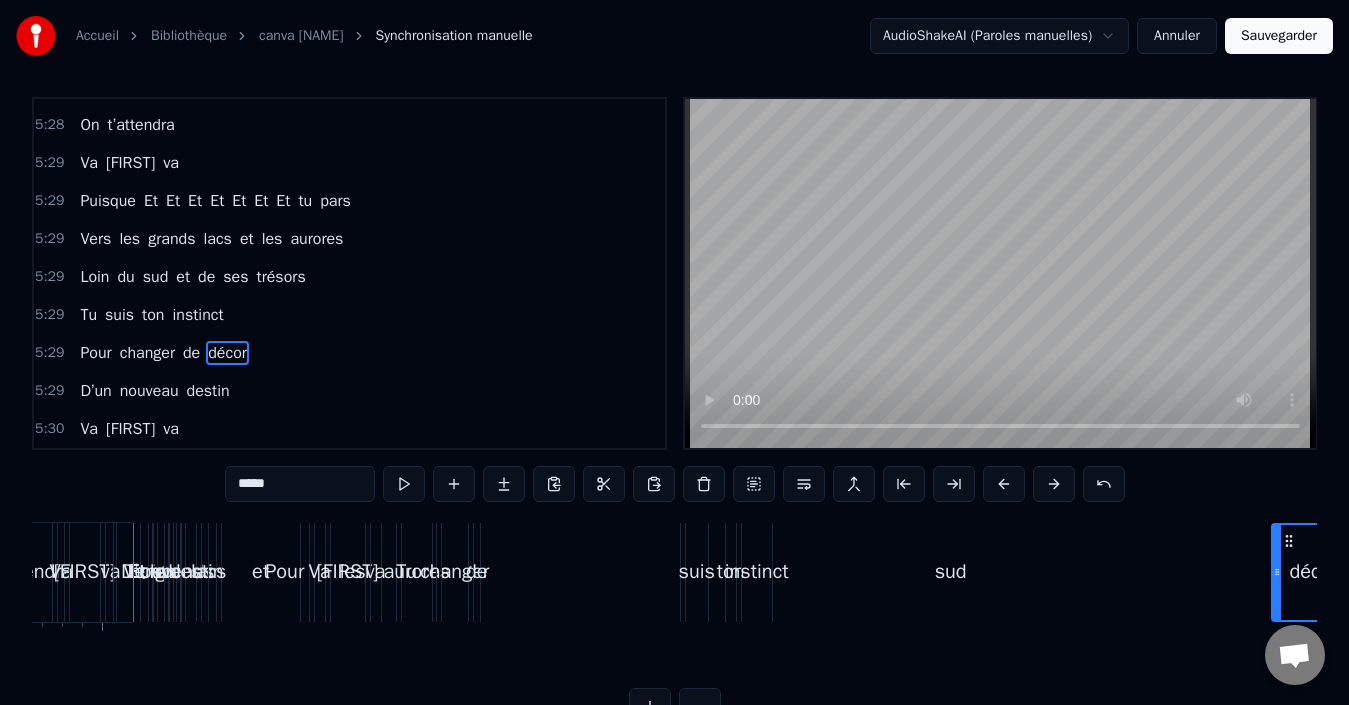 drag, startPoint x: 489, startPoint y: 569, endPoint x: 1275, endPoint y: 529, distance: 787.01715 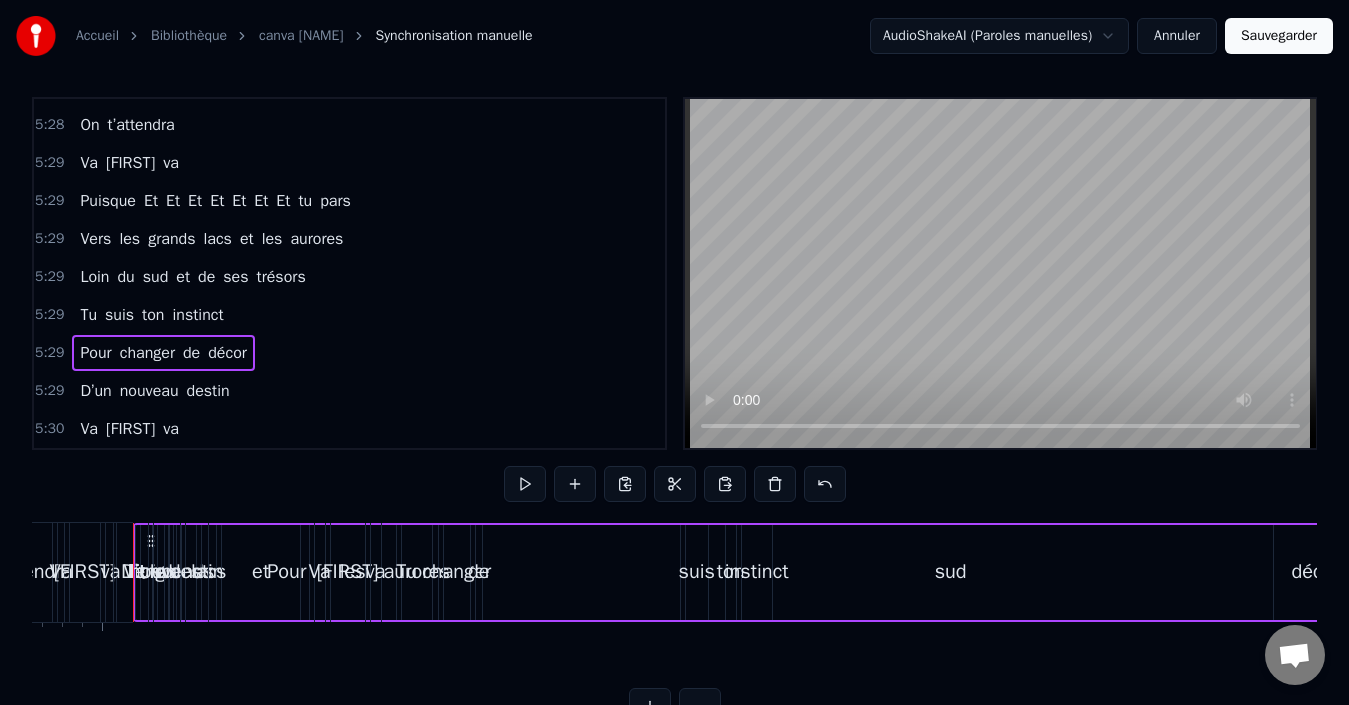 drag, startPoint x: 149, startPoint y: 534, endPoint x: 773, endPoint y: 543, distance: 624.0649 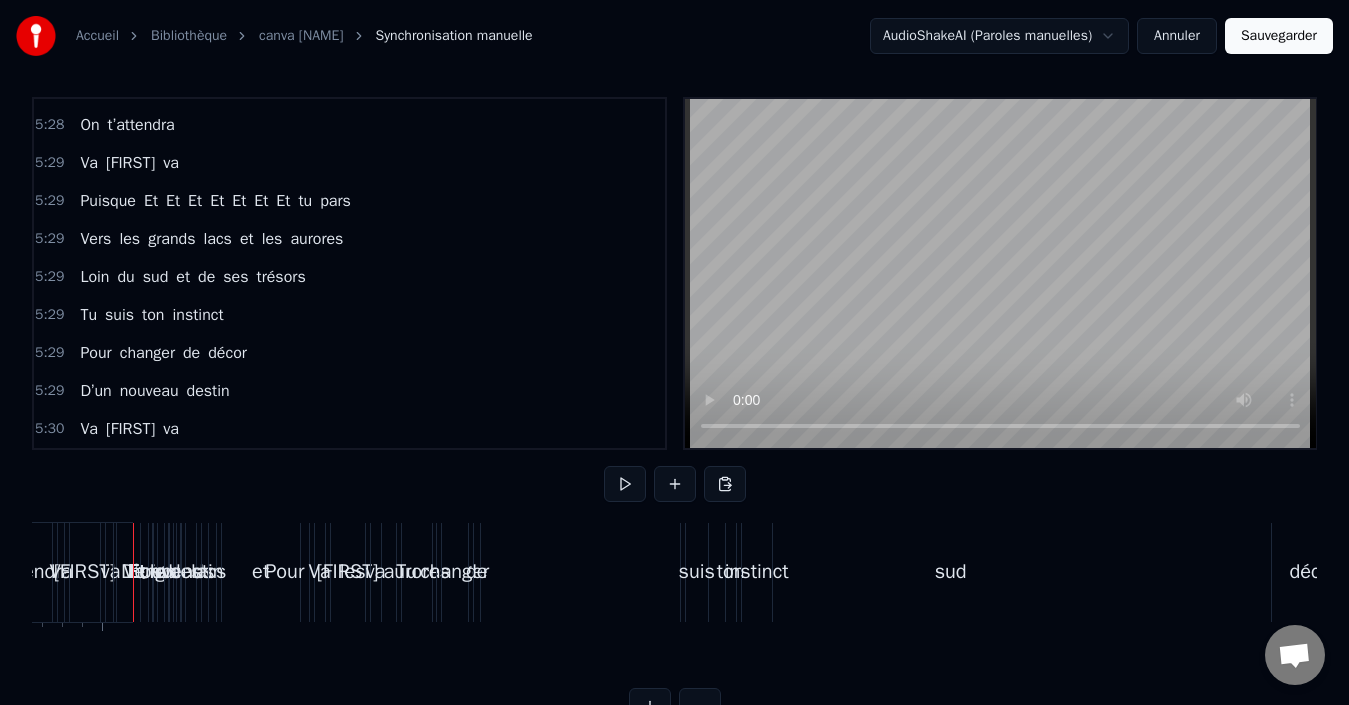 click on "D’un" at bounding box center [141, 572] 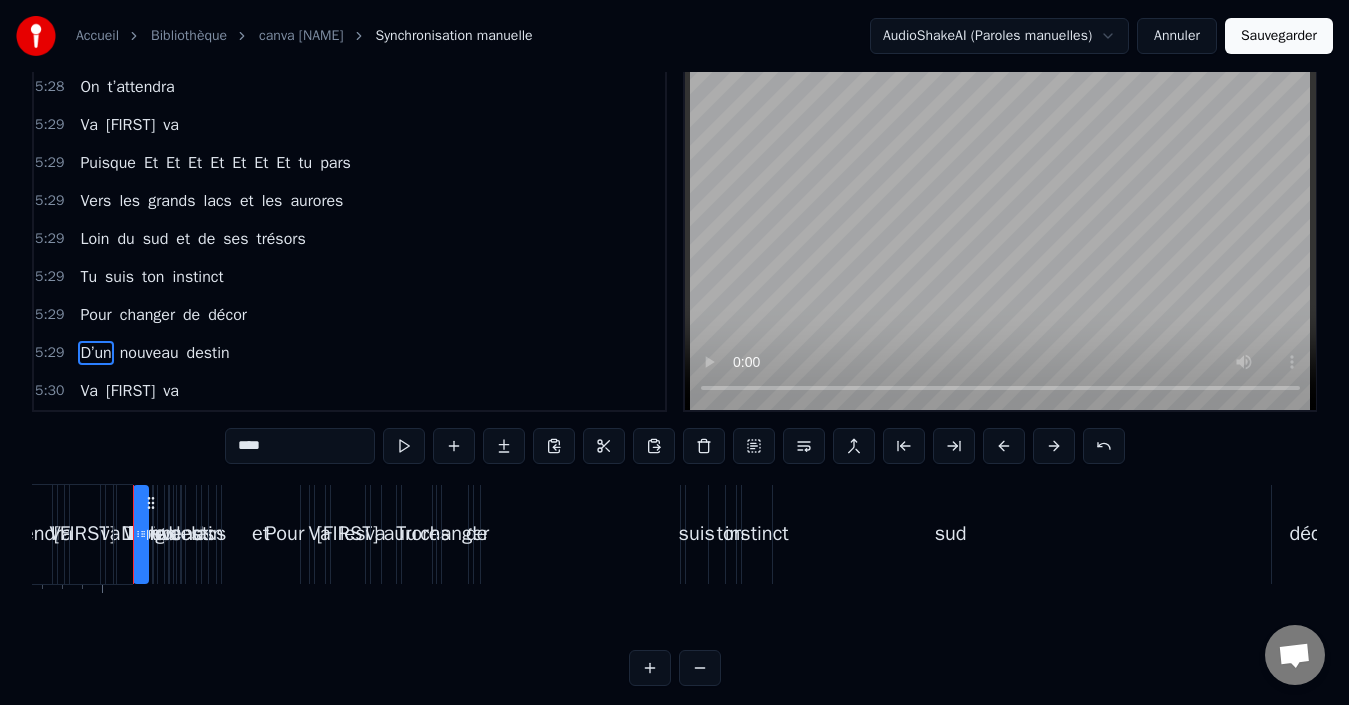 click on "Pour changer de décor" at bounding box center (747, 534) 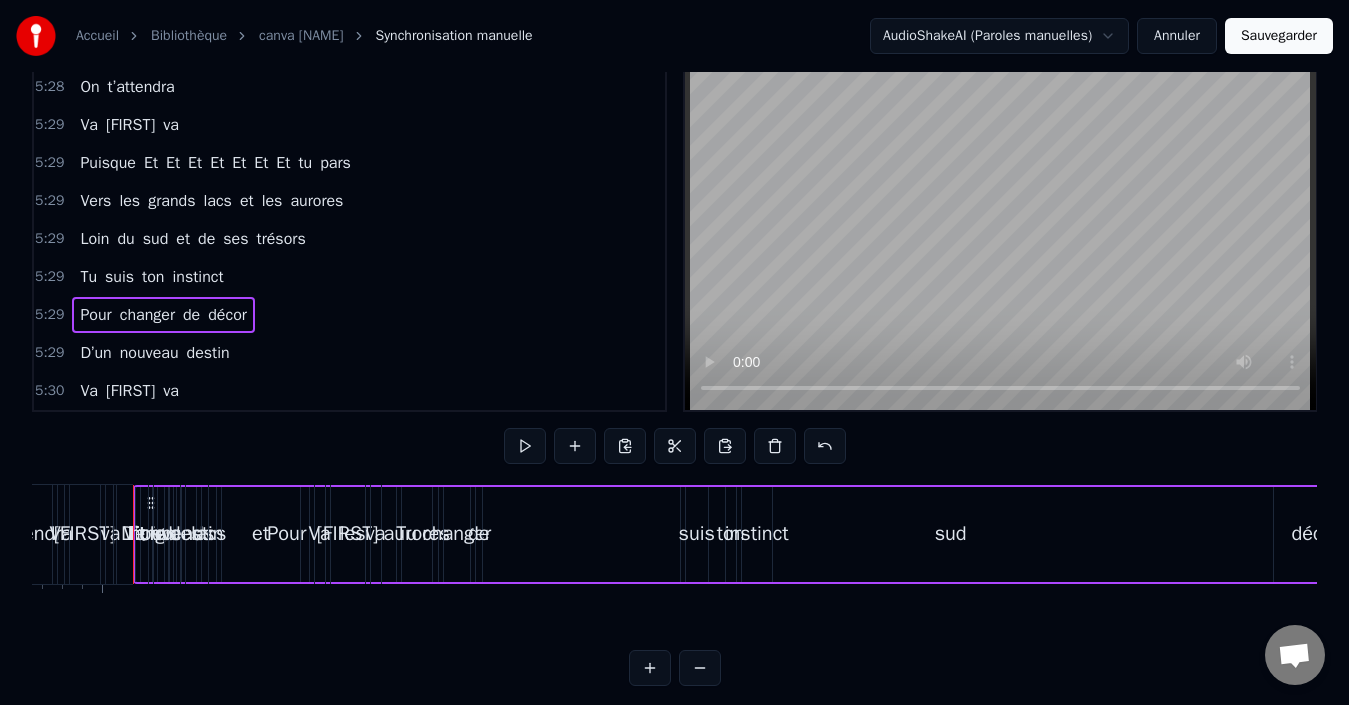 click on "D’un nouveau destin" at bounding box center [173, 534] 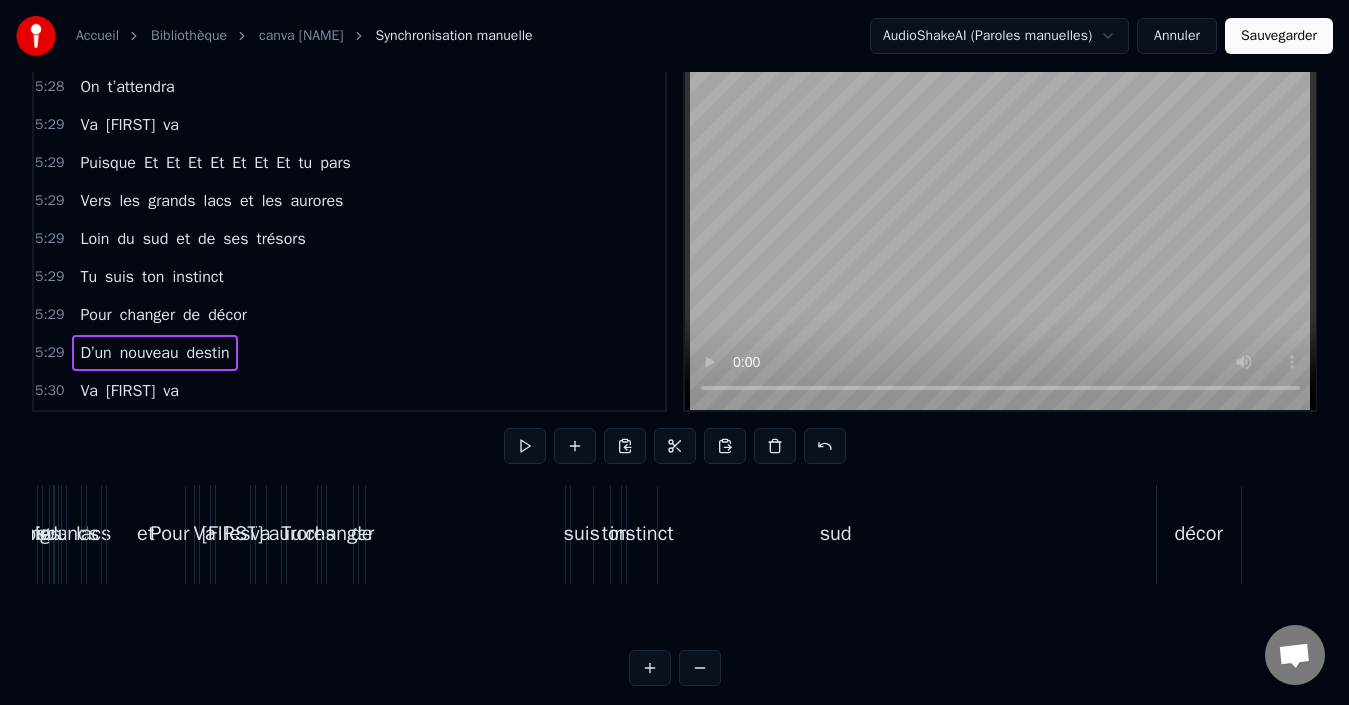 drag, startPoint x: 149, startPoint y: 497, endPoint x: 1329, endPoint y: 489, distance: 1180.0271 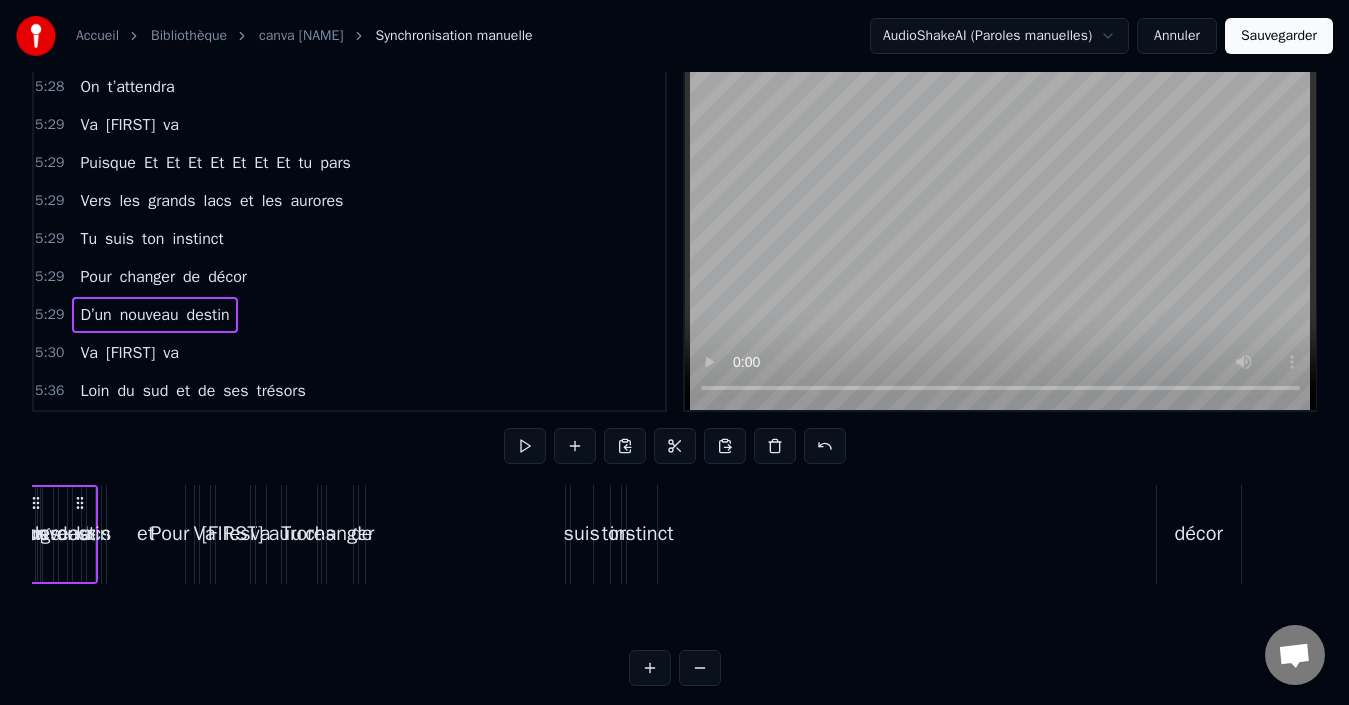 scroll, scrollTop: 0, scrollLeft: 65985, axis: horizontal 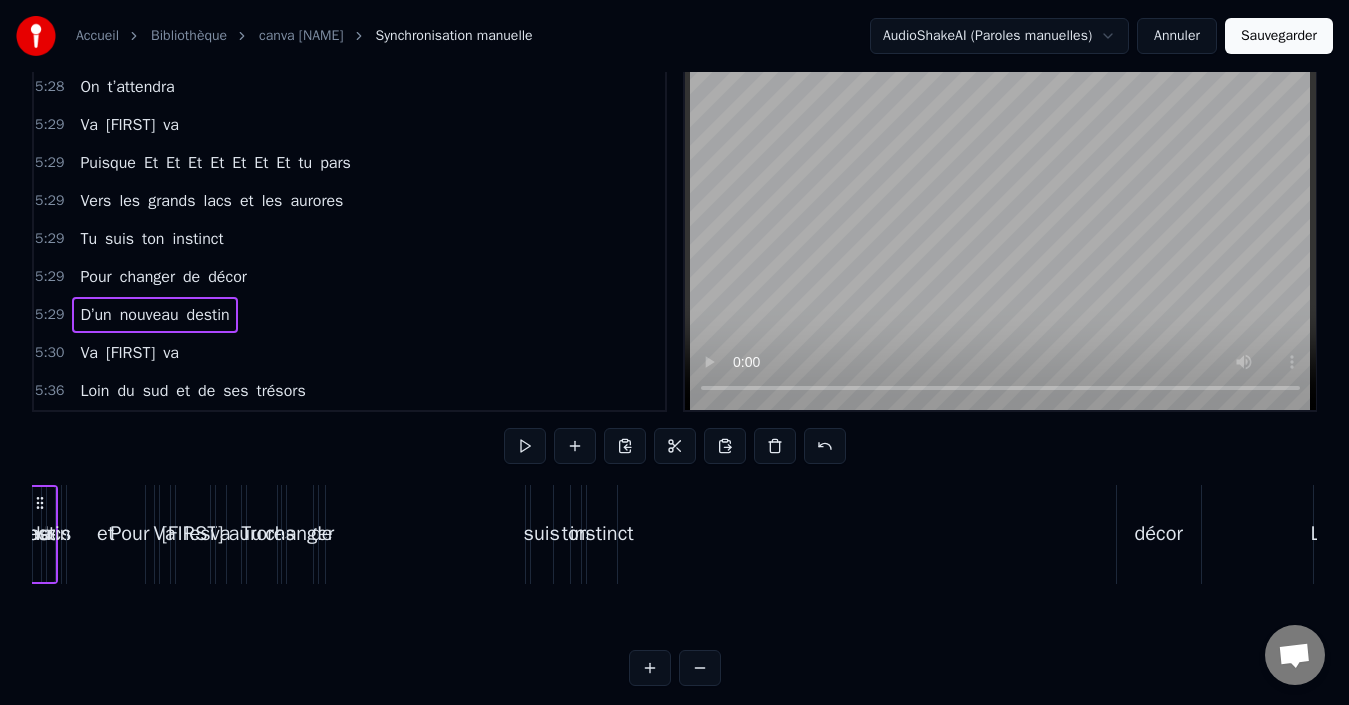 click on "Pour changer de décor" at bounding box center [592, 534] 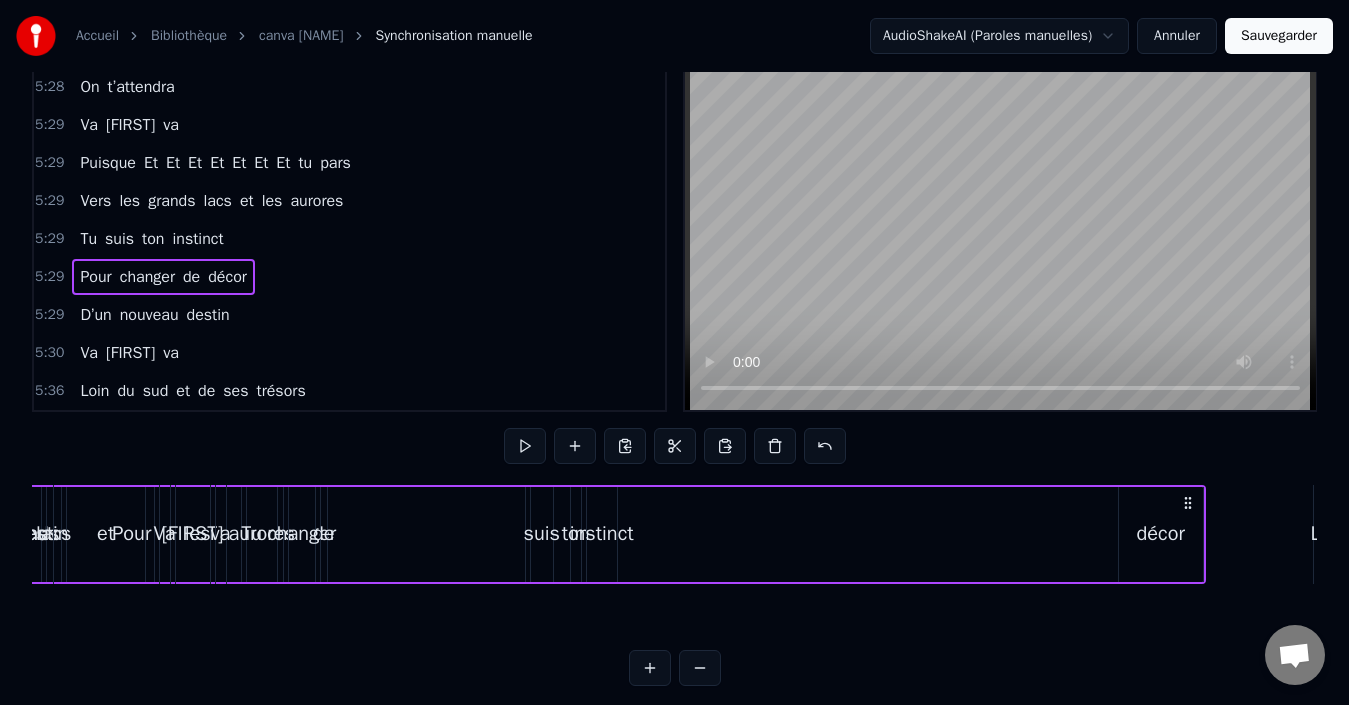 scroll, scrollTop: 0, scrollLeft: 65830, axis: horizontal 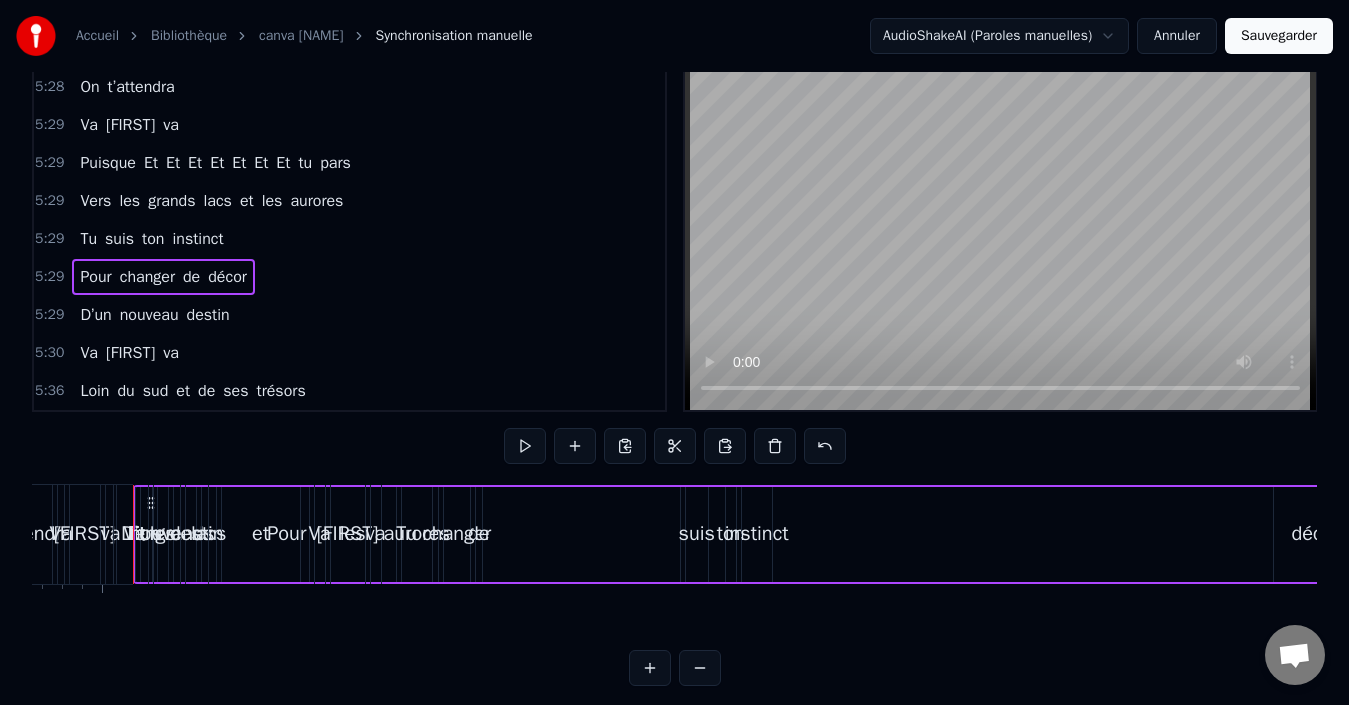 drag, startPoint x: 146, startPoint y: 498, endPoint x: 485, endPoint y: 495, distance: 339.01328 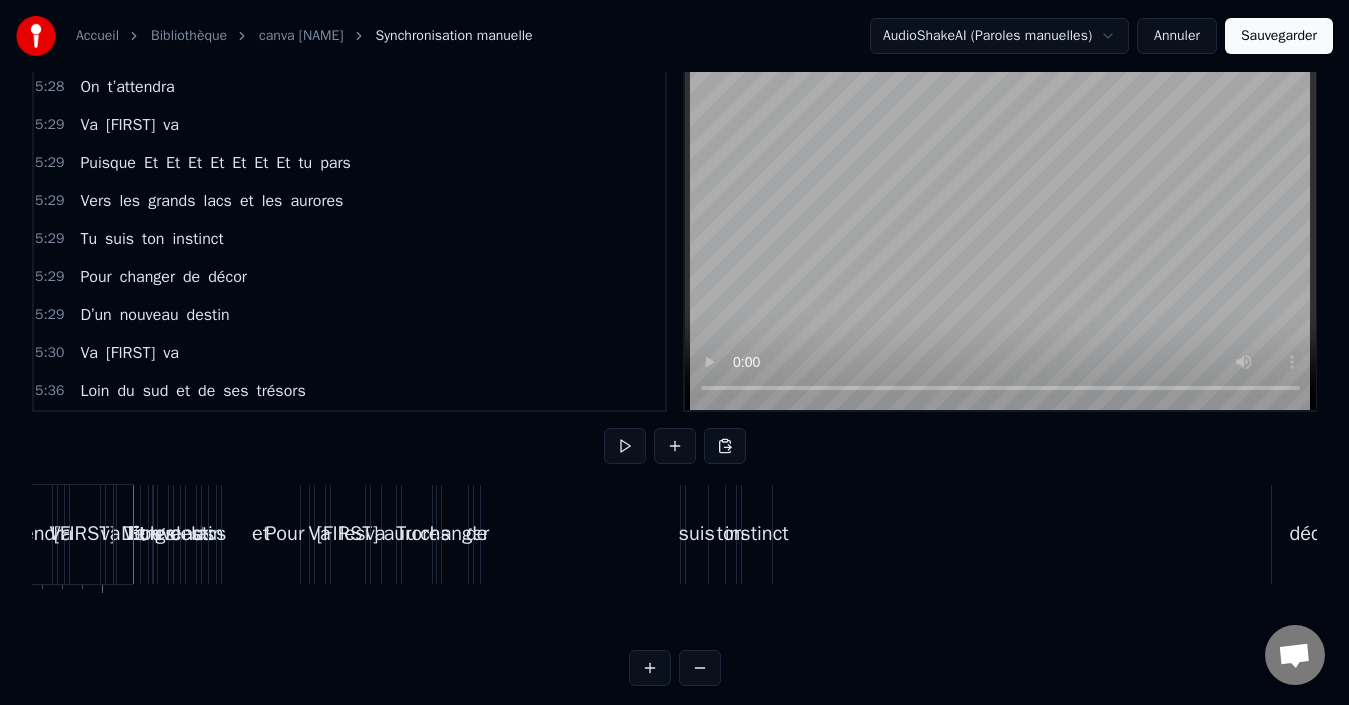 click on "nouveau" at bounding box center [167, 534] 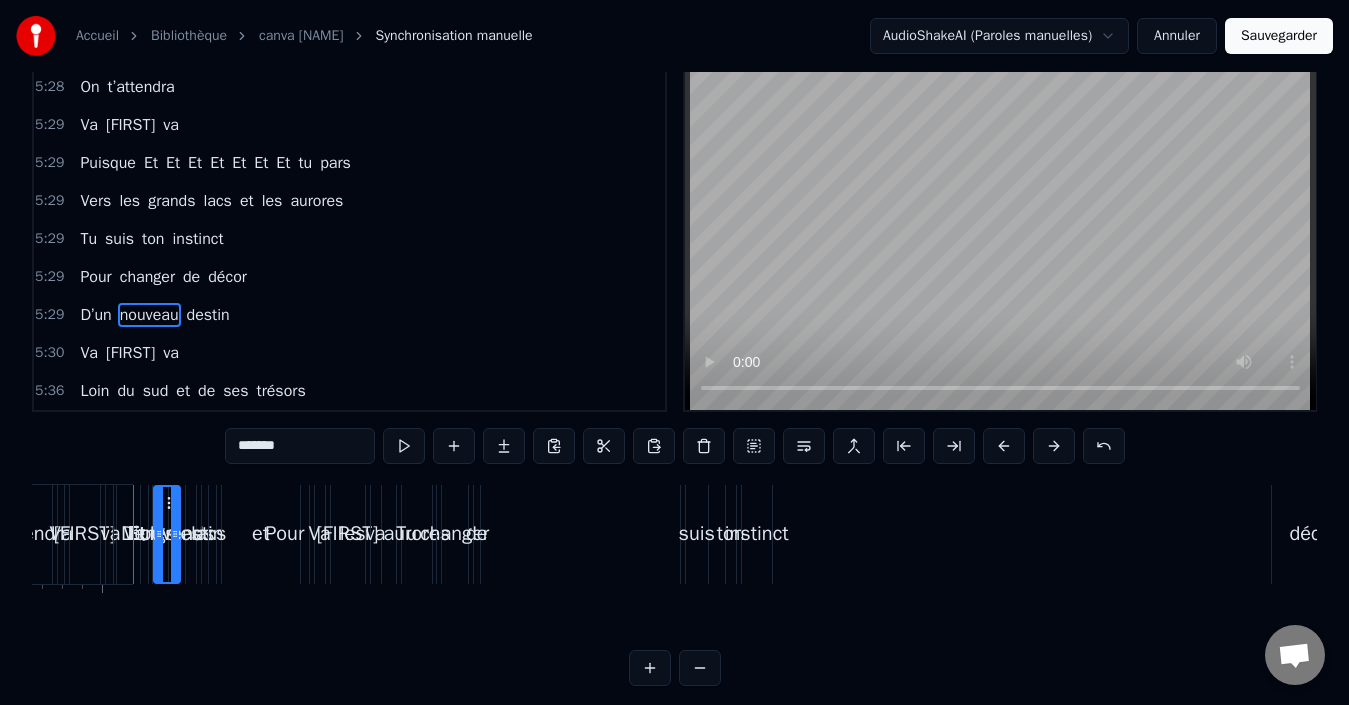 scroll, scrollTop: 7, scrollLeft: 0, axis: vertical 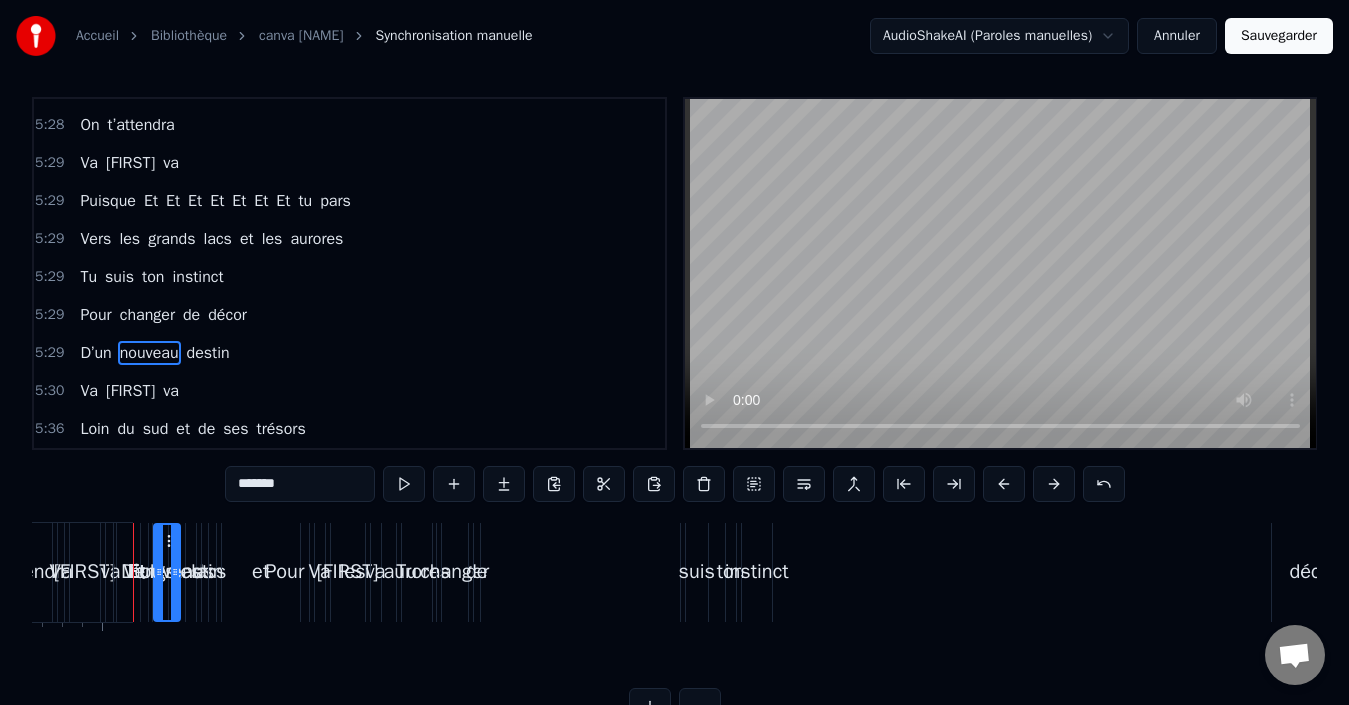 click on "Pour changer de décor" at bounding box center [747, 572] 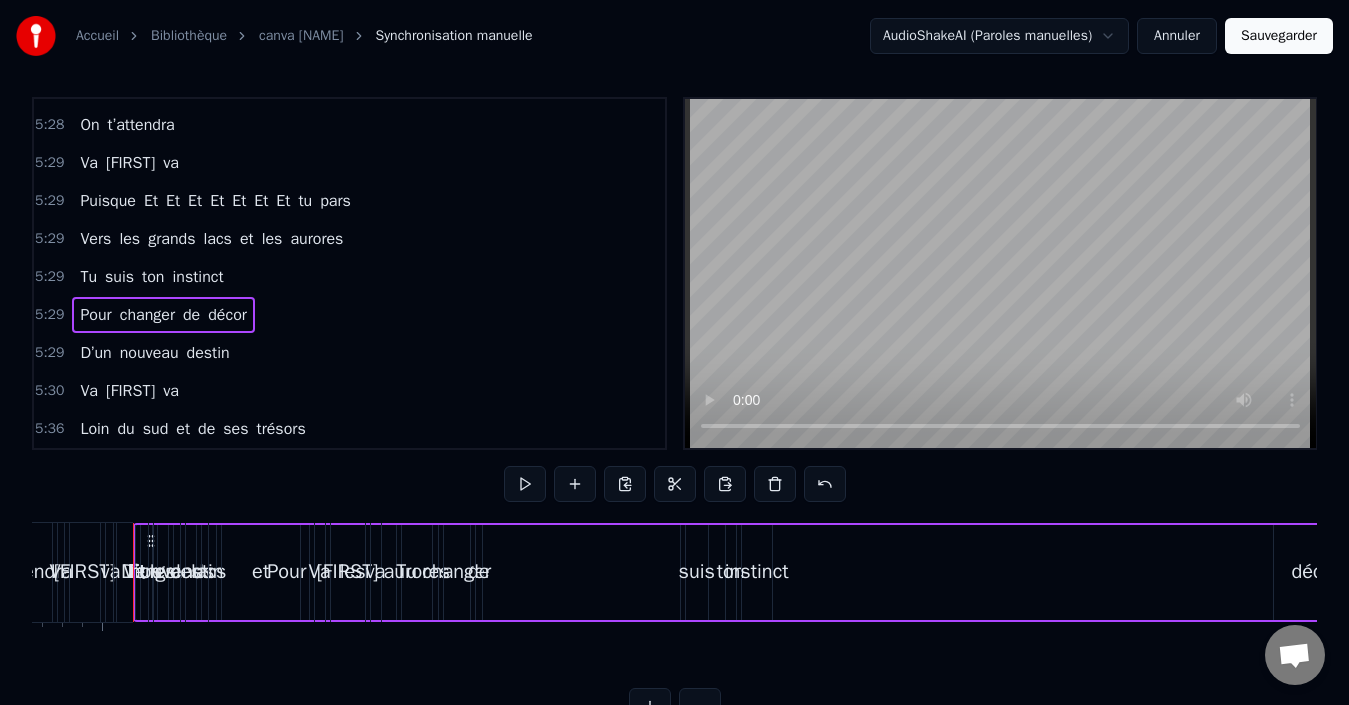 click on "Pour changer de décor" at bounding box center (747, 572) 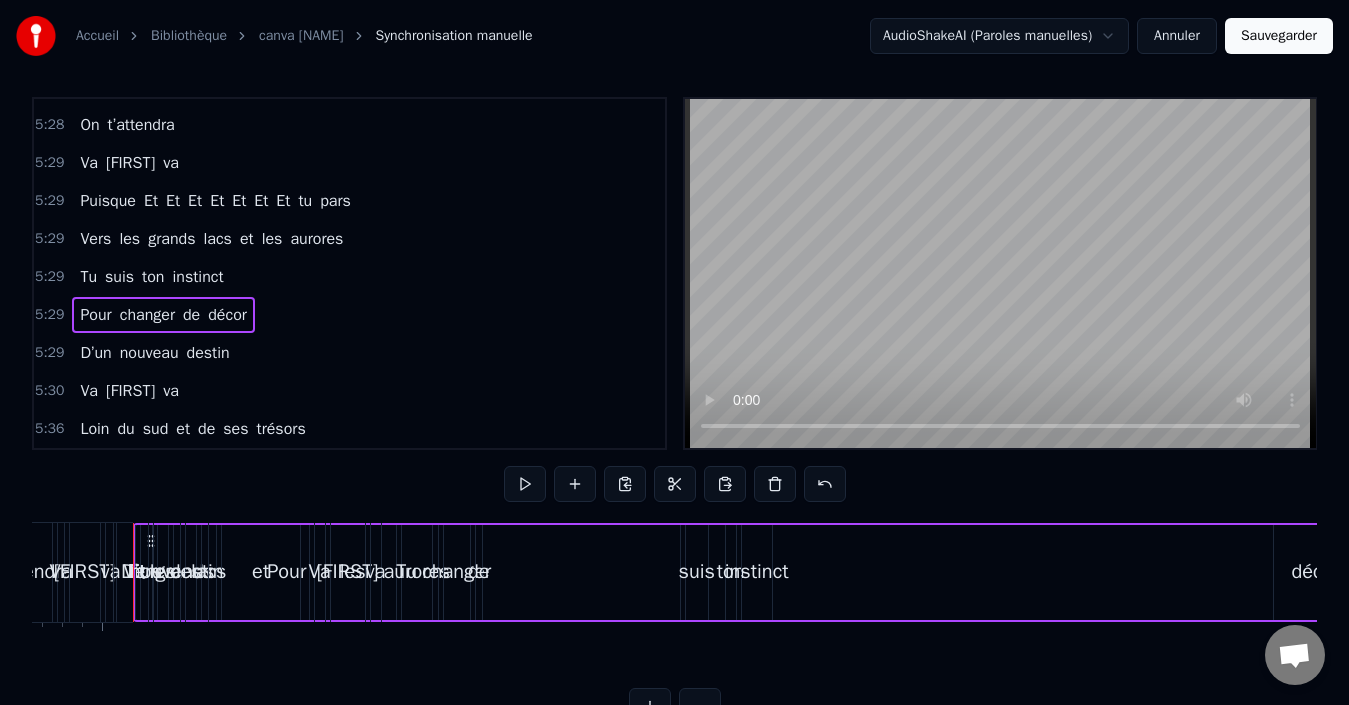 drag, startPoint x: 151, startPoint y: 536, endPoint x: 238, endPoint y: 530, distance: 87.20665 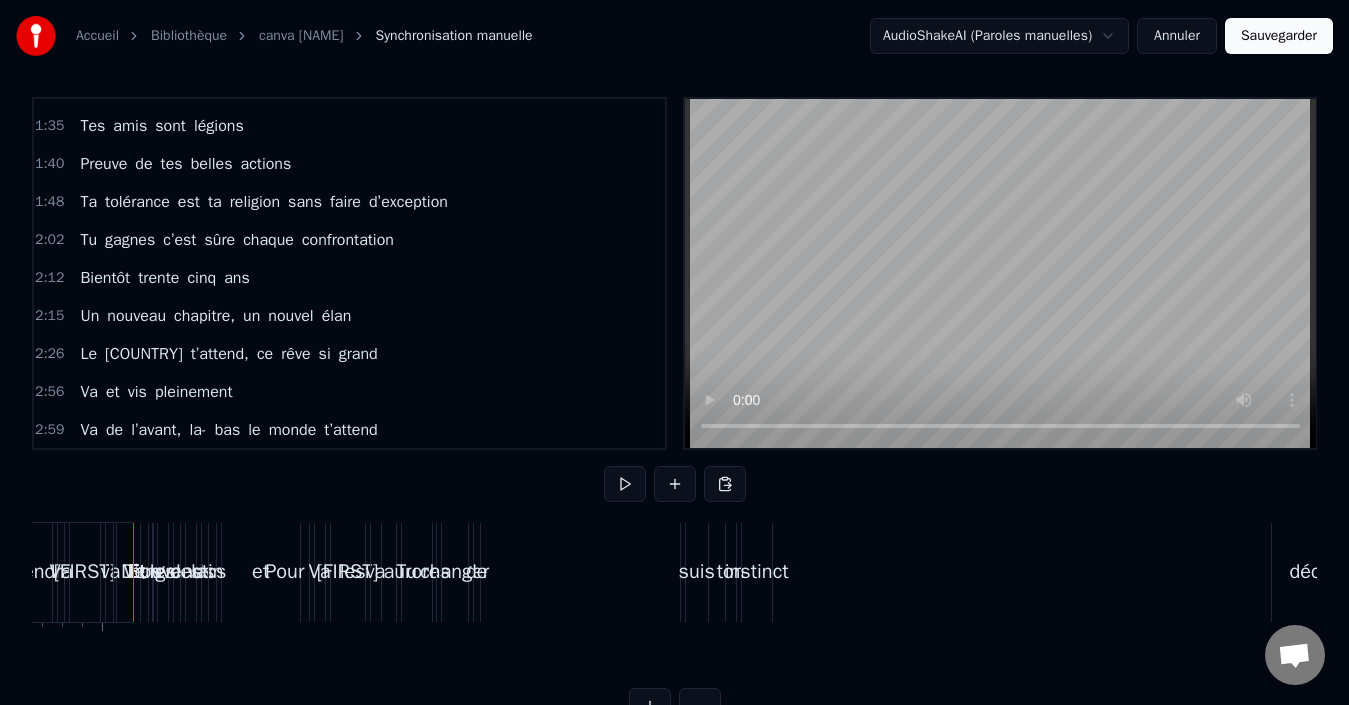 scroll, scrollTop: 283, scrollLeft: 0, axis: vertical 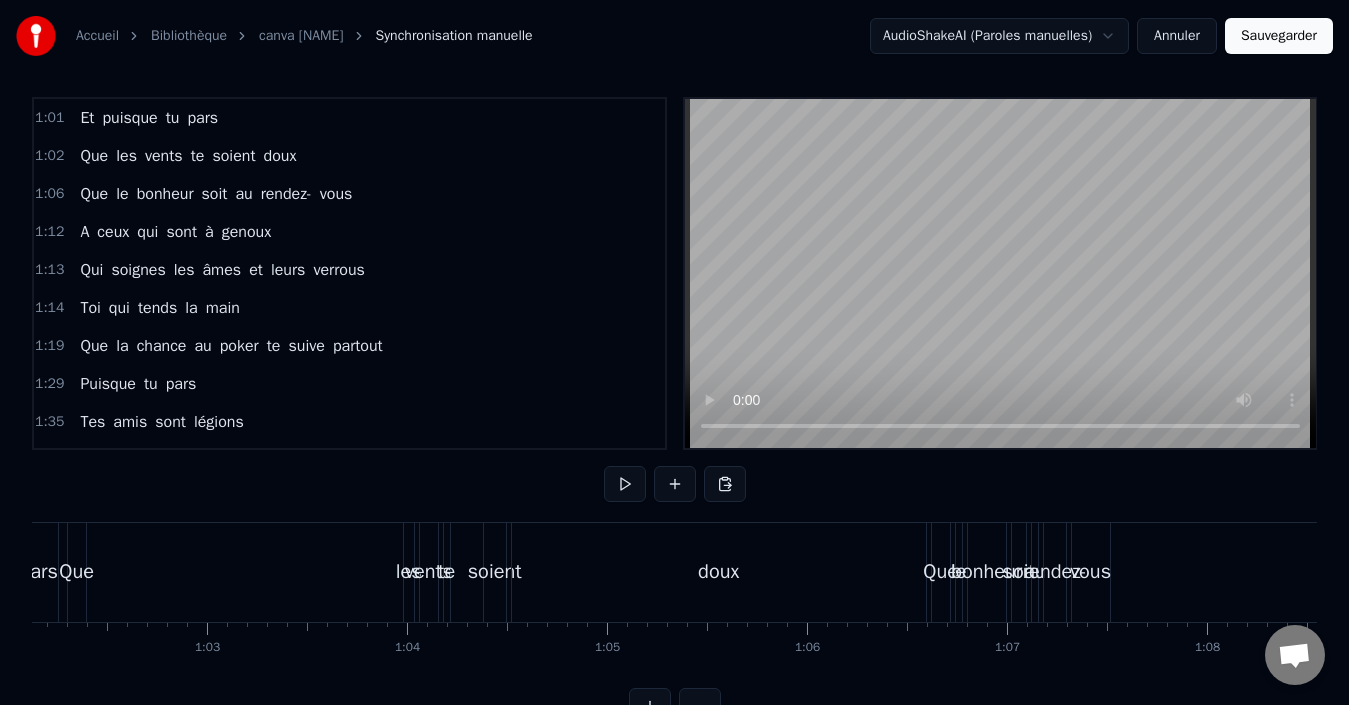 click on "Et puisque tu pars" at bounding box center (149, 118) 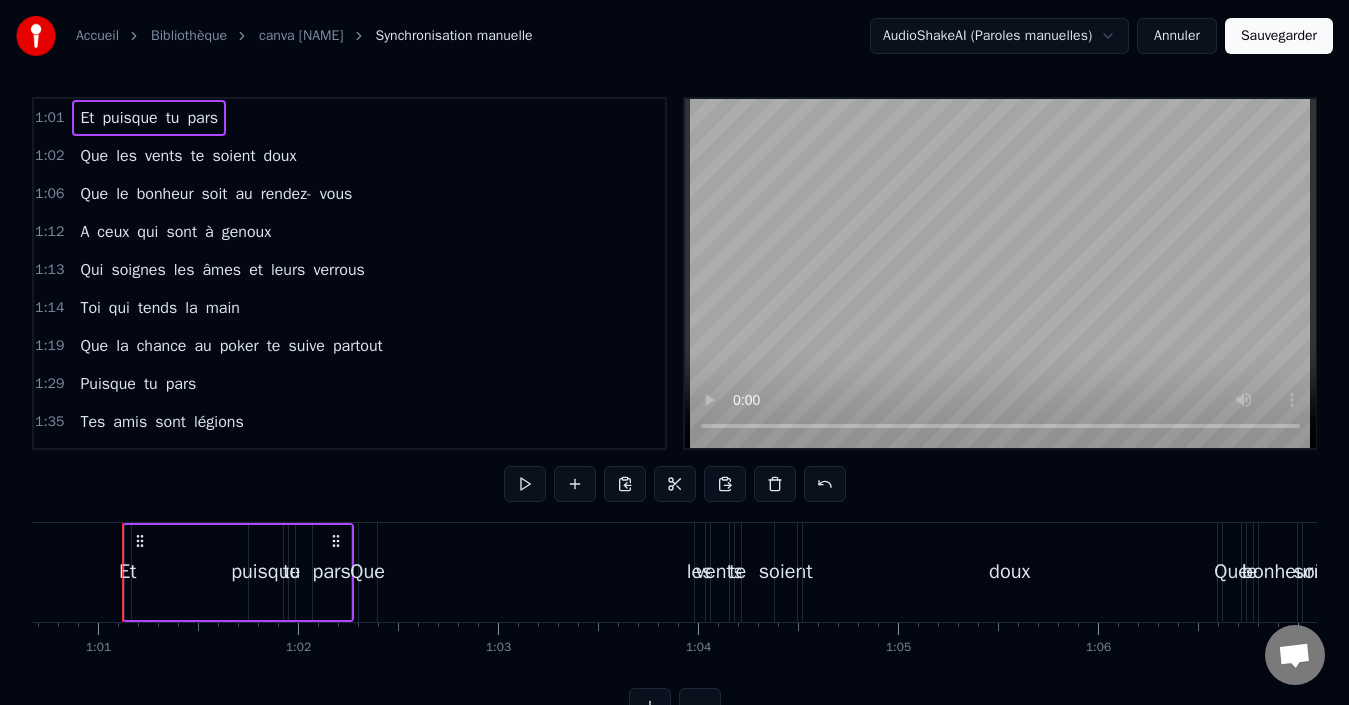 scroll, scrollTop: 0, scrollLeft: 12123, axis: horizontal 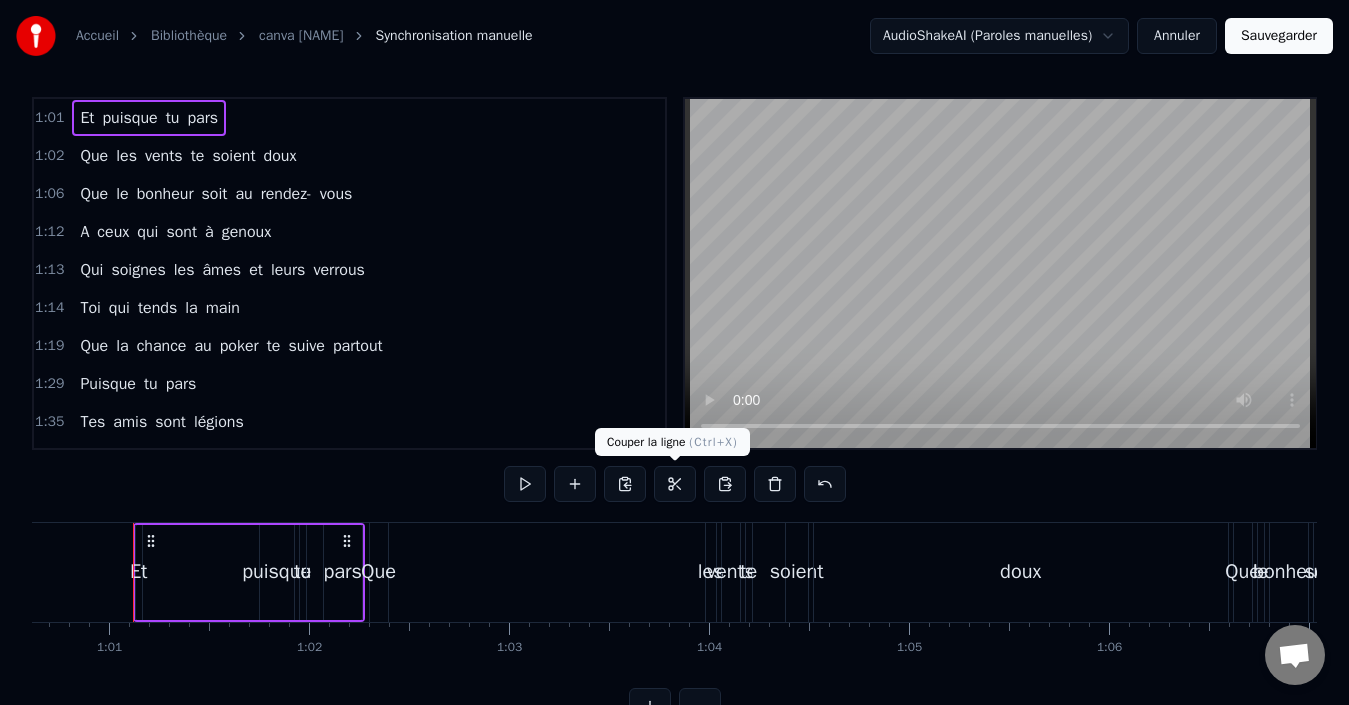click at bounding box center [675, 484] 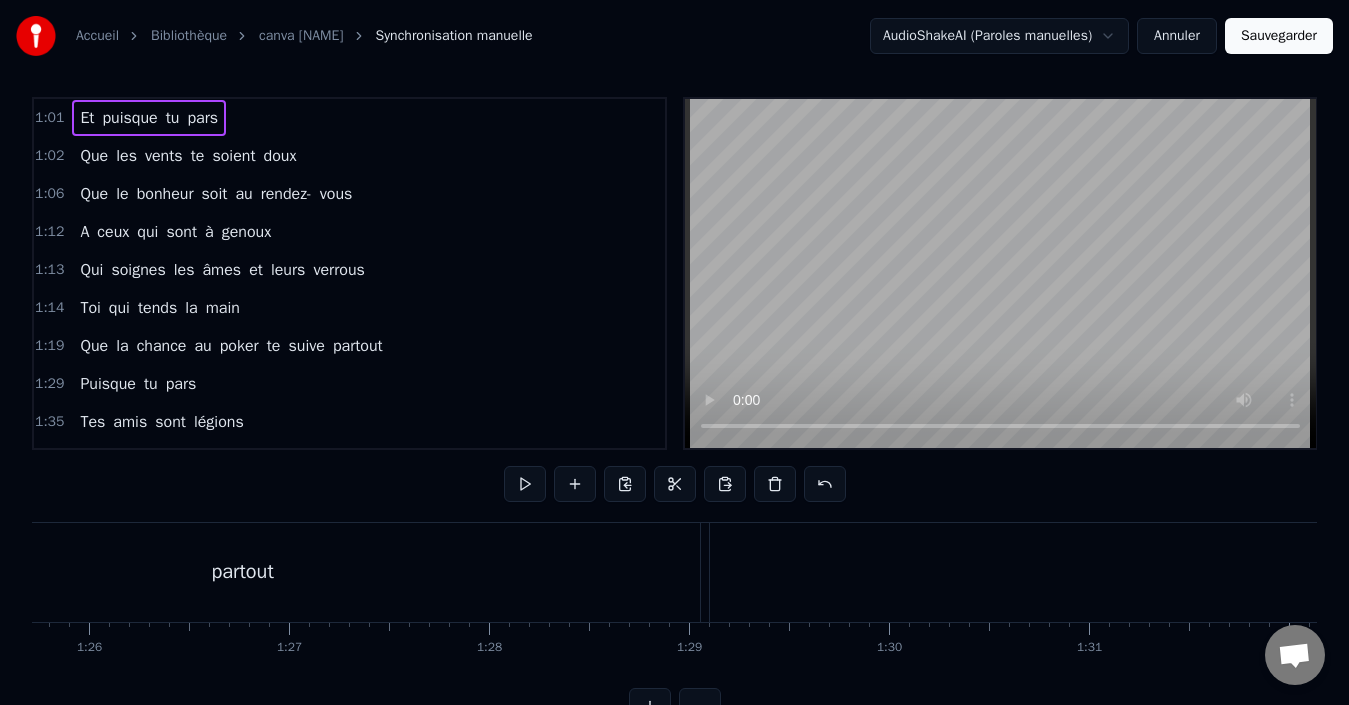 scroll, scrollTop: 0, scrollLeft: 17257, axis: horizontal 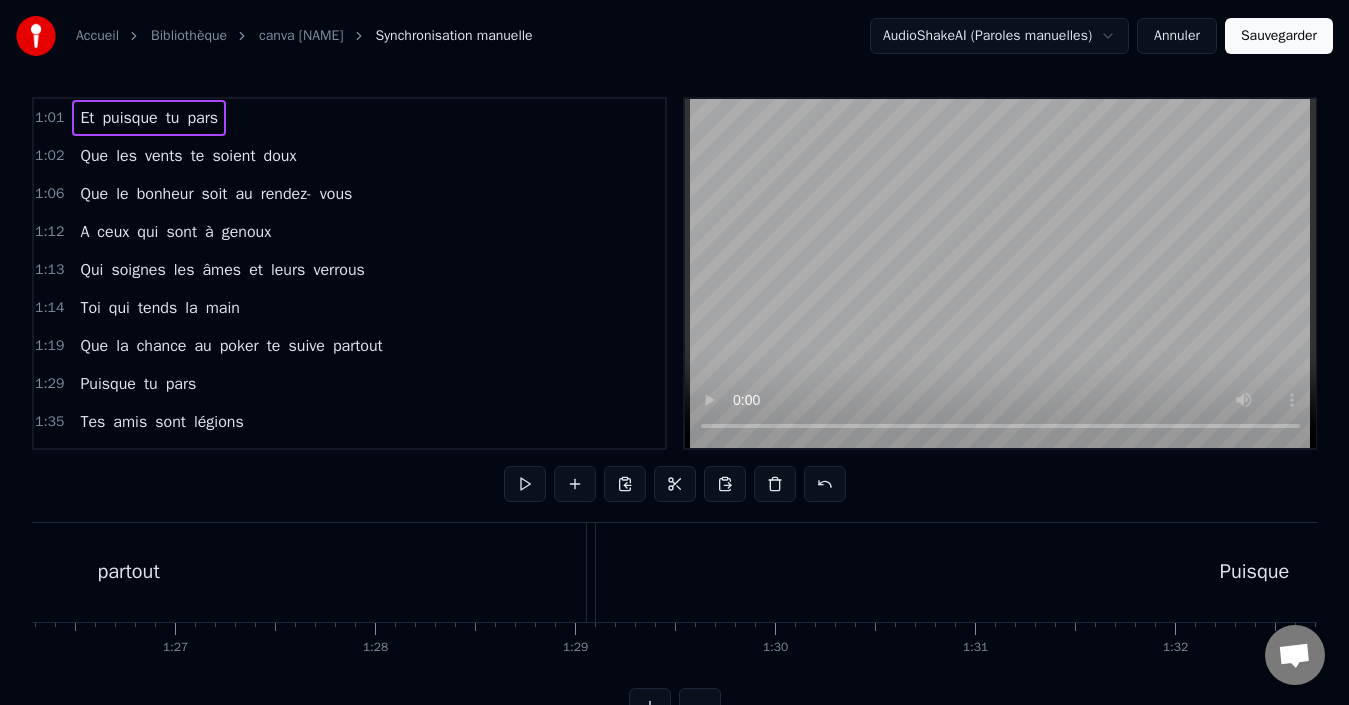 click on "partout" at bounding box center (129, 572) 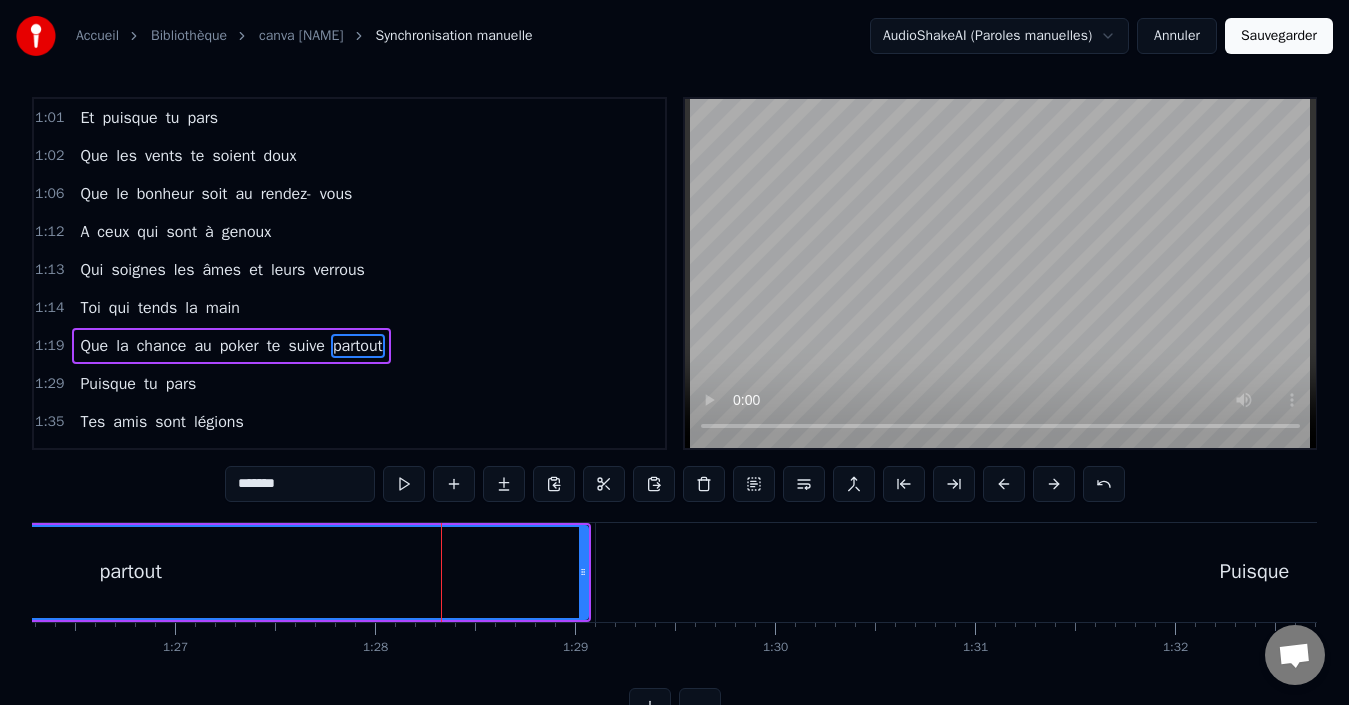 scroll, scrollTop: 0, scrollLeft: 0, axis: both 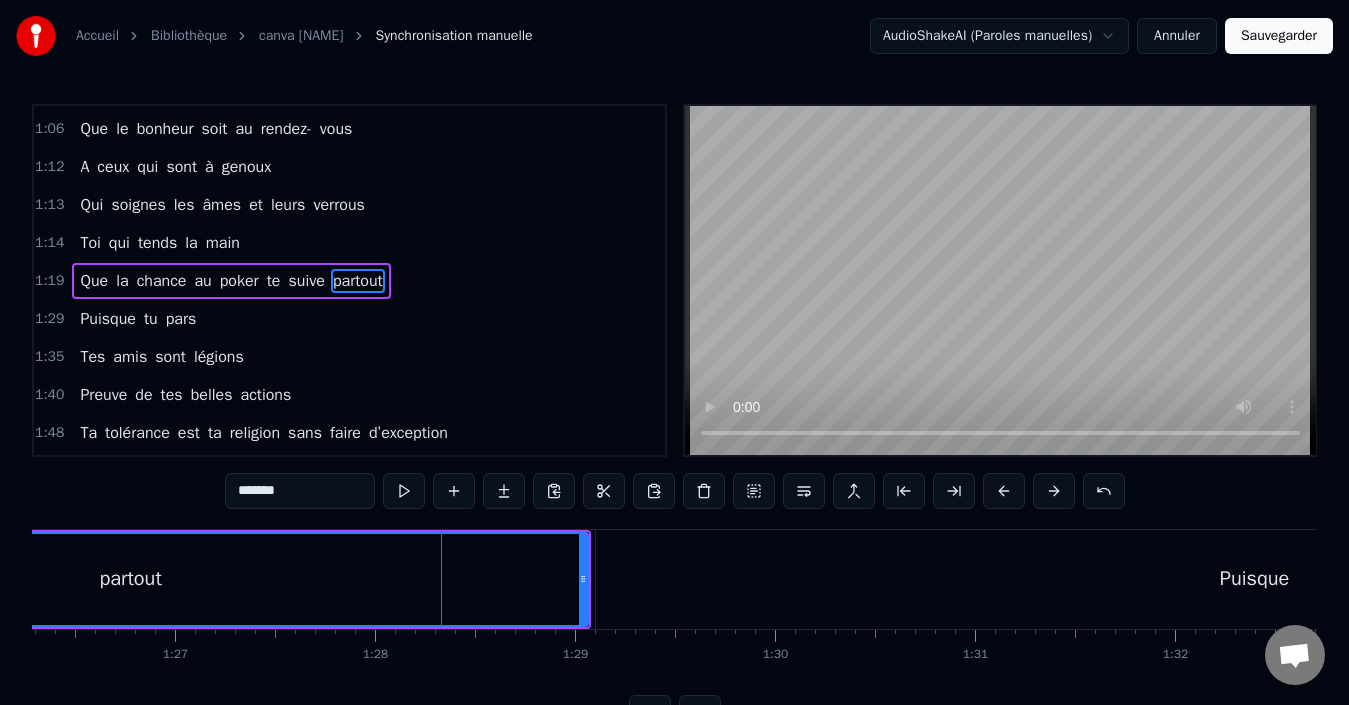 click on "Puisque" at bounding box center [1255, 579] 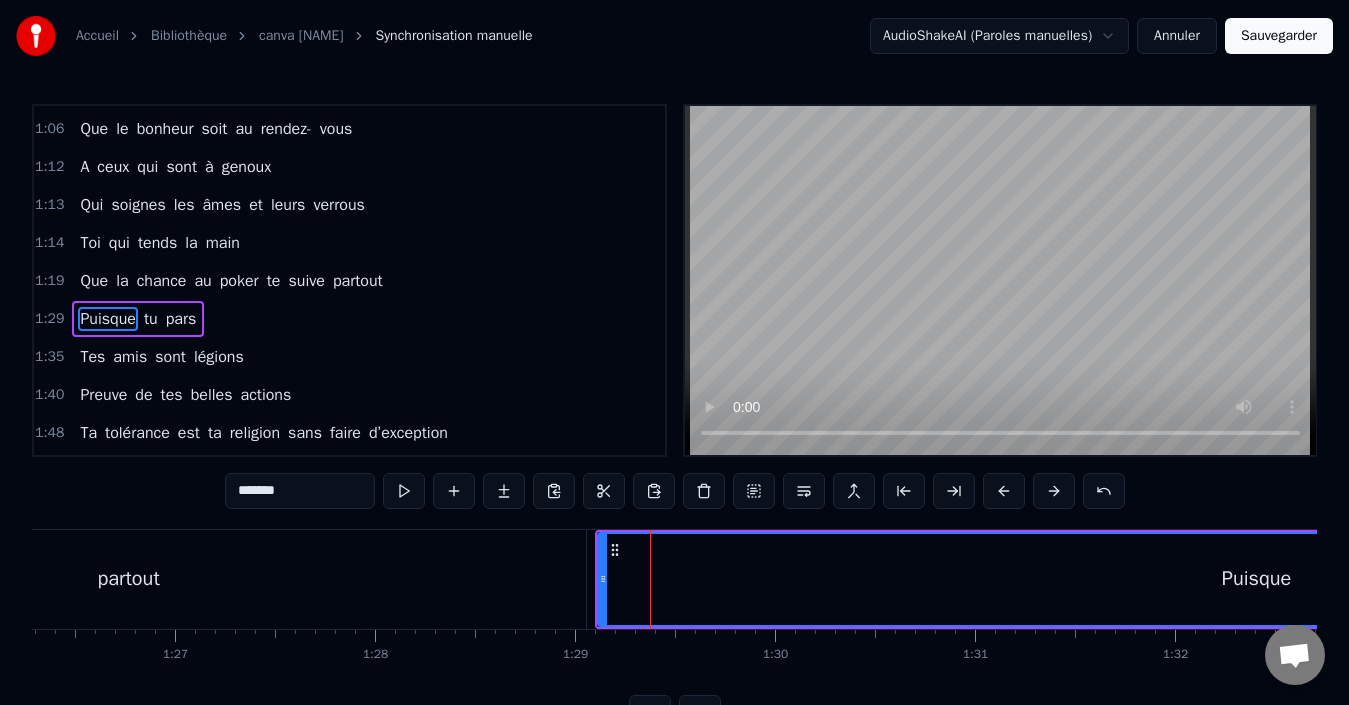 scroll, scrollTop: 110, scrollLeft: 0, axis: vertical 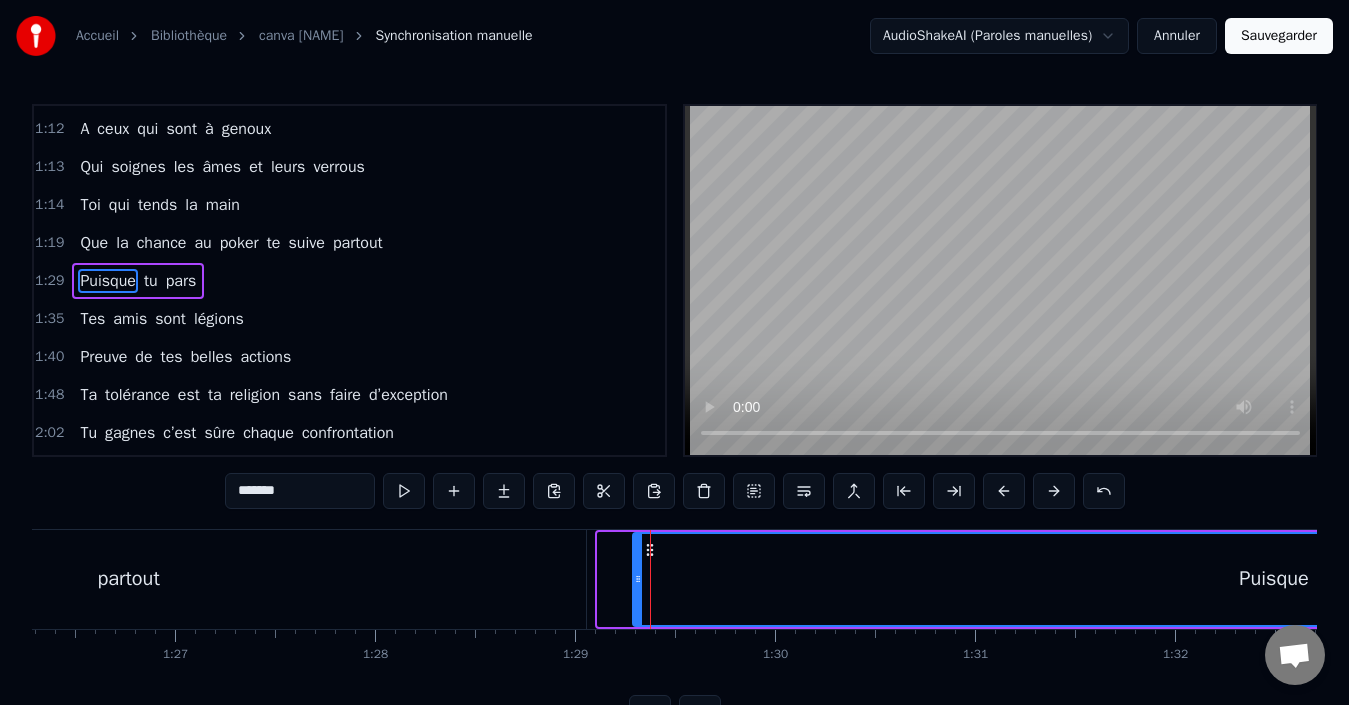 drag, startPoint x: 598, startPoint y: 579, endPoint x: 636, endPoint y: 579, distance: 38 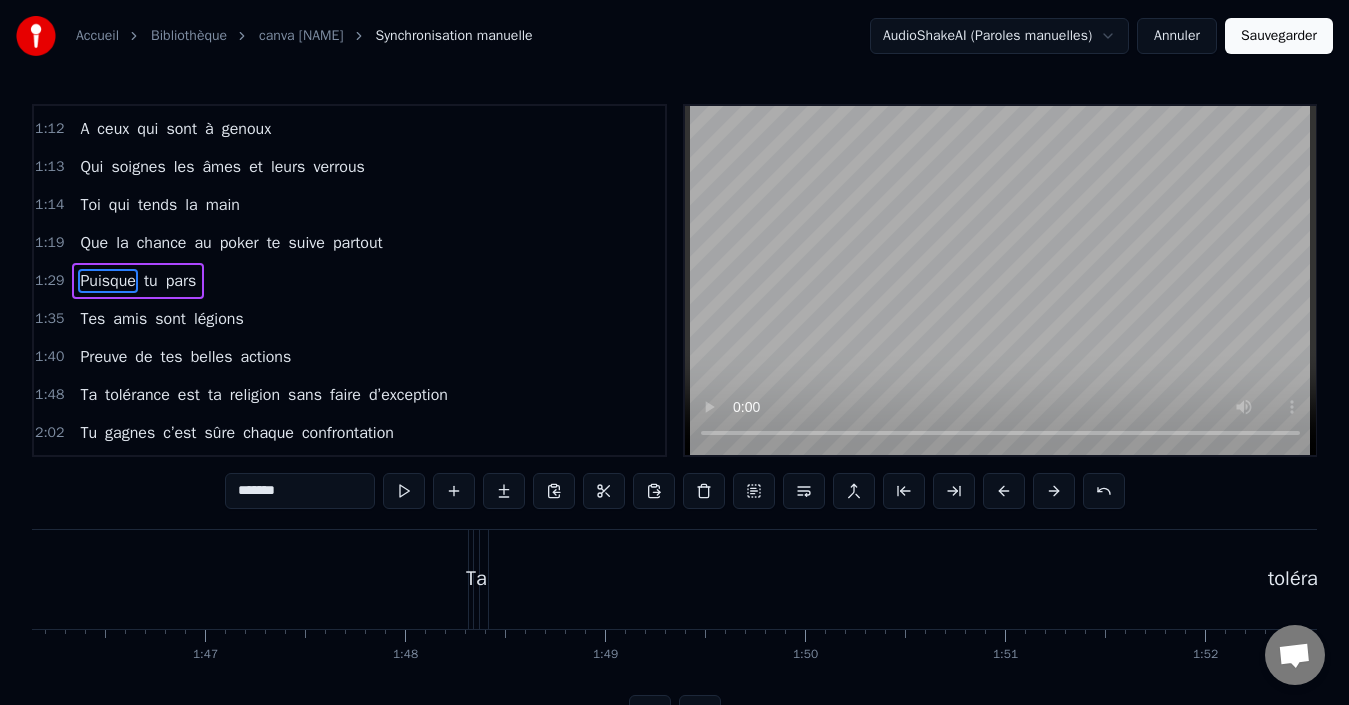 scroll, scrollTop: 0, scrollLeft: 21341, axis: horizontal 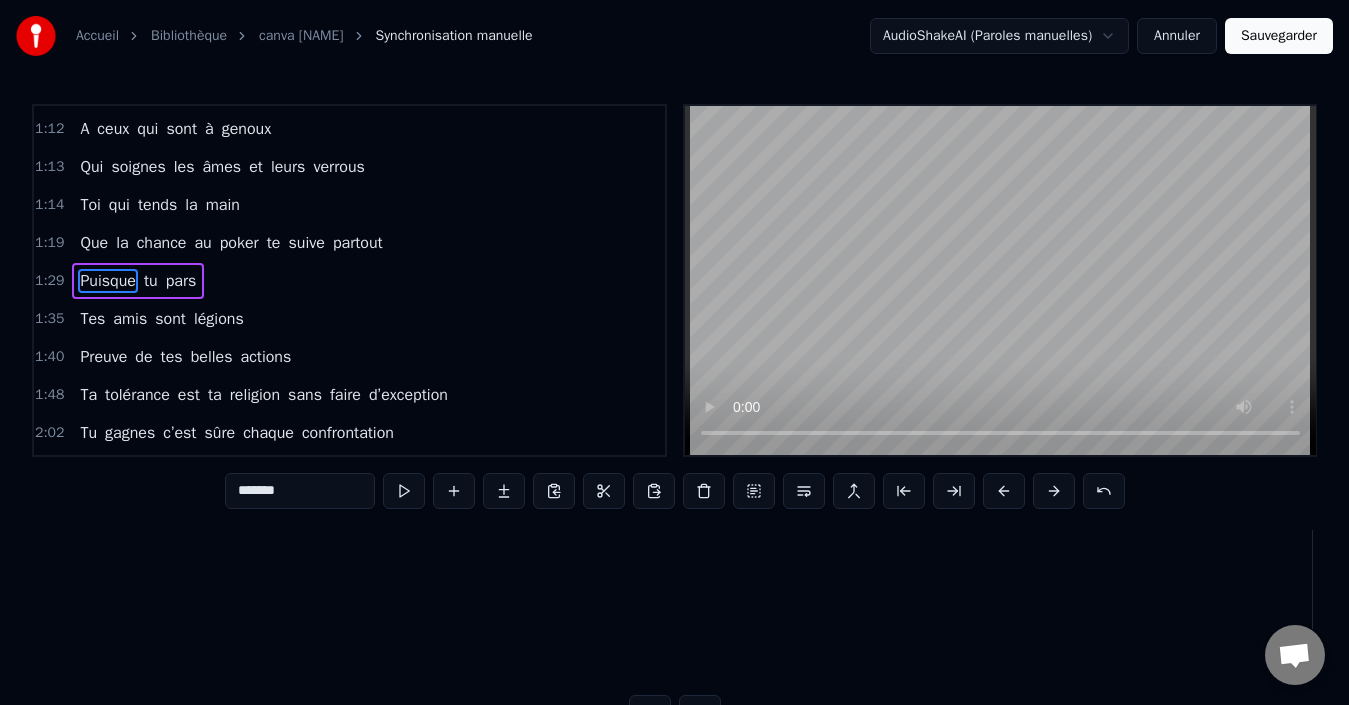 click on "pars" at bounding box center [-131, 579] 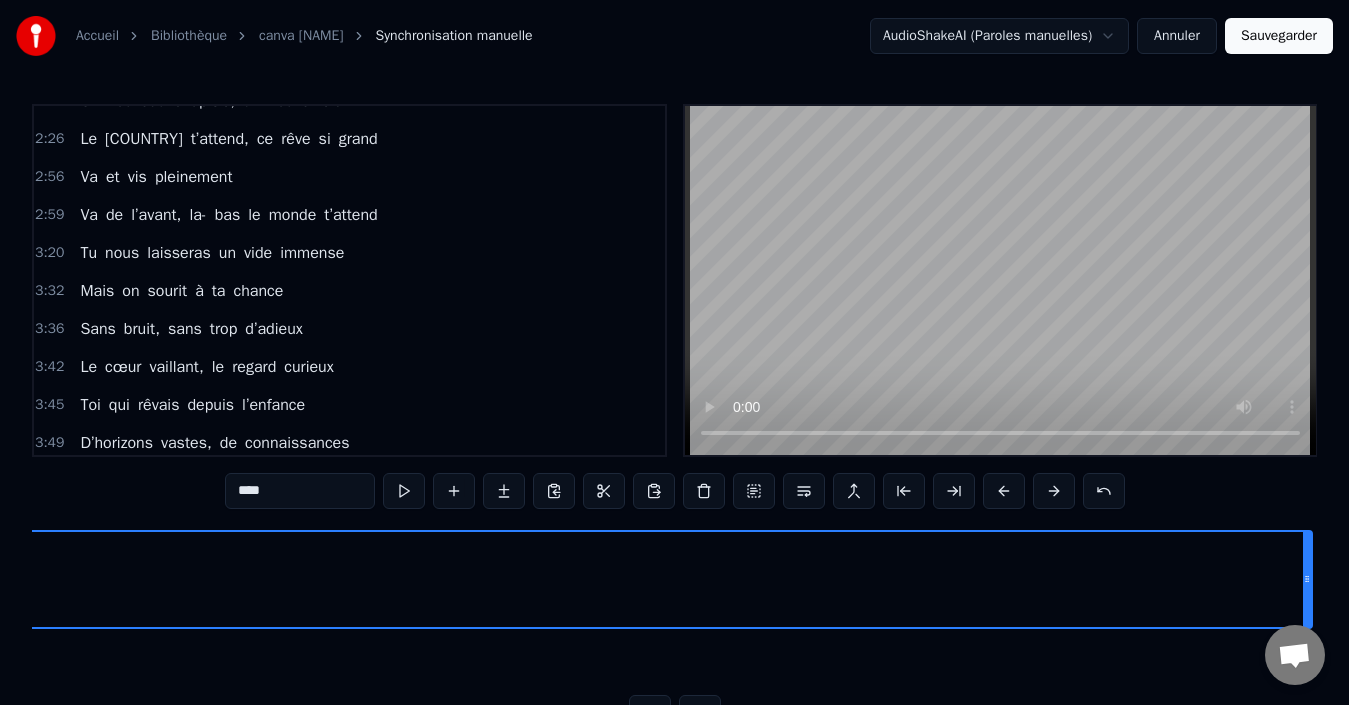 scroll, scrollTop: 1127, scrollLeft: 0, axis: vertical 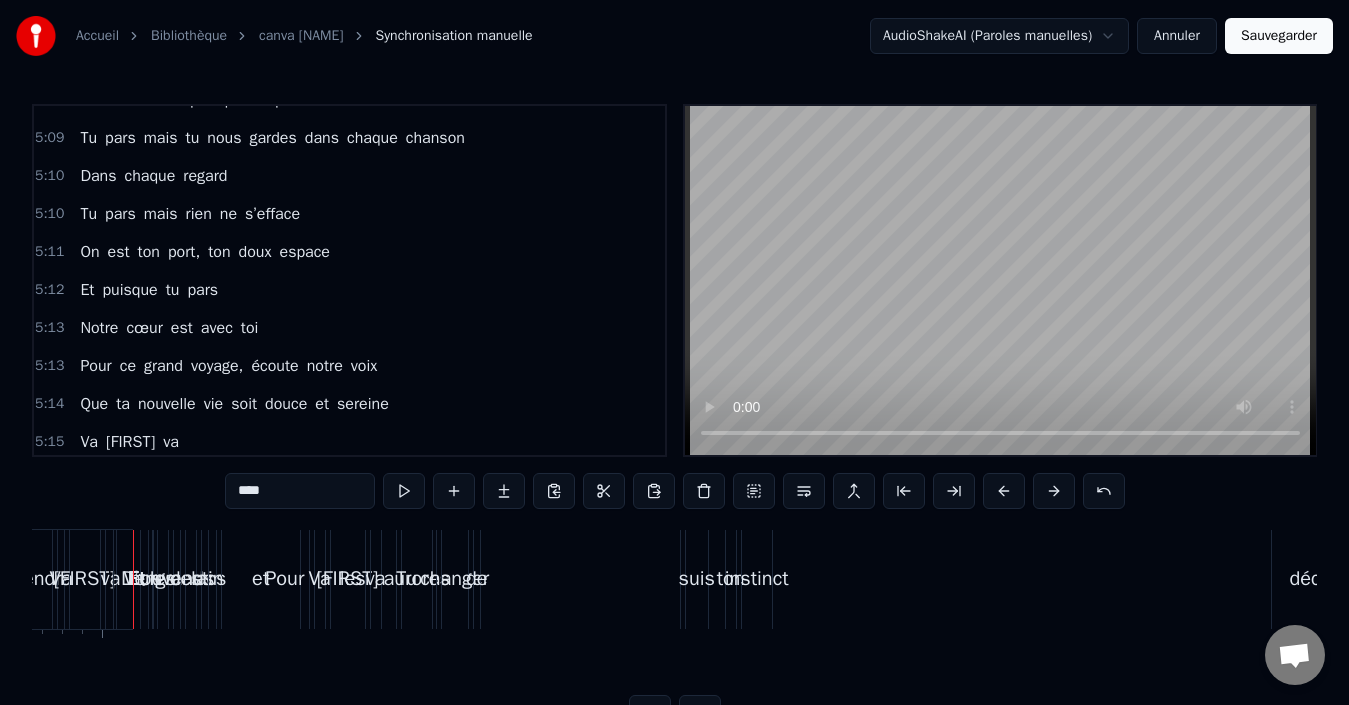 click on "Pour changer de décor" at bounding box center (747, 579) 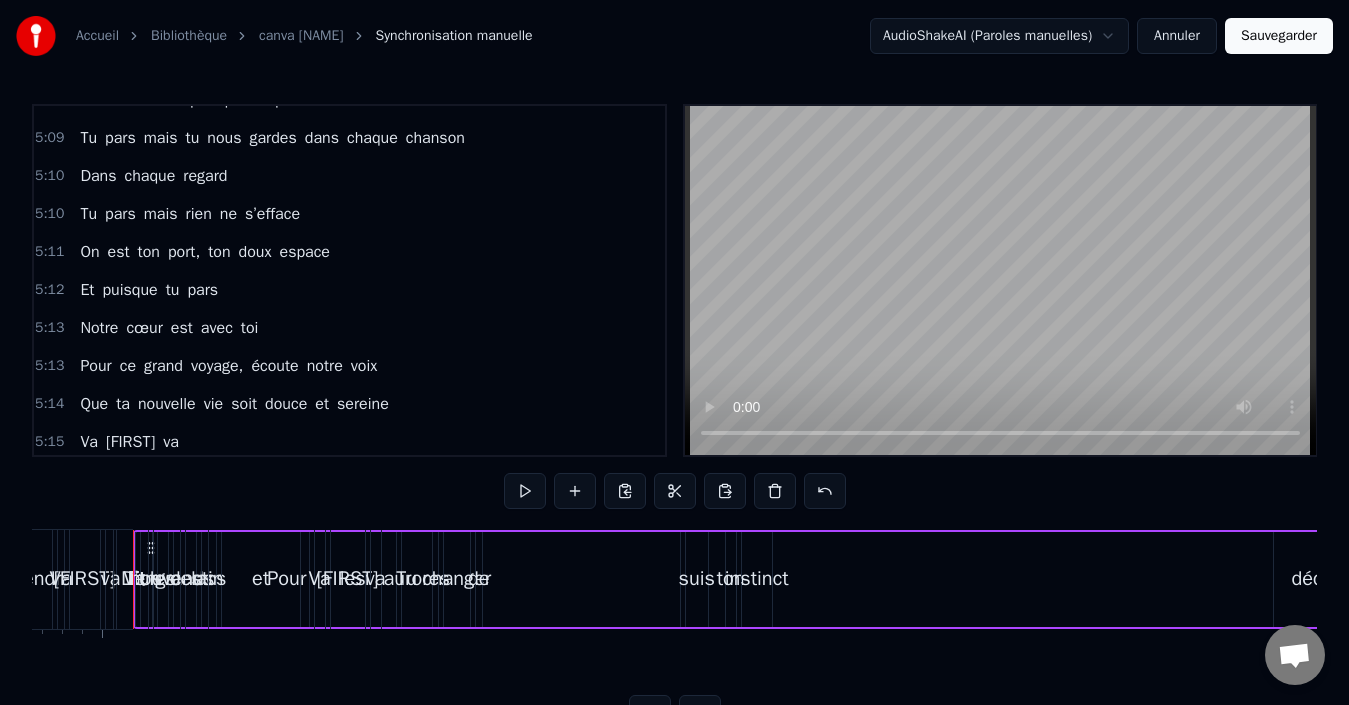 click on "Pour changer de décor" at bounding box center [747, 579] 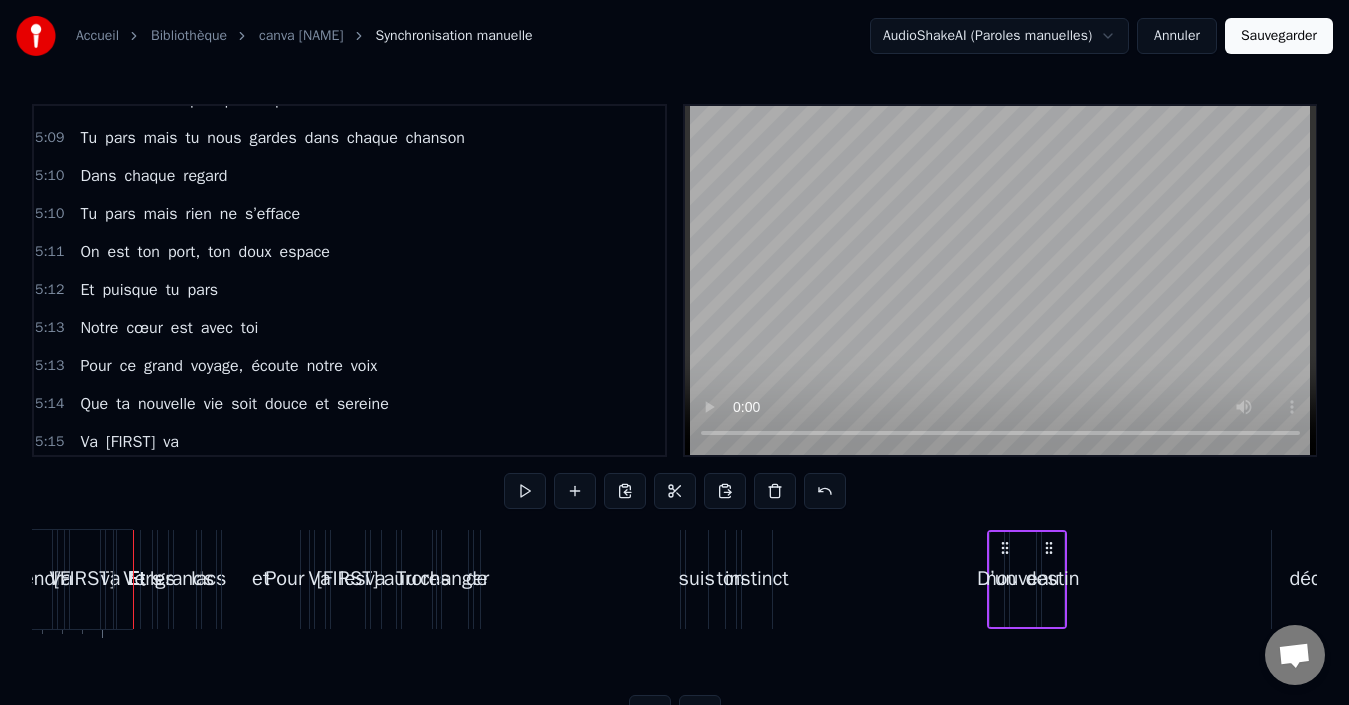 drag, startPoint x: 146, startPoint y: 543, endPoint x: 1000, endPoint y: 545, distance: 854.0023 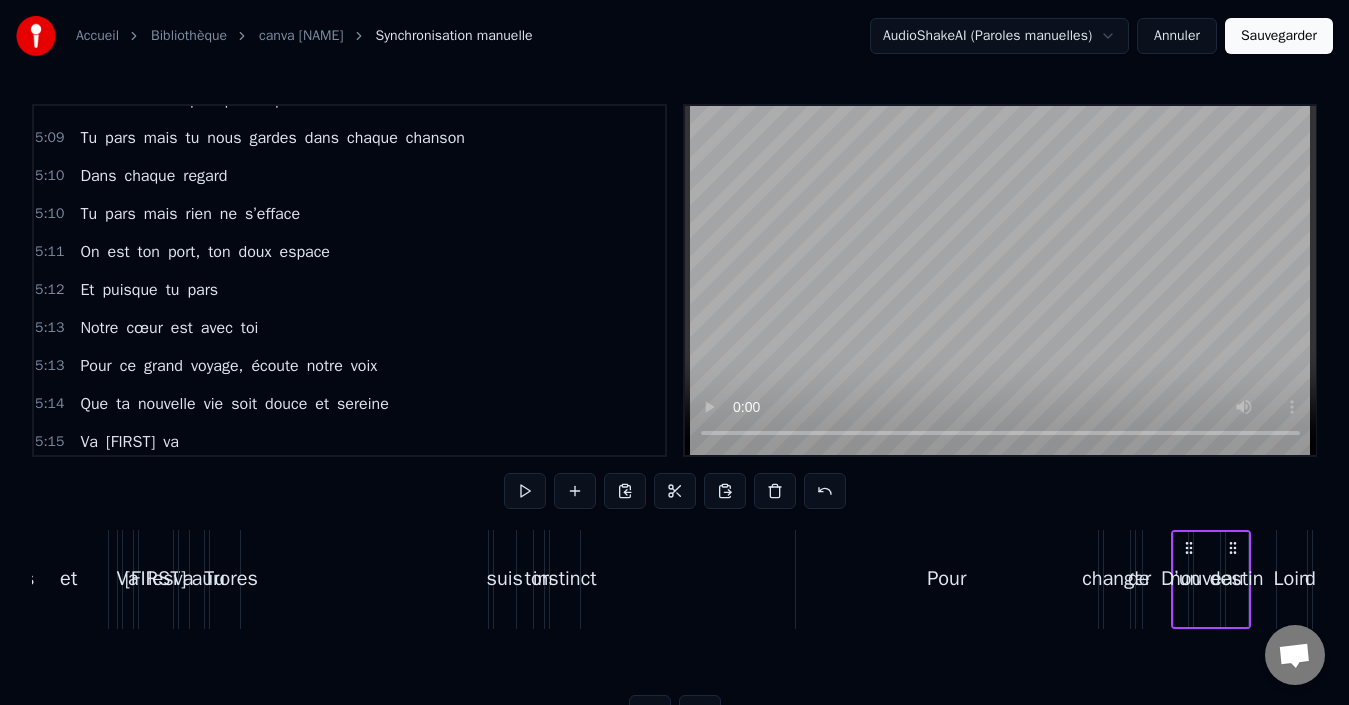 drag, startPoint x: 152, startPoint y: 547, endPoint x: 1205, endPoint y: 553, distance: 1053.0171 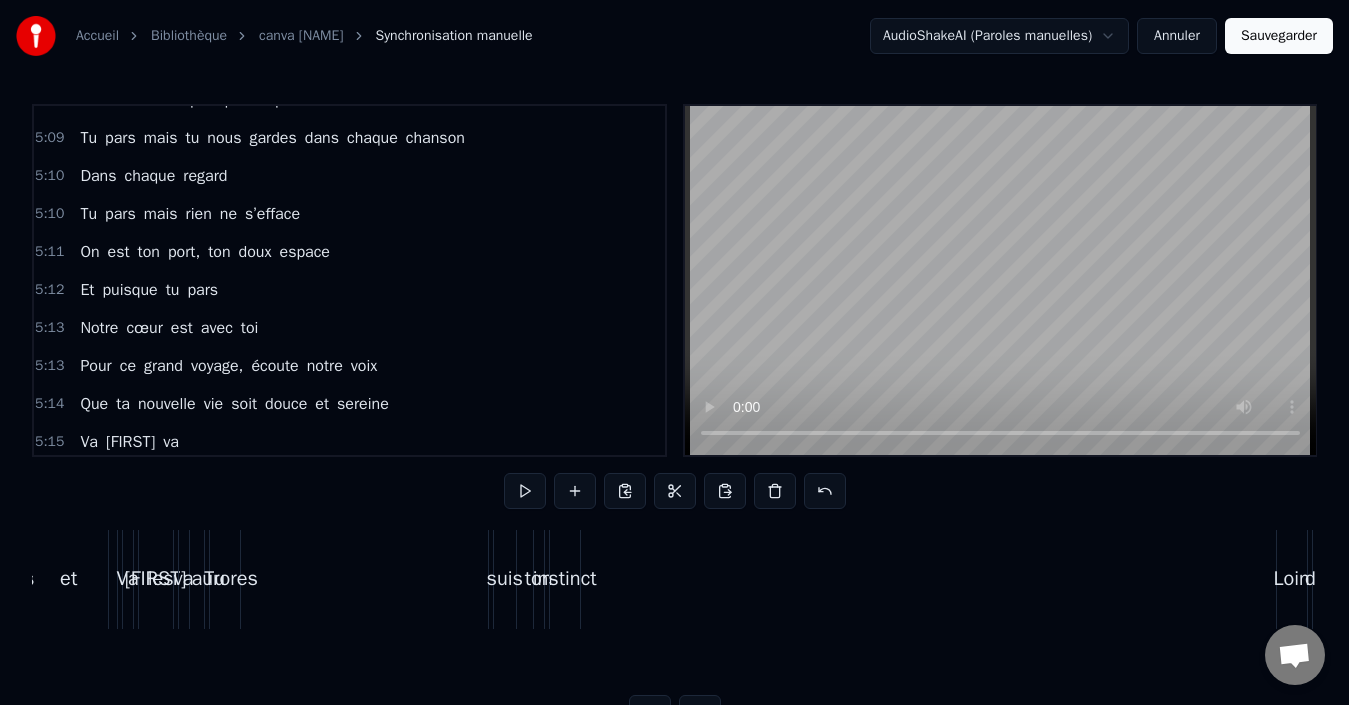 scroll, scrollTop: 0, scrollLeft: 66072, axis: horizontal 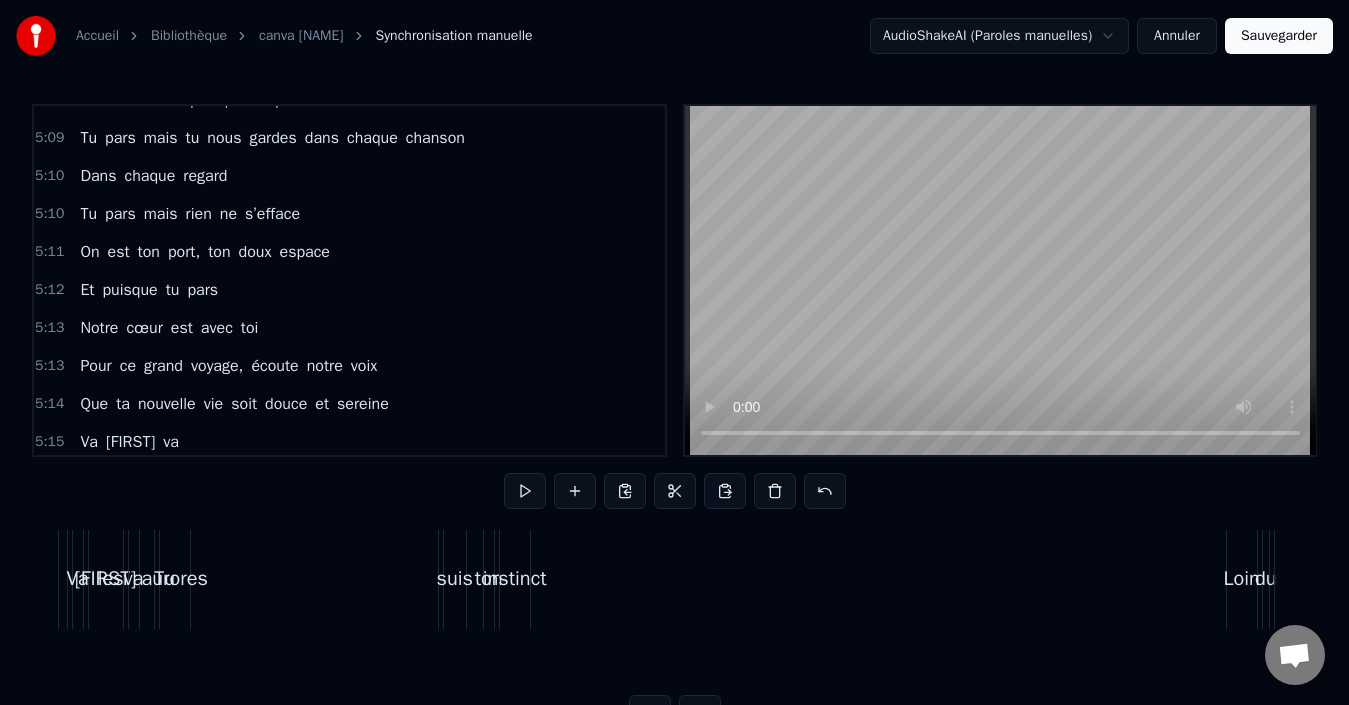 click on "Puisque" at bounding box center (1453, 579) 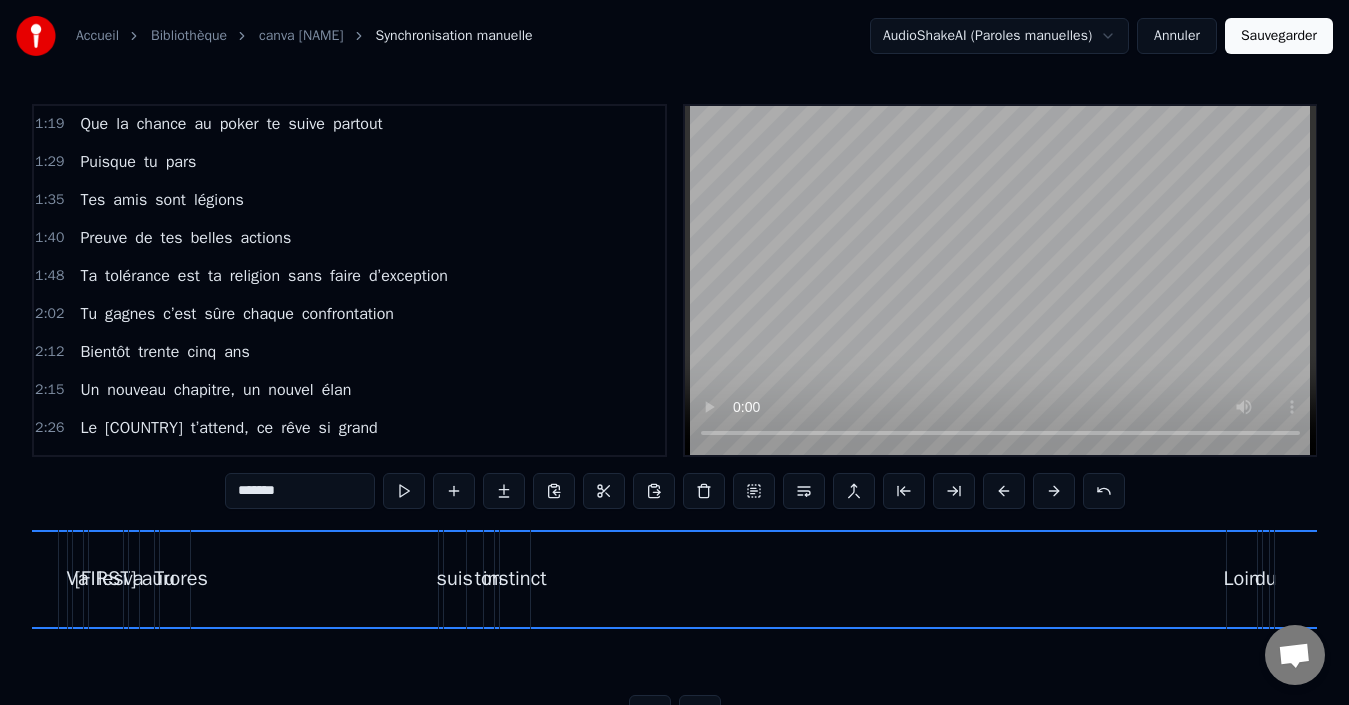 scroll, scrollTop: 0, scrollLeft: 0, axis: both 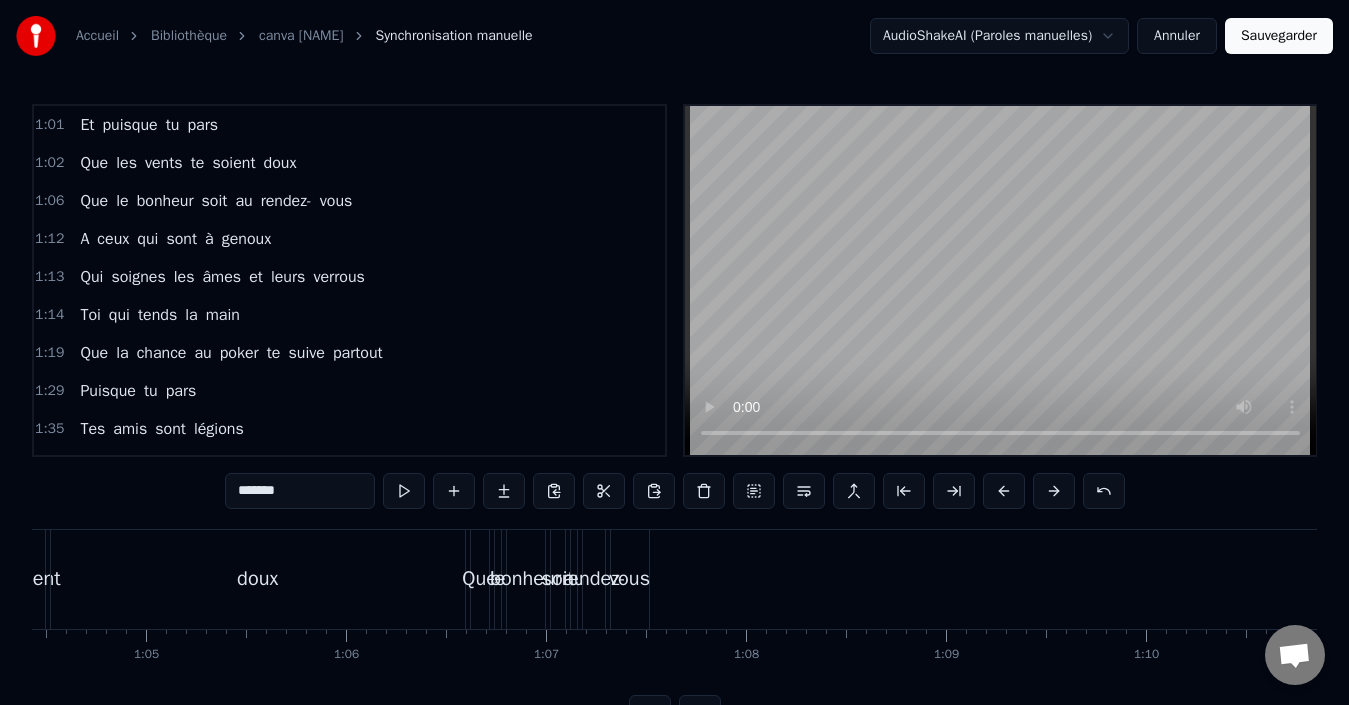 click on "1:29 Puisque tu pars" at bounding box center [349, 391] 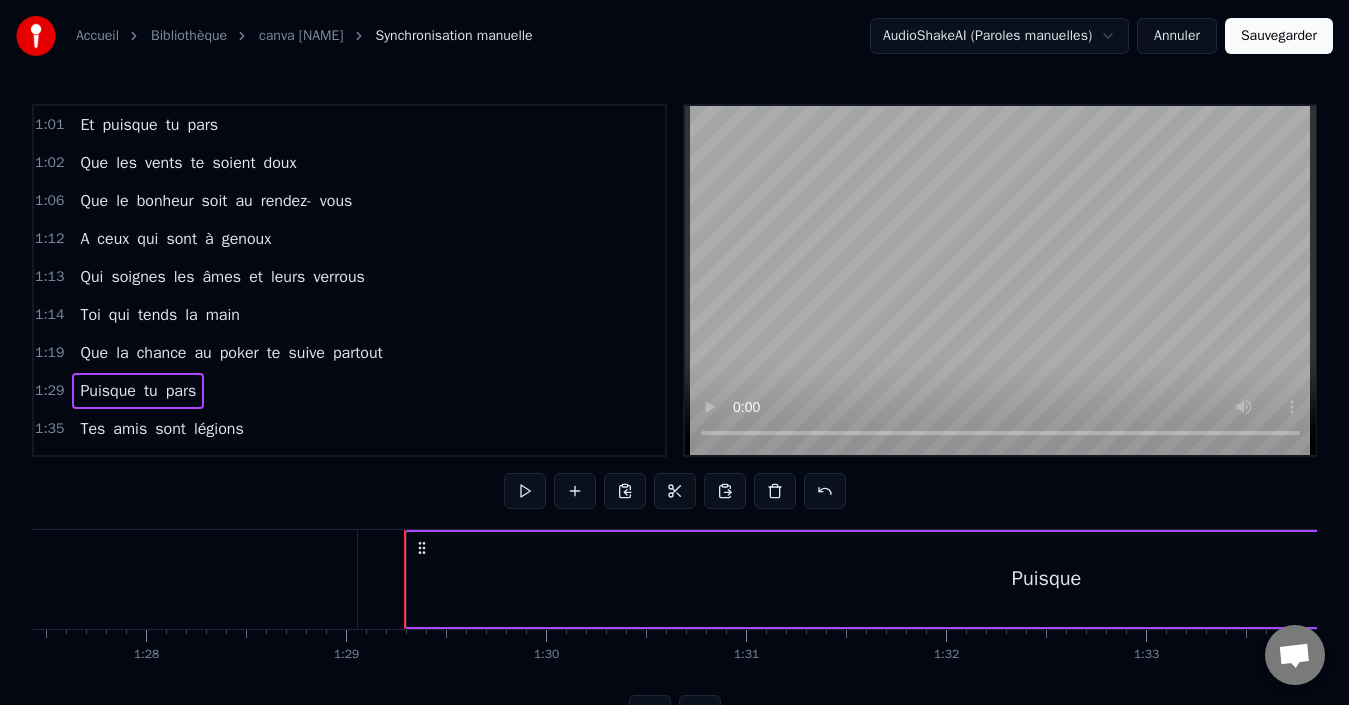 scroll, scrollTop: 0, scrollLeft: 17757, axis: horizontal 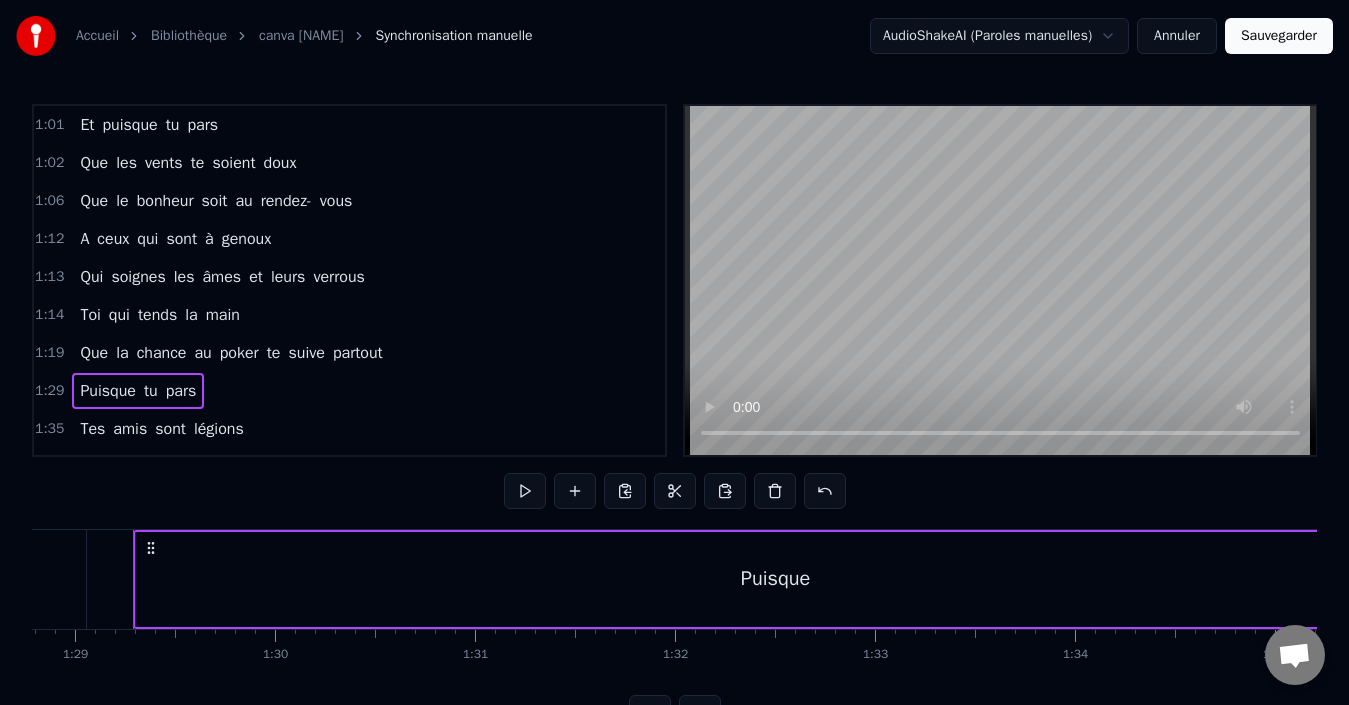 drag, startPoint x: 632, startPoint y: 386, endPoint x: 675, endPoint y: 445, distance: 73.00685 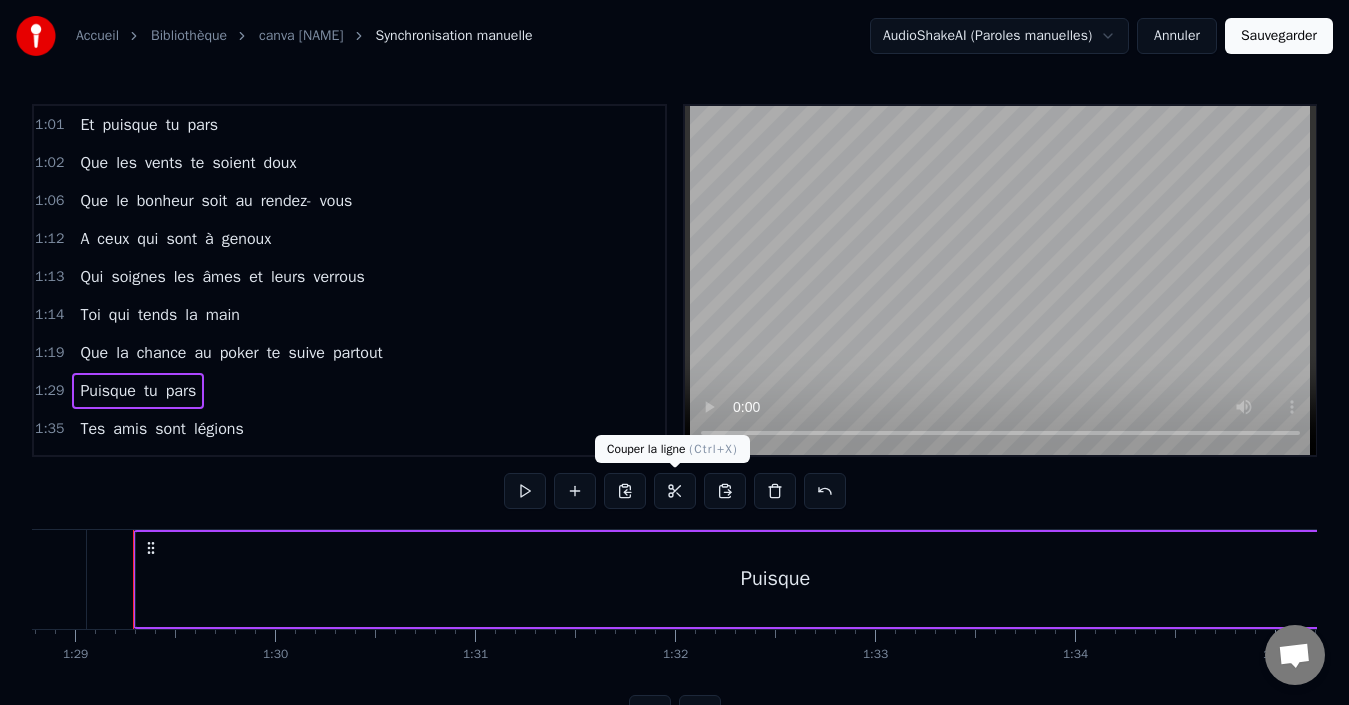 click at bounding box center (675, 491) 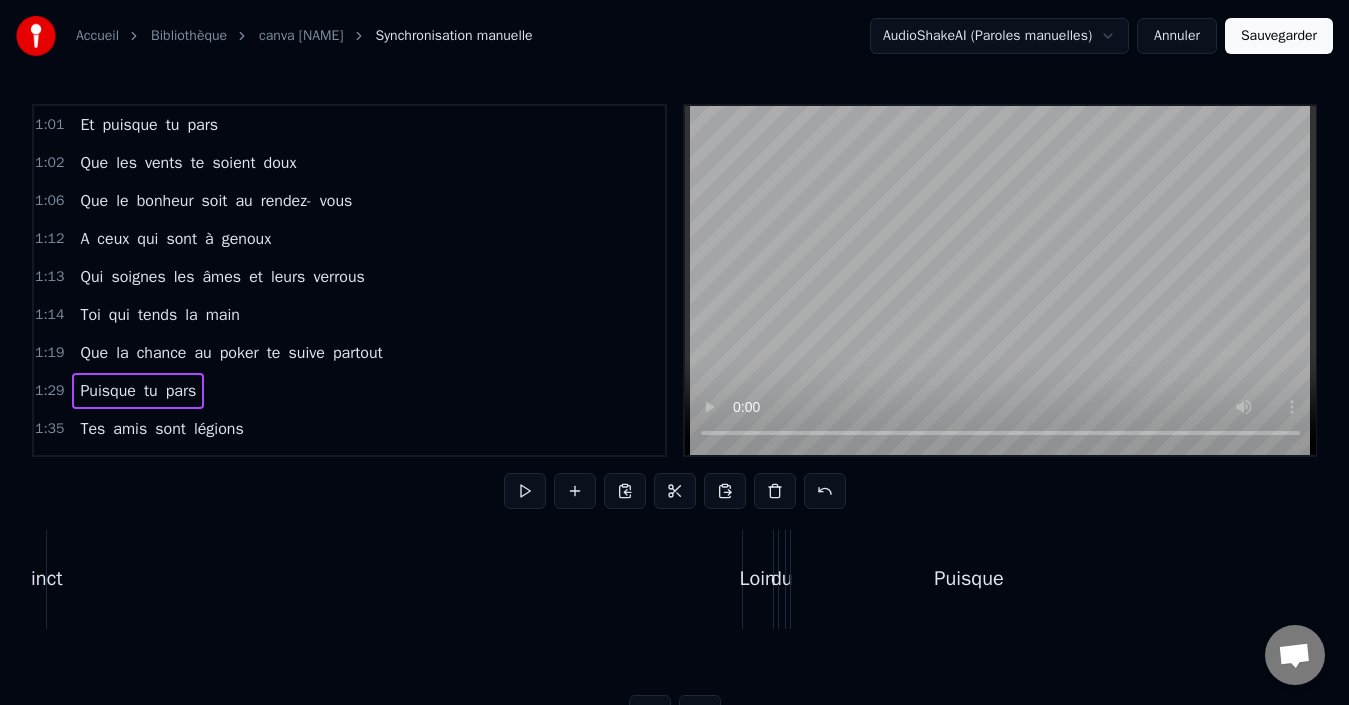 scroll, scrollTop: 0, scrollLeft: 66671, axis: horizontal 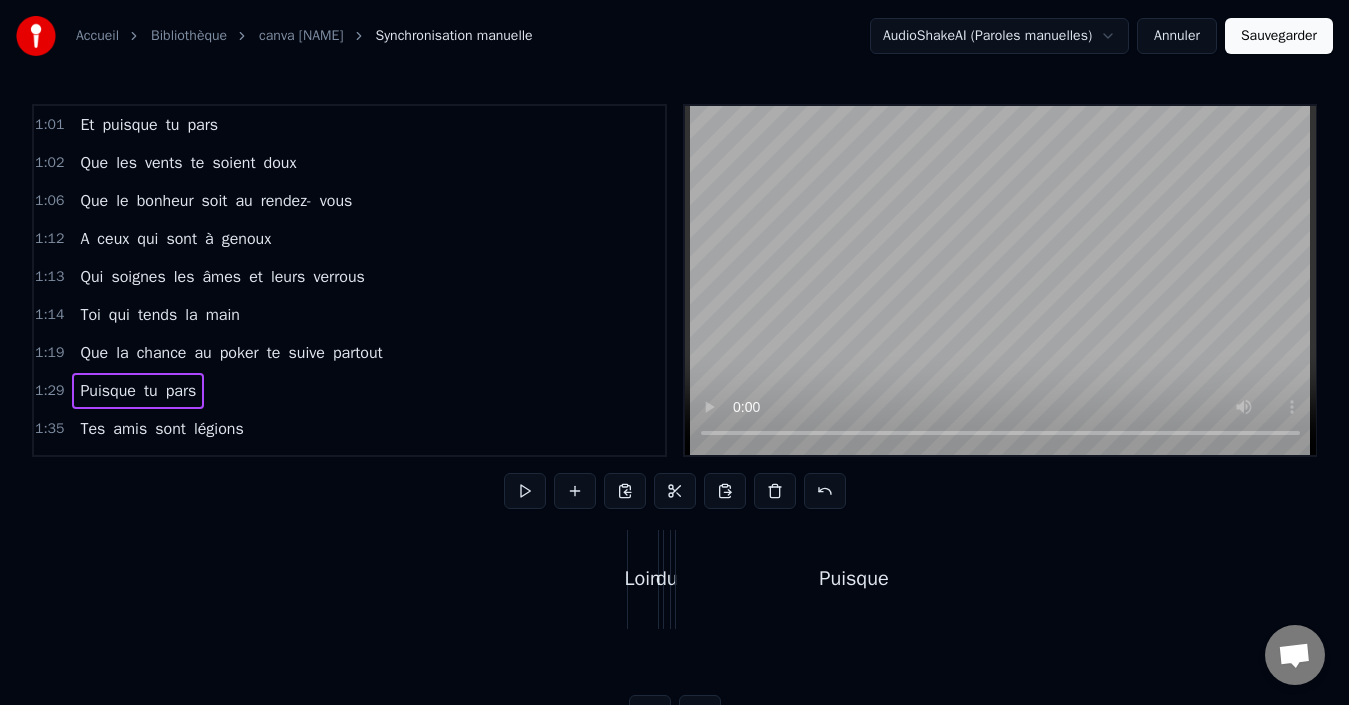 click on "sud" at bounding box center (1445, 579) 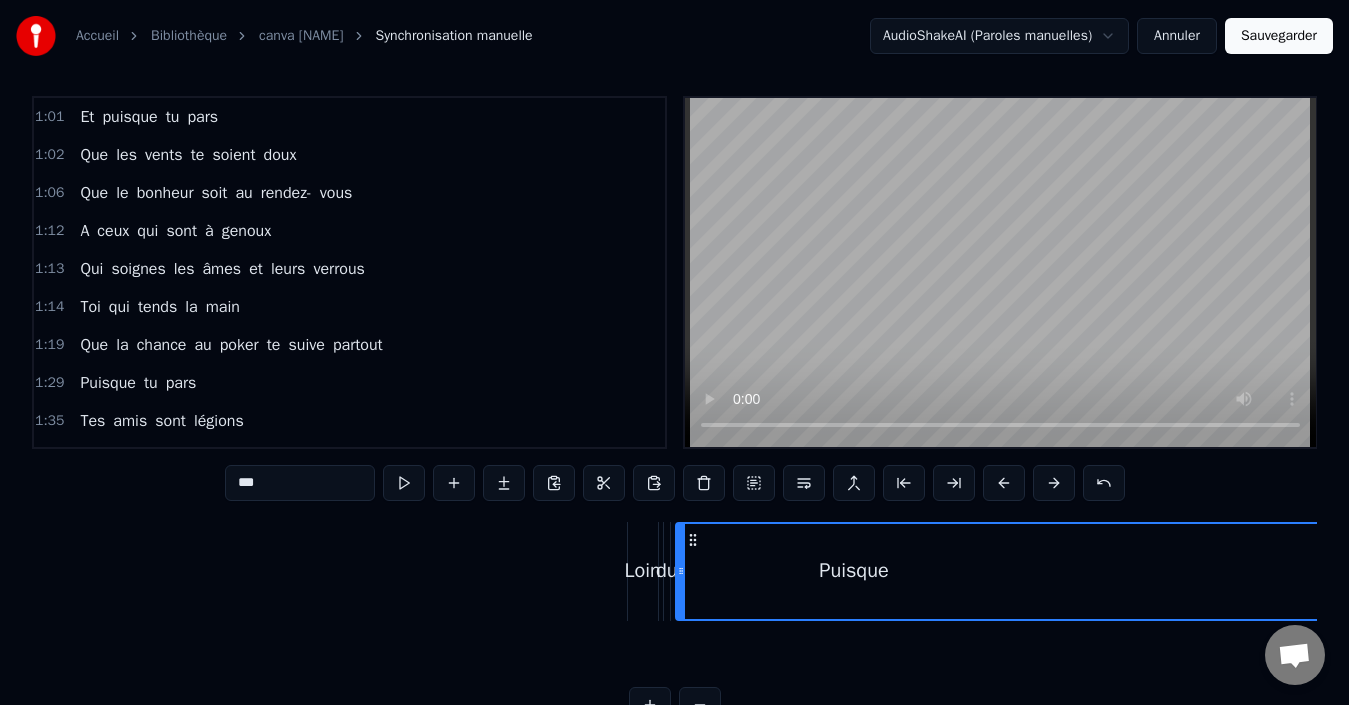 scroll, scrollTop: 45, scrollLeft: 0, axis: vertical 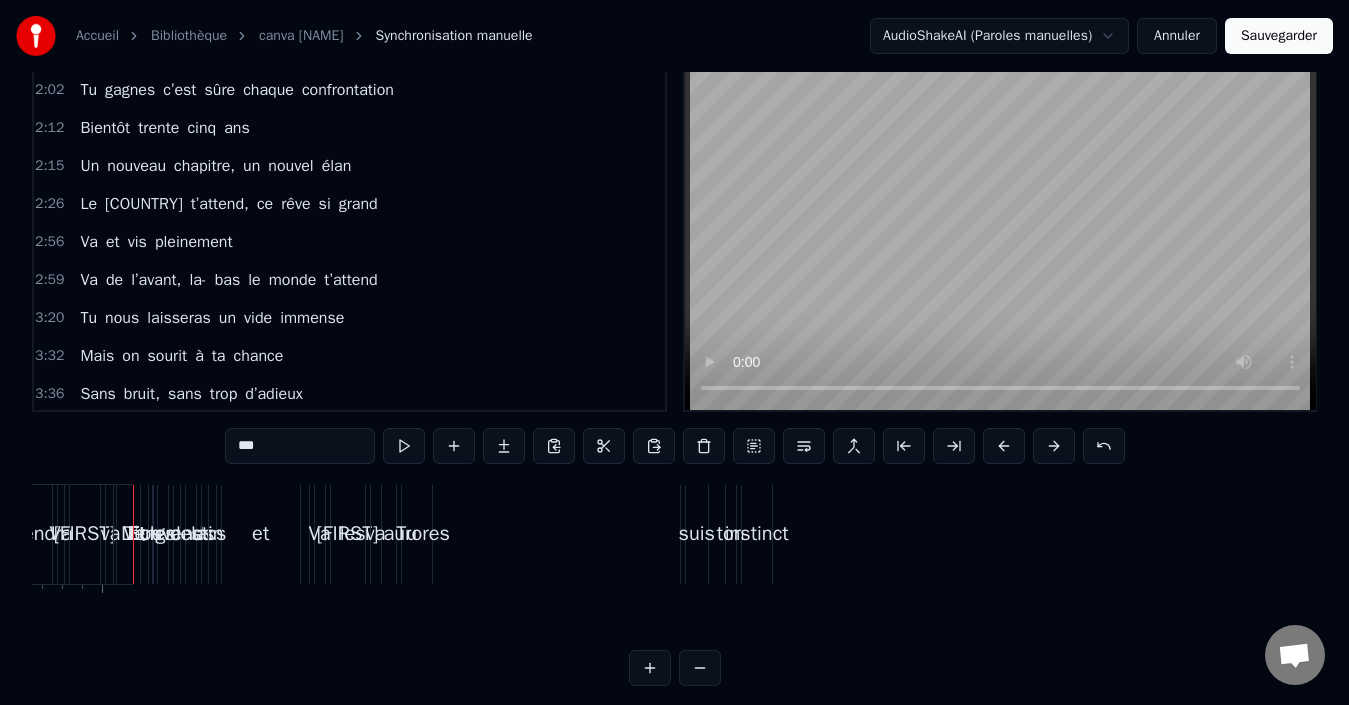 click on "Tu" at bounding box center [407, 534] 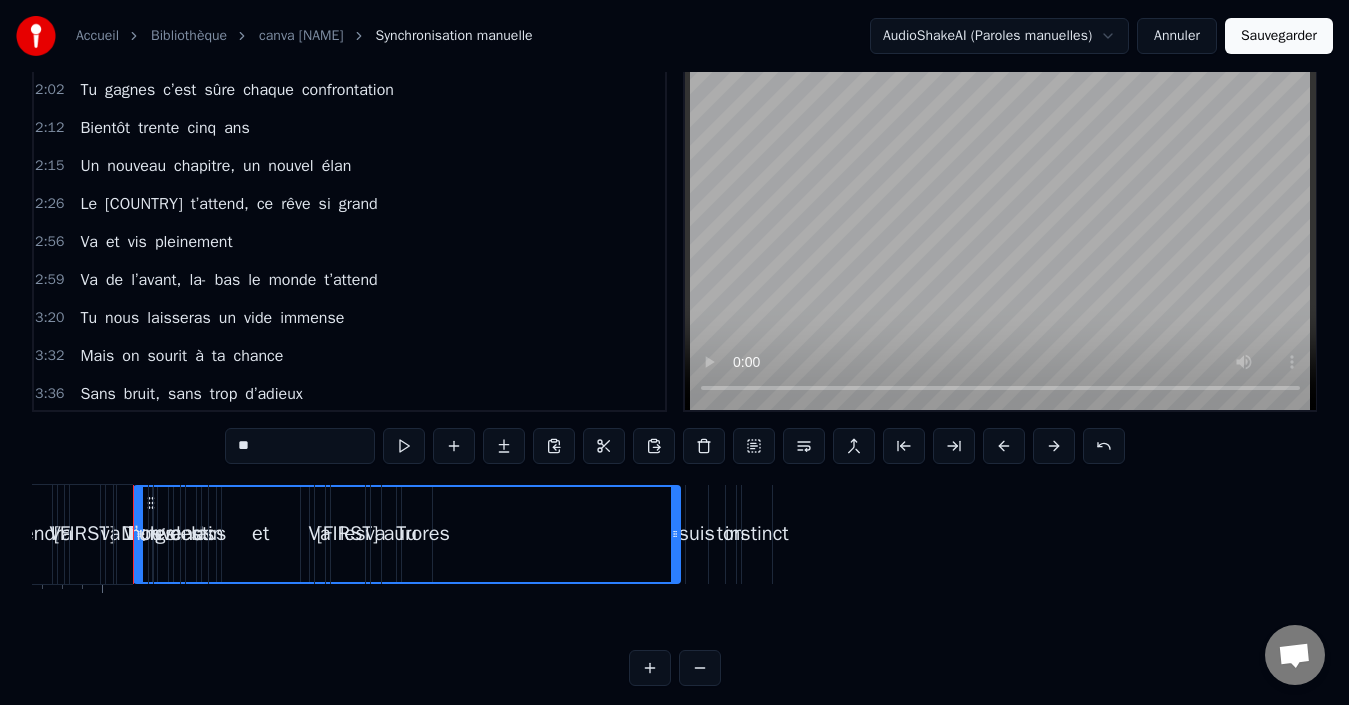 scroll, scrollTop: 0, scrollLeft: 0, axis: both 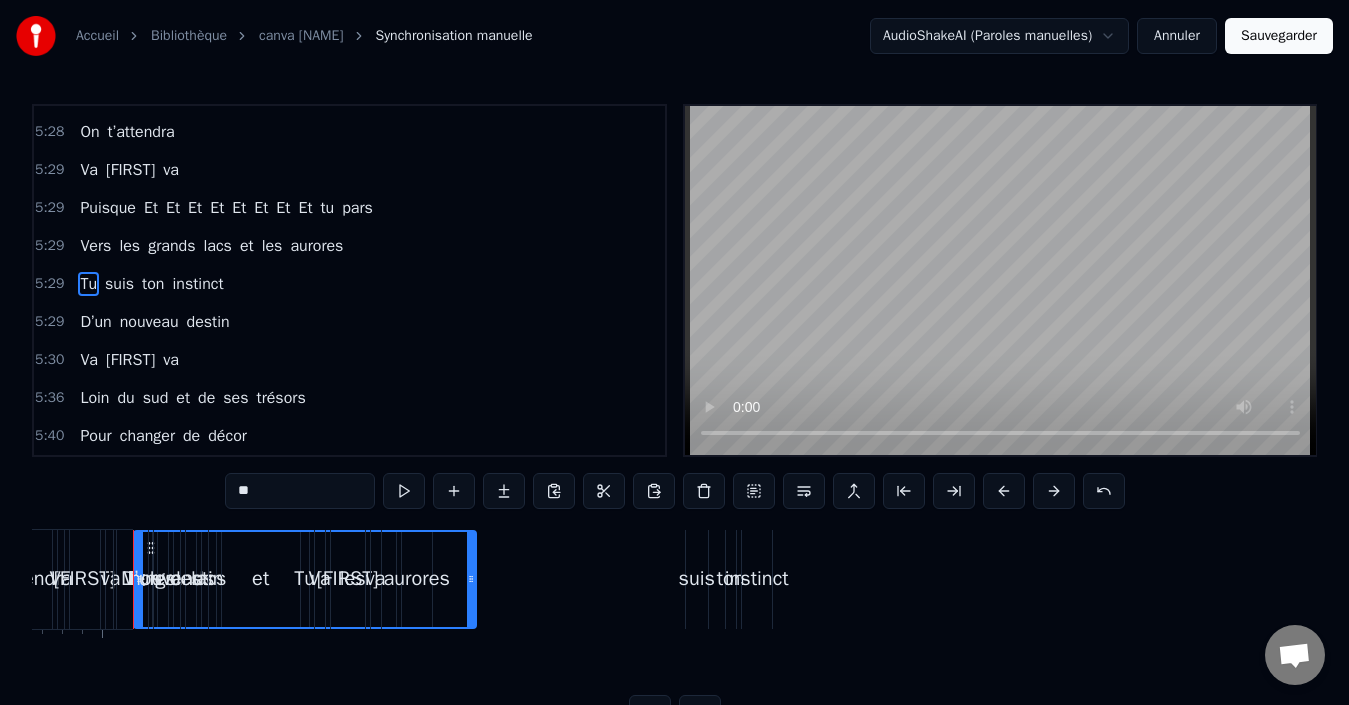drag, startPoint x: 674, startPoint y: 565, endPoint x: 459, endPoint y: 563, distance: 215.00931 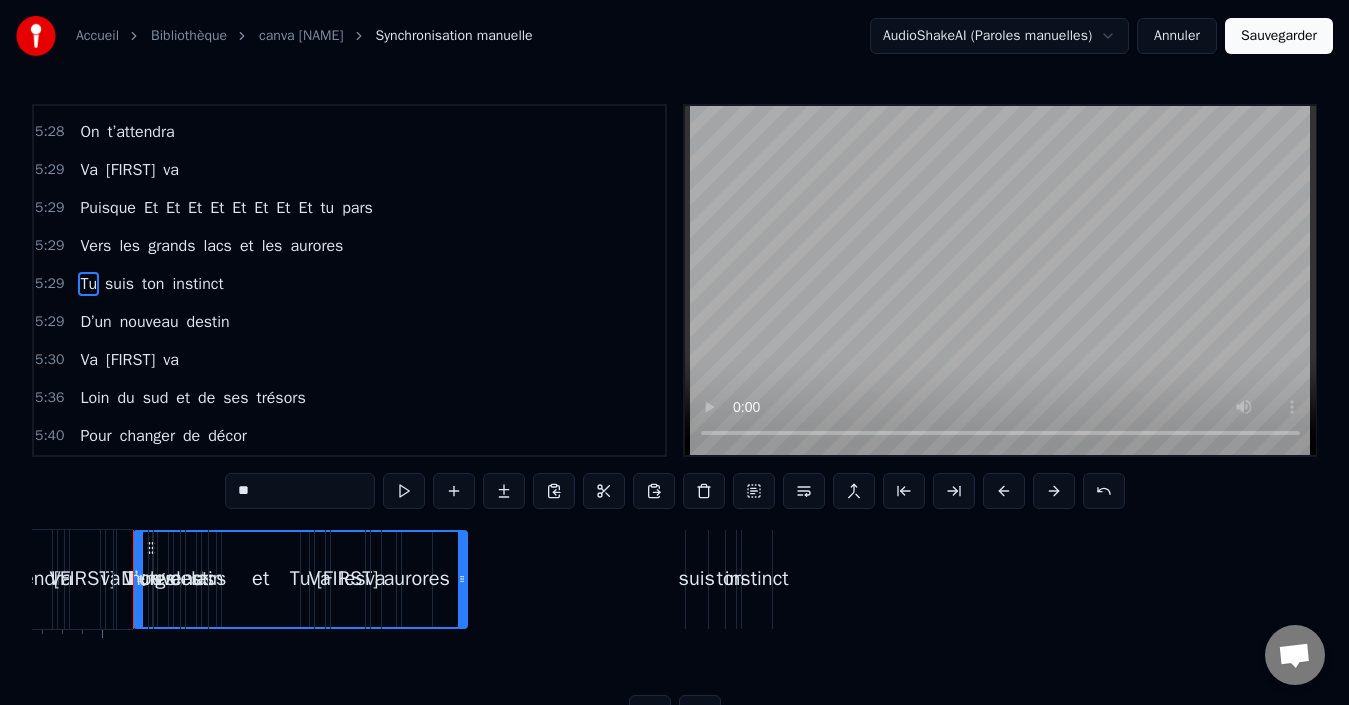 click on "Tu suis ton instinct" at bounding box center (455, 579) 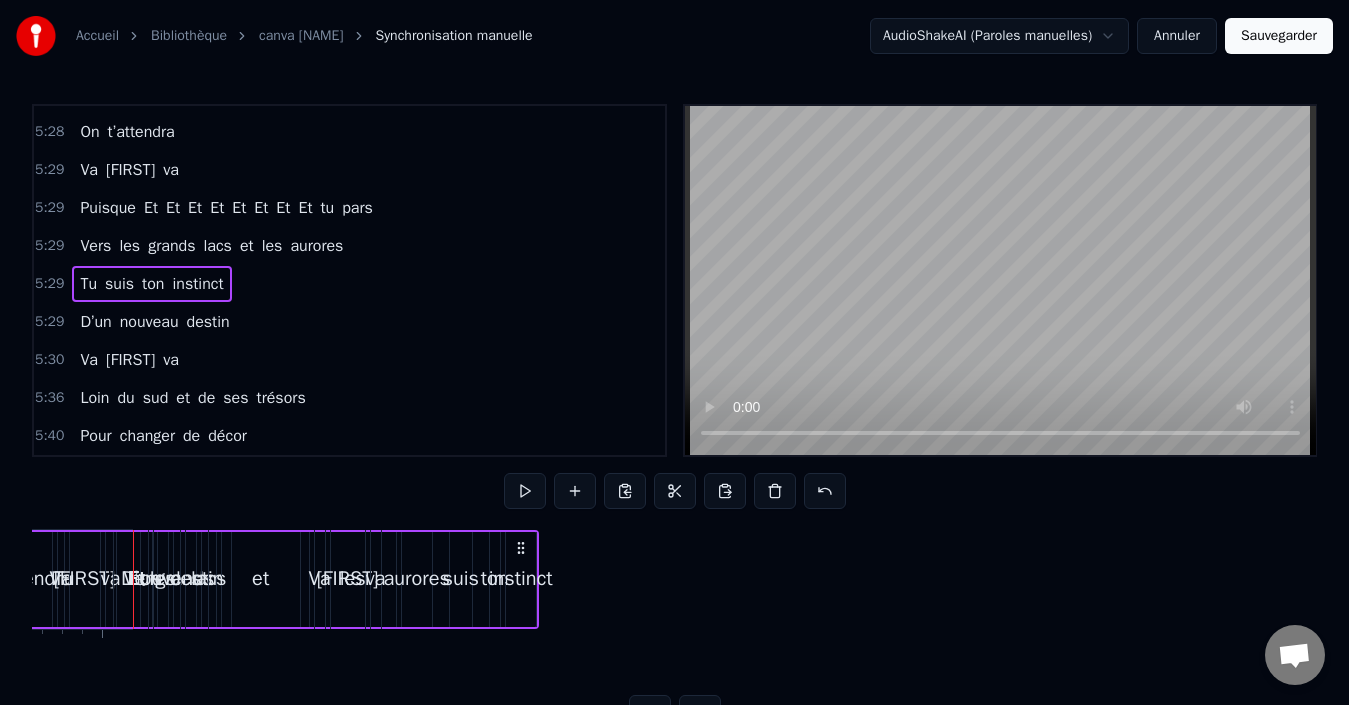 drag, startPoint x: 760, startPoint y: 544, endPoint x: 522, endPoint y: 559, distance: 238.47221 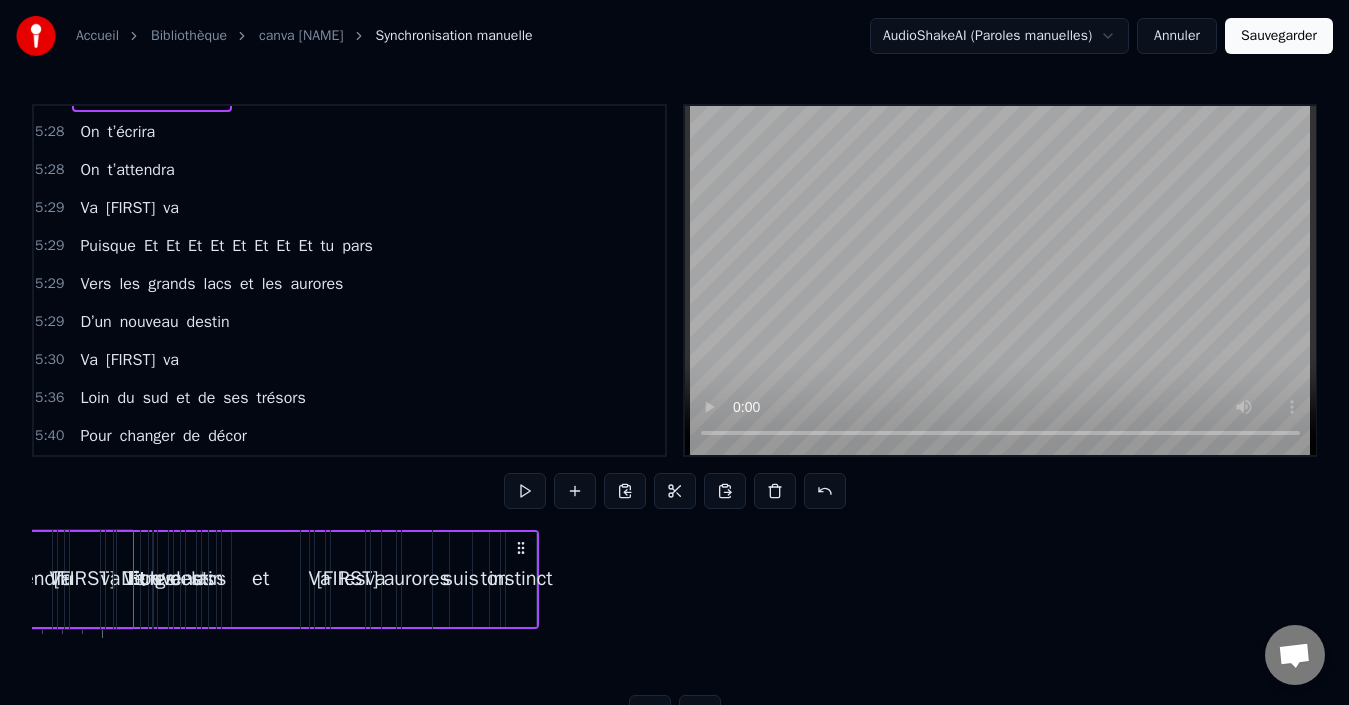 scroll, scrollTop: 1361, scrollLeft: 0, axis: vertical 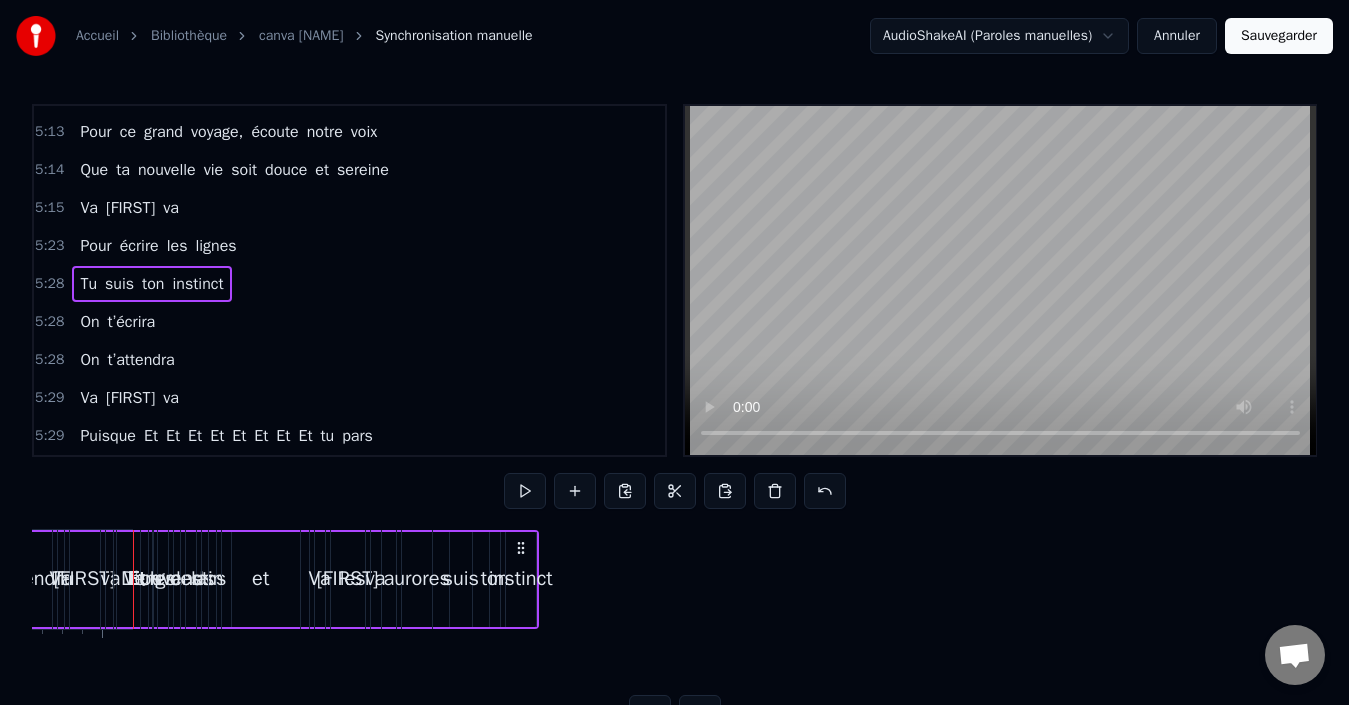 click on "Puisque" at bounding box center (1695, 579) 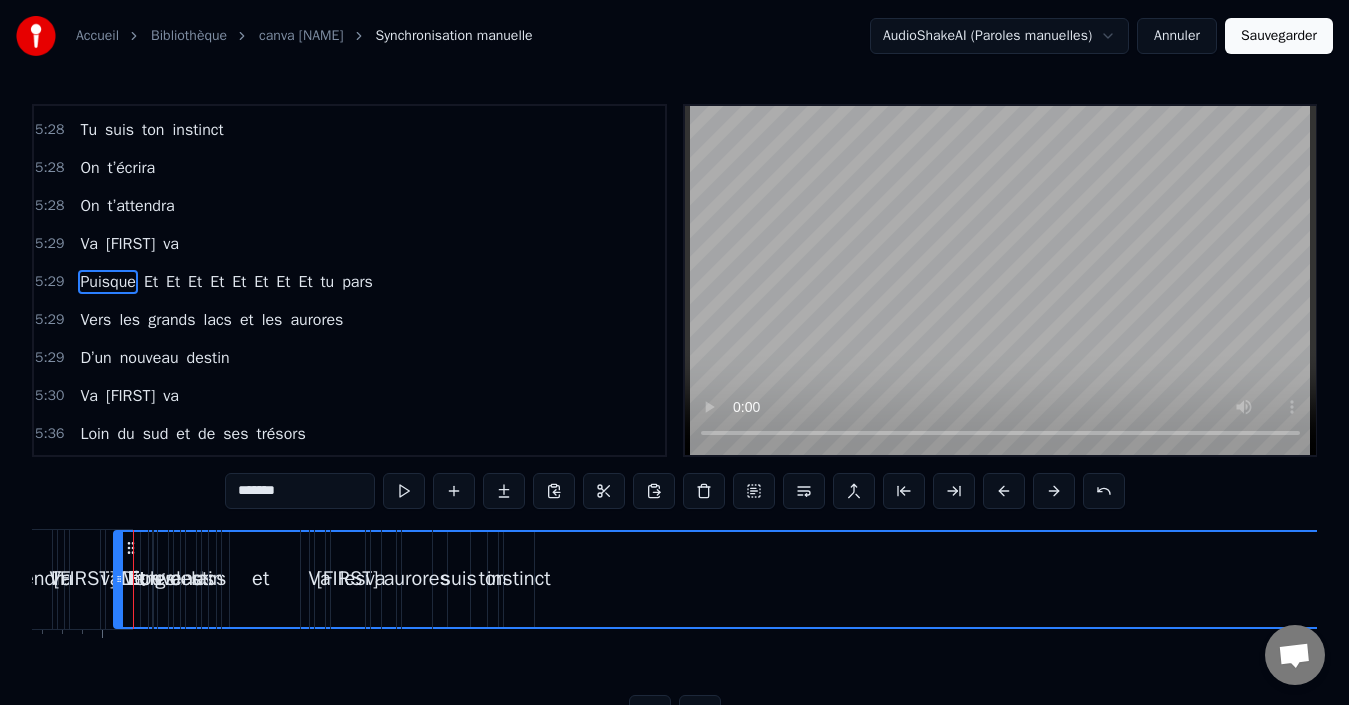 scroll, scrollTop: 1516, scrollLeft: 0, axis: vertical 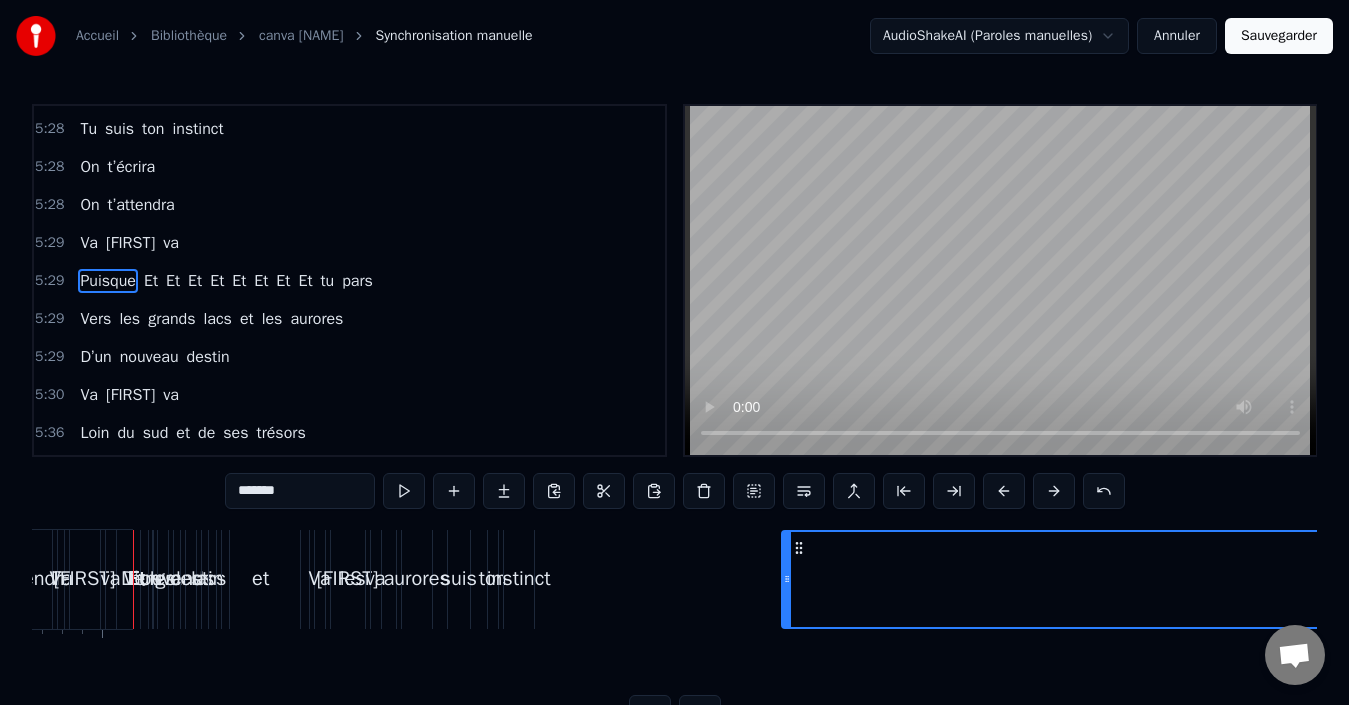 drag, startPoint x: 129, startPoint y: 547, endPoint x: 797, endPoint y: 554, distance: 668.0367 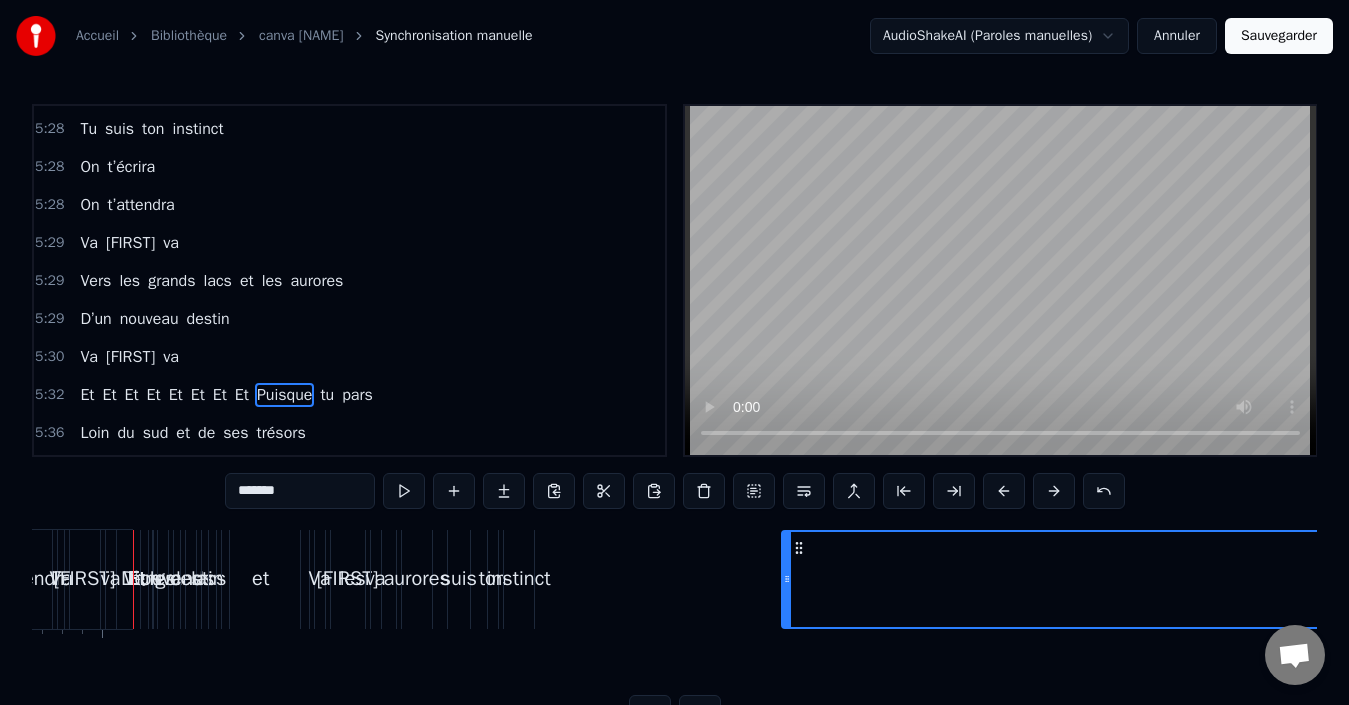 drag, startPoint x: 797, startPoint y: 554, endPoint x: 886, endPoint y: 558, distance: 89.08984 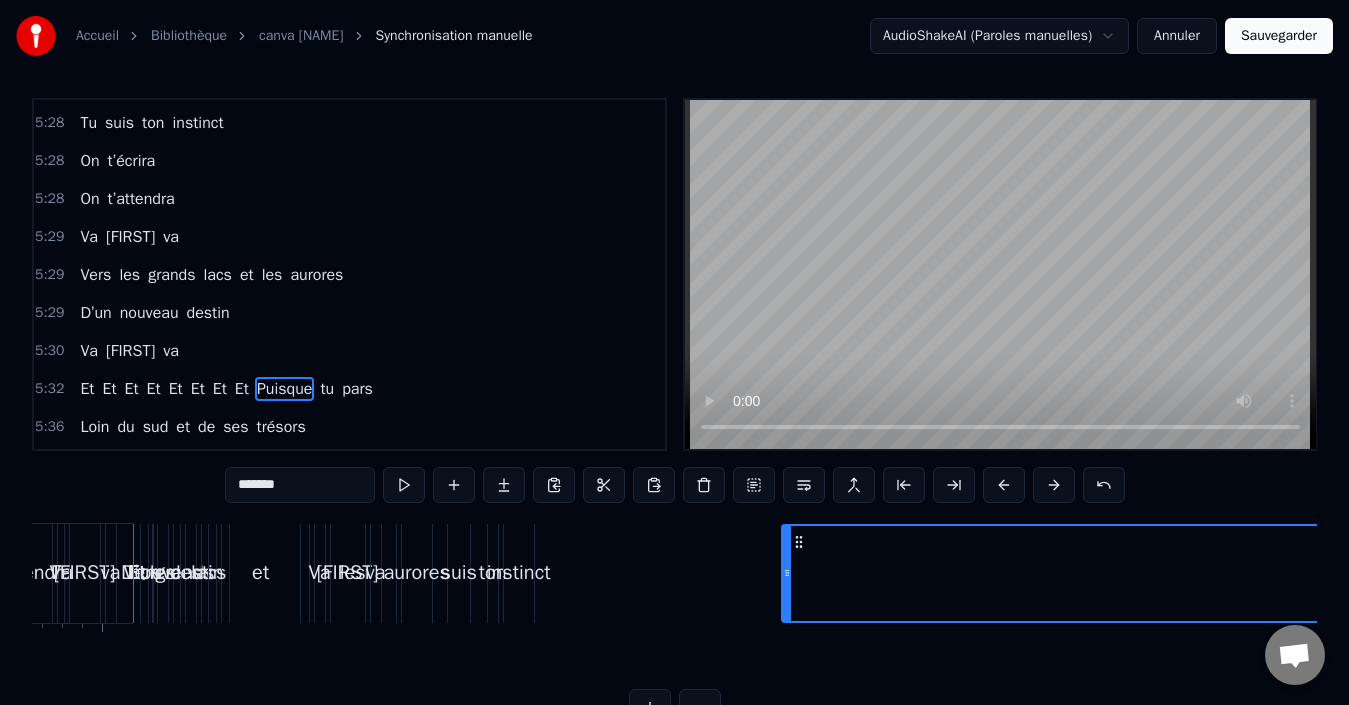 scroll, scrollTop: 7, scrollLeft: 0, axis: vertical 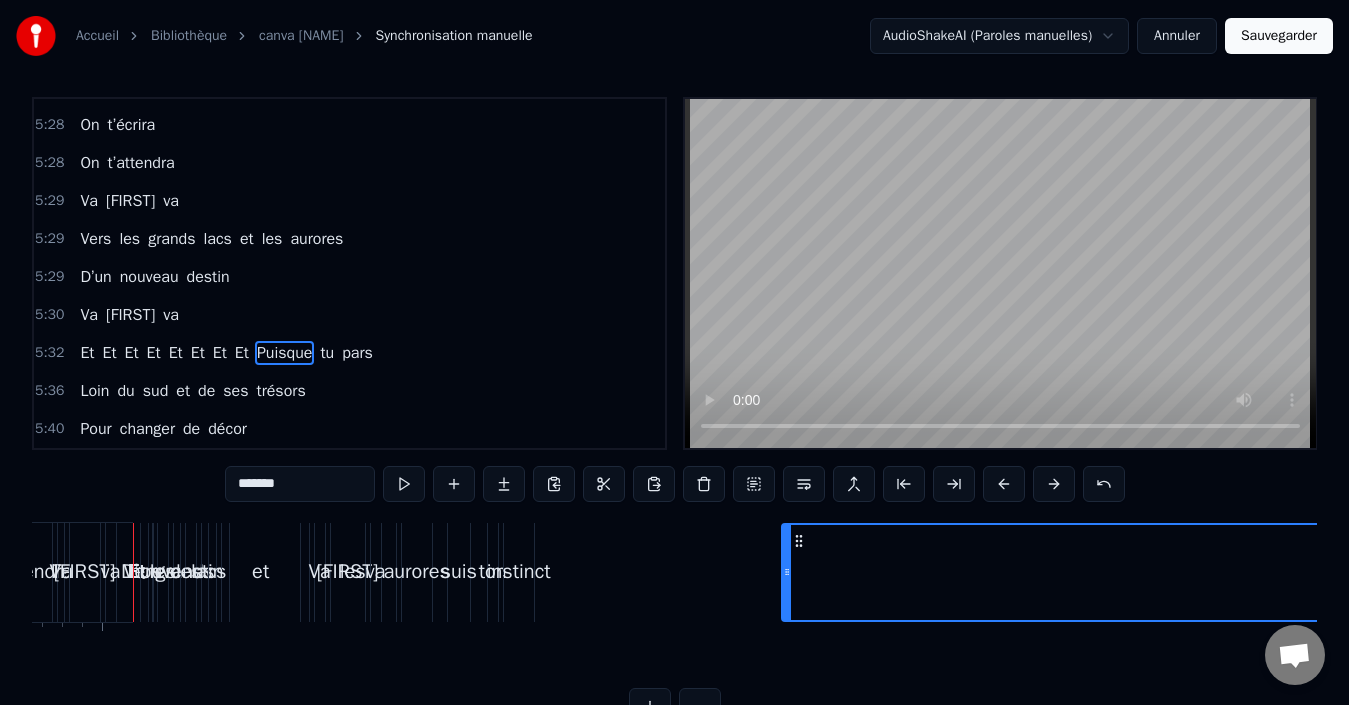click on "Et puisque tu pars Que les vents te soient doux Que le bonheur soit au rendez- vous A ceux qui sont à genoux Qui soignes les âmes et leurs verrous Toi qui tends la main Que la chance au poker te suive partout Puisque tu pars Tes amis sont légions Preuve de tes belles actions Ta tolérance est ta religion sans faire d’exception Tu gagnes c’est sûre chaque confrontation Bientôt trente cinq ans Un nouveau chapitre, un nouvel élan Le [COUNTRY] t’attend, ce rêve si grand Va et vis pleinement Va de l’avant, la- bas le monde t’attend Tu nous laisseras un vide immense Mais on sourit à ta chance Sans bruit, sans trop d’adieux Le cœur vaillant, le regard curieux Toi qui rêvais depuis l’enfance D’horizons vastes, de connaissances Tu suis ta route, tu traces ton chemin Tu pars mais tu nous gardes dans chaque chanson Dans chaque regard Dans ton histoire, garde en mémoire Notre aurevoir puisque tu pars Dans ton histoire, garde en mémoire Notre aurevoir puisque tu pars Tu pars mais tu nous gardes Tu" at bounding box center [674, 597] 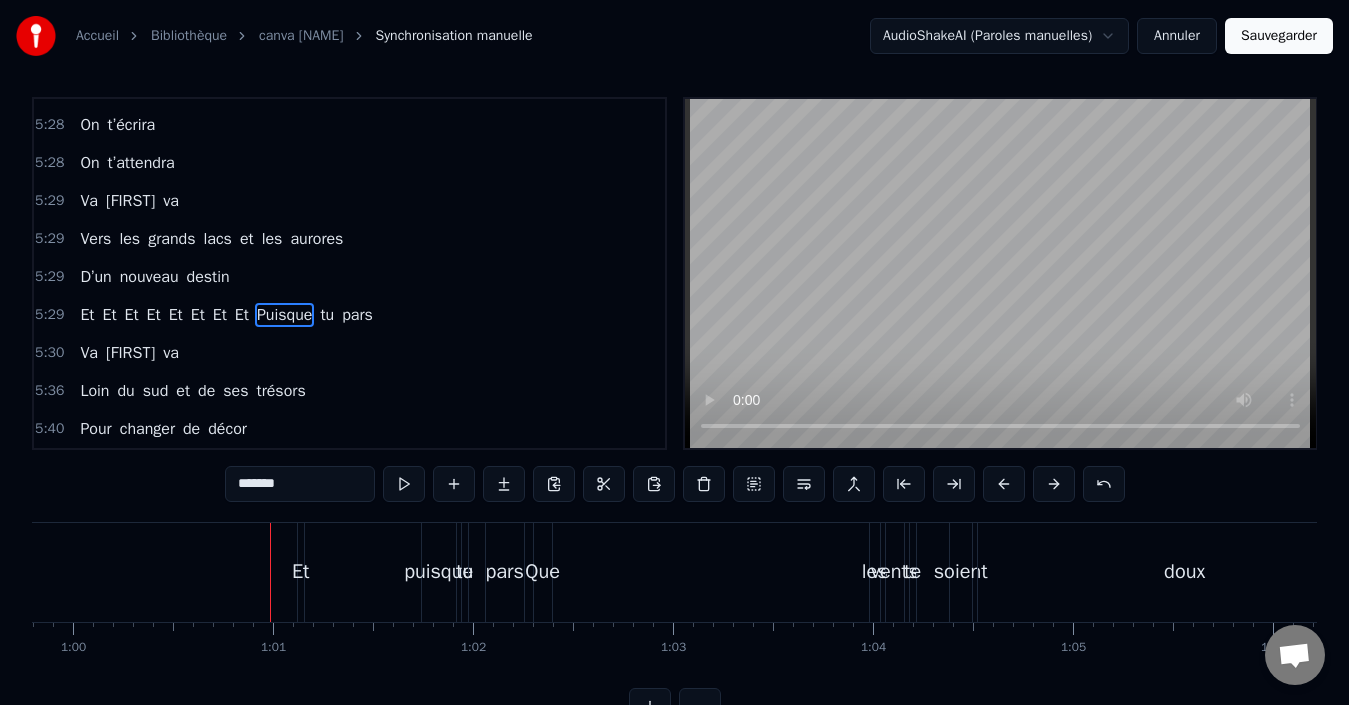 scroll, scrollTop: 0, scrollLeft: 12096, axis: horizontal 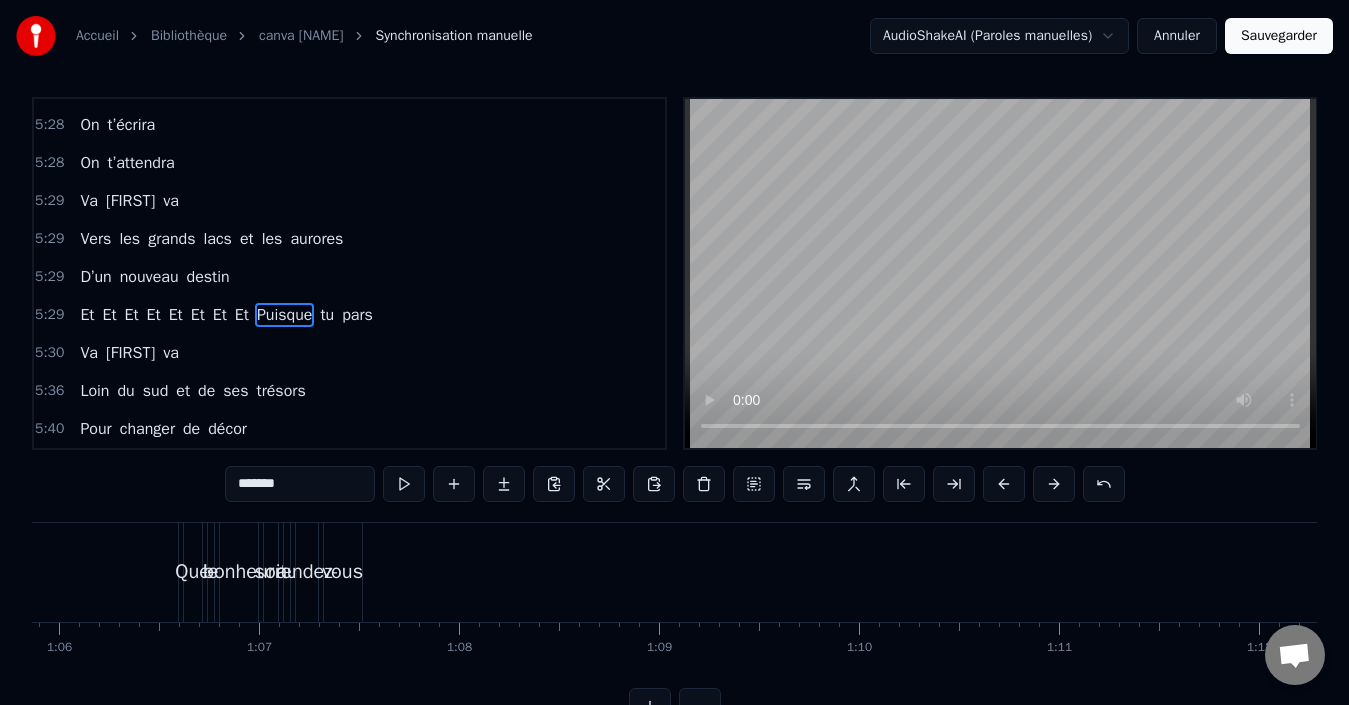 click on "rendez-" at bounding box center [307, 572] 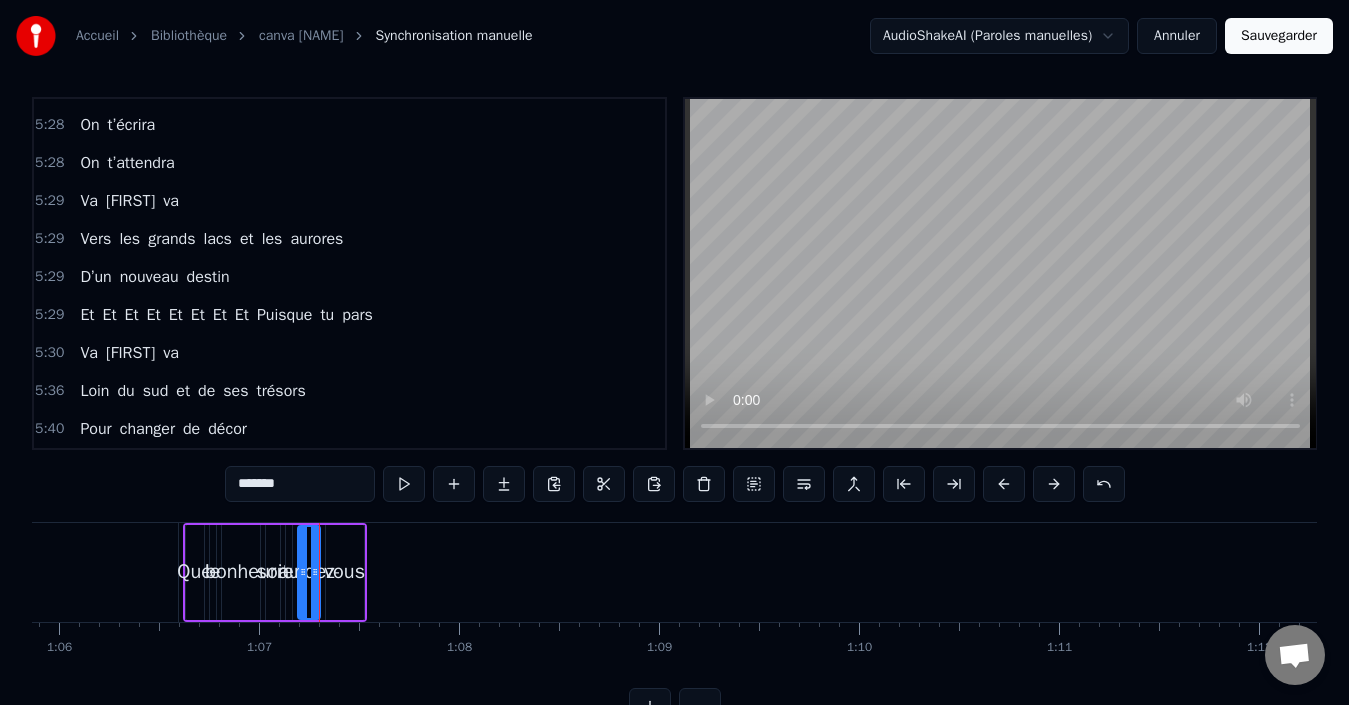 scroll, scrollTop: 0, scrollLeft: 0, axis: both 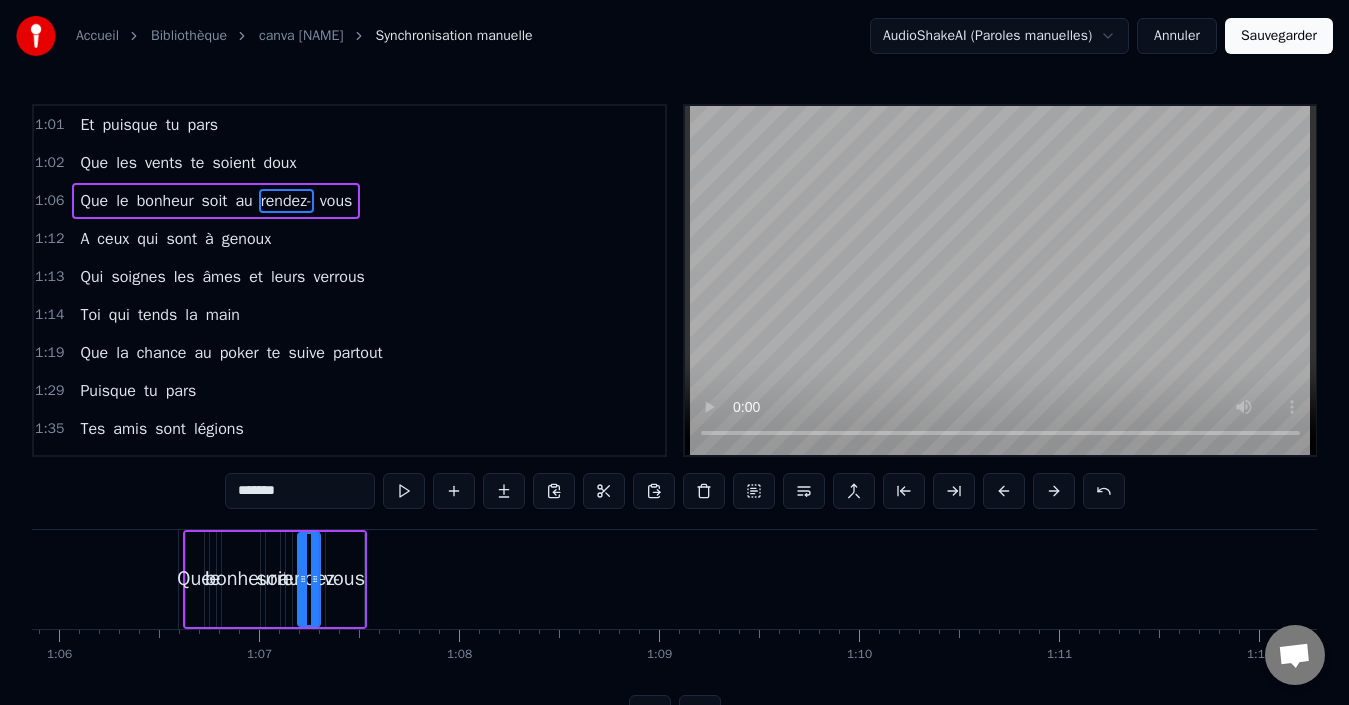 click on "Que le bonheur soit au rendez- vous" at bounding box center [216, 201] 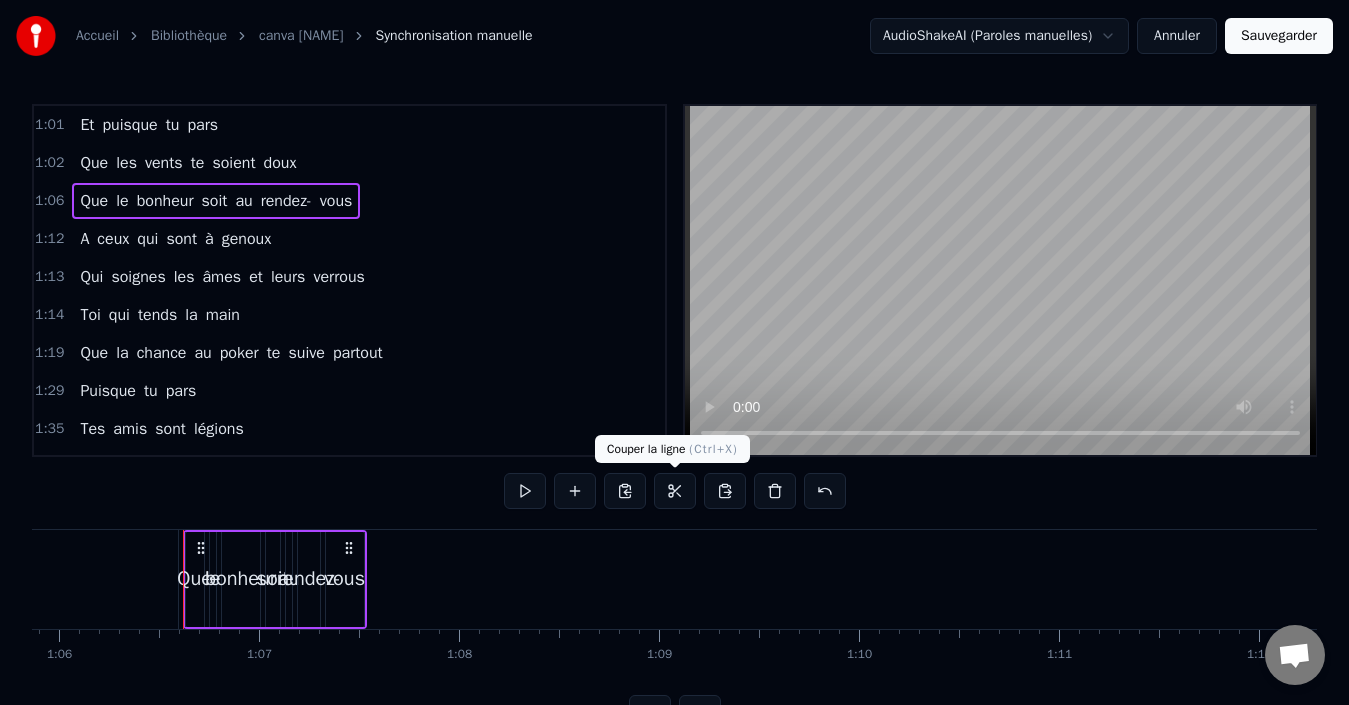 click at bounding box center (675, 491) 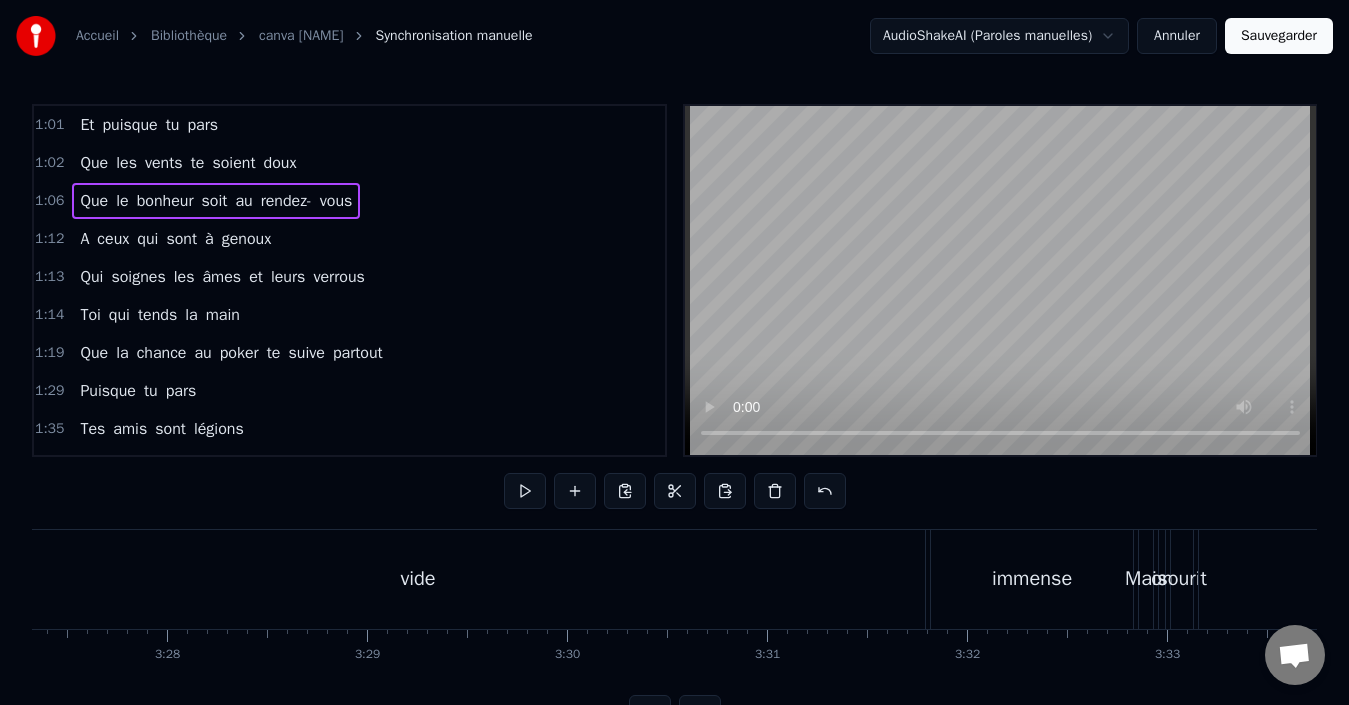 scroll, scrollTop: 0, scrollLeft: 42590, axis: horizontal 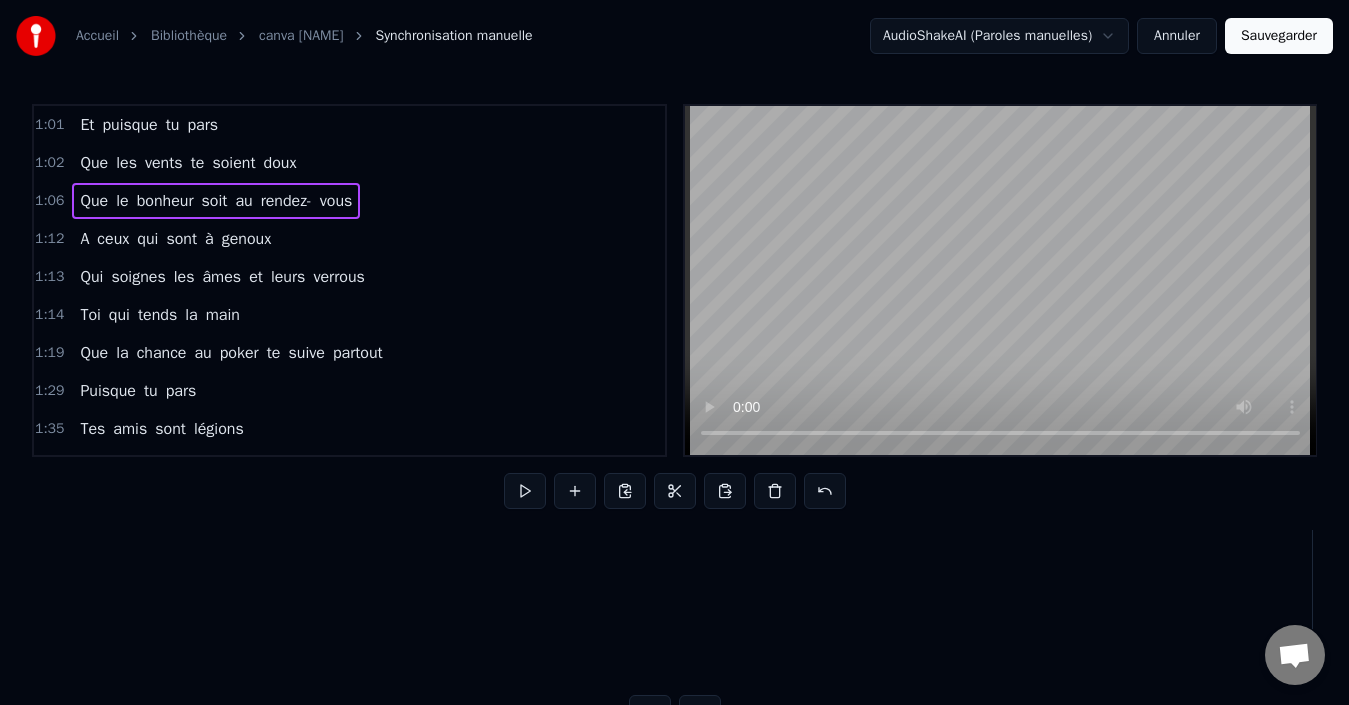 click on "pars" at bounding box center (-131, 579) 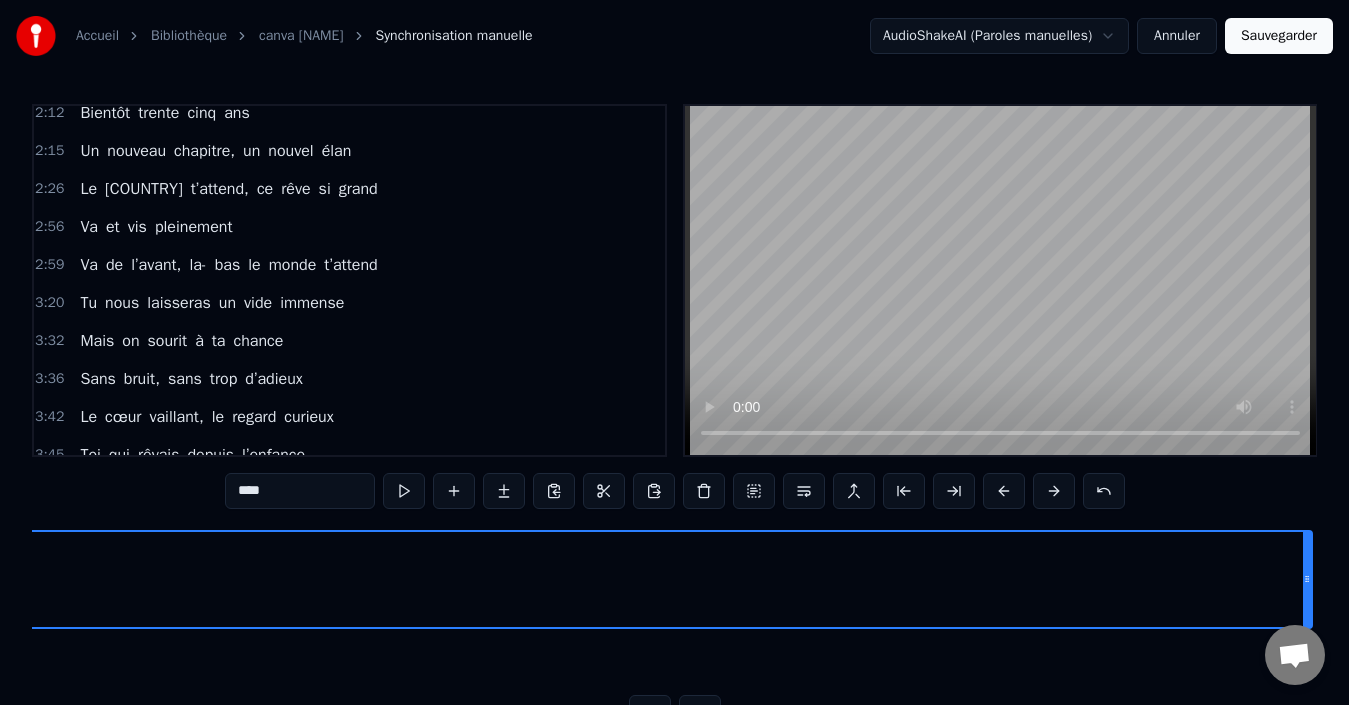 scroll, scrollTop: 729, scrollLeft: 0, axis: vertical 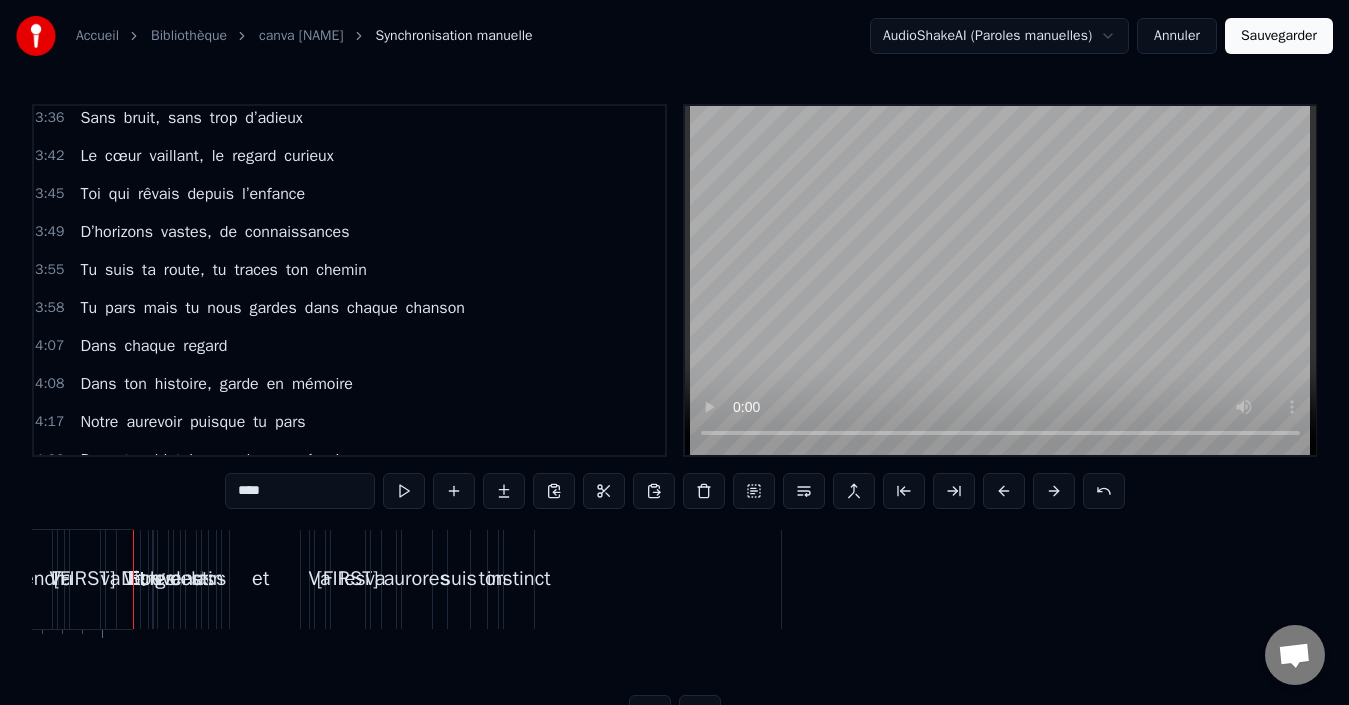 click on "Et Et Et Et Et Et Et Et Puisque tu pars" at bounding box center (3159, 579) 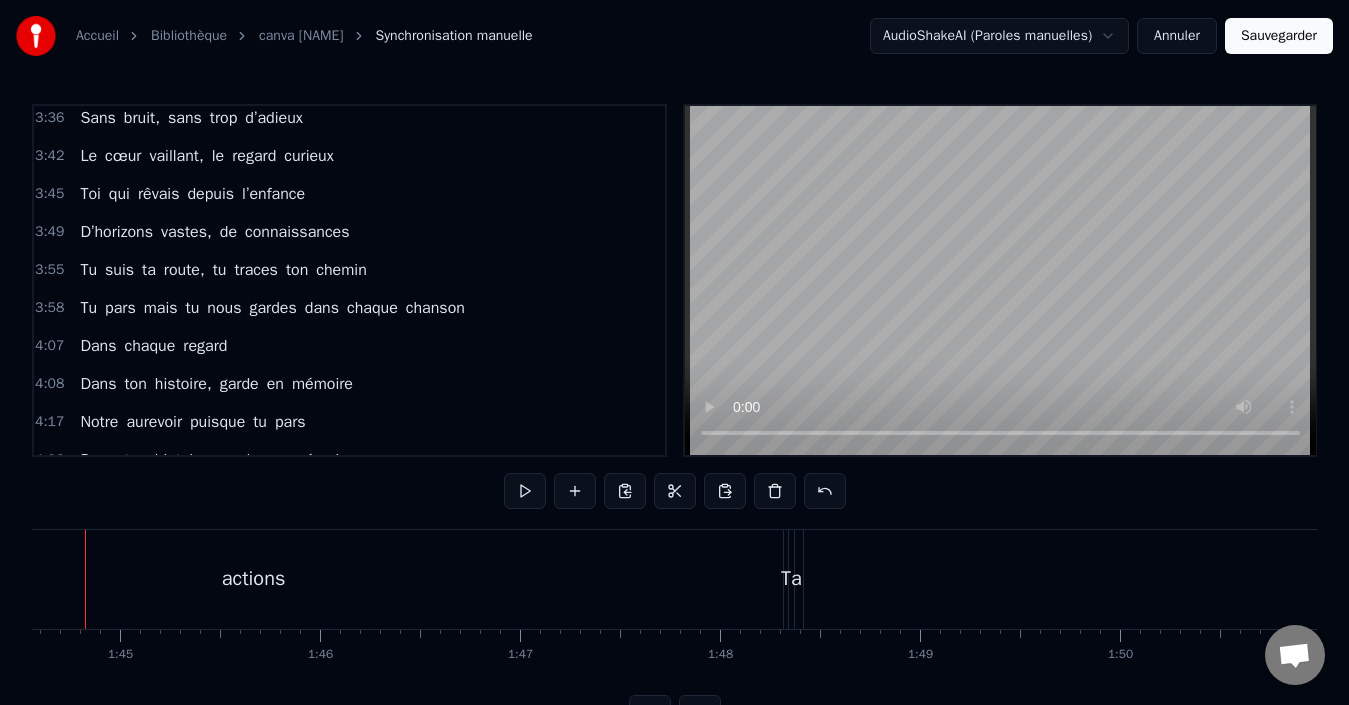 scroll, scrollTop: 0, scrollLeft: 20865, axis: horizontal 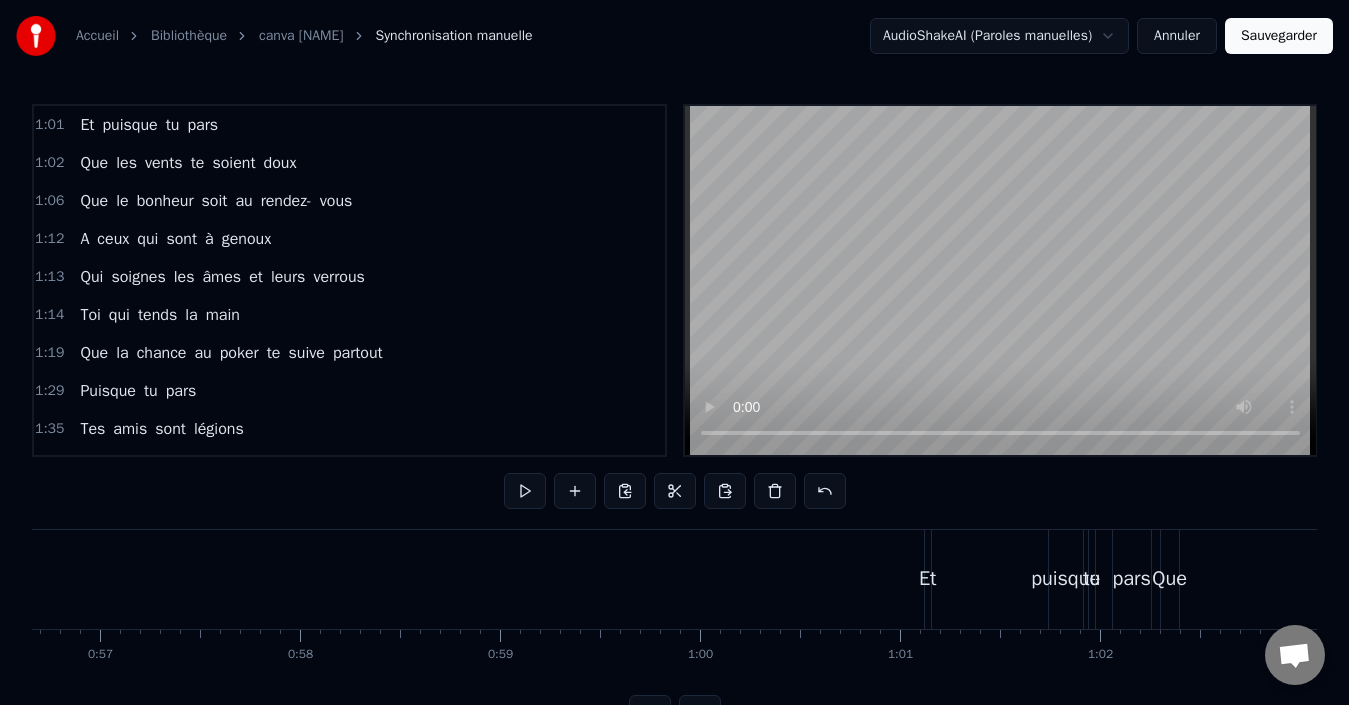 click on "1:02 Que les vents te soient doux" at bounding box center [349, 163] 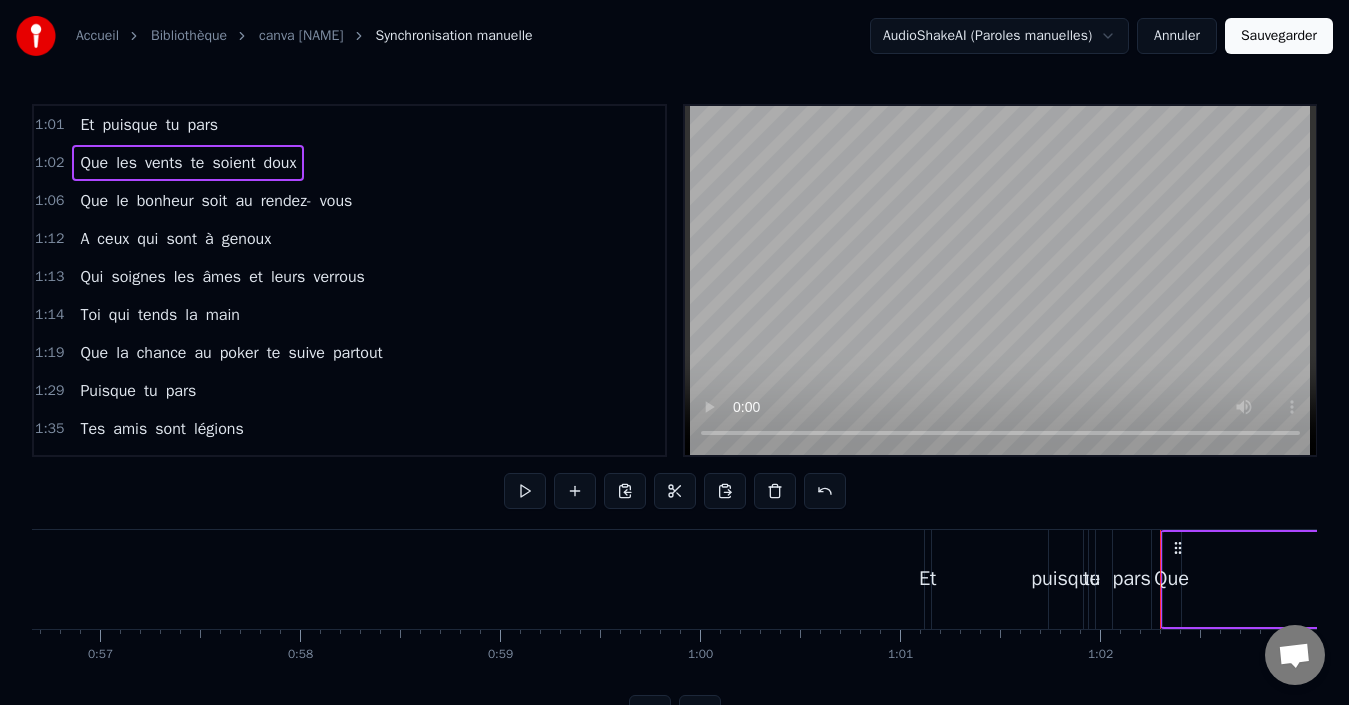 click on "Que les vents te soient doux" at bounding box center [188, 163] 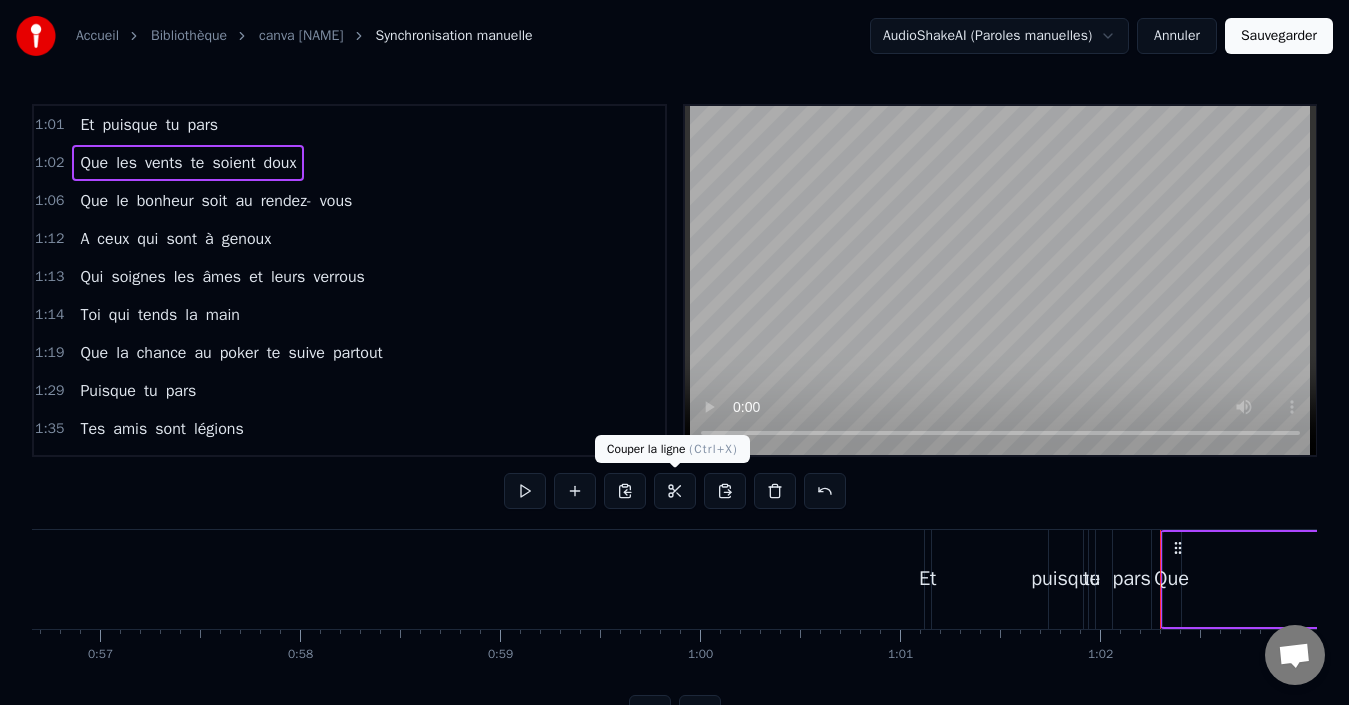 click at bounding box center (675, 491) 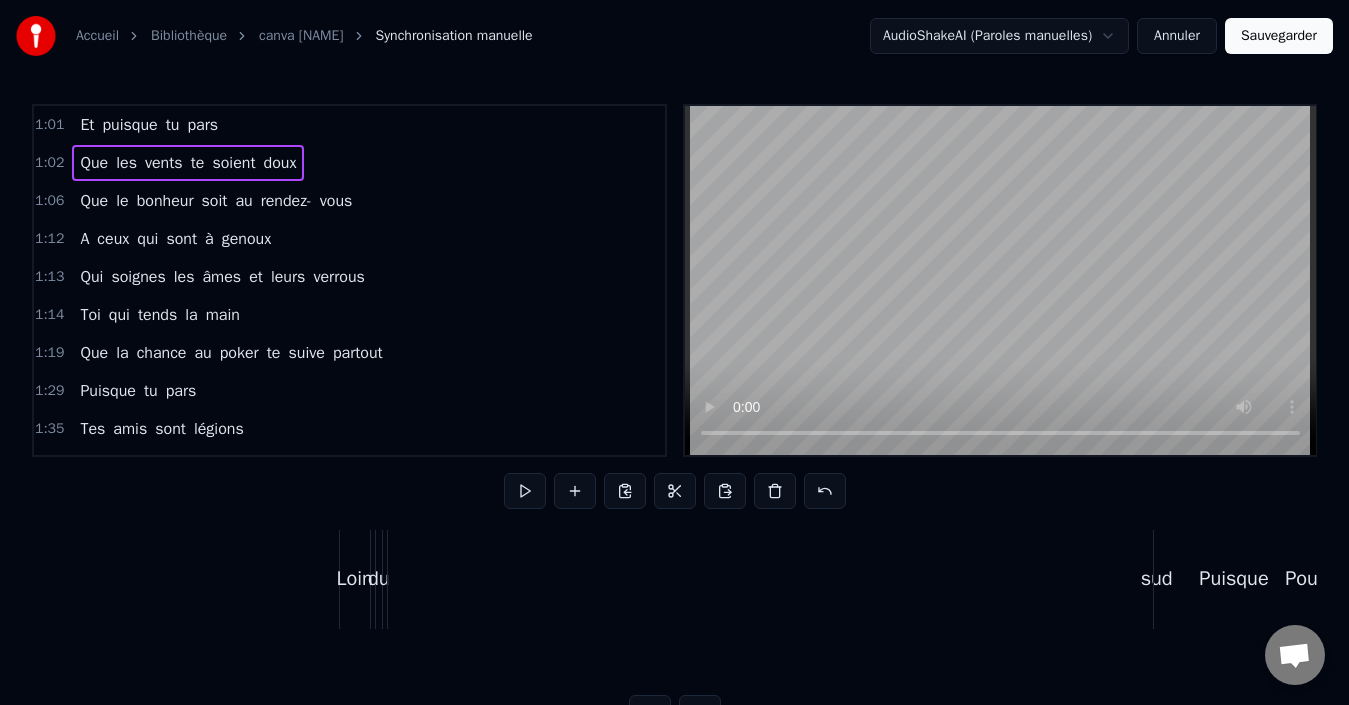 scroll, scrollTop: 0, scrollLeft: 58158, axis: horizontal 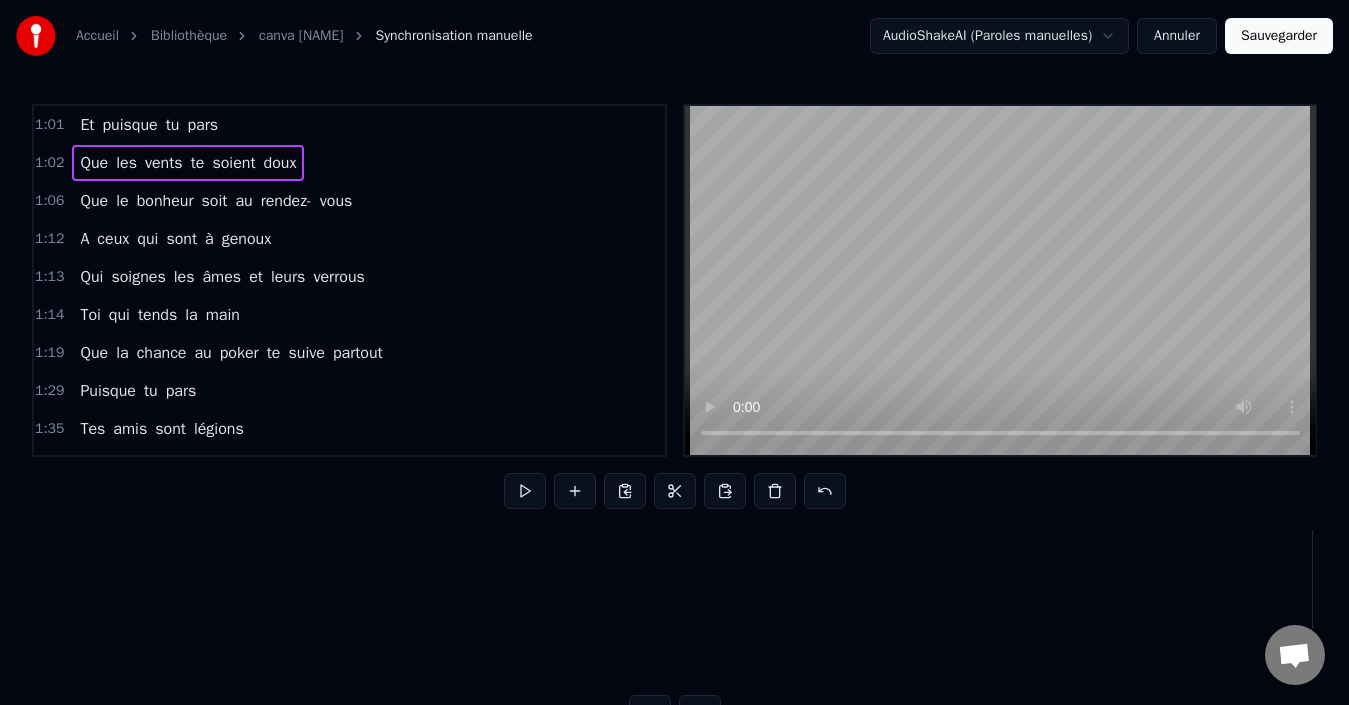 click on "pars" at bounding box center [-131, 579] 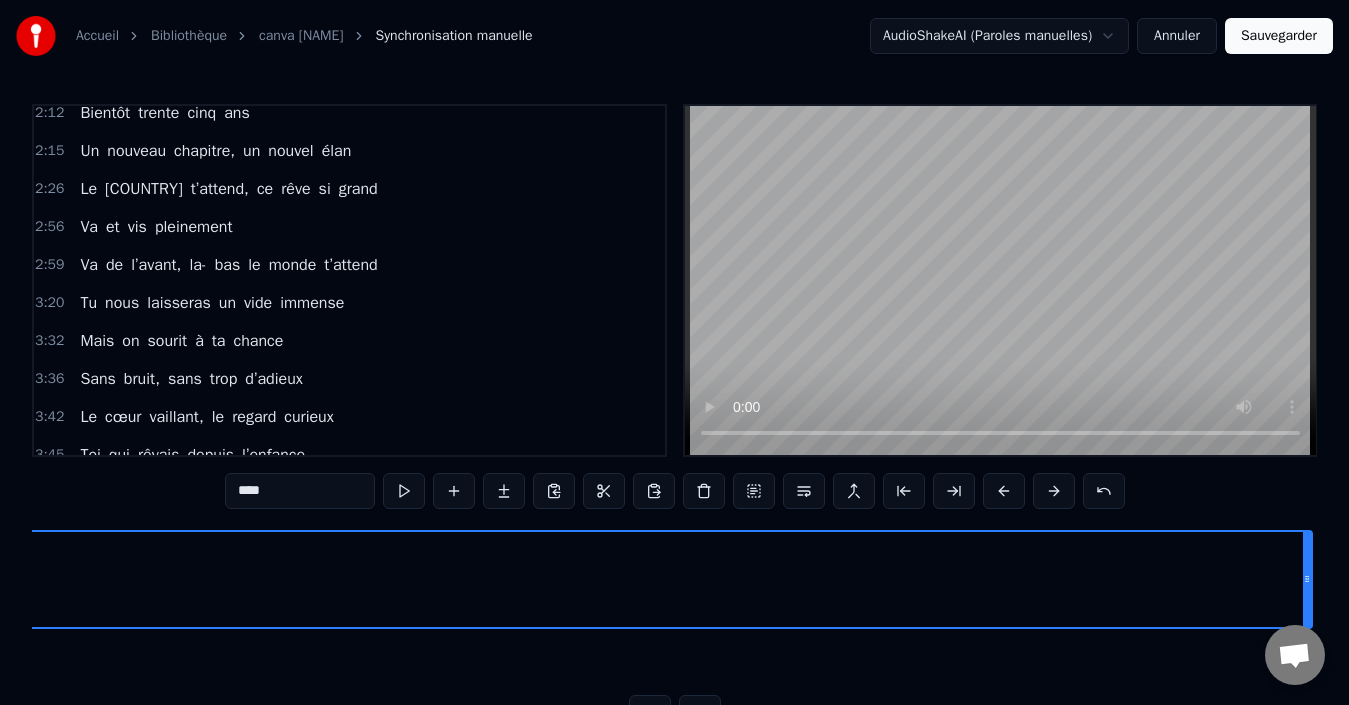 scroll, scrollTop: 595, scrollLeft: 0, axis: vertical 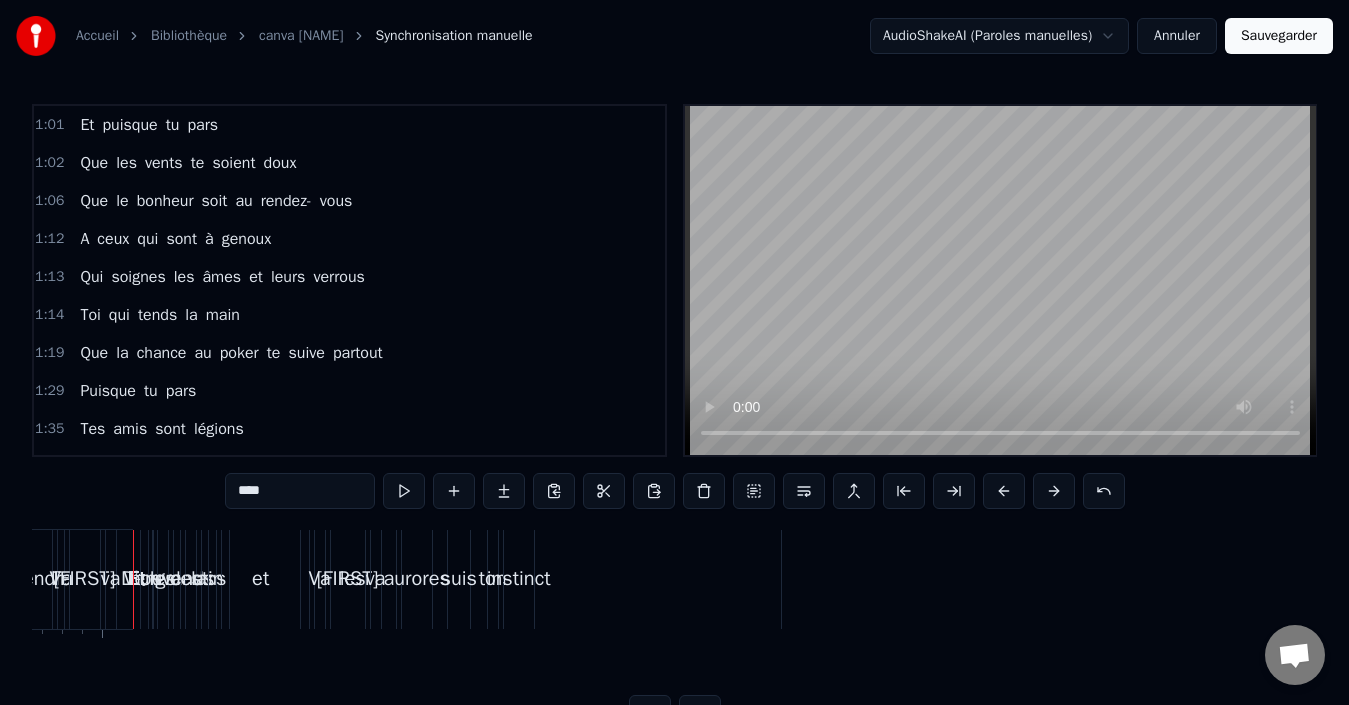 click on "Que le bonheur soit au rendez- vous" at bounding box center (216, 201) 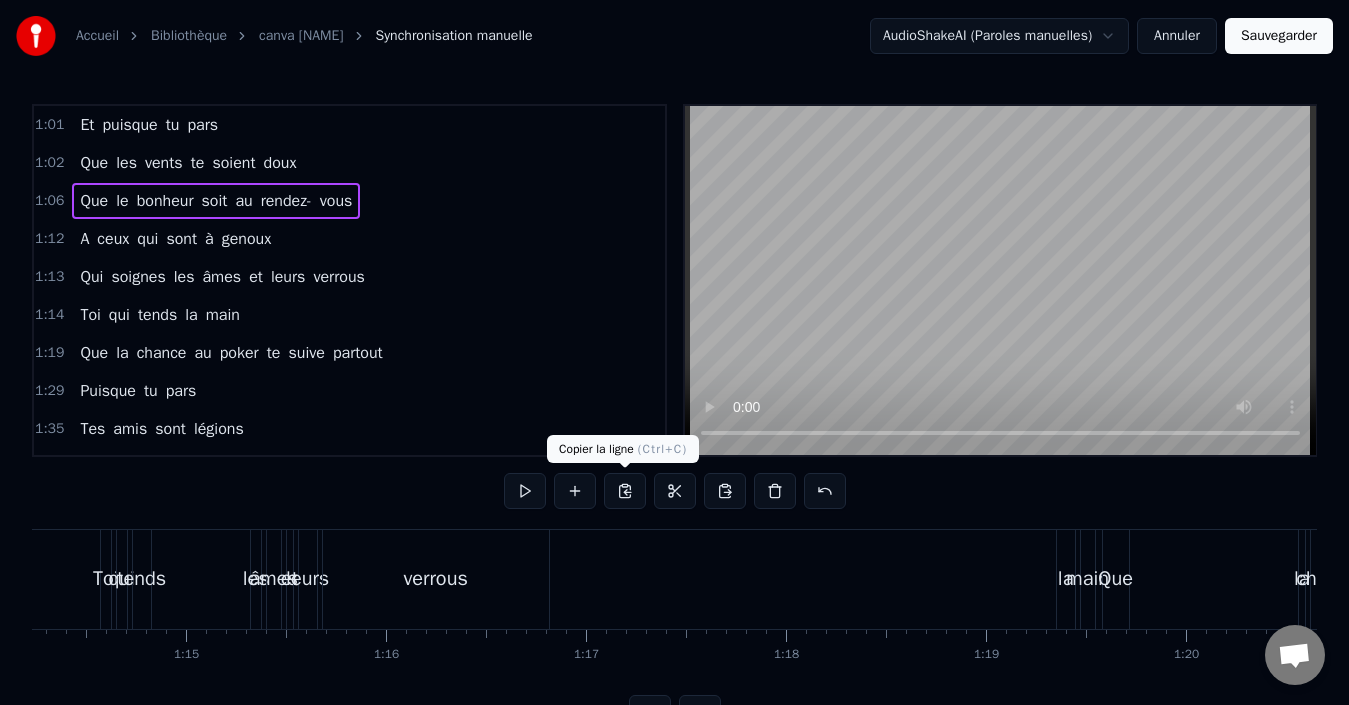 scroll, scrollTop: 0, scrollLeft: 13223, axis: horizontal 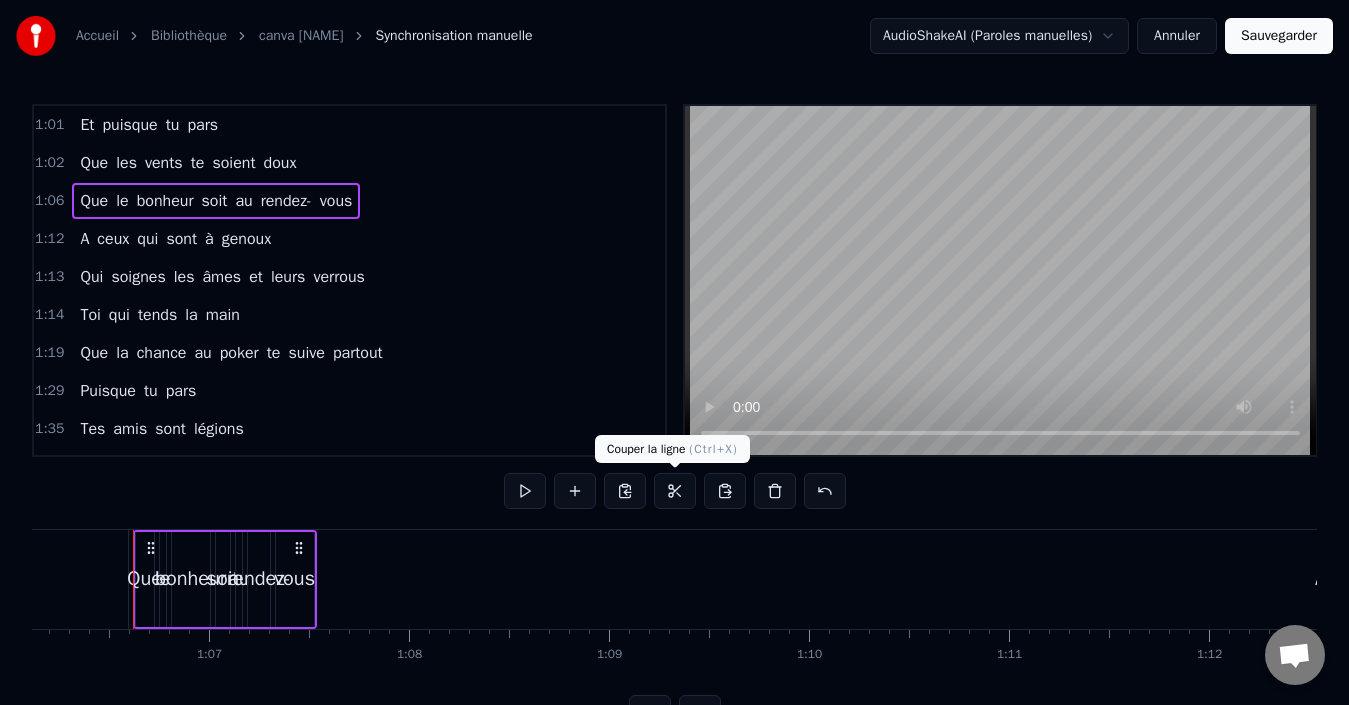 click at bounding box center [675, 491] 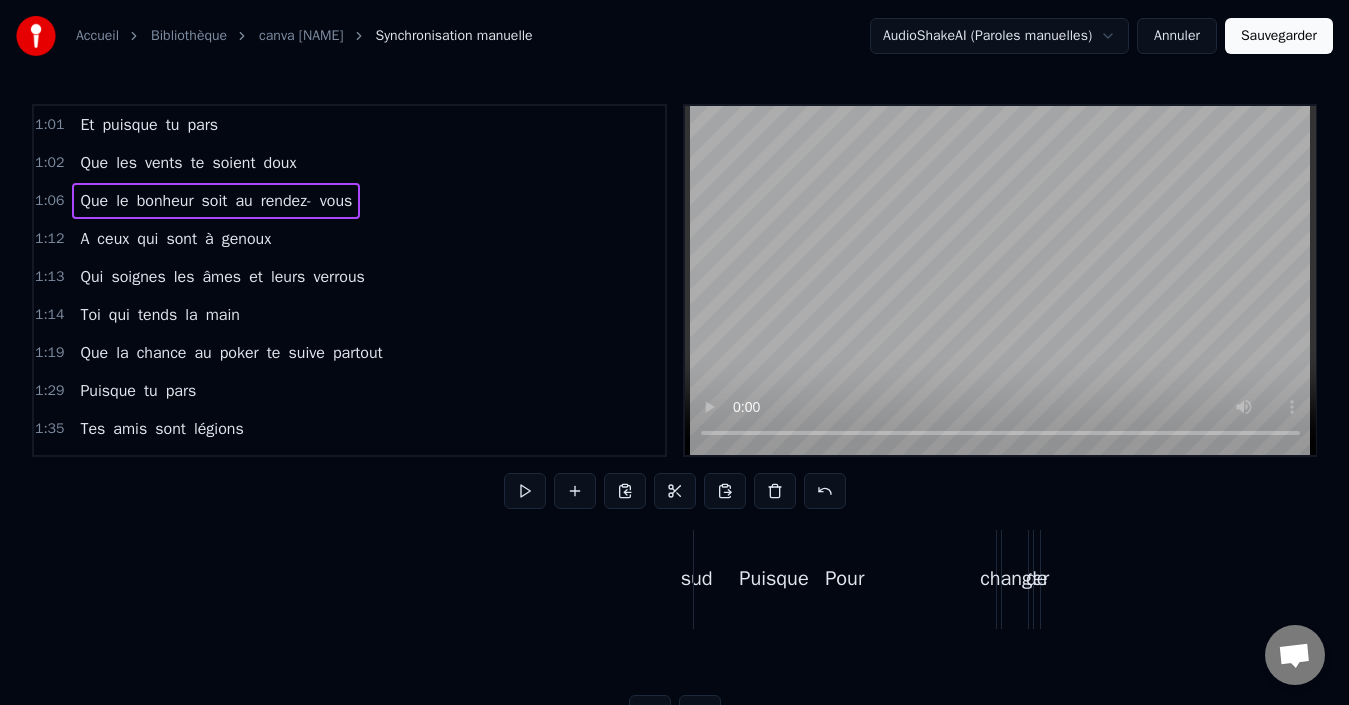 scroll, scrollTop: 0, scrollLeft: 70698, axis: horizontal 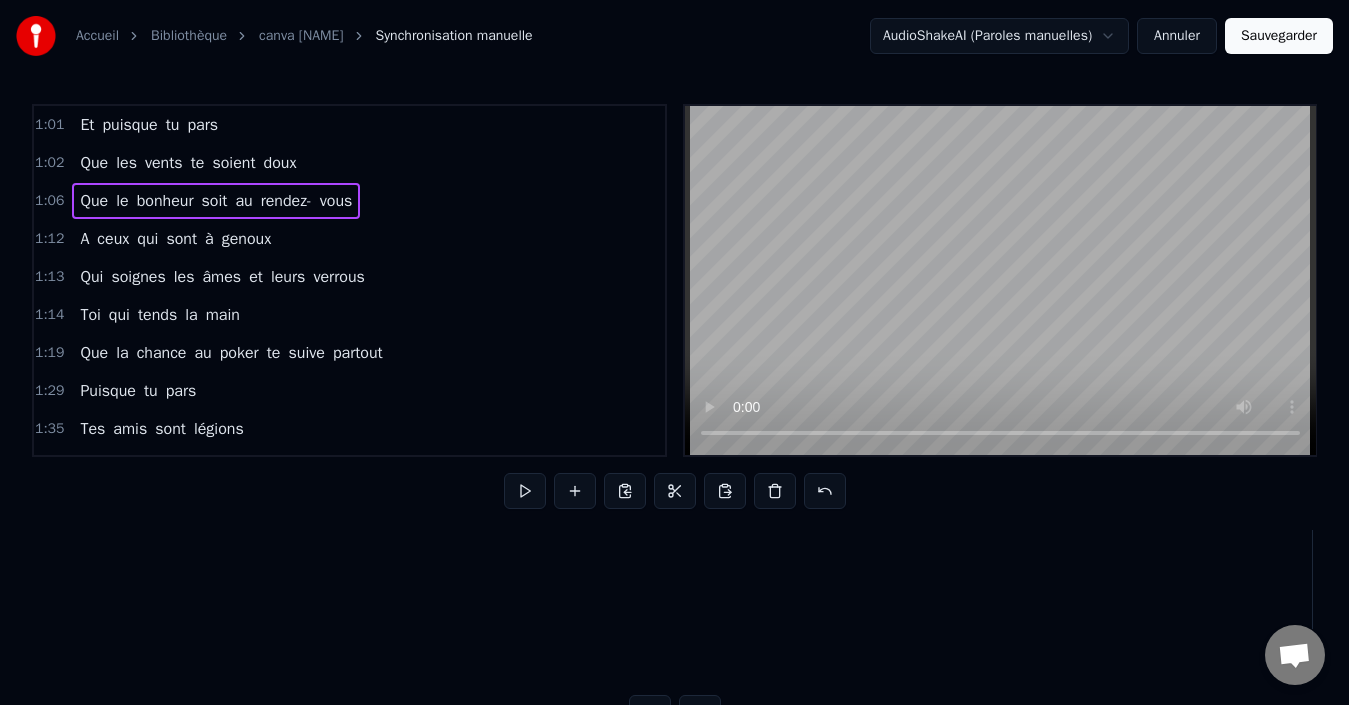 click on "pars" at bounding box center (-131, 579) 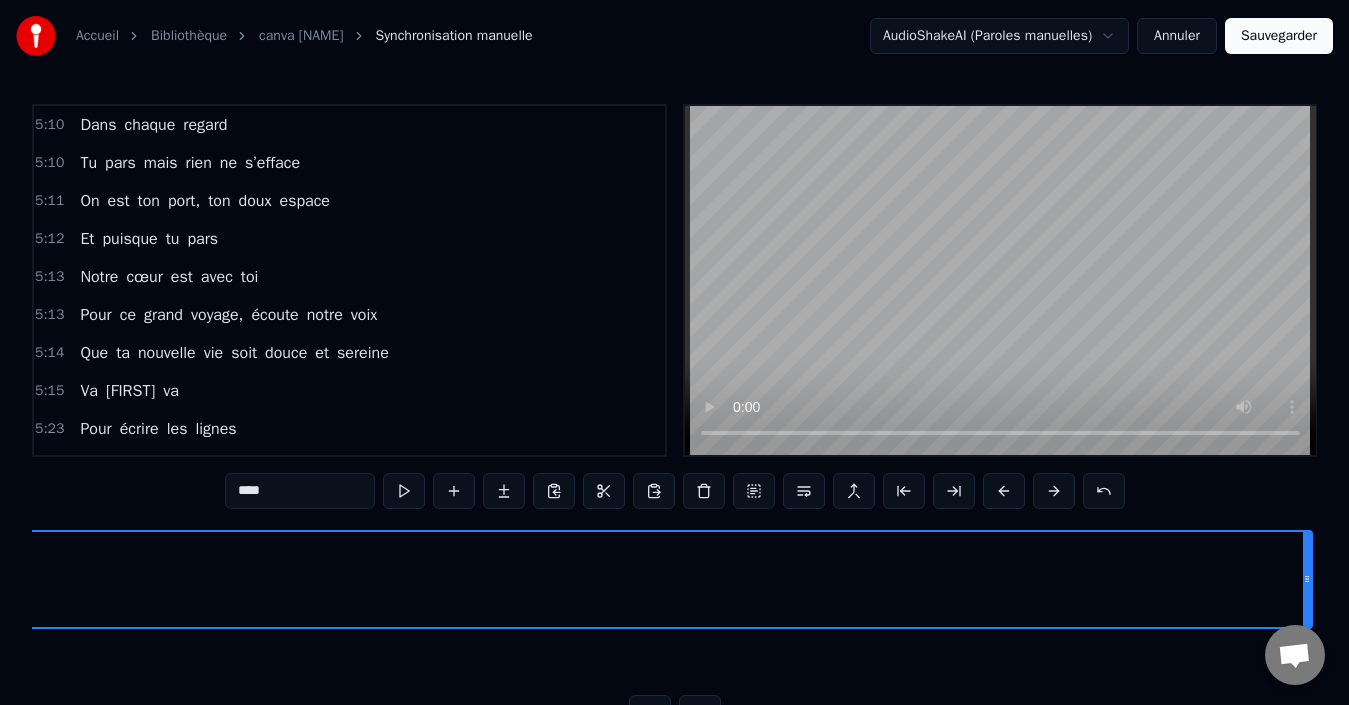 scroll, scrollTop: 1440, scrollLeft: 0, axis: vertical 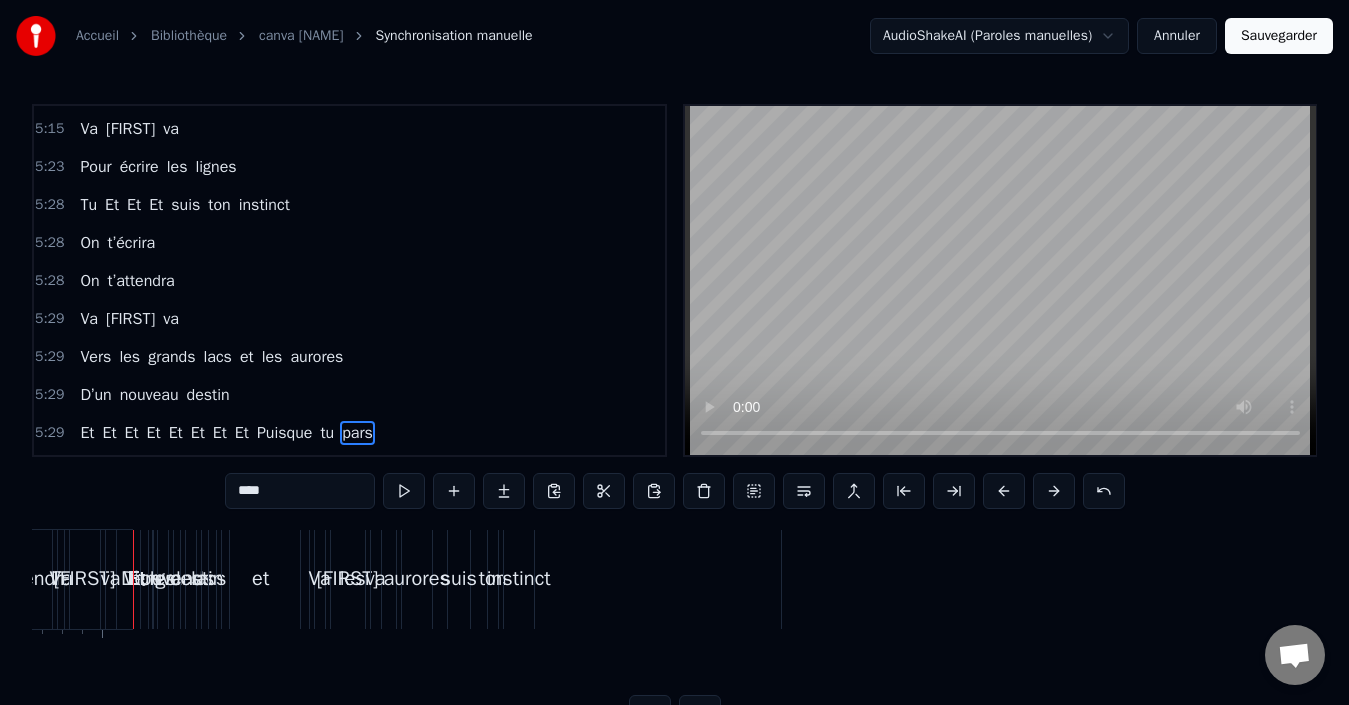 click on "Et Et Et Et Et Et Et Et Puisque tu pars" at bounding box center [3159, 579] 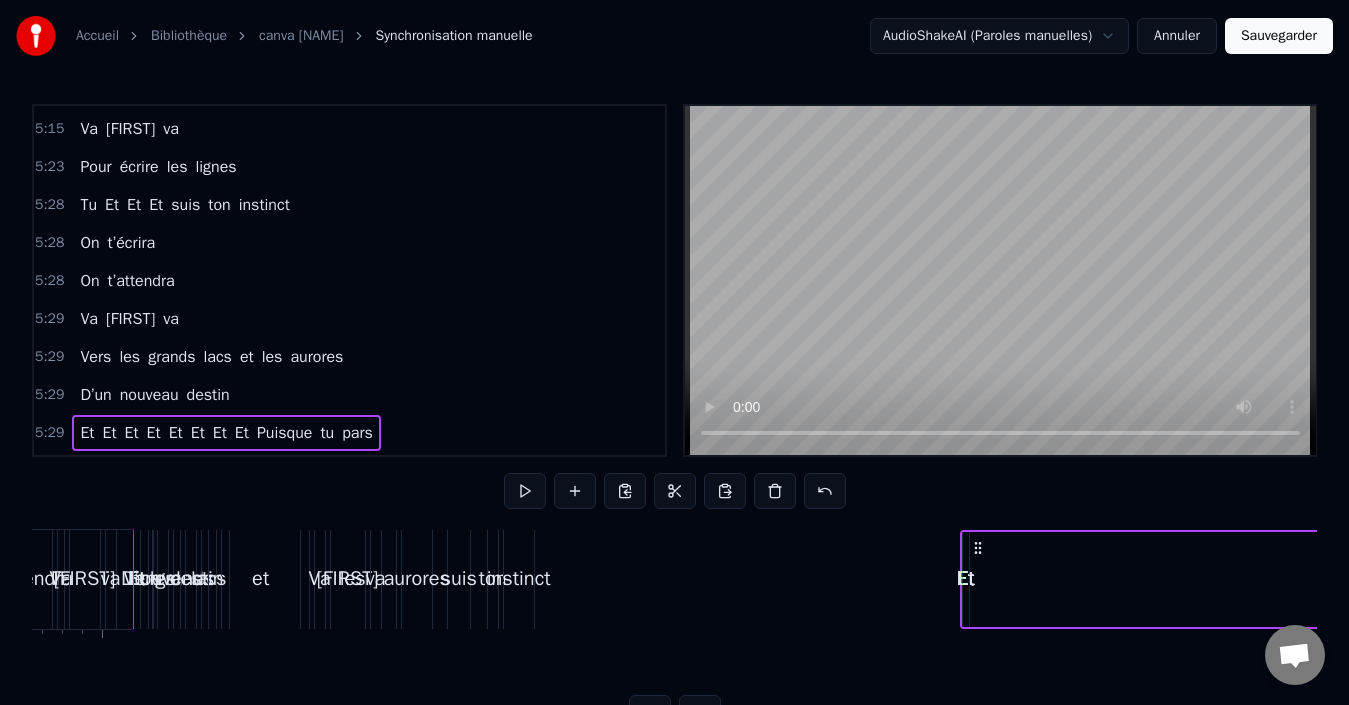drag, startPoint x: 148, startPoint y: 544, endPoint x: 975, endPoint y: 561, distance: 827.1747 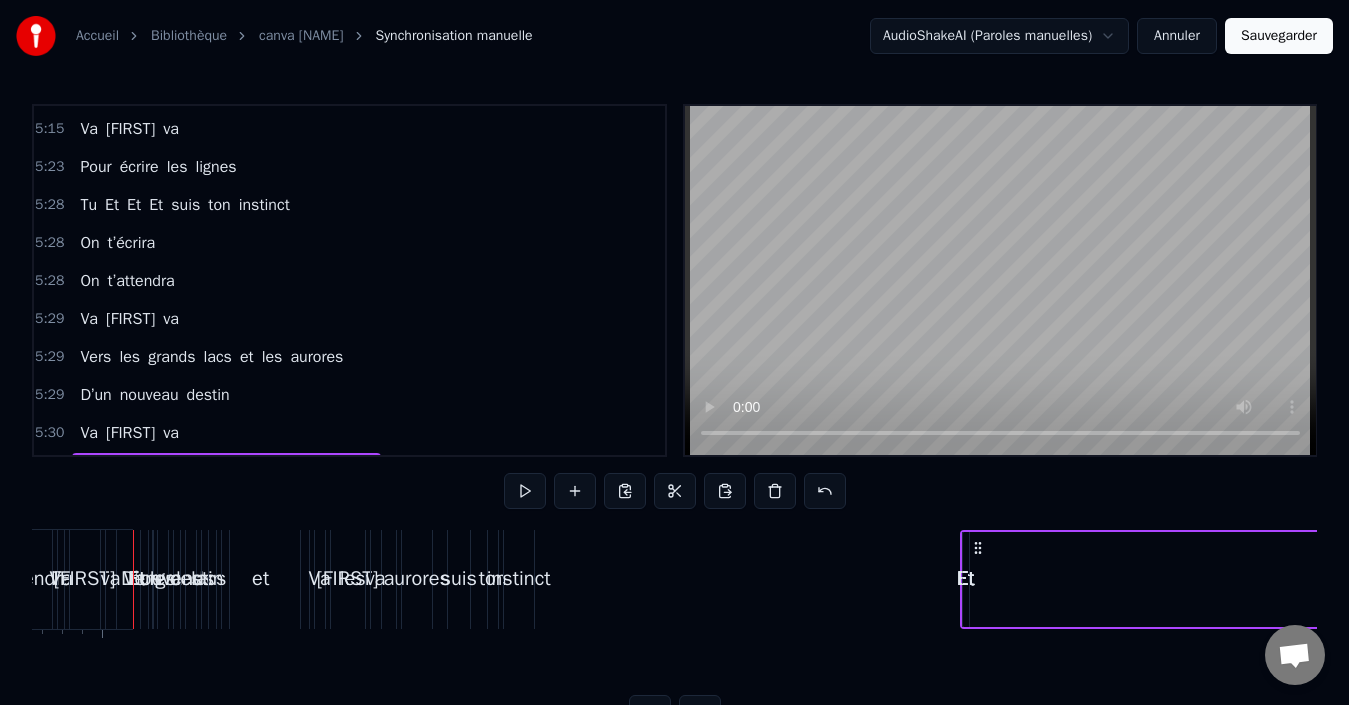 click on "Et puisque tu pars Que les vents te soient doux Que le bonheur soit au rendez- vous A ceux qui sont à genoux Qui soignes les âmes et leurs verrous Toi qui tends la main Que la chance au poker te suive partout Puisque tu pars Tes amis sont légions Preuve de tes belles actions Ta tolérance est ta religion sans faire d’exception Tu gagnes c’est sûre chaque confrontation Bientôt trente cinq ans Un nouveau chapitre, un nouvel élan Le [COUNTRY] t’attend, ce rêve si grand Va et vis pleinement Va de l’avant, la- bas le monde t’attend Tu nous laisseras un vide immense Mais on sourit à ta chance Sans bruit, sans trop d’adieux Le cœur vaillant, le regard curieux Toi qui rêvais depuis l’enfance D’horizons vastes, de connaissances Tu suis ta route, tu traces ton chemin Tu pars mais tu nous gardes dans chaque chanson Dans chaque regard Dans ton histoire, garde en mémoire Notre aurevoir puisque tu pars Dans ton histoire, garde en mémoire Notre aurevoir puisque tu pars Tu pars mais tu nous gardes Tu" at bounding box center (674, 604) 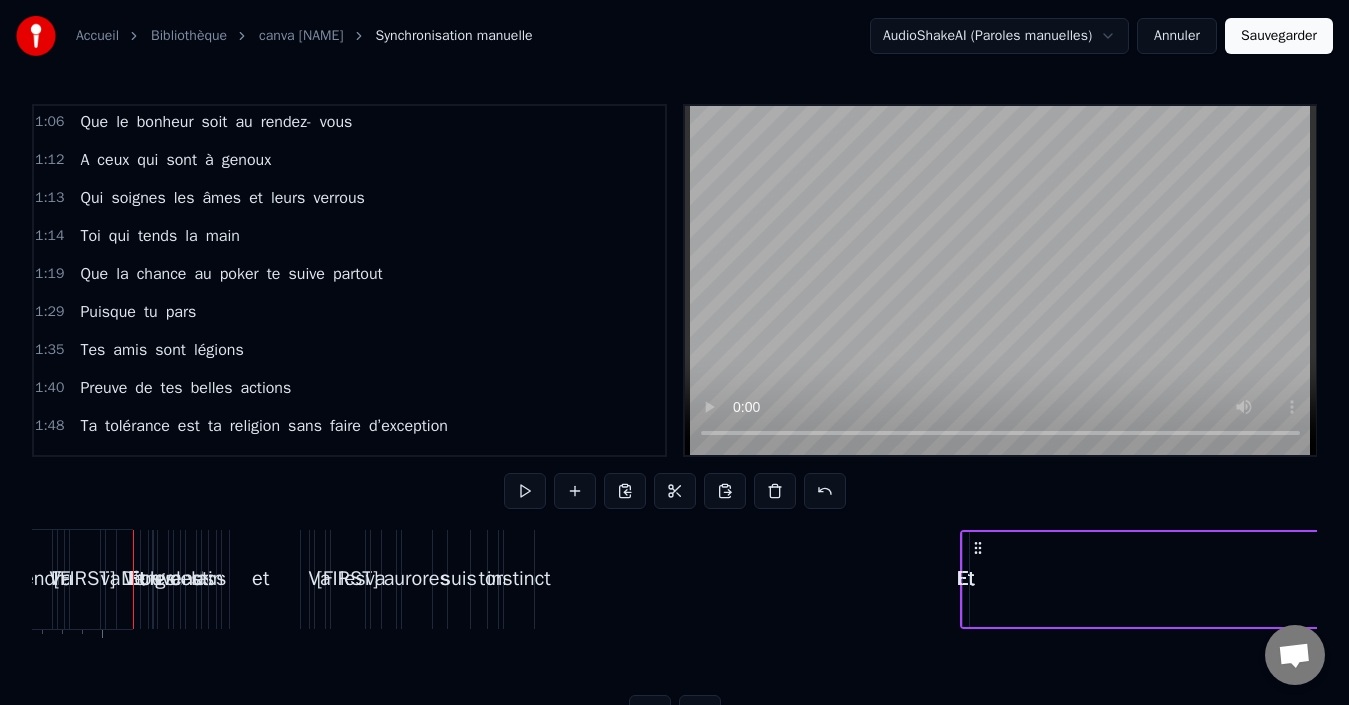 scroll, scrollTop: 0, scrollLeft: 0, axis: both 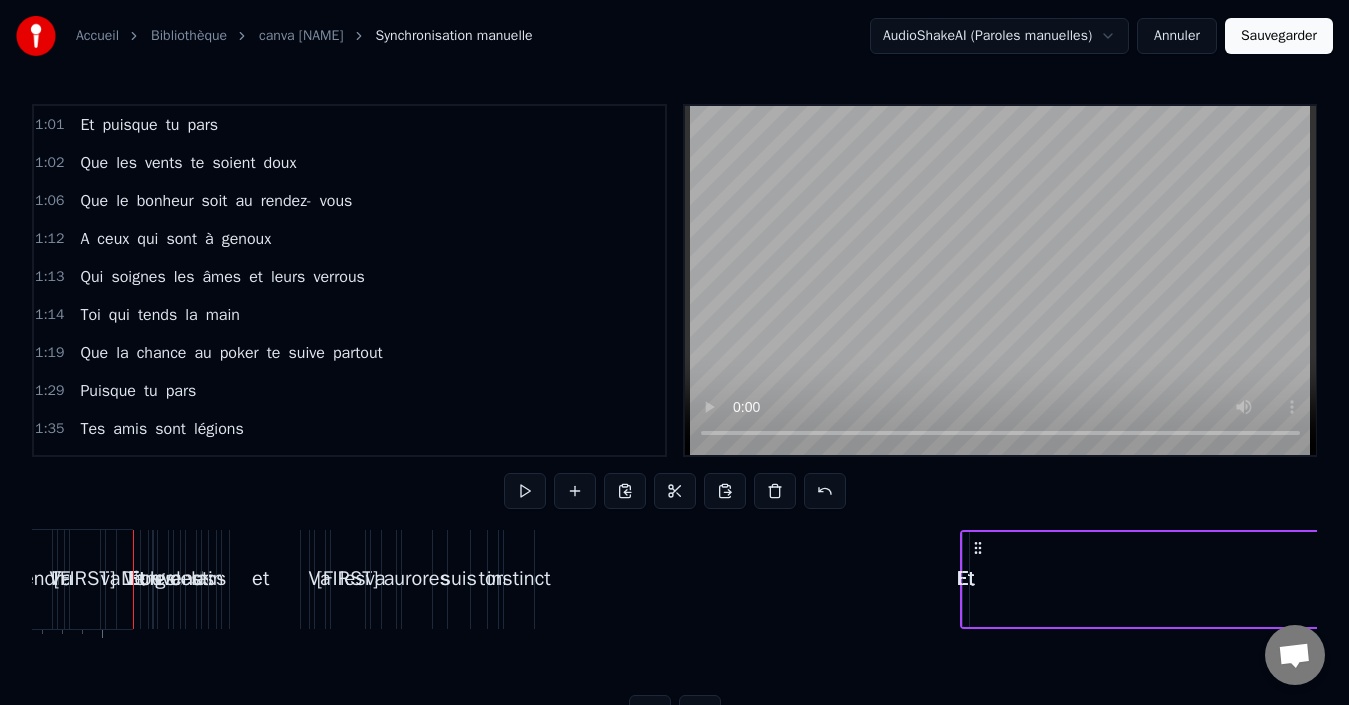 click on "A ceux qui sont à genoux" at bounding box center [175, 239] 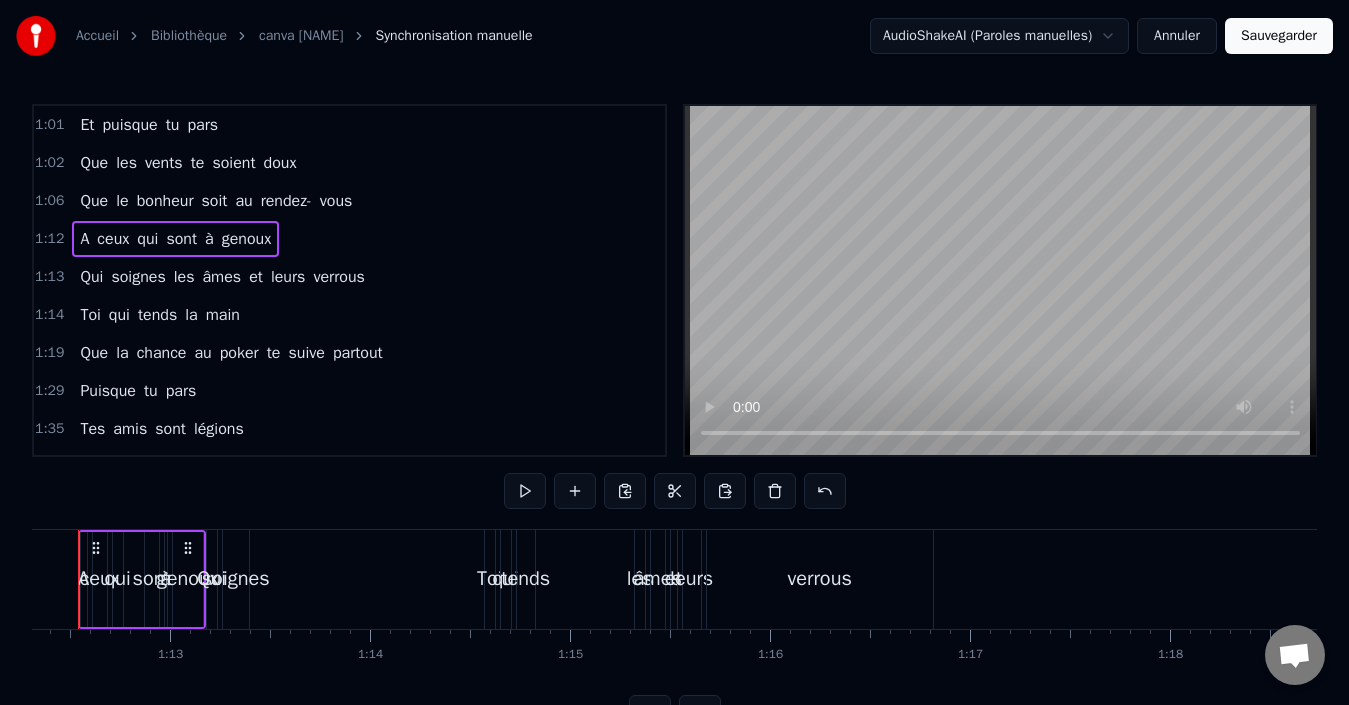 scroll, scrollTop: 0, scrollLeft: 14407, axis: horizontal 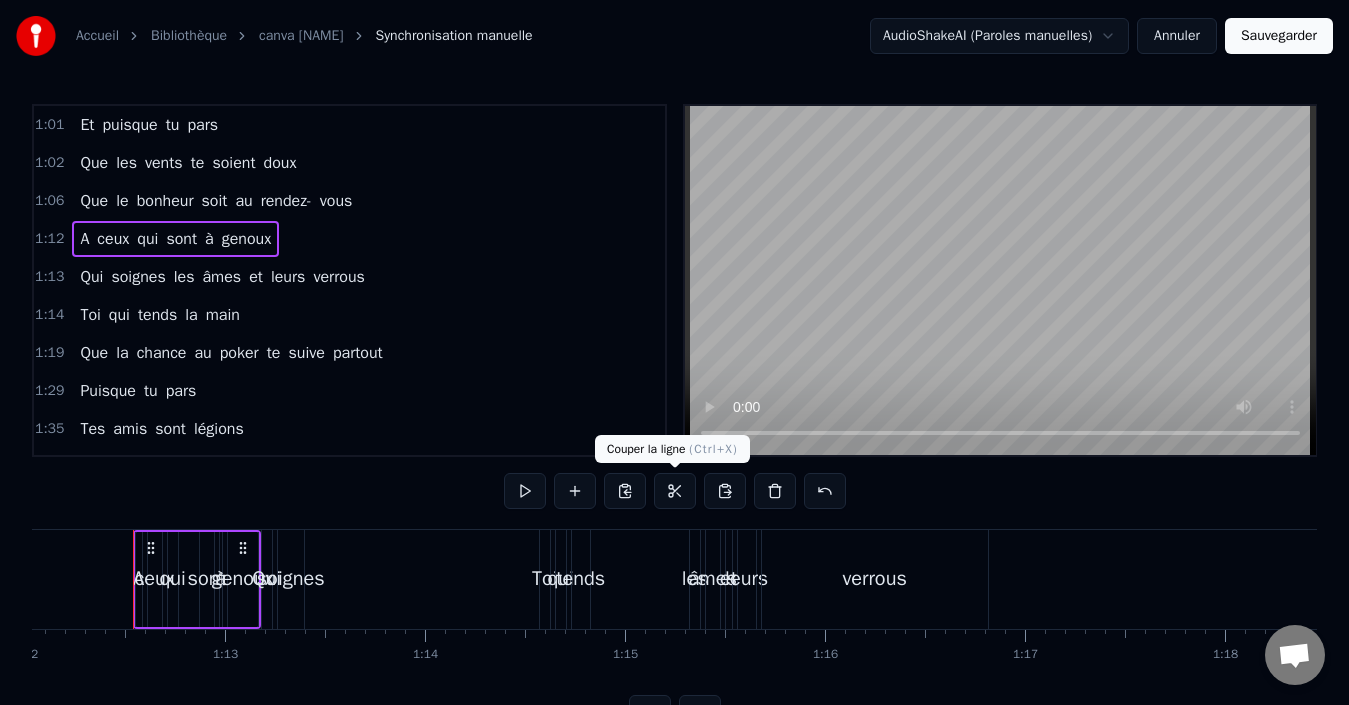 click at bounding box center [675, 491] 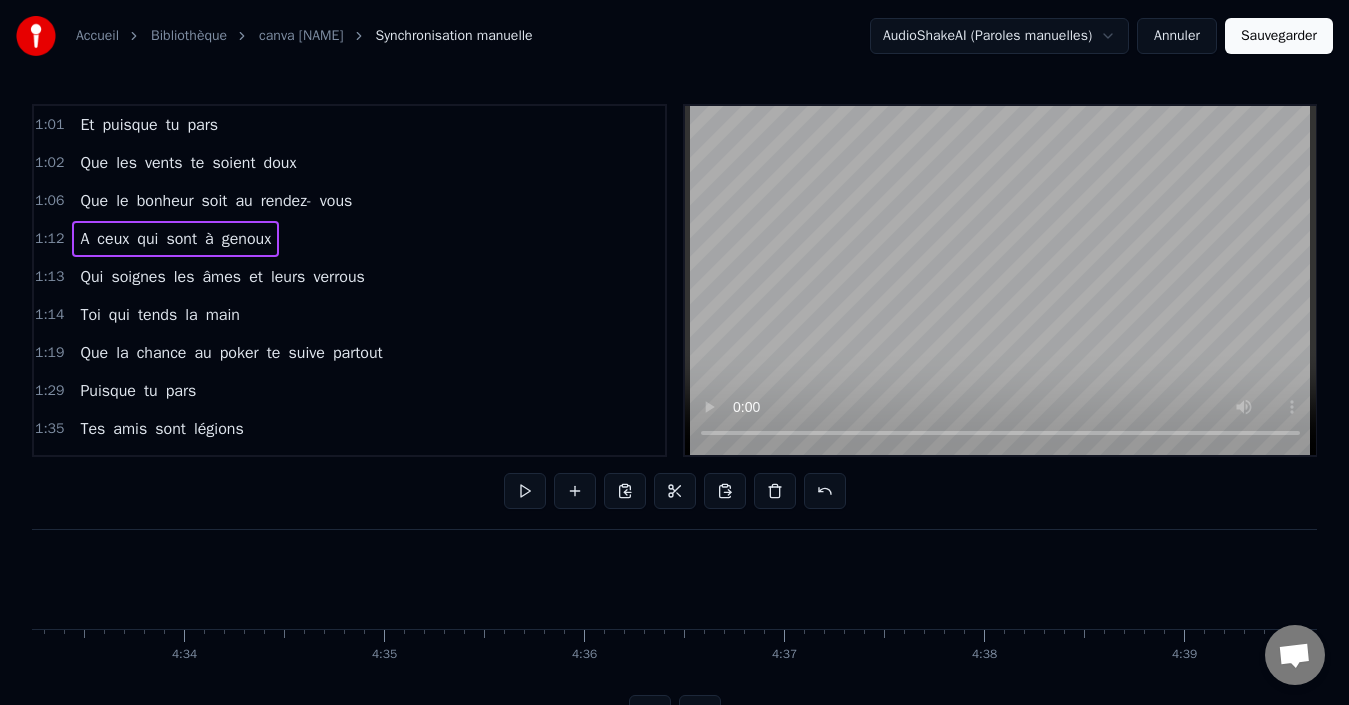 scroll, scrollTop: 0, scrollLeft: 71525, axis: horizontal 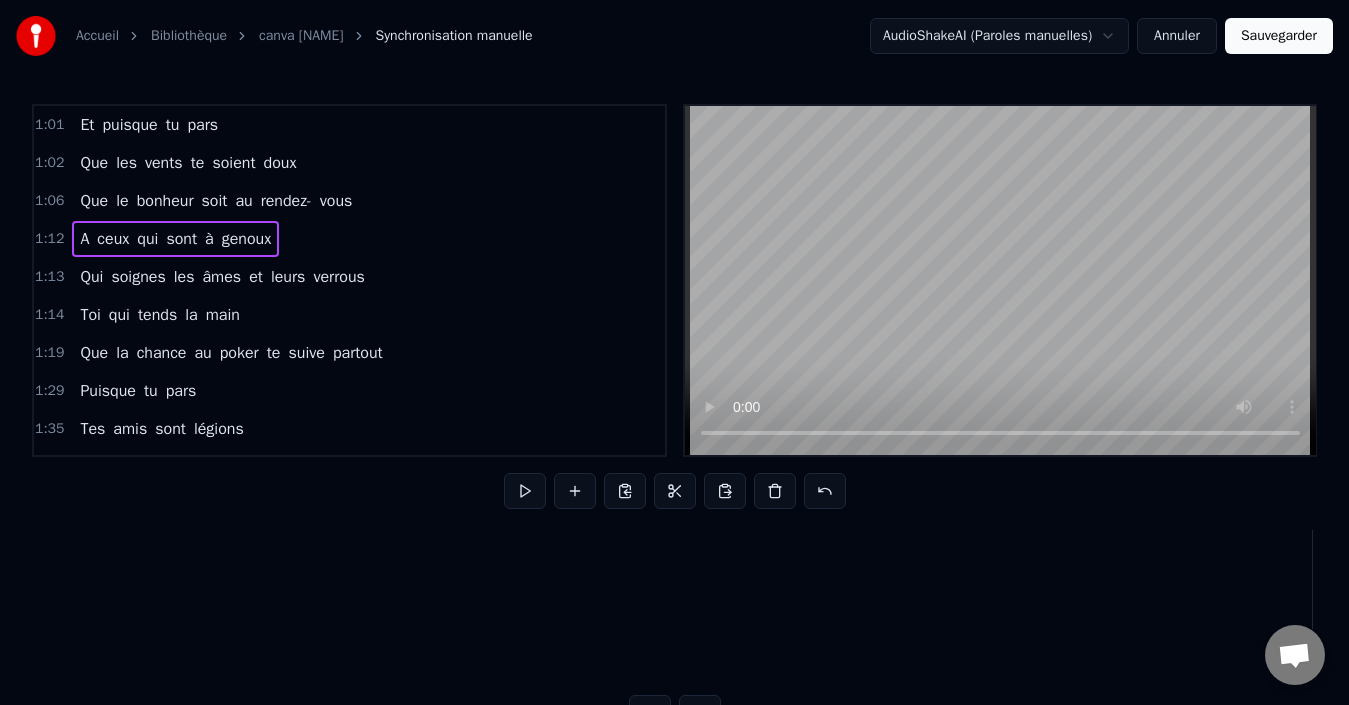 click on "pars" at bounding box center (-131, 579) 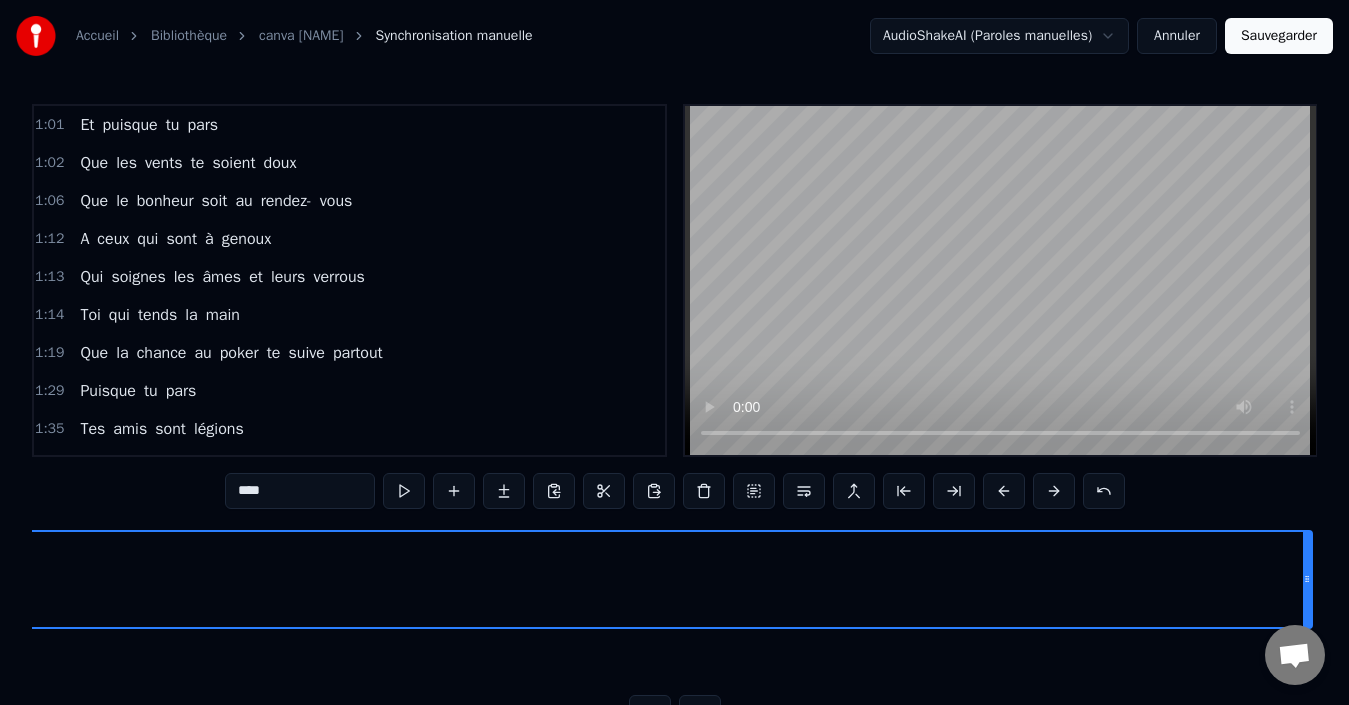 scroll, scrollTop: 7, scrollLeft: 0, axis: vertical 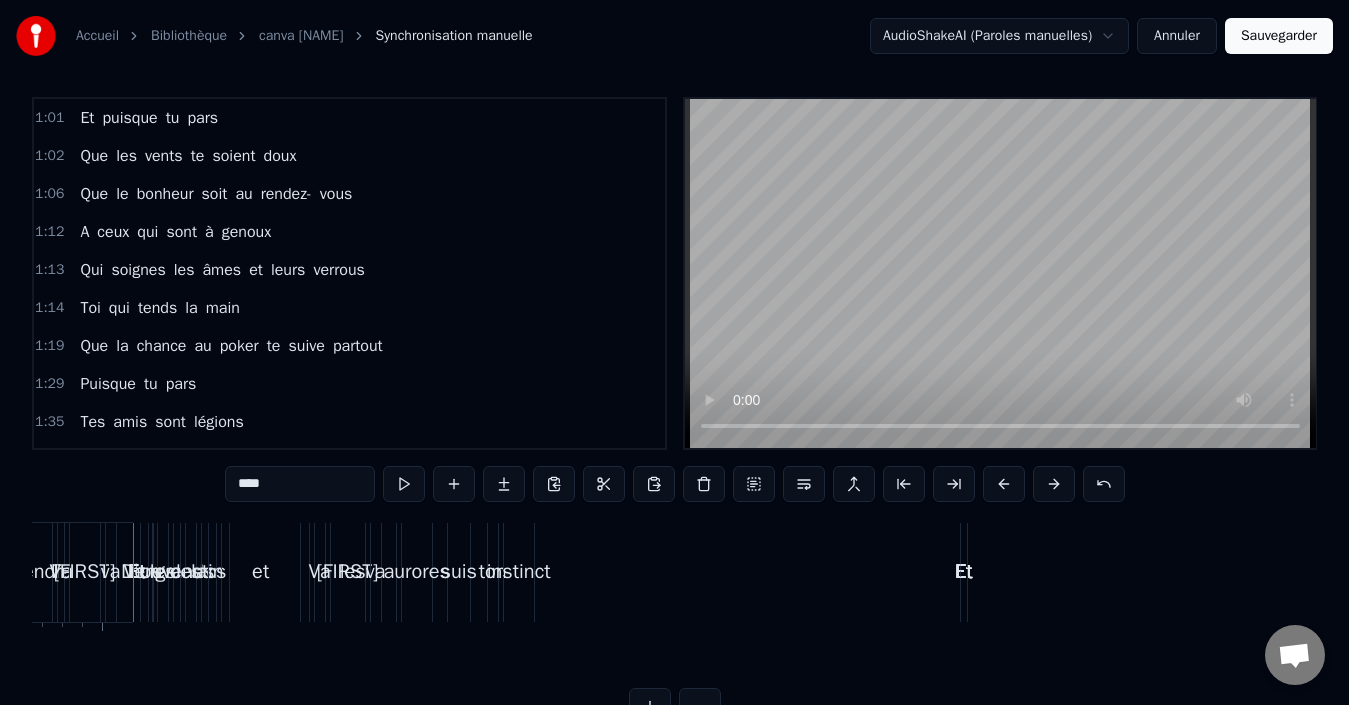 click on "A ceux qui sont à genoux" at bounding box center [175, 232] 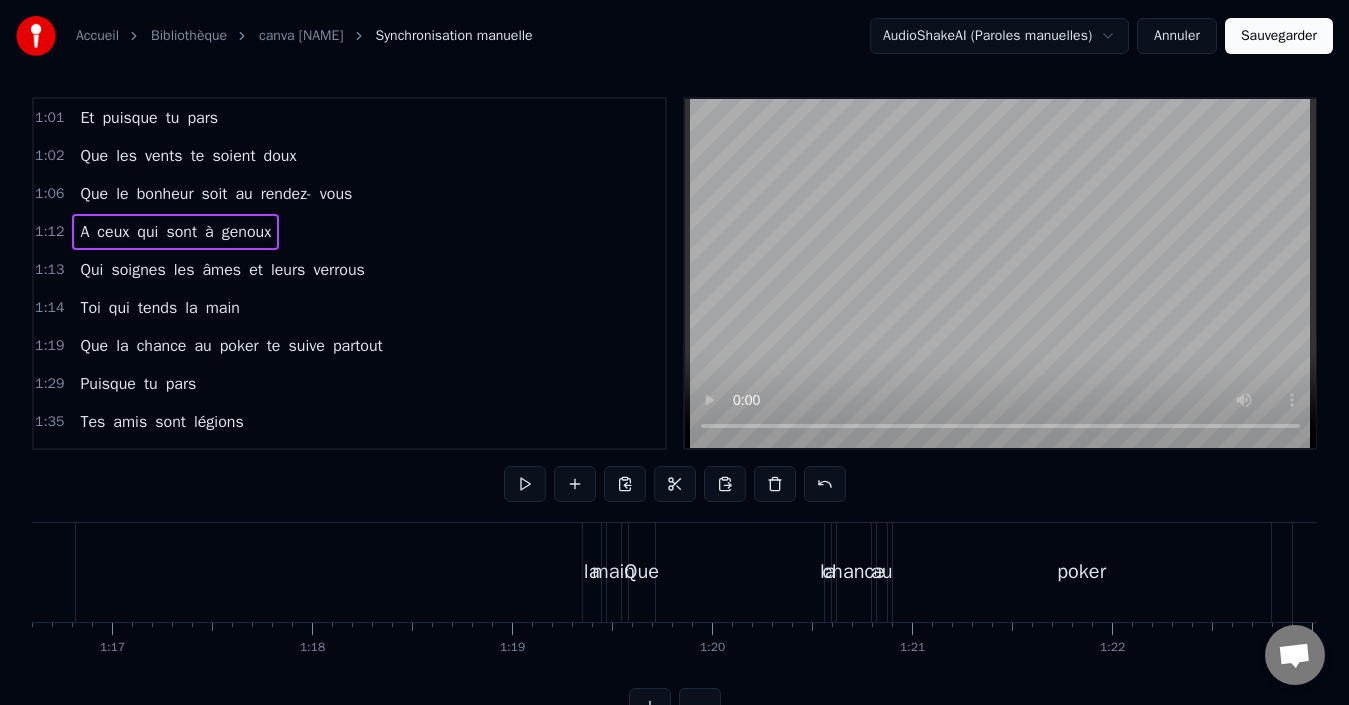 scroll, scrollTop: 0, scrollLeft: 14407, axis: horizontal 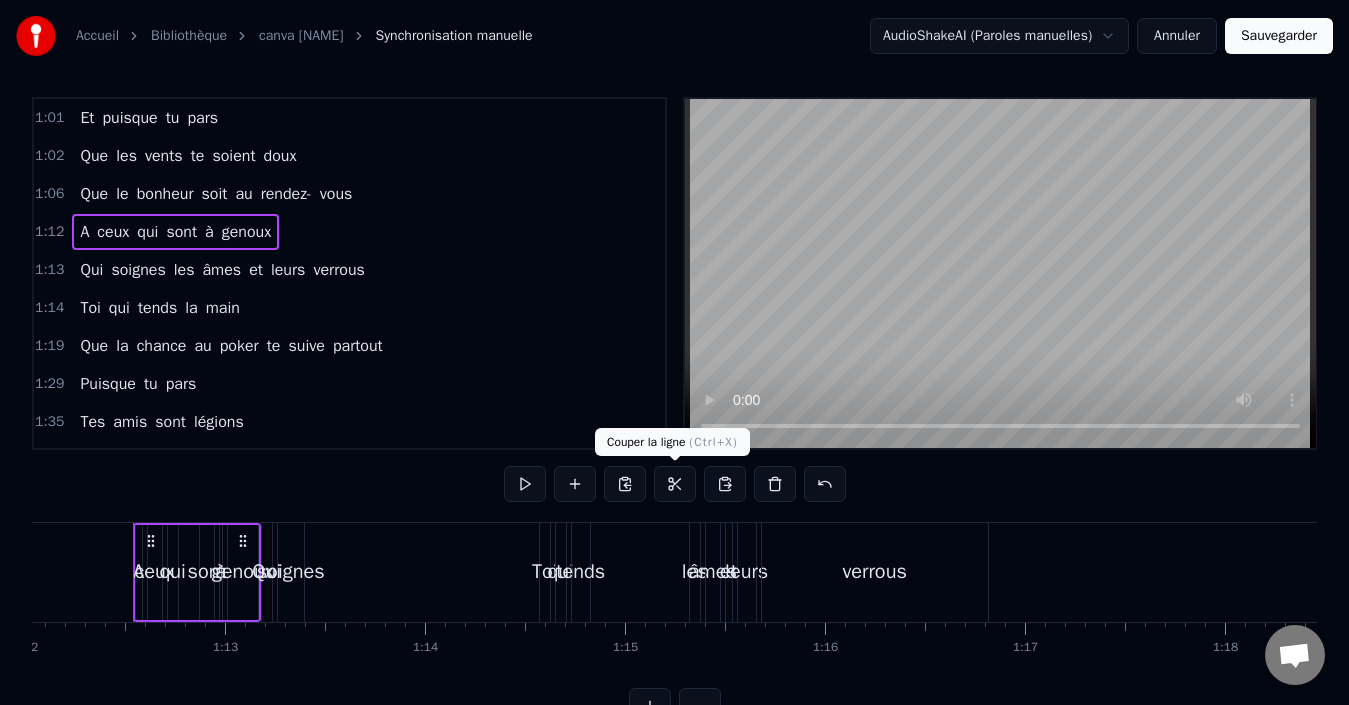 click at bounding box center [675, 484] 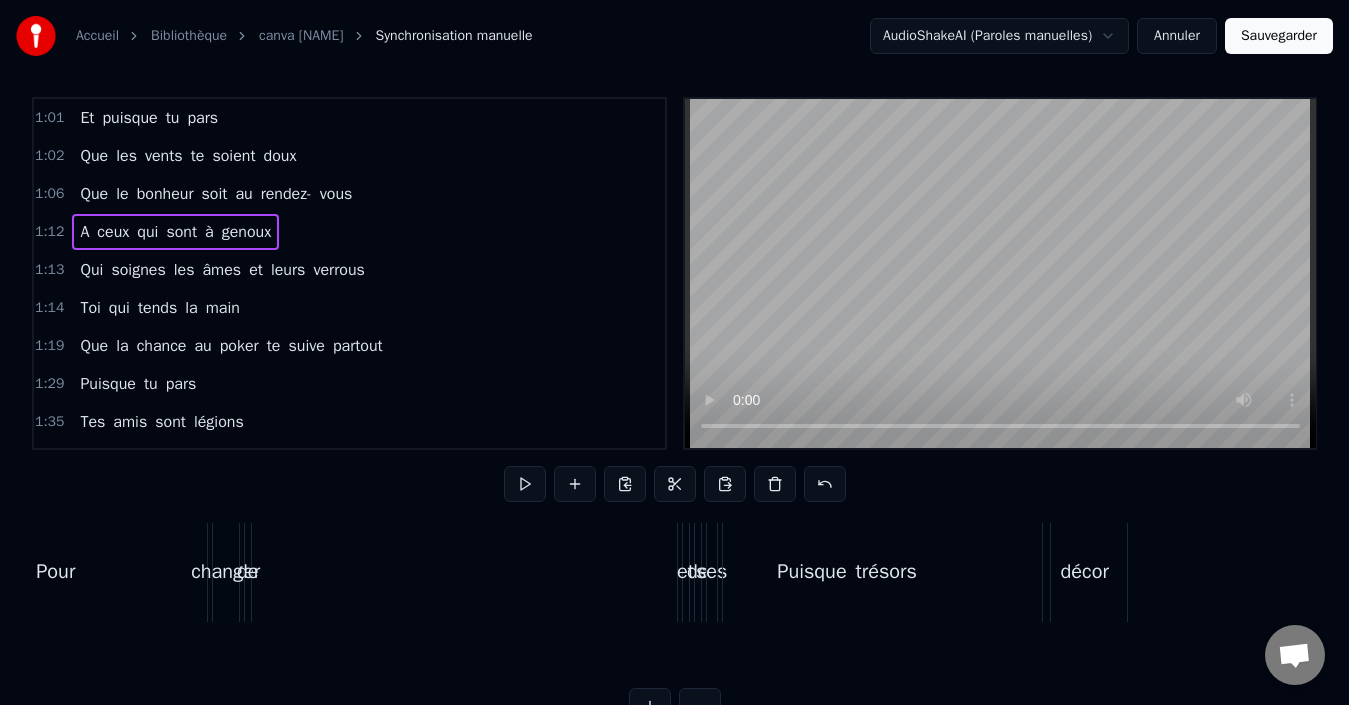 scroll, scrollTop: 0, scrollLeft: 71525, axis: horizontal 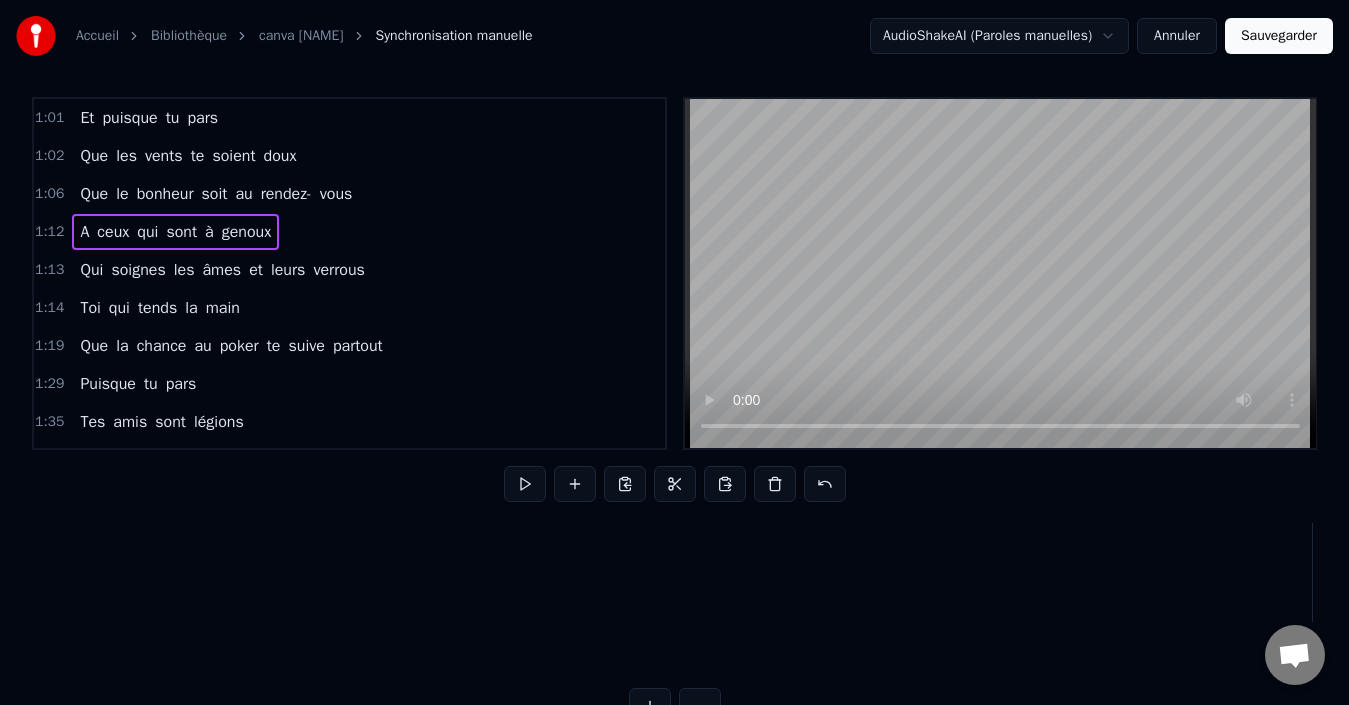 click on "pars" at bounding box center (-131, 572) 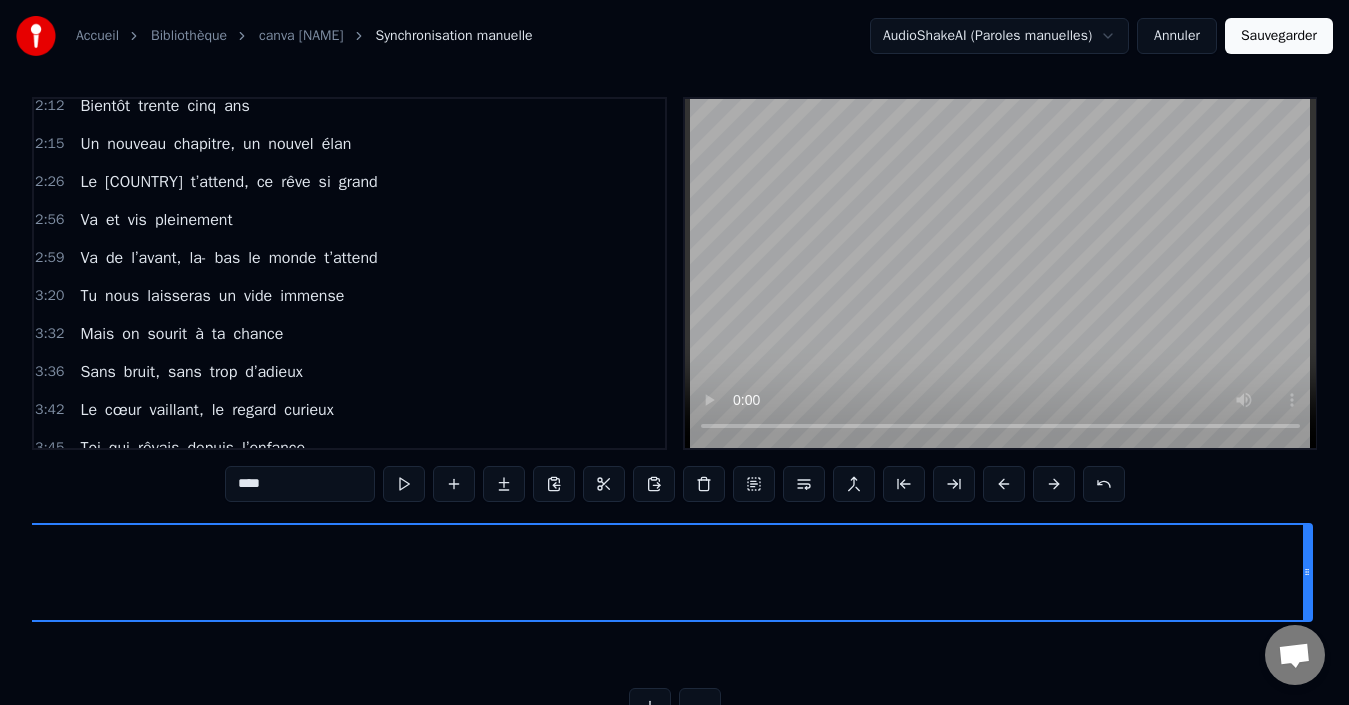 scroll, scrollTop: 864, scrollLeft: 0, axis: vertical 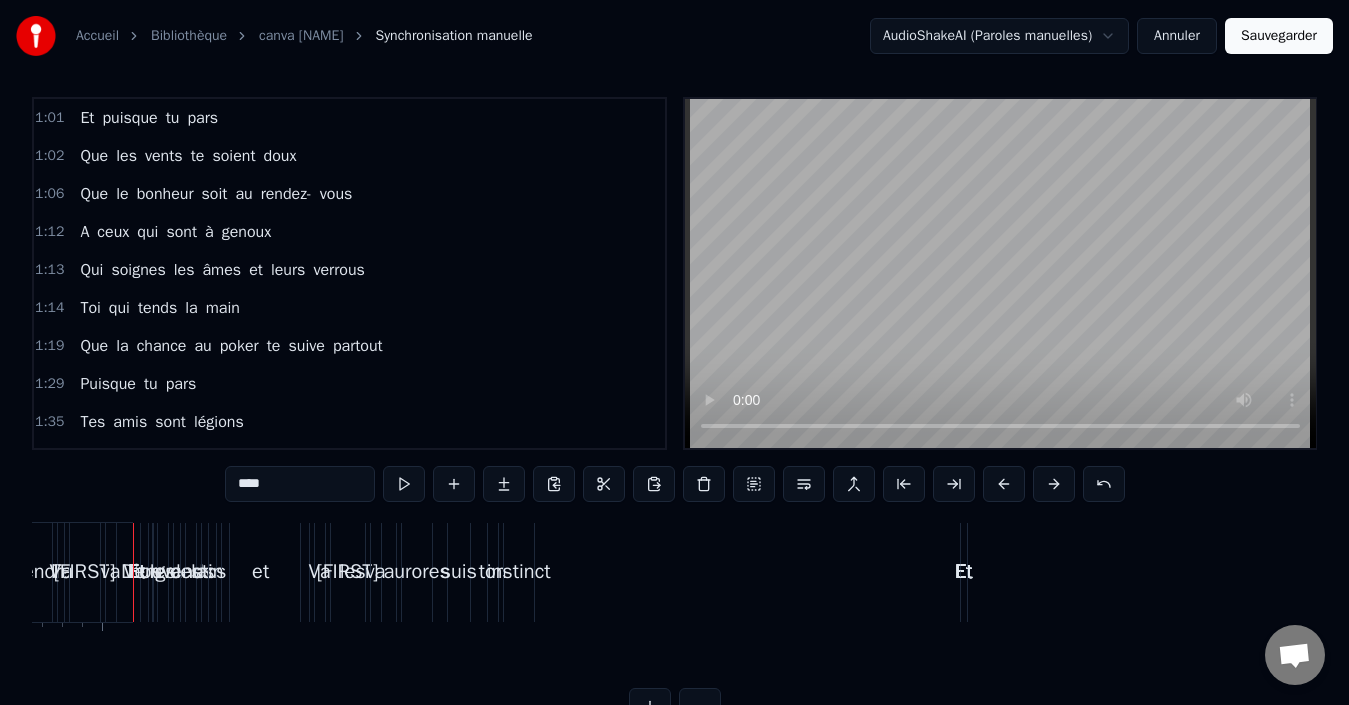 click on "A ceux qui sont à genoux" at bounding box center [175, 232] 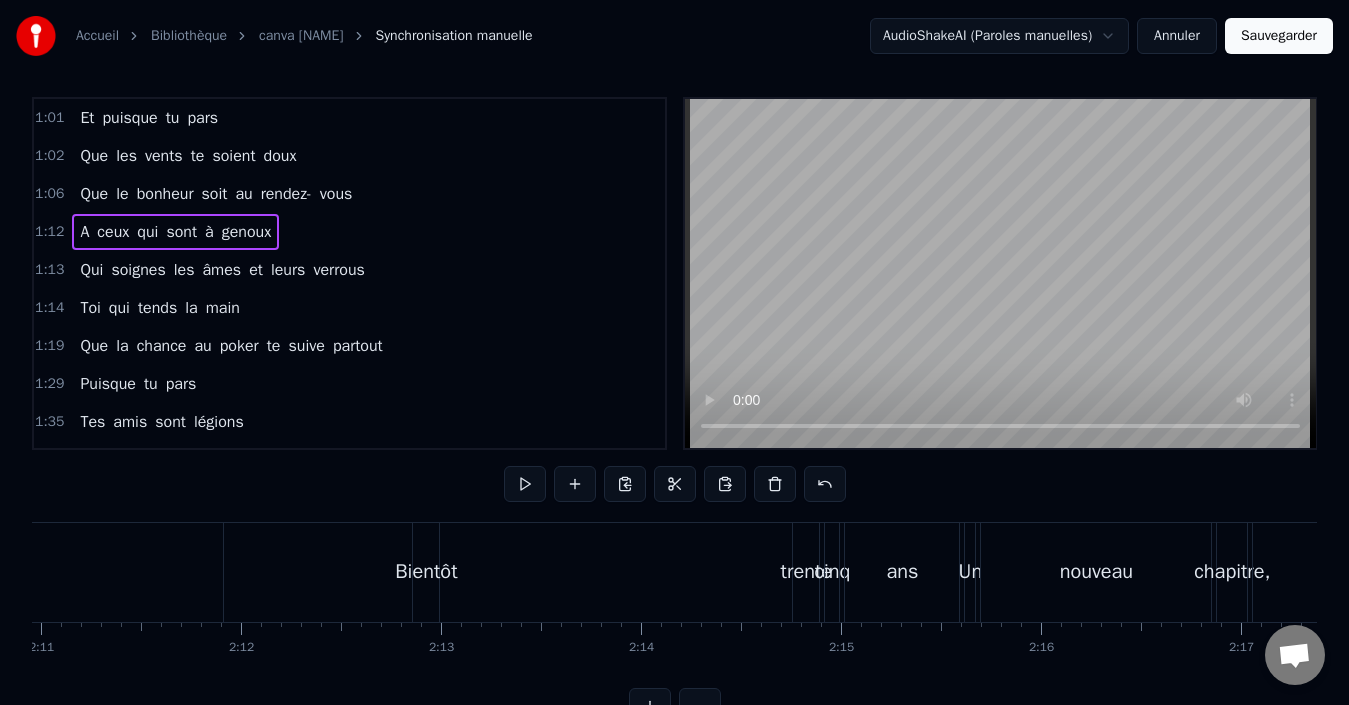 scroll, scrollTop: 0, scrollLeft: 14407, axis: horizontal 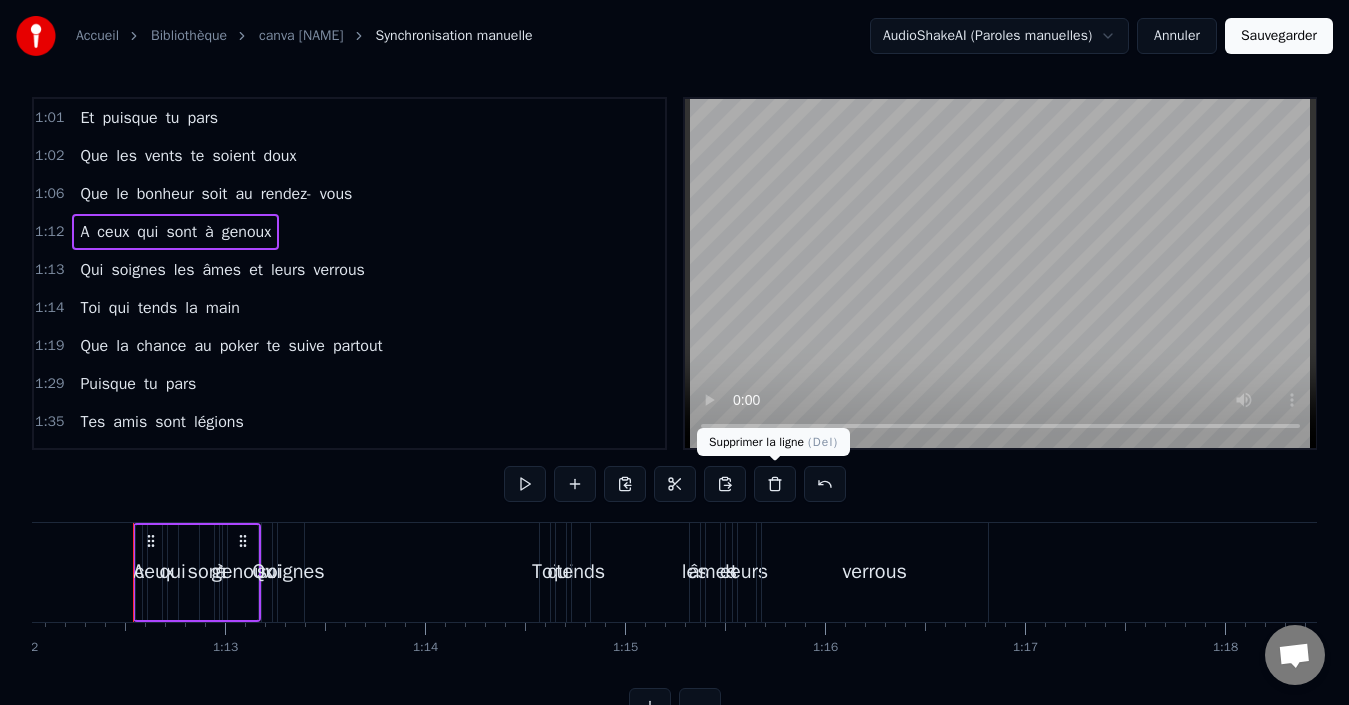 click at bounding box center (775, 484) 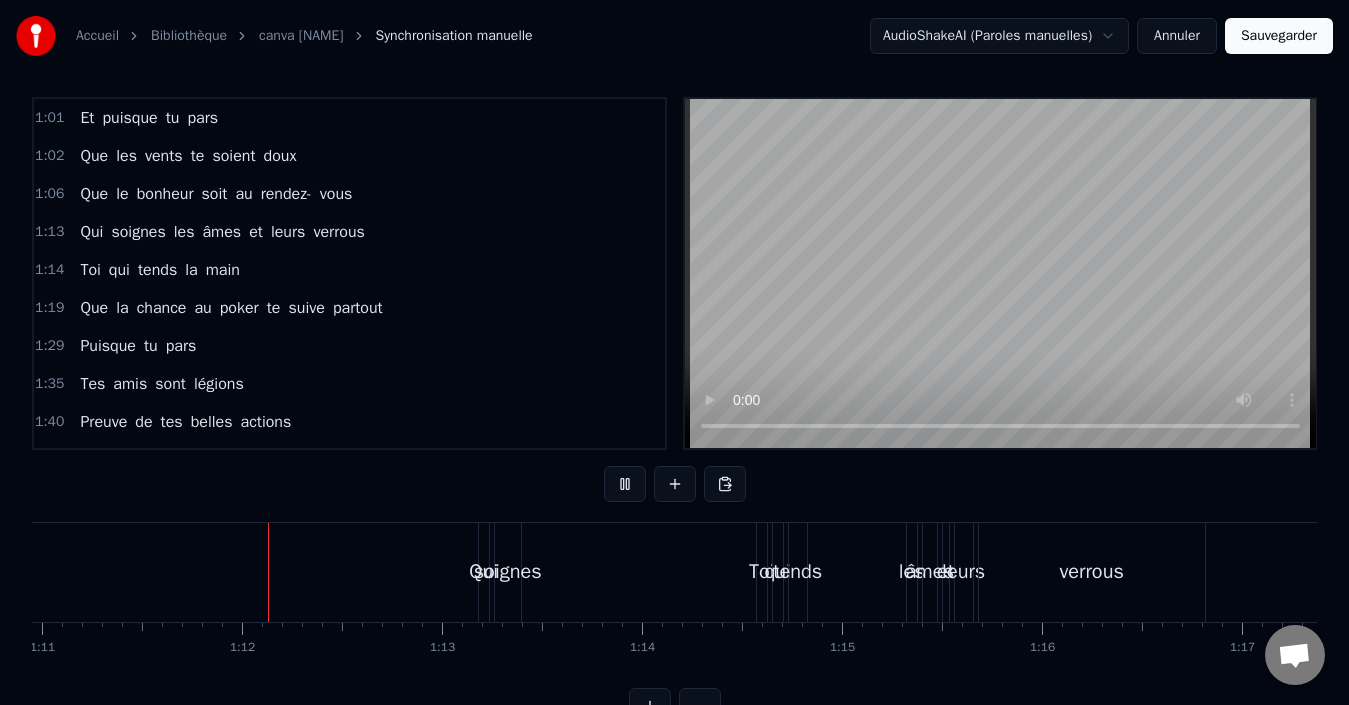 scroll, scrollTop: 0, scrollLeft: 14198, axis: horizontal 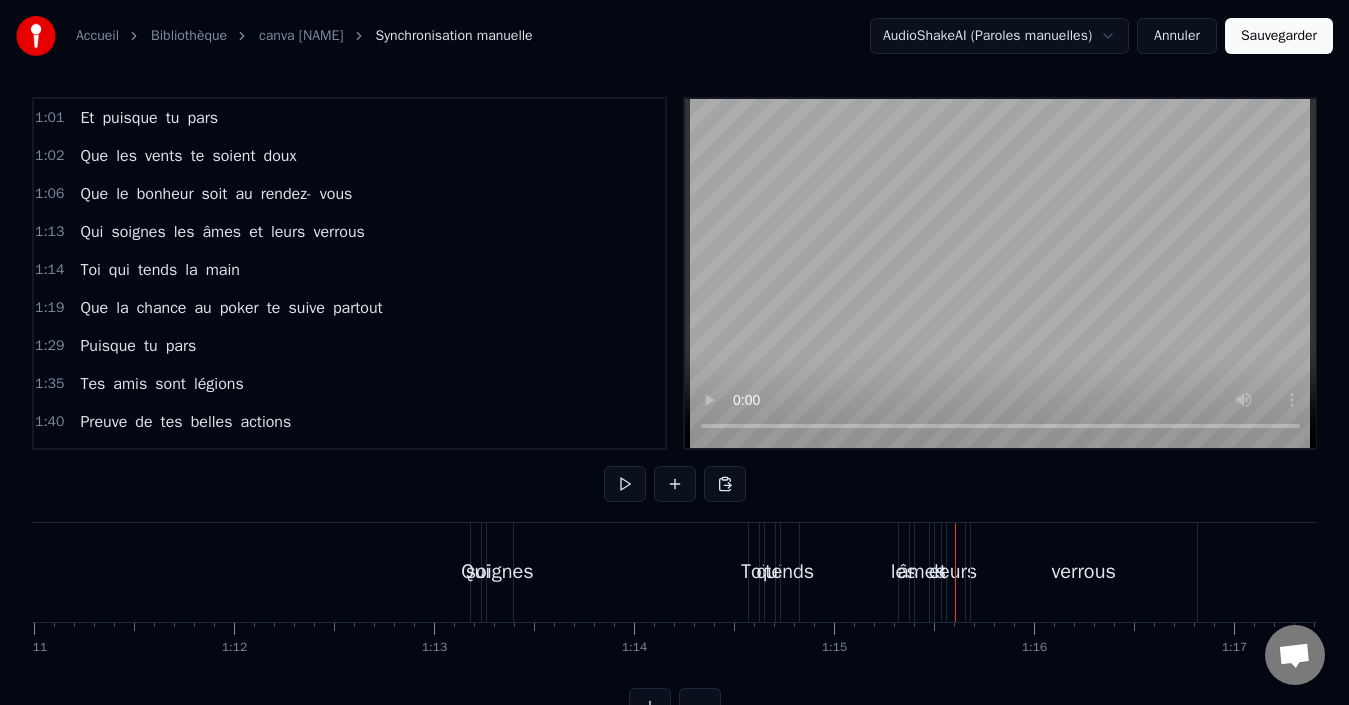 click on "Et puisque tu pars" at bounding box center [149, 118] 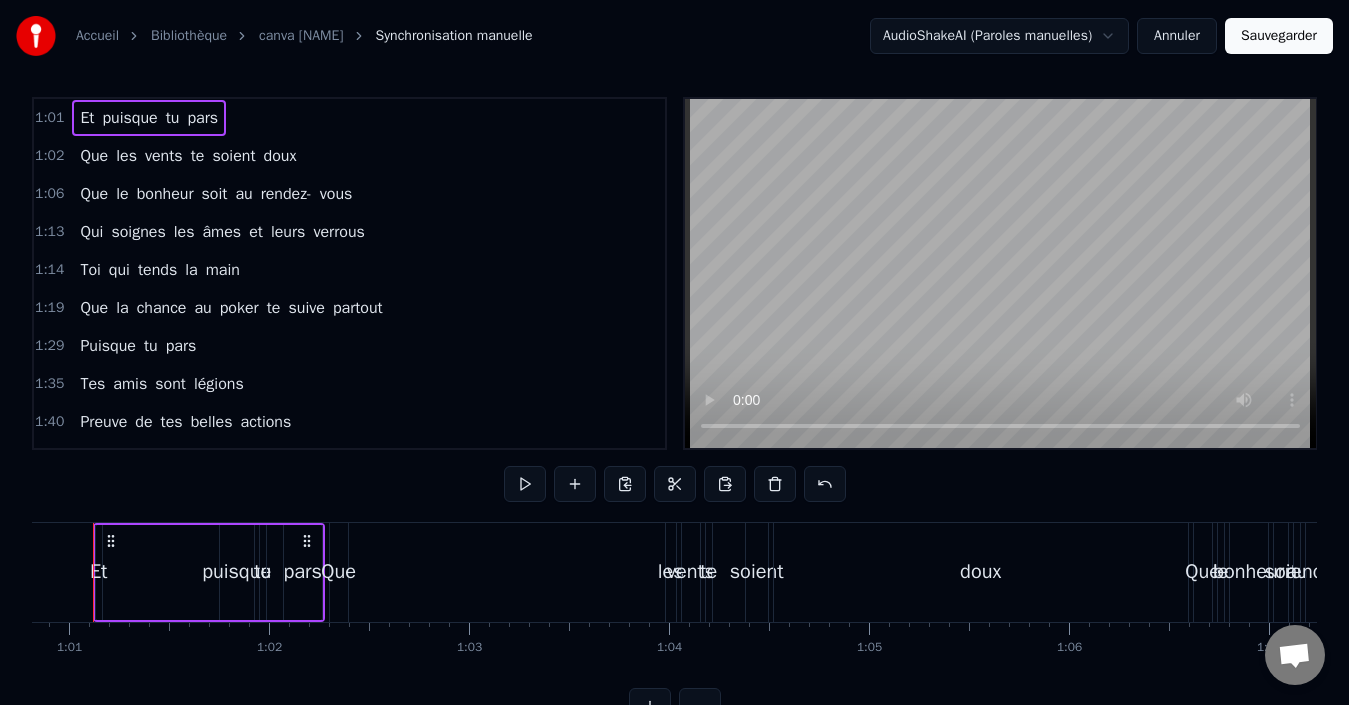 scroll, scrollTop: 0, scrollLeft: 12123, axis: horizontal 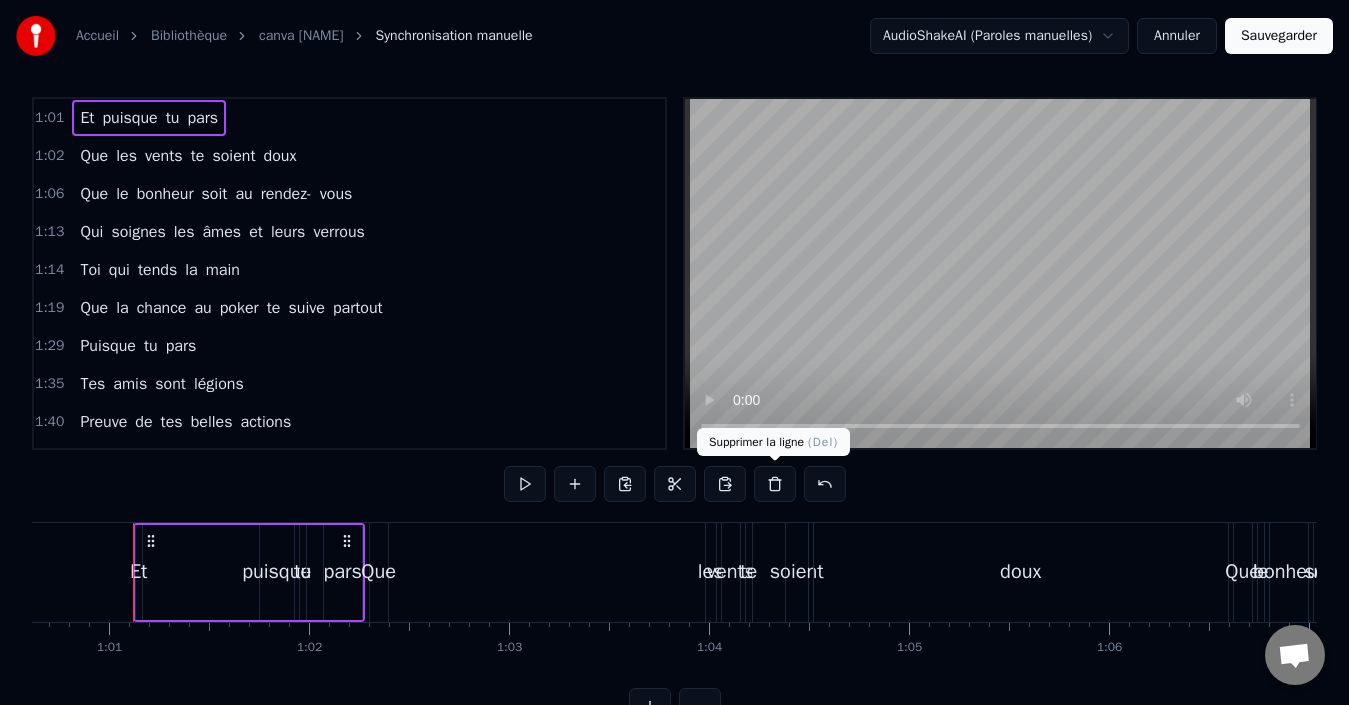 click at bounding box center (775, 484) 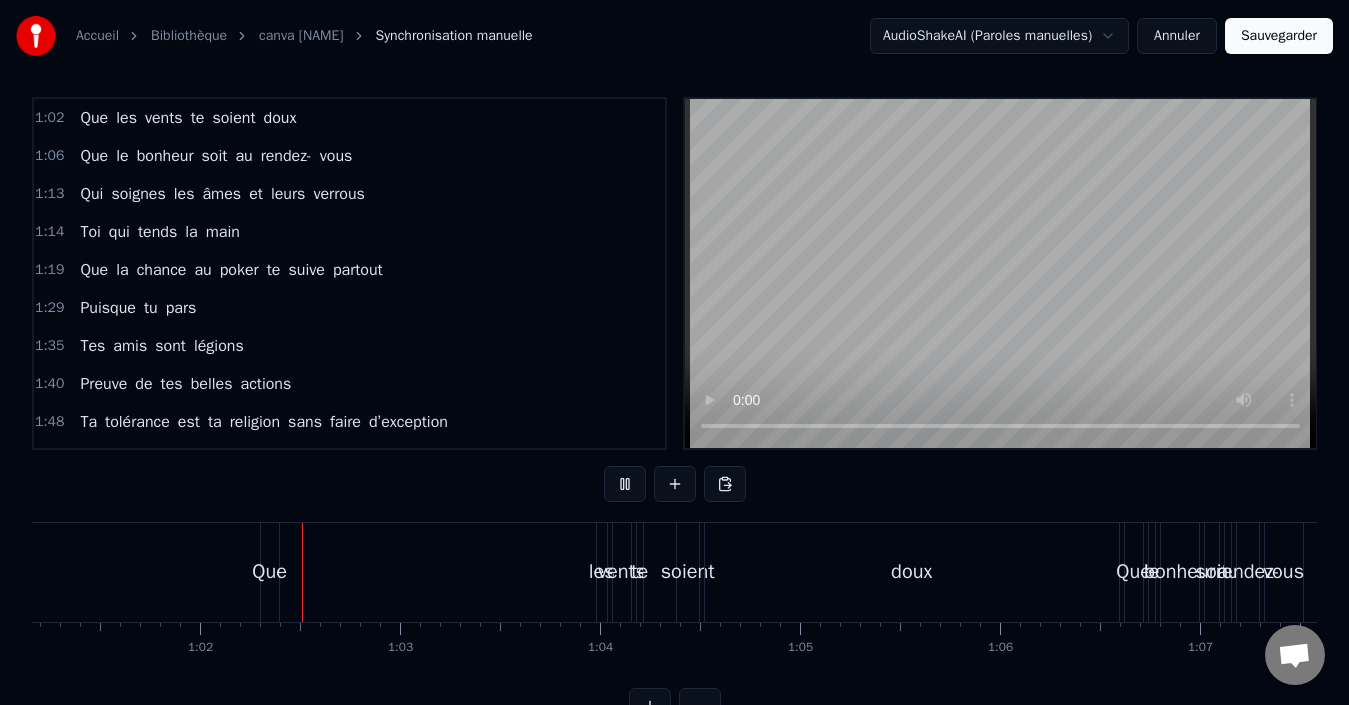 scroll, scrollTop: 0, scrollLeft: 12265, axis: horizontal 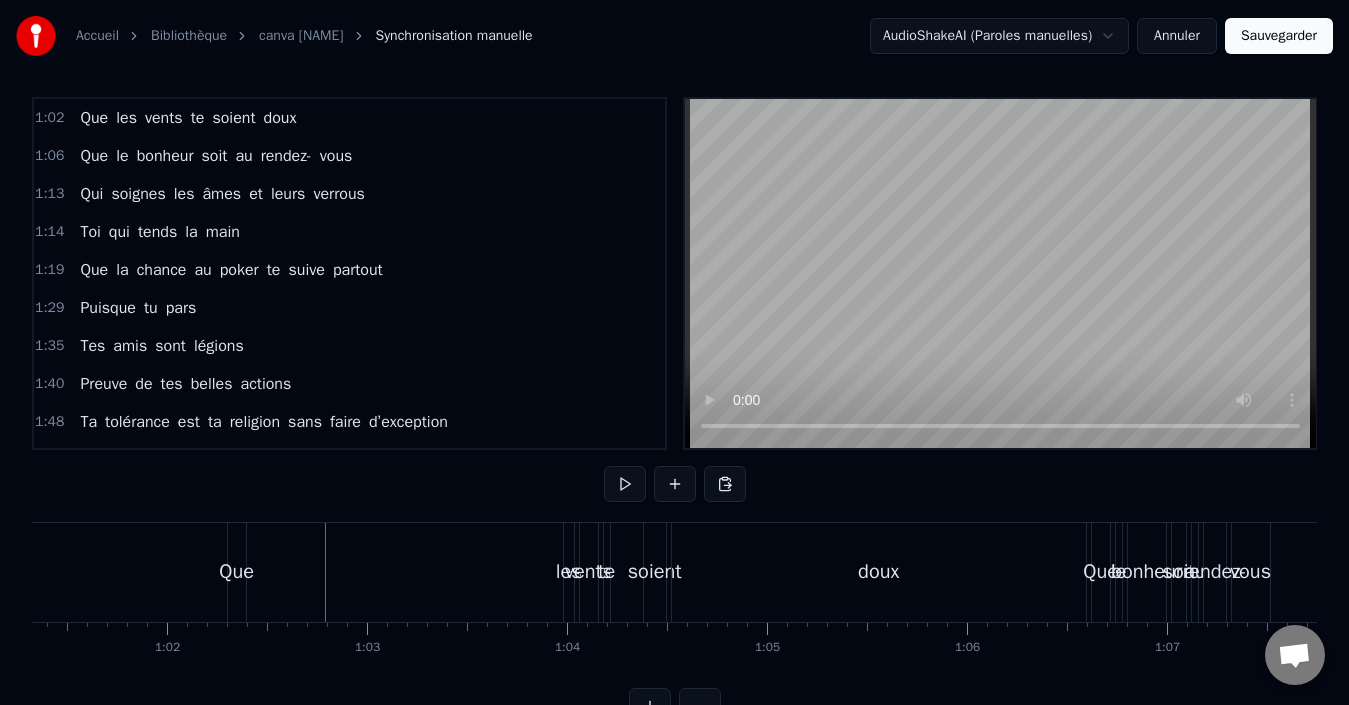 click on "Que les vents te soient doux" at bounding box center [659, 572] 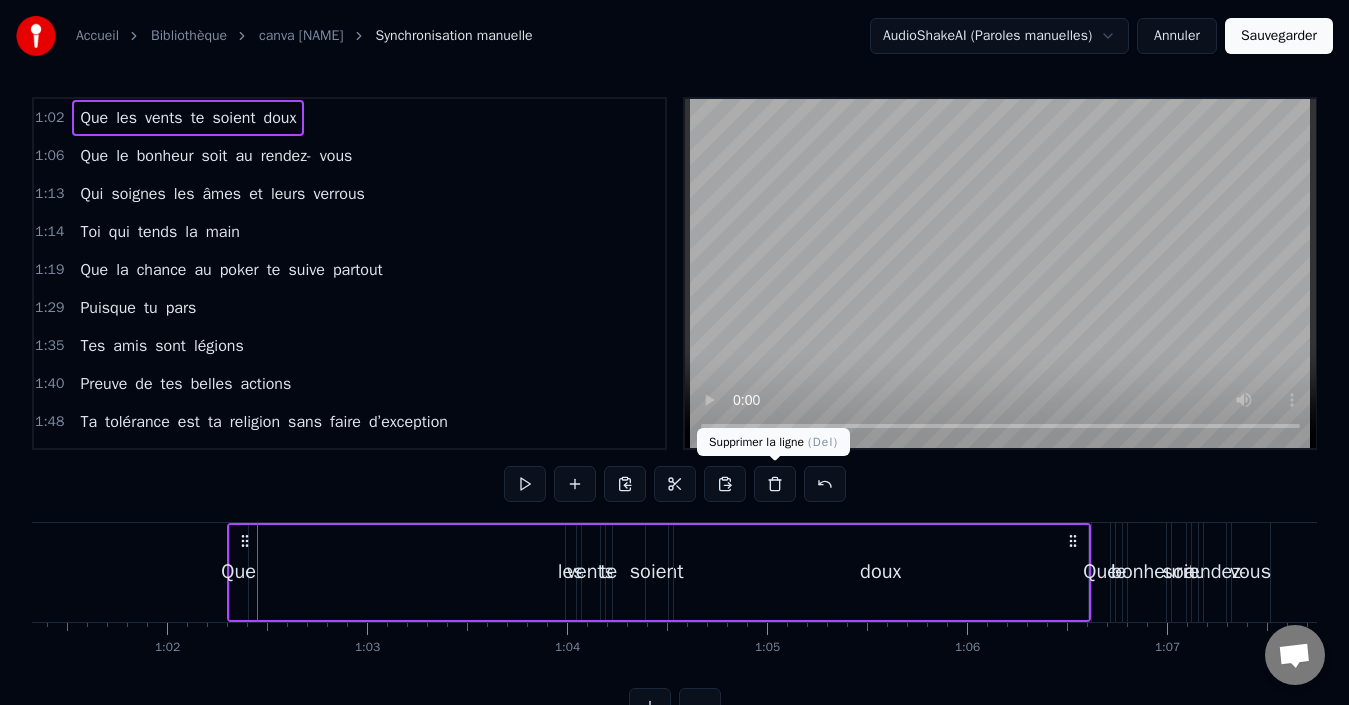 drag, startPoint x: 746, startPoint y: 488, endPoint x: 766, endPoint y: 487, distance: 20.024984 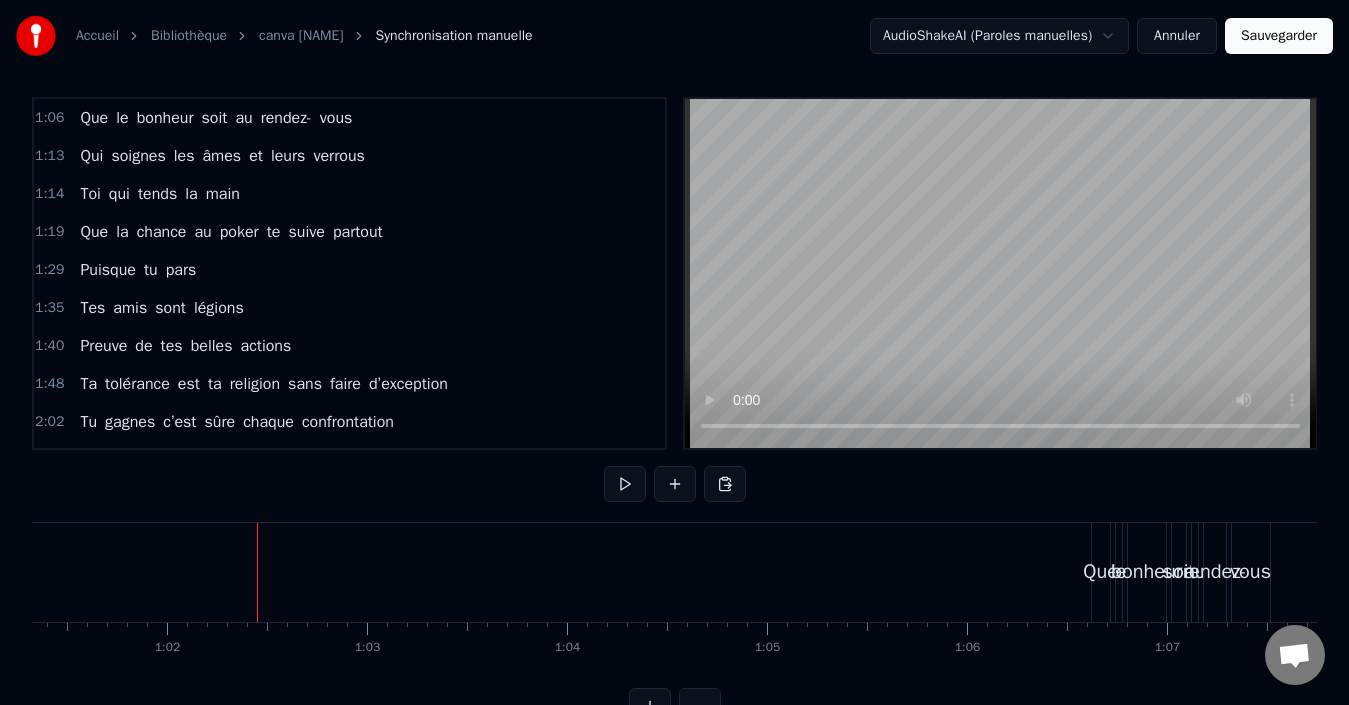 click on "Que le bonheur soit au rendez- vous" at bounding box center [216, 118] 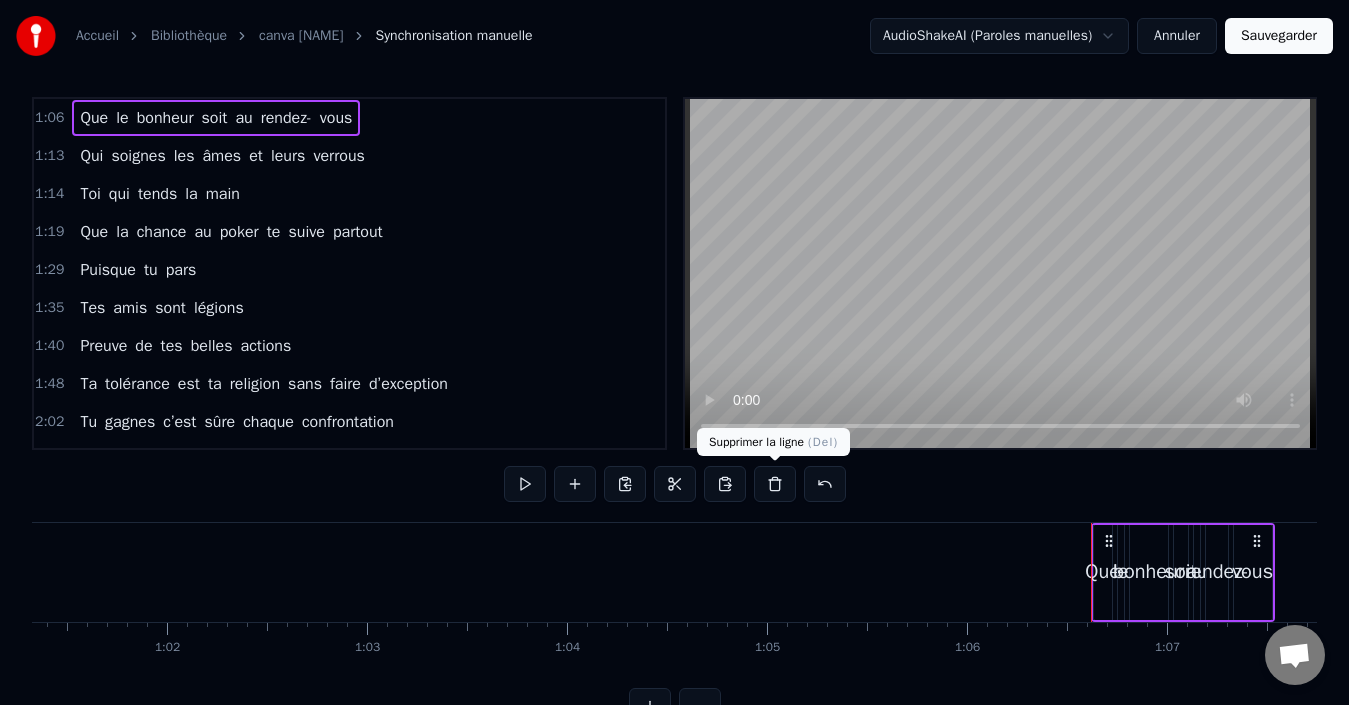 click at bounding box center [775, 484] 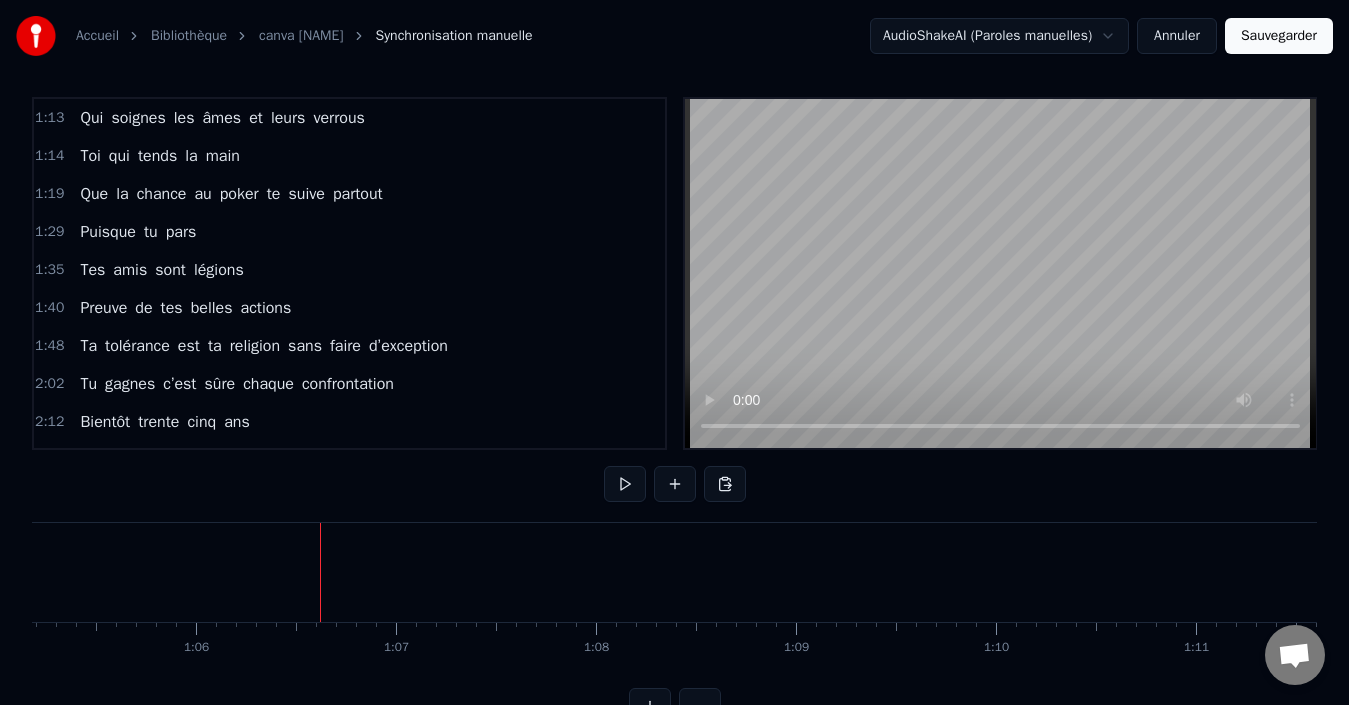 scroll, scrollTop: 0, scrollLeft: 13095, axis: horizontal 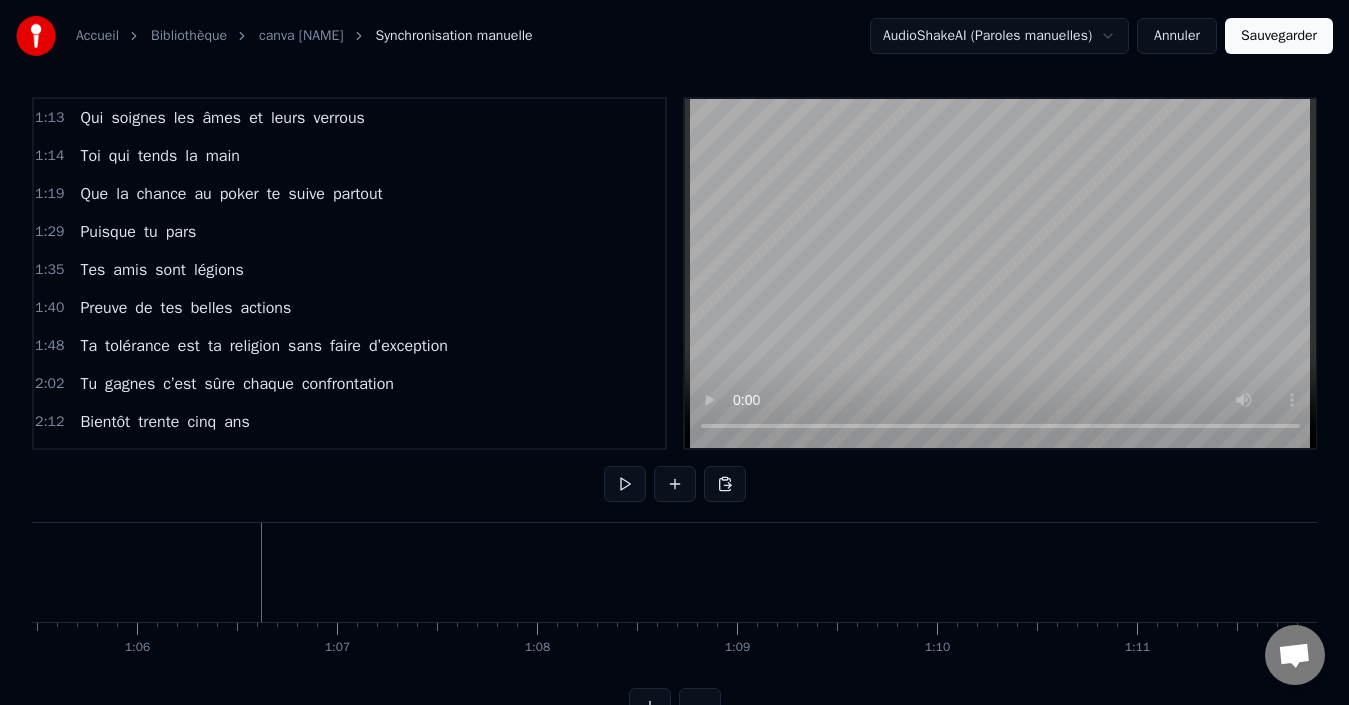 click on "Qui soignes les âmes et leurs verrous" at bounding box center [222, 118] 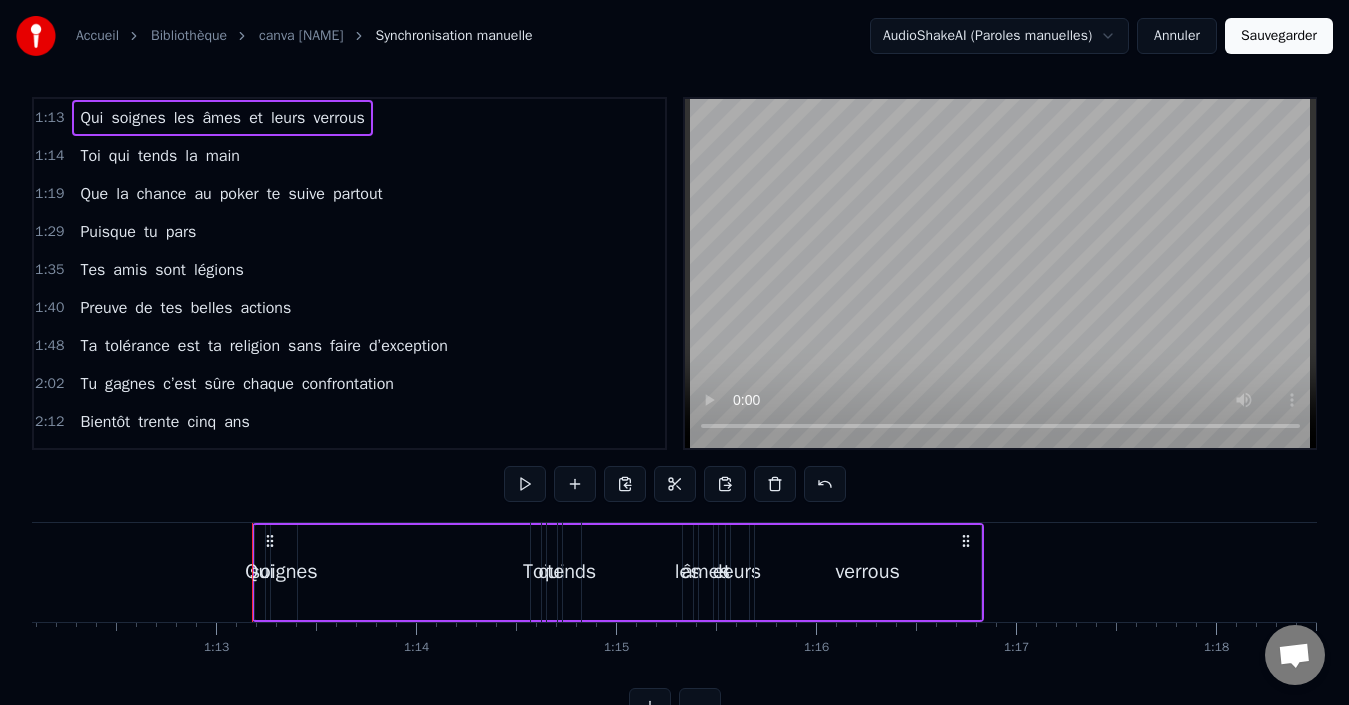 scroll, scrollTop: 0, scrollLeft: 14535, axis: horizontal 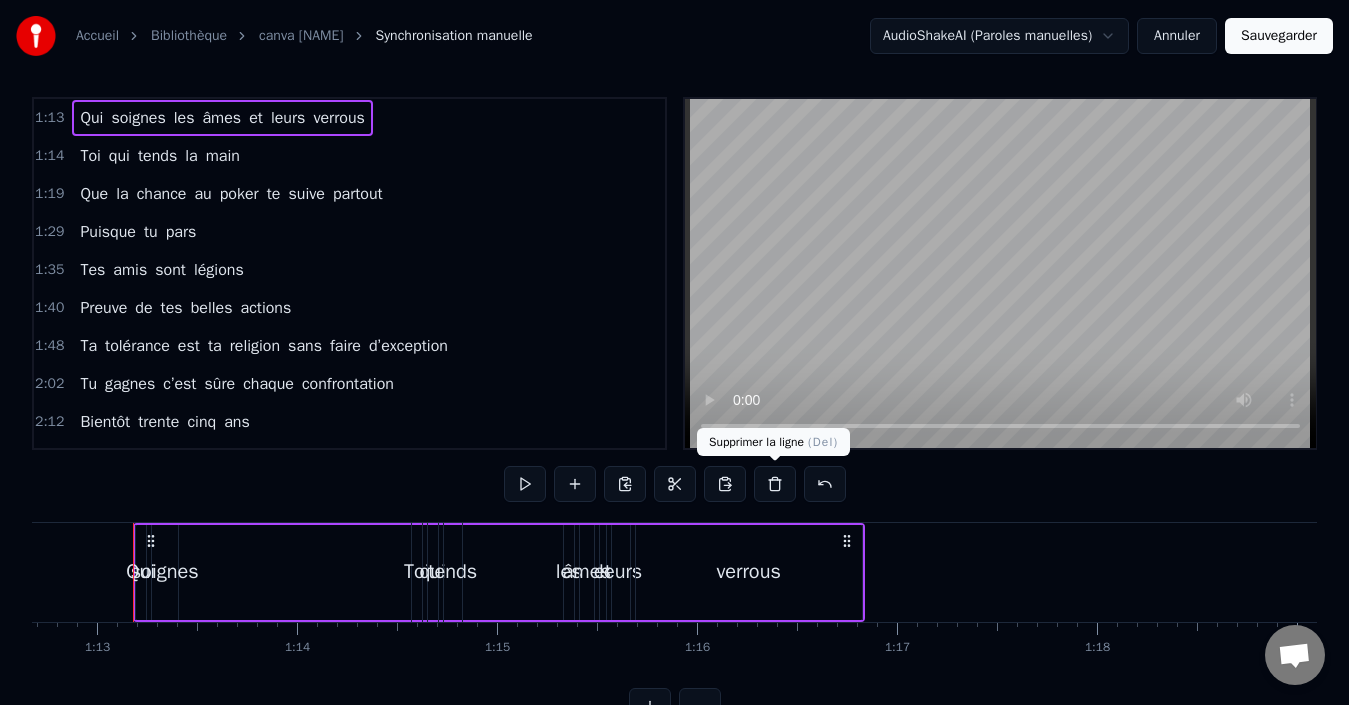 click at bounding box center [775, 484] 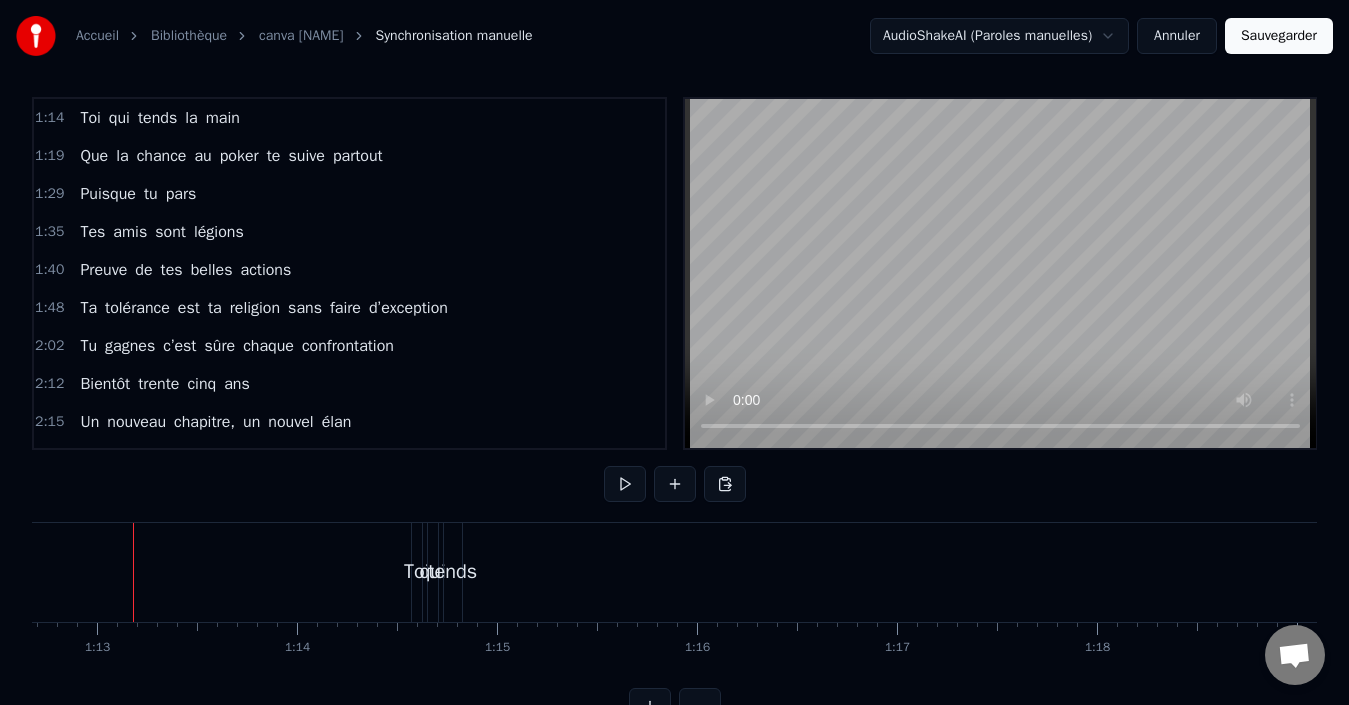 click on "Toi qui tends la main" at bounding box center [159, 118] 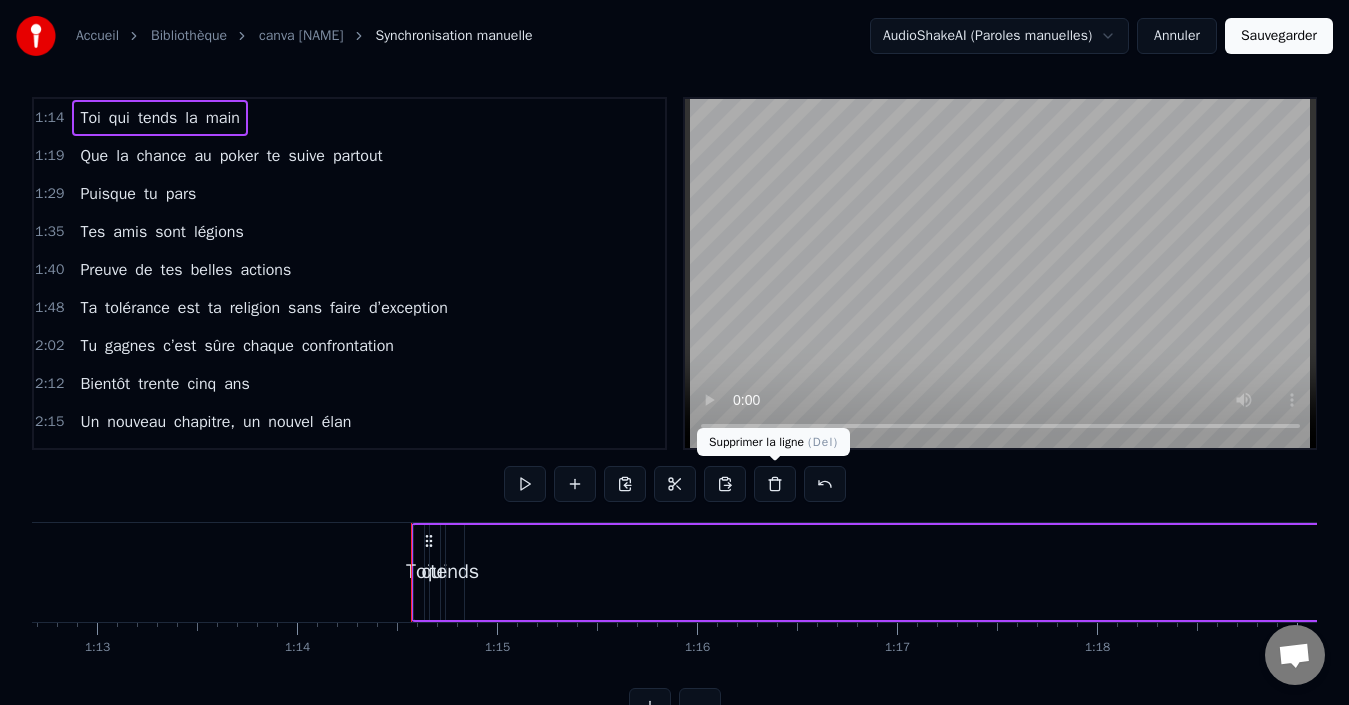 click at bounding box center (775, 484) 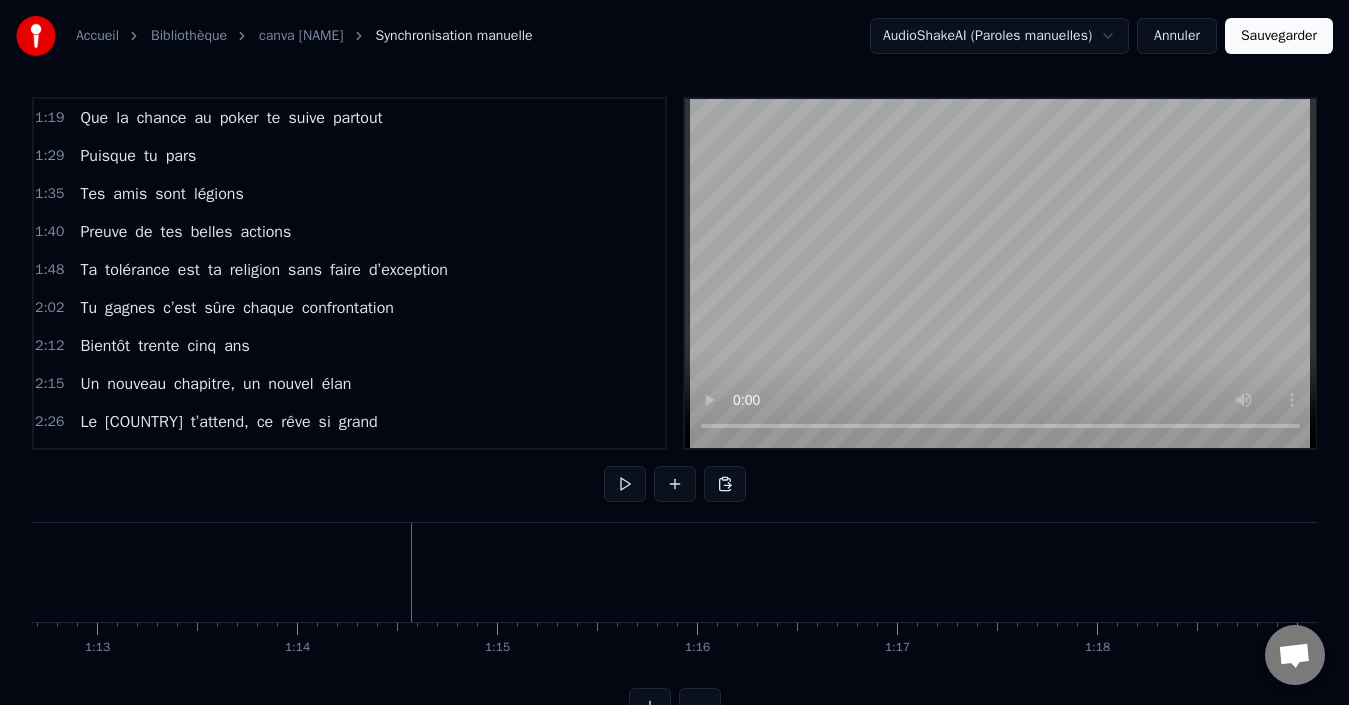 click on "Que la chance au poker te suive partout" at bounding box center [231, 118] 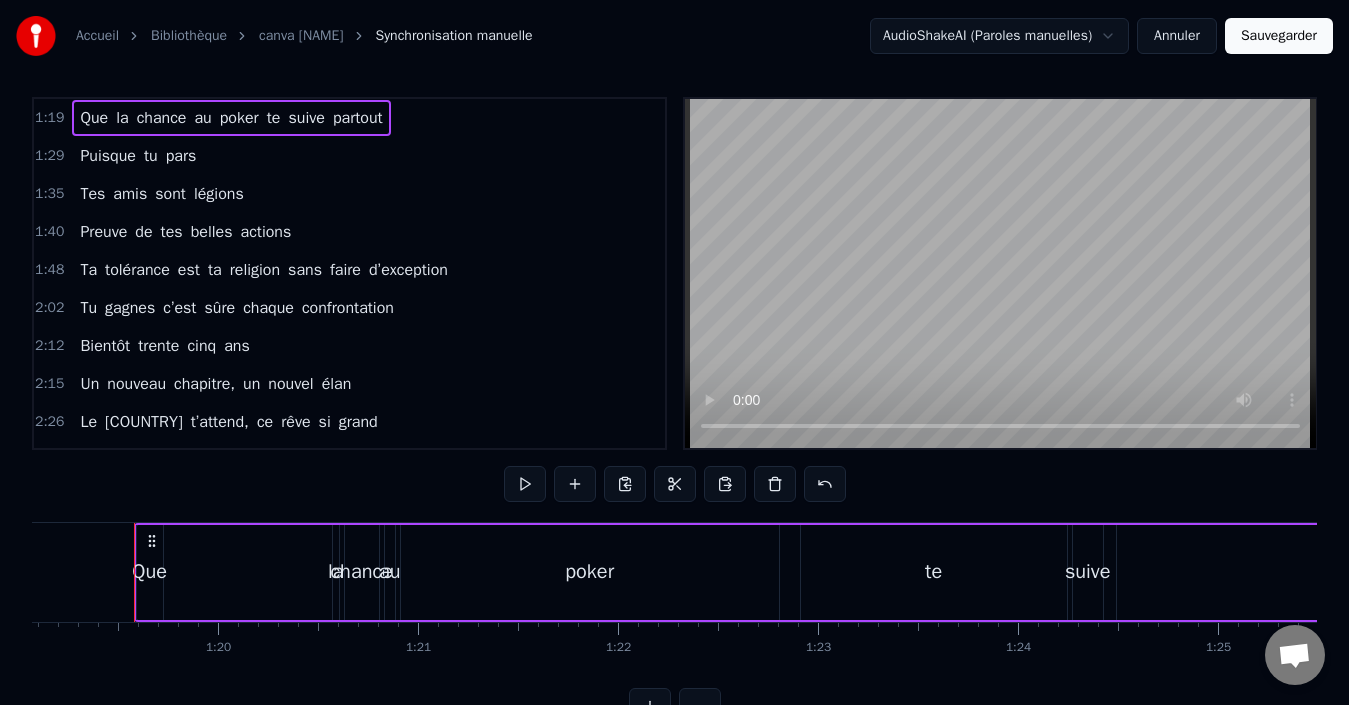 scroll, scrollTop: 0, scrollLeft: 15815, axis: horizontal 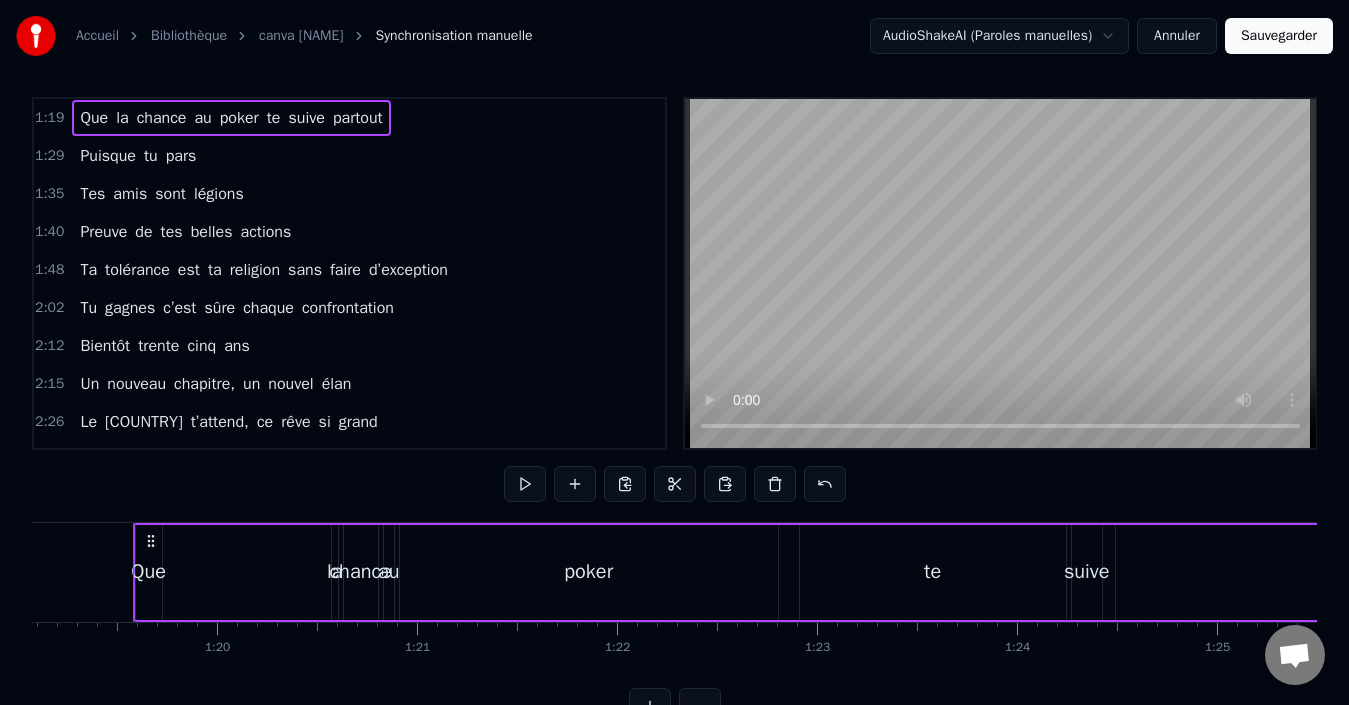 click at bounding box center (775, 484) 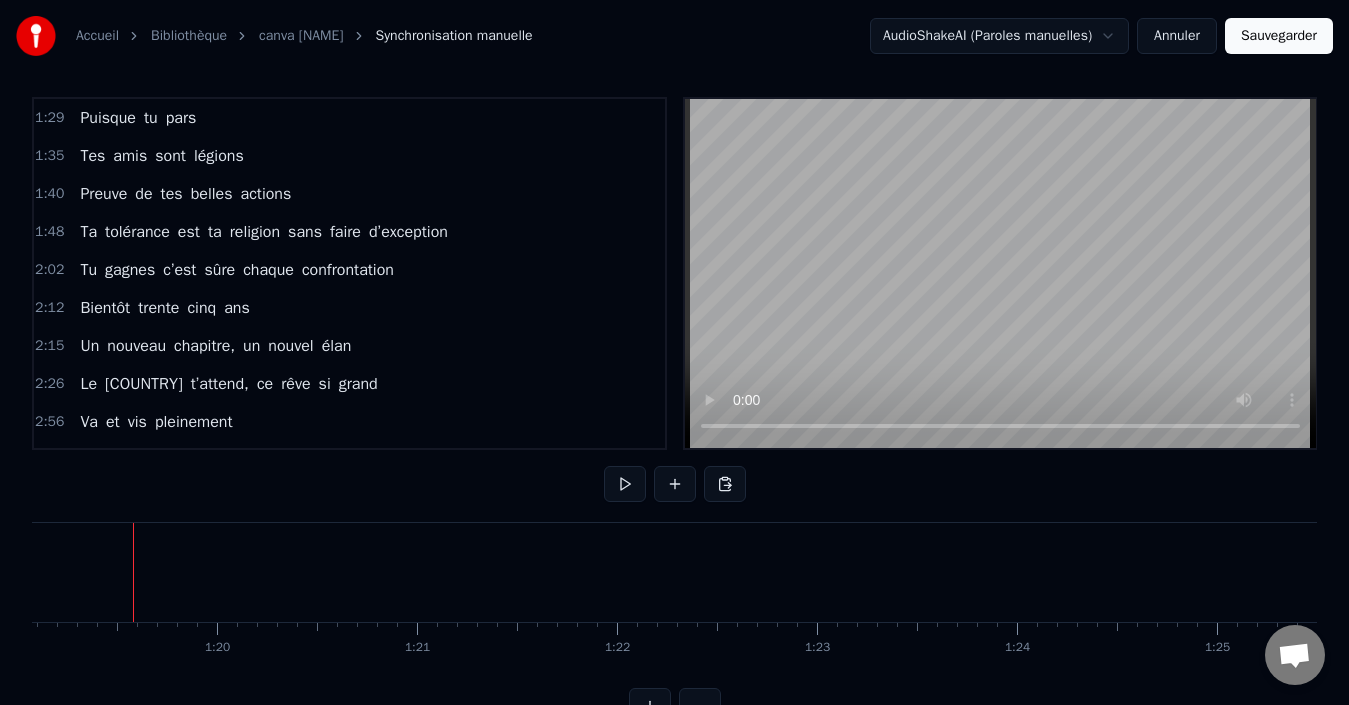 click on "Puisque tu pars" at bounding box center [138, 118] 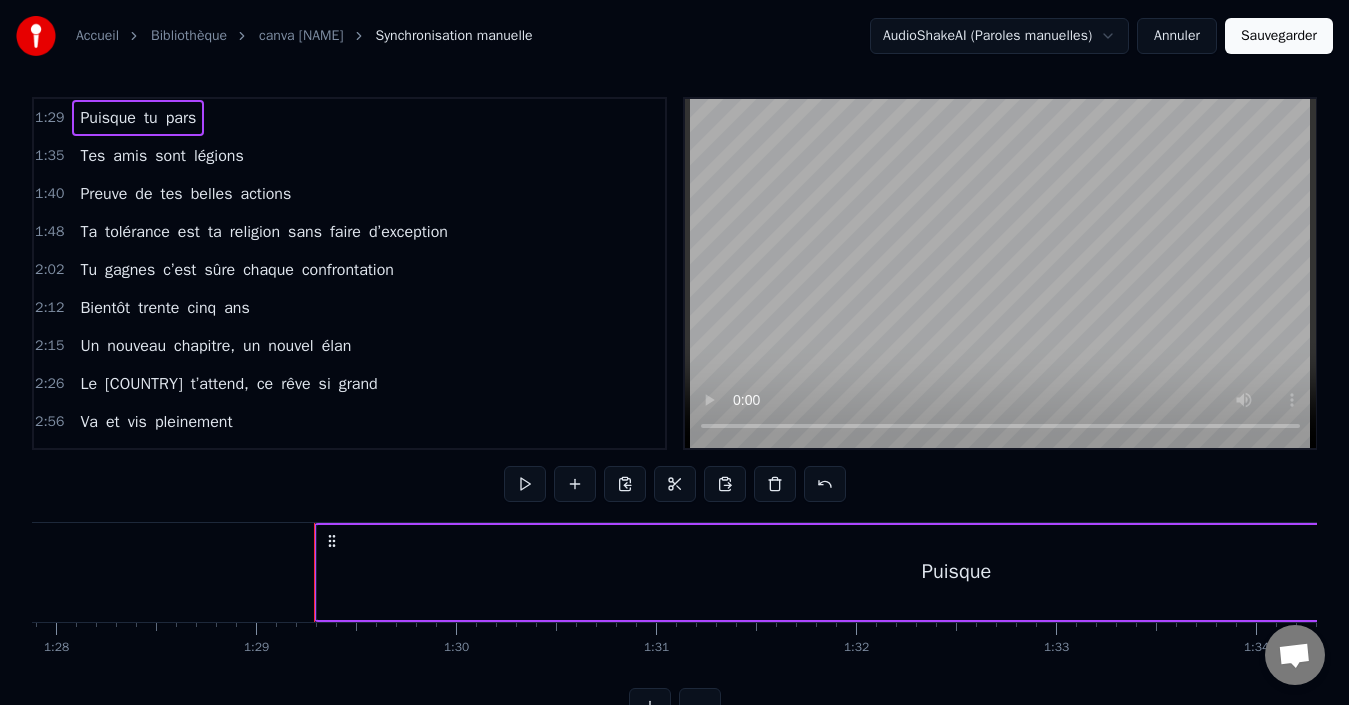 scroll, scrollTop: 0, scrollLeft: 17757, axis: horizontal 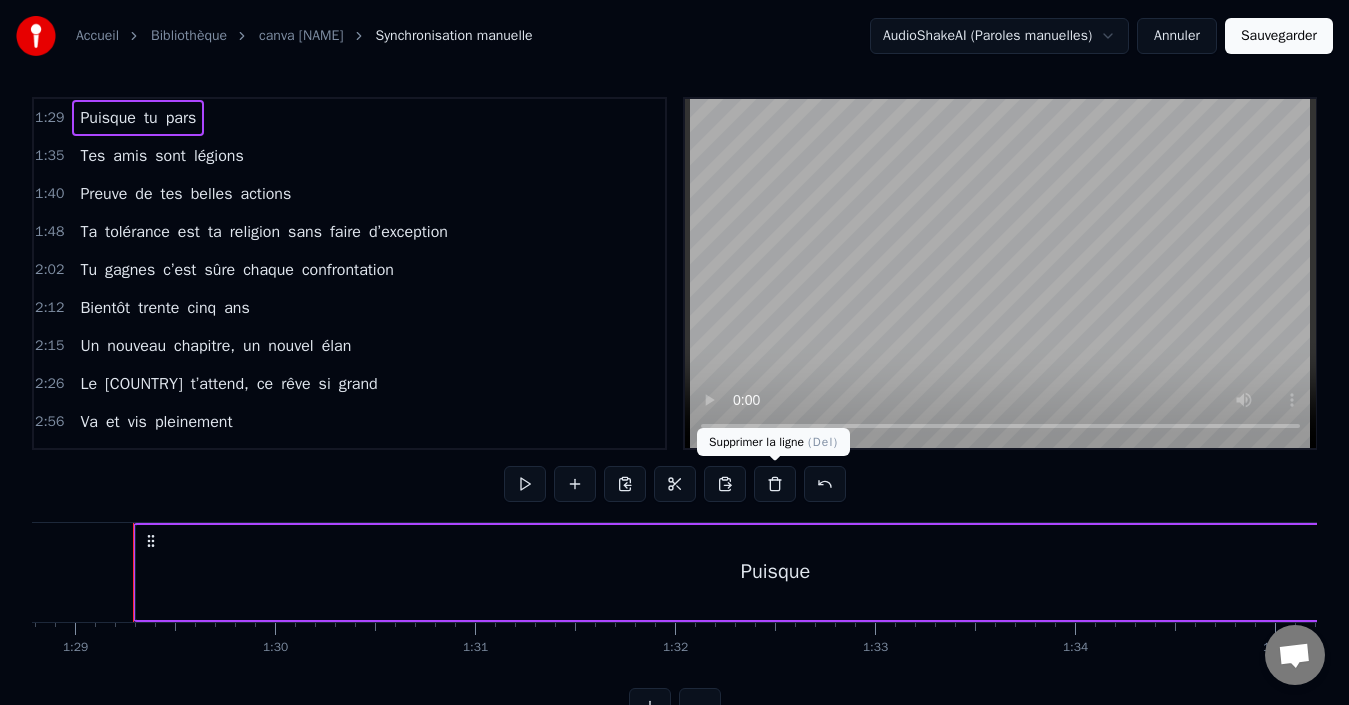 click at bounding box center [775, 484] 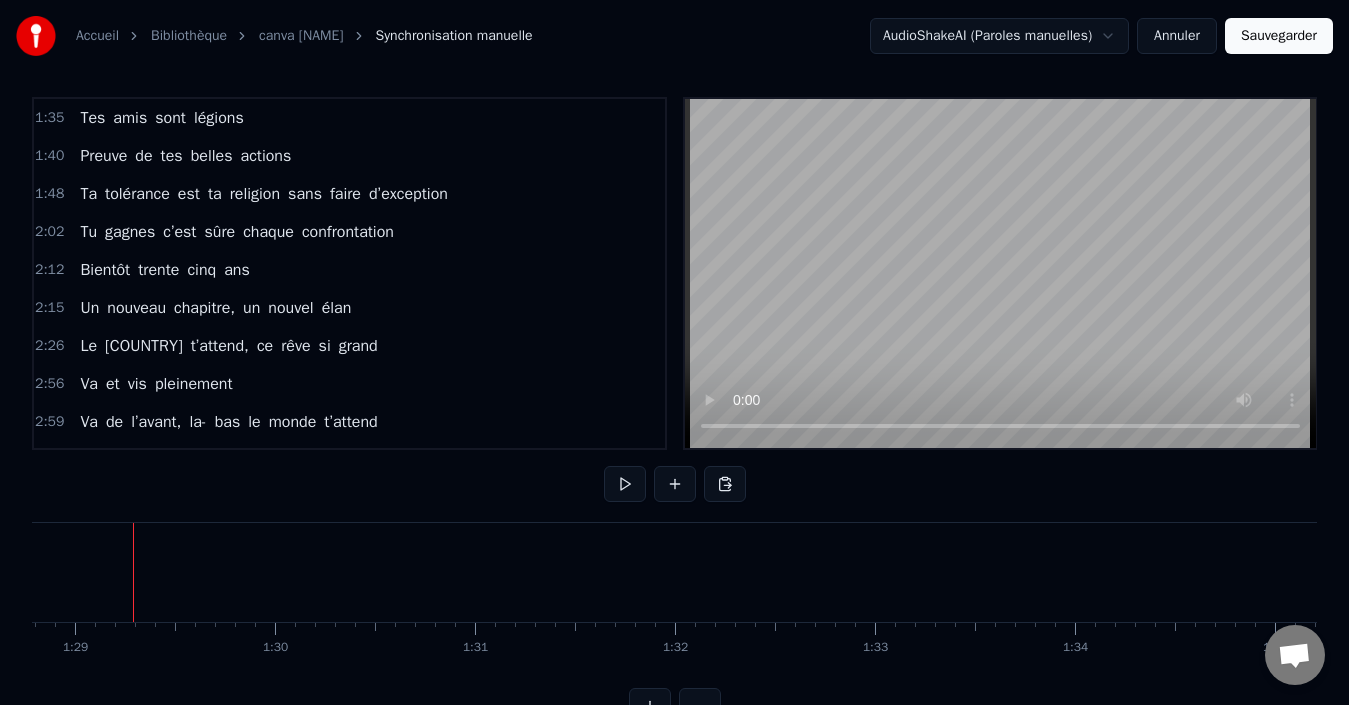 click on "Tes amis sont légions" at bounding box center (161, 118) 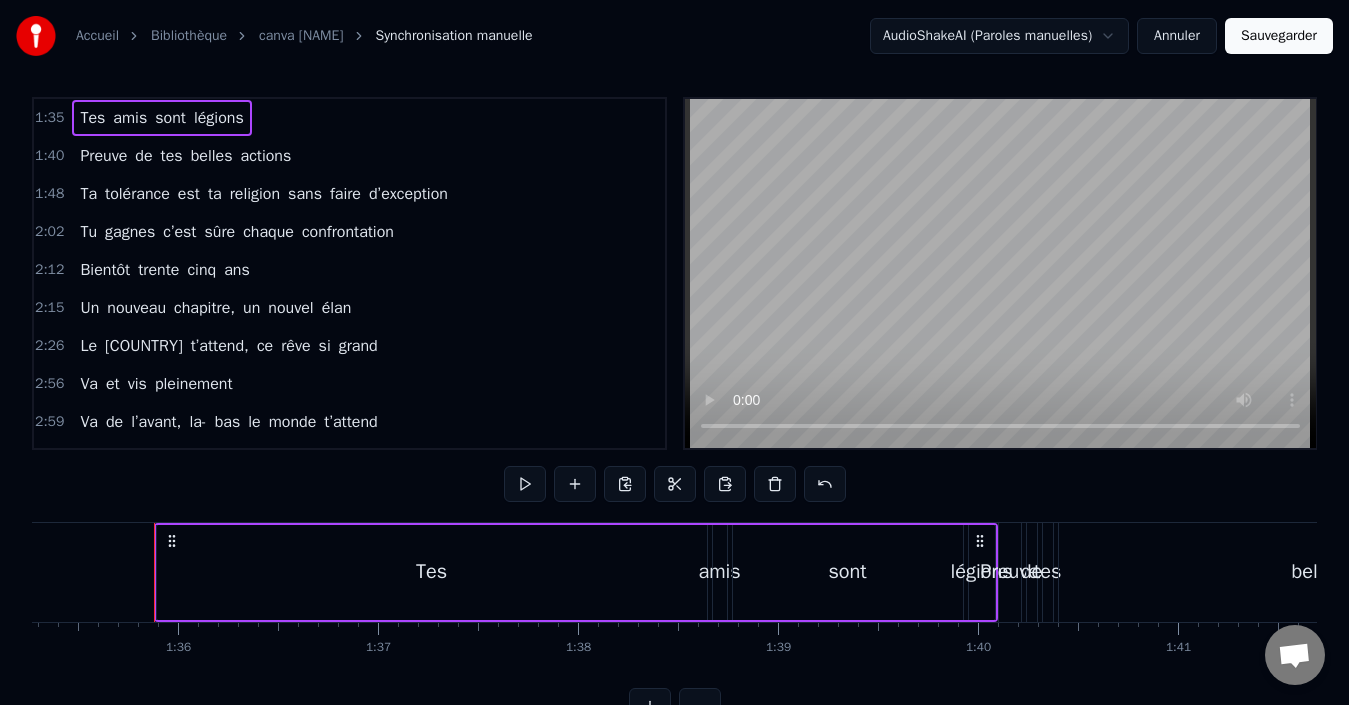 scroll, scrollTop: 0, scrollLeft: 19075, axis: horizontal 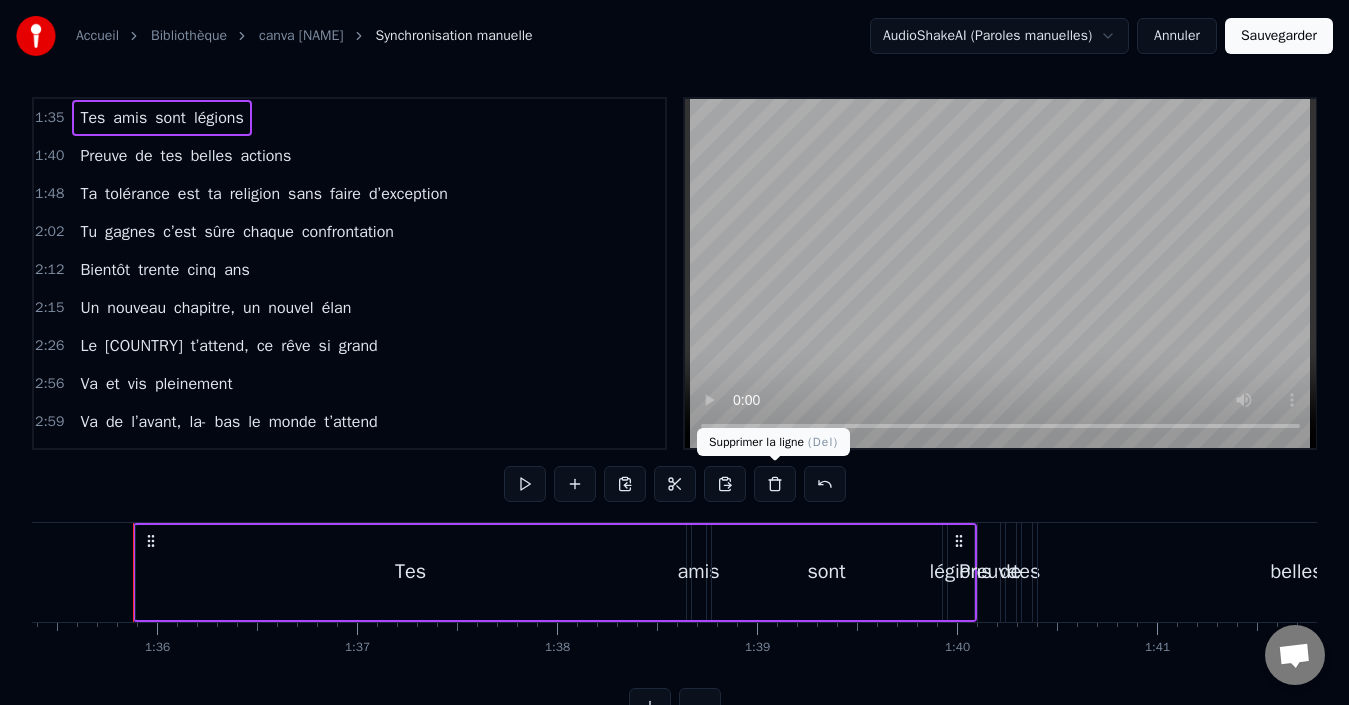click at bounding box center [775, 484] 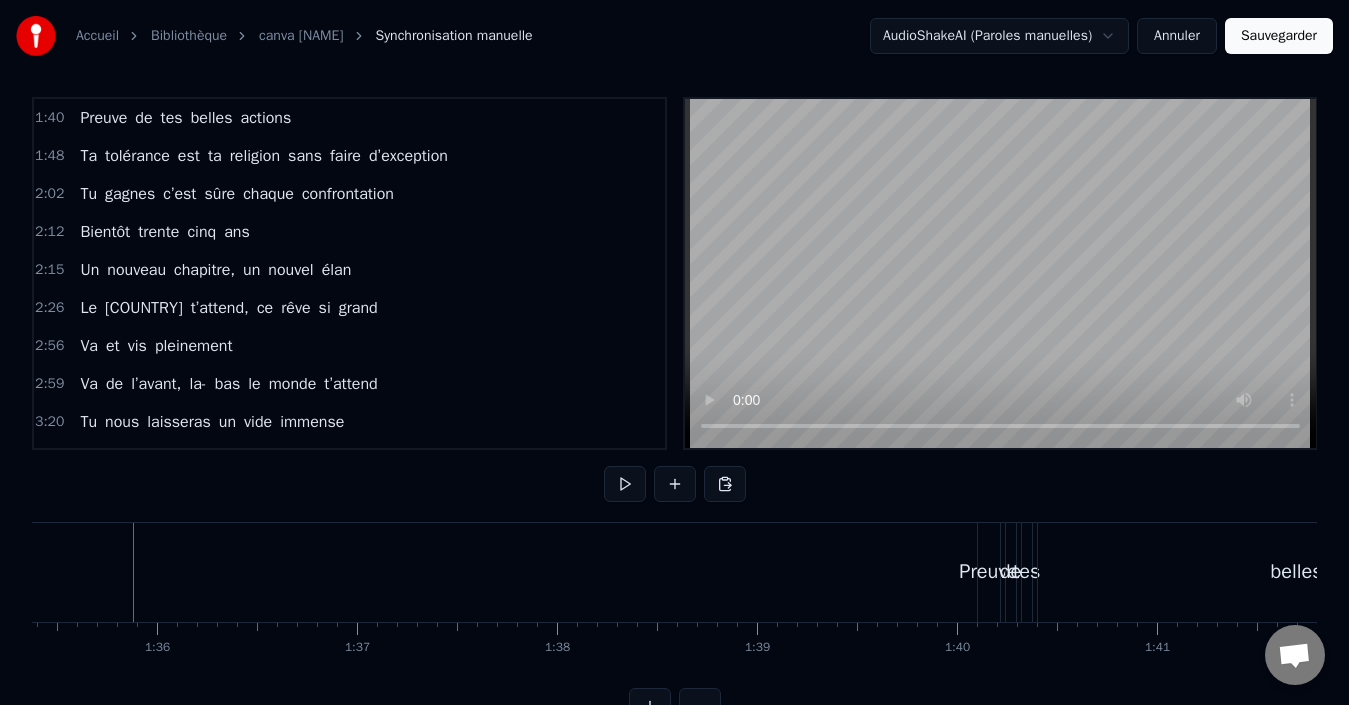 click on "Preuve de tes belles actions" at bounding box center (185, 118) 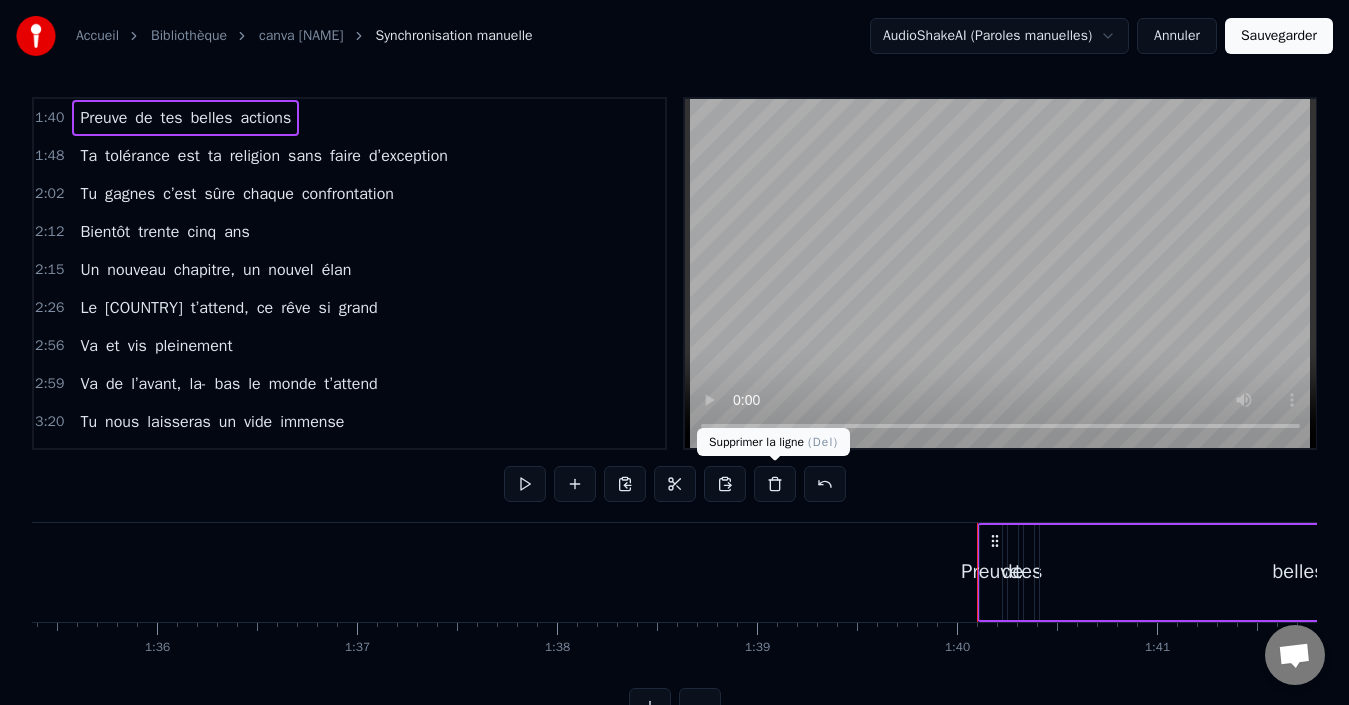 click at bounding box center (775, 484) 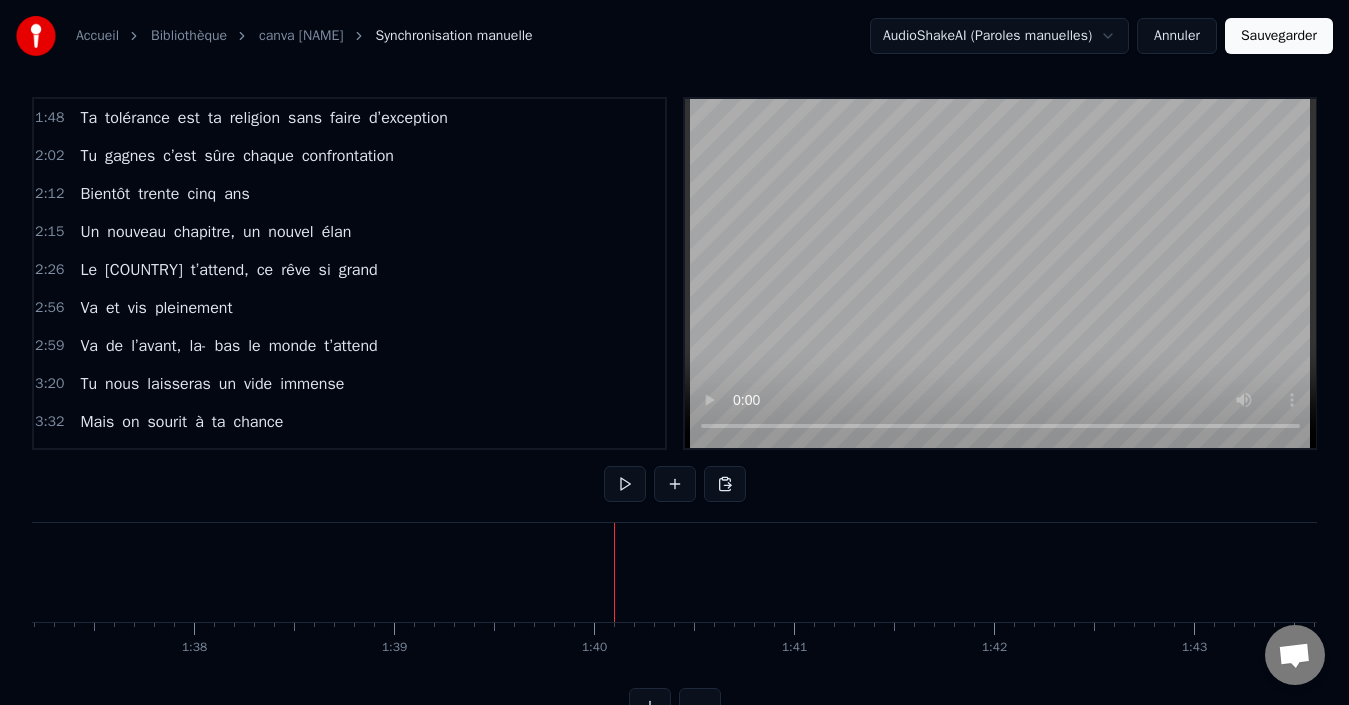 scroll, scrollTop: 0, scrollLeft: 19671, axis: horizontal 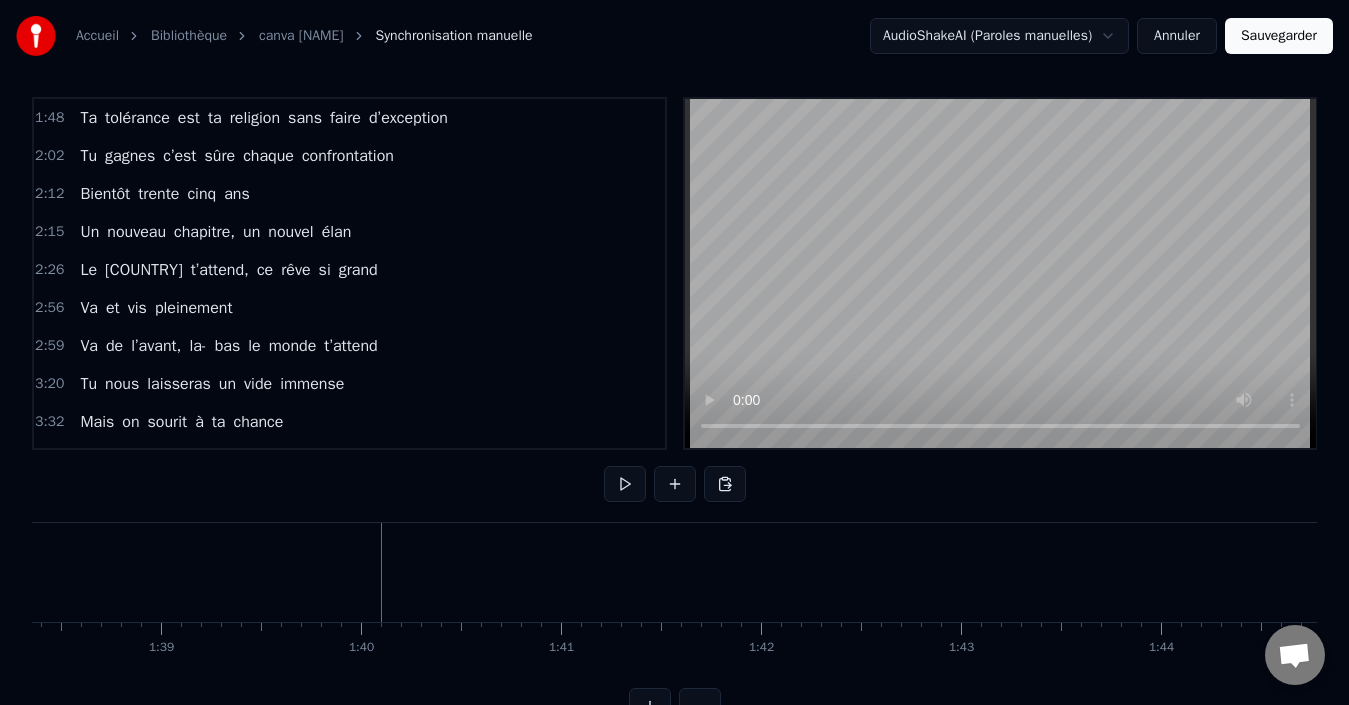 click on "Ta tolérance est ta religion sans faire d’exception" at bounding box center (264, 118) 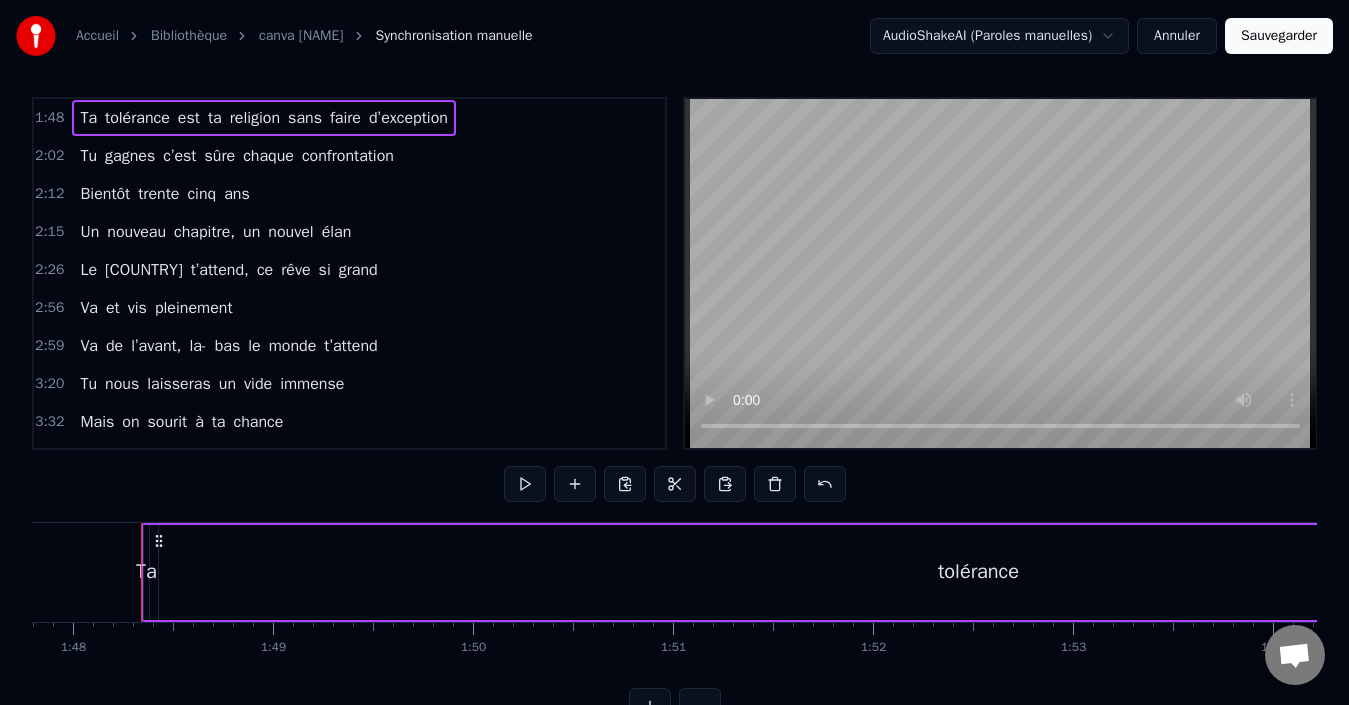 scroll, scrollTop: 0, scrollLeft: 21567, axis: horizontal 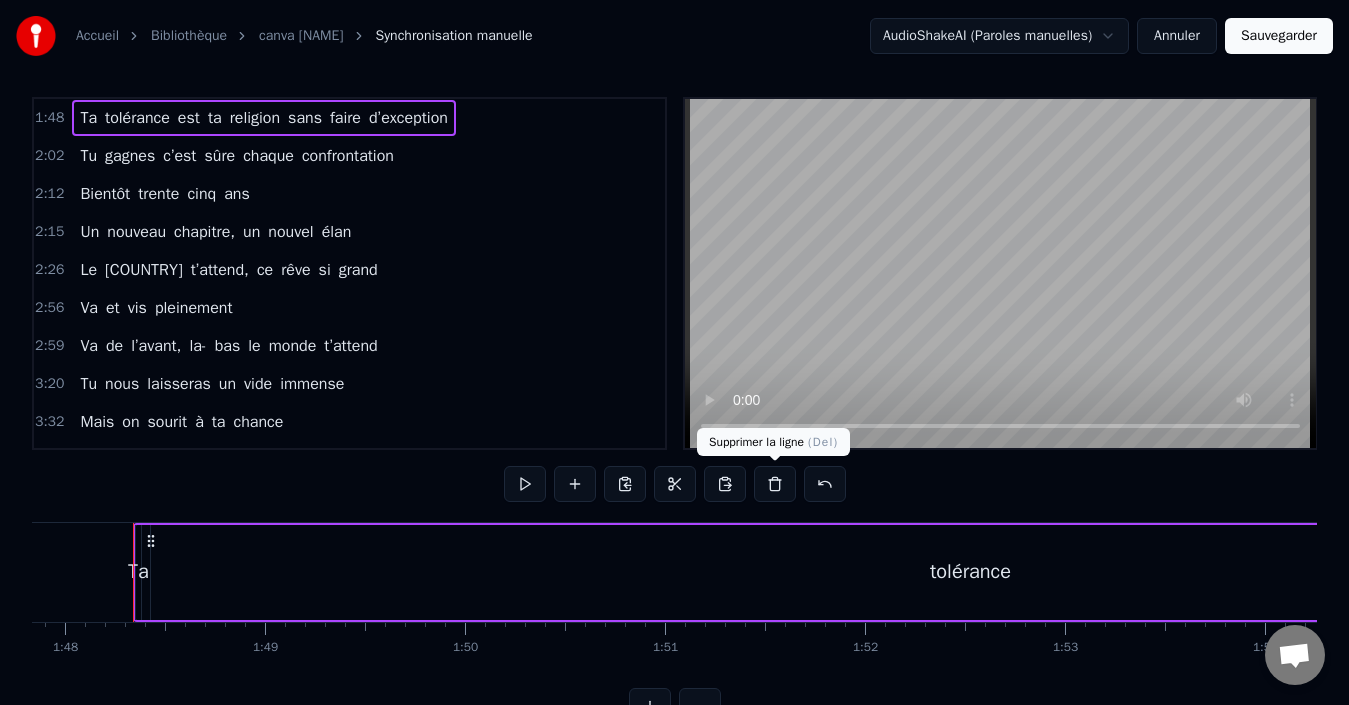 click at bounding box center (775, 484) 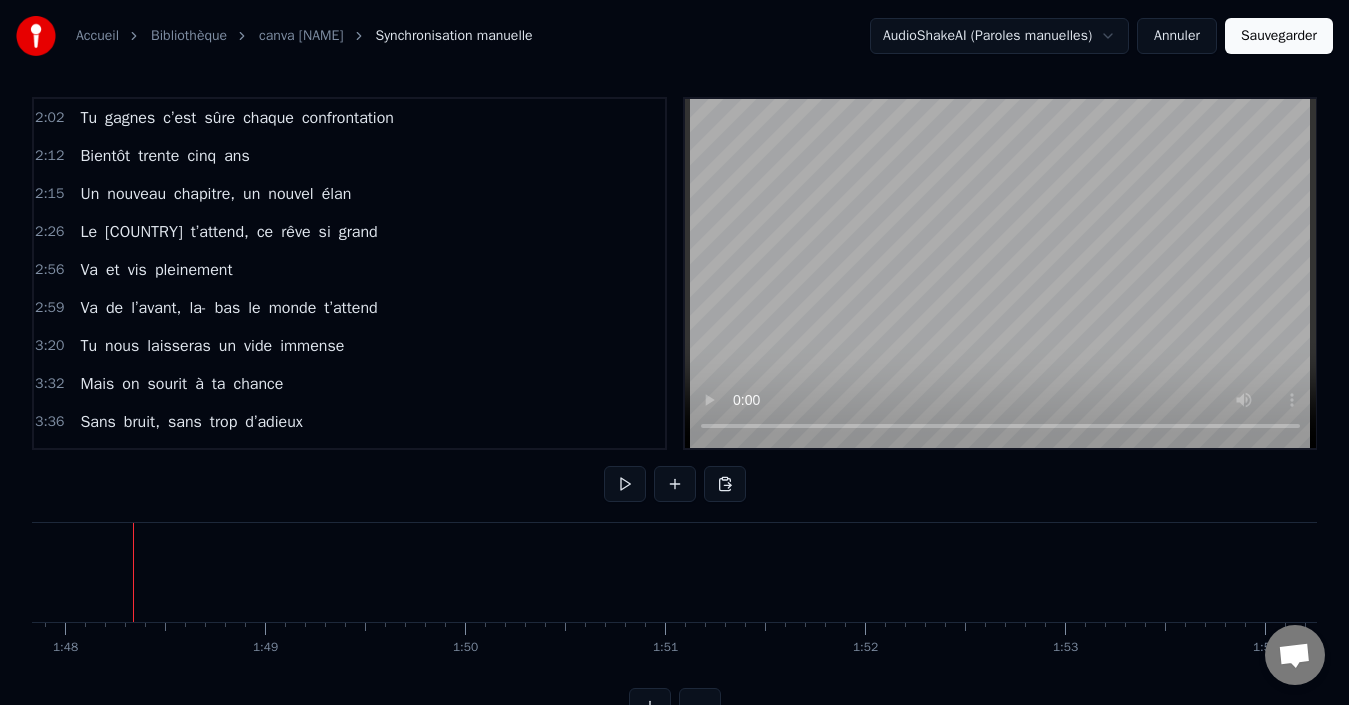 click on "Tu gagnes c’est sûre chaque confrontation" at bounding box center (237, 118) 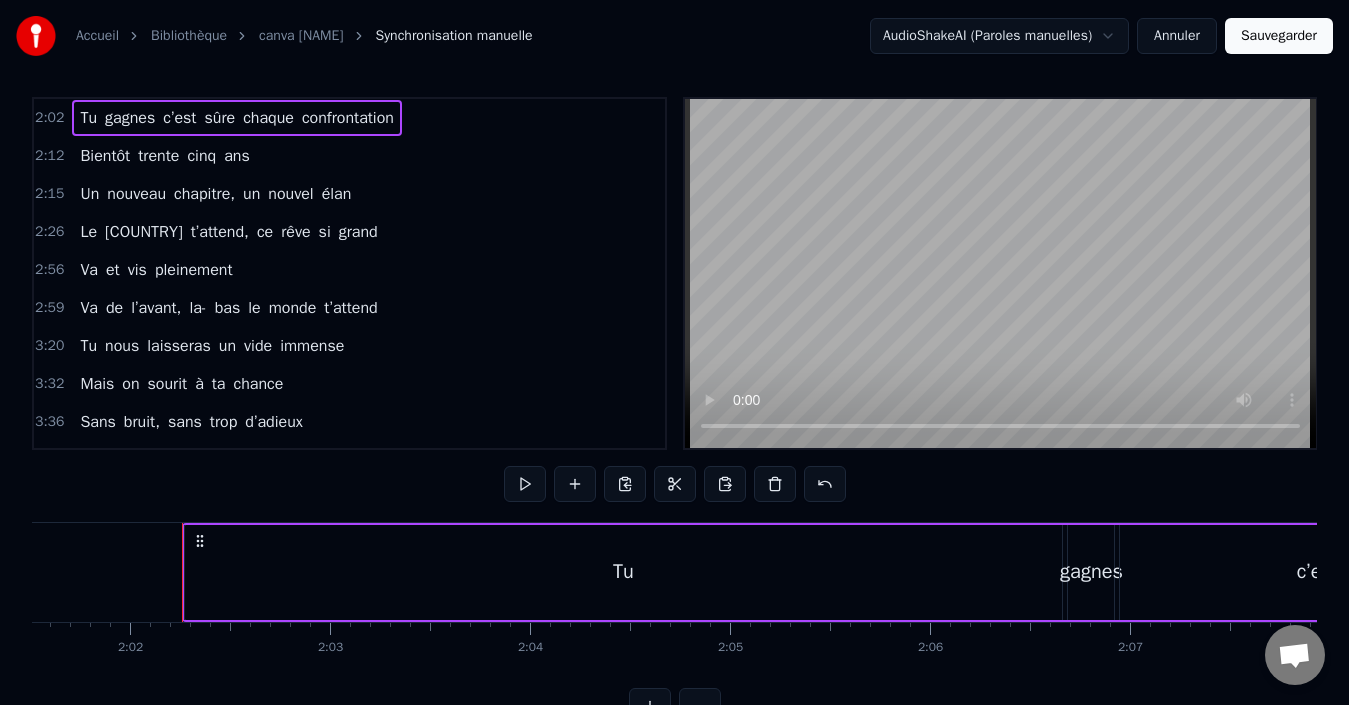 scroll, scrollTop: 0, scrollLeft: 24351, axis: horizontal 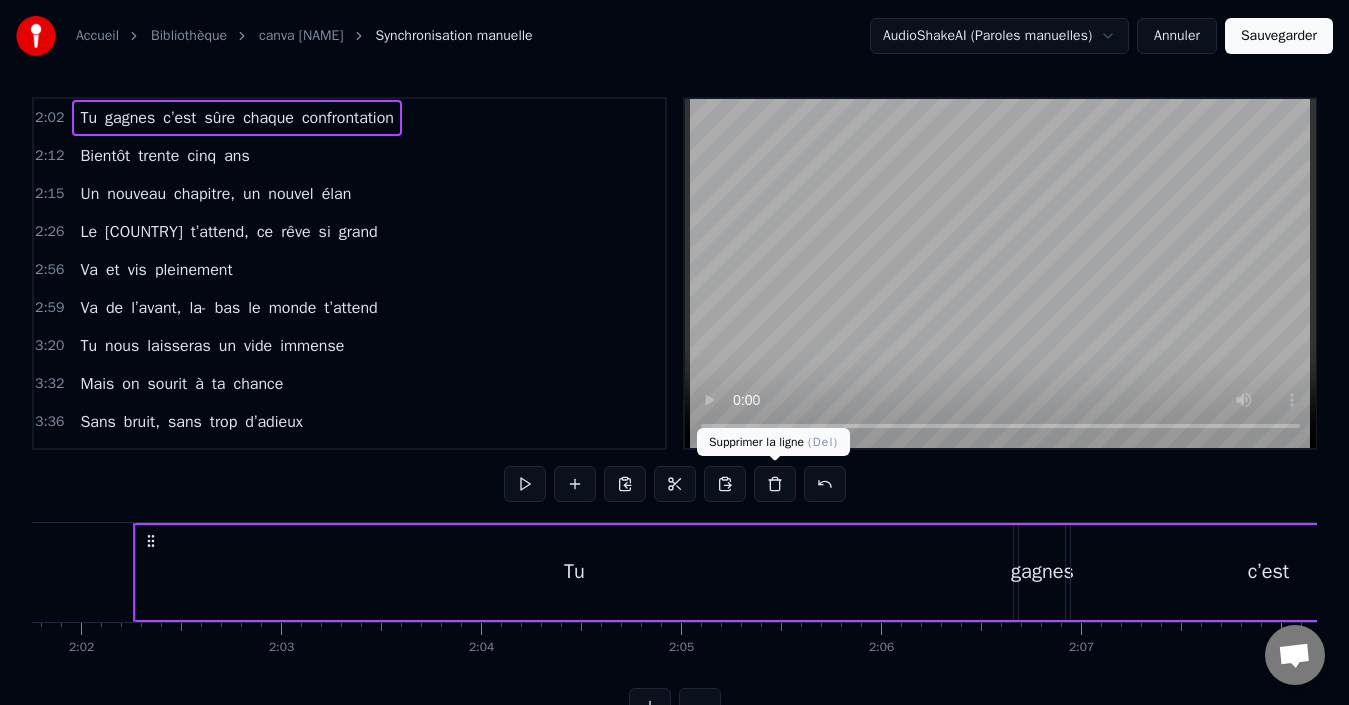 click at bounding box center [775, 484] 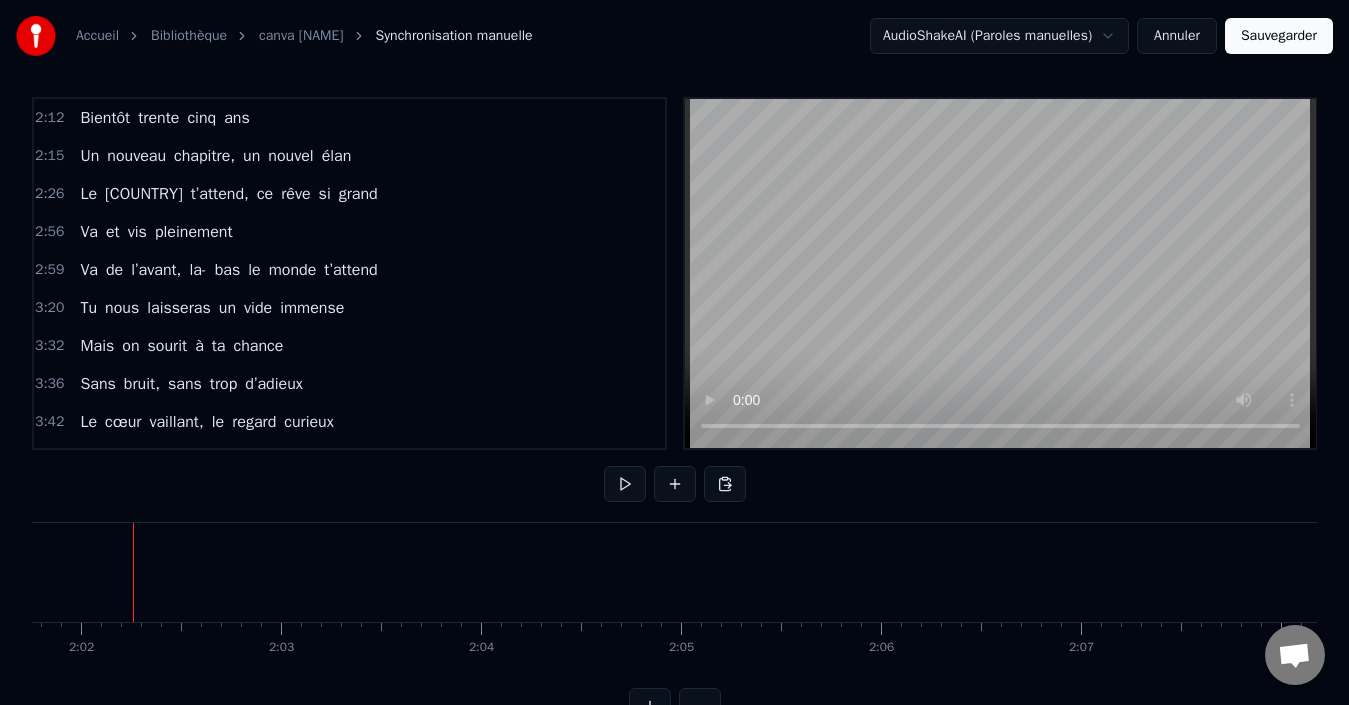 click on "2:12 Bientôt [AGE] ans" at bounding box center (349, 118) 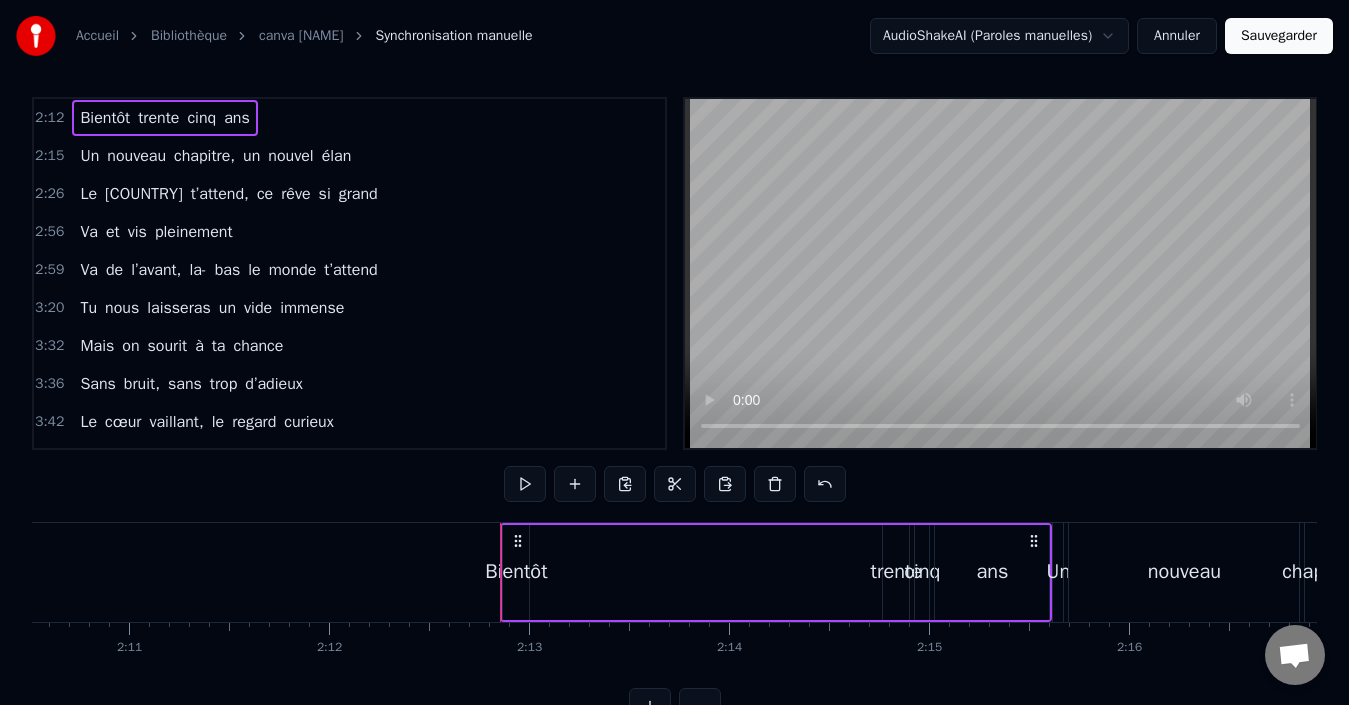 scroll, scrollTop: 0, scrollLeft: 26471, axis: horizontal 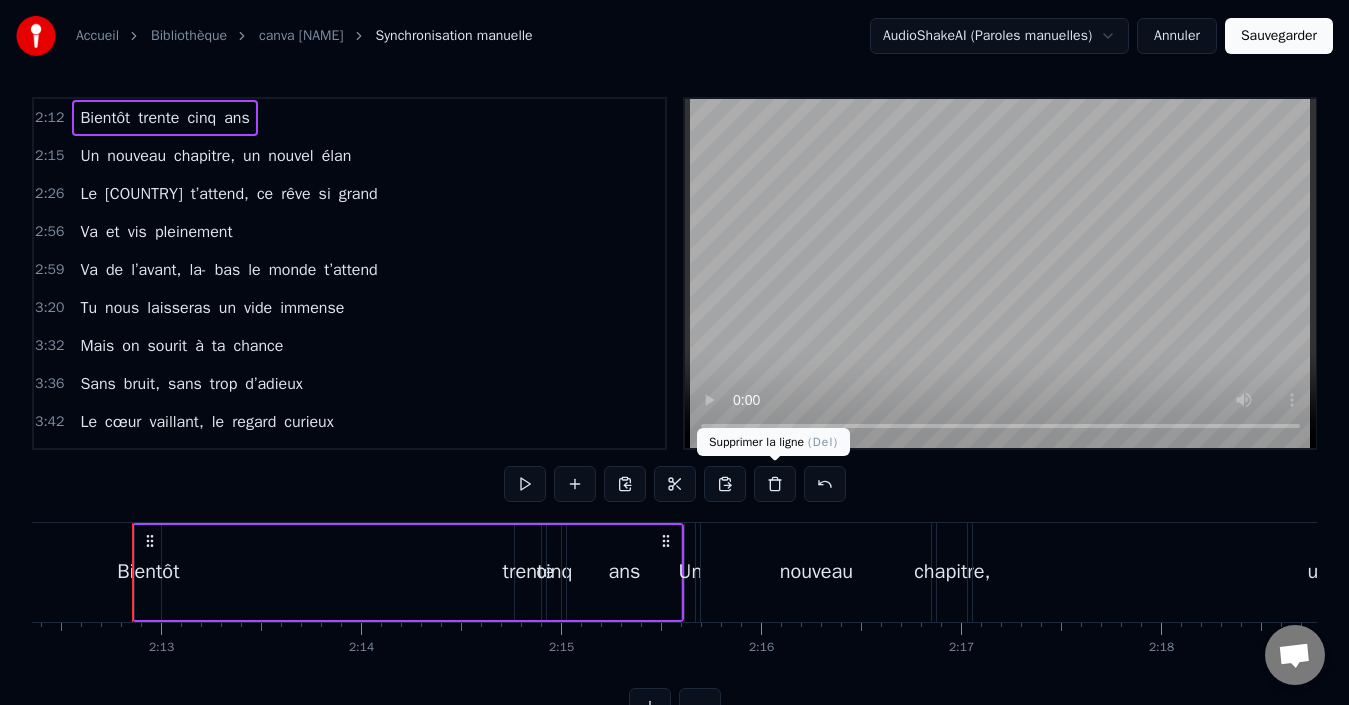 click at bounding box center [775, 484] 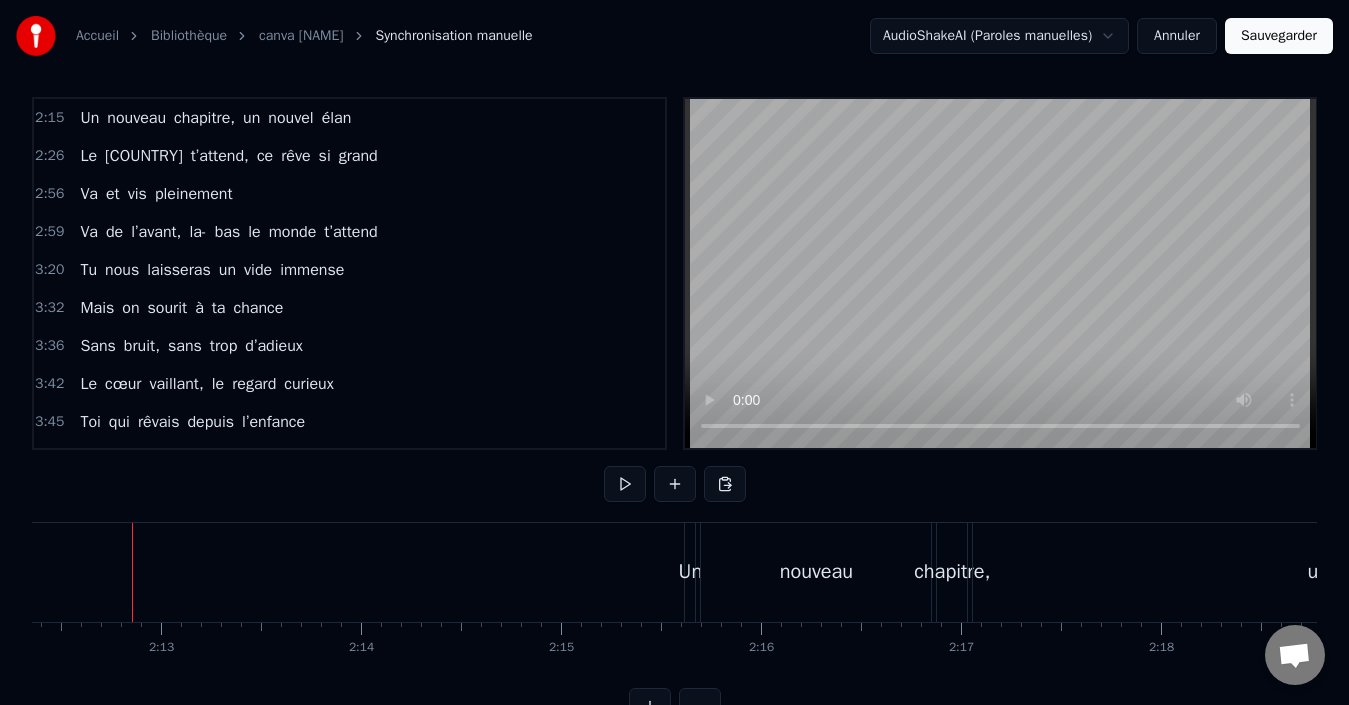click on "Un nouveau chapitre, un nouvel élan" at bounding box center [215, 118] 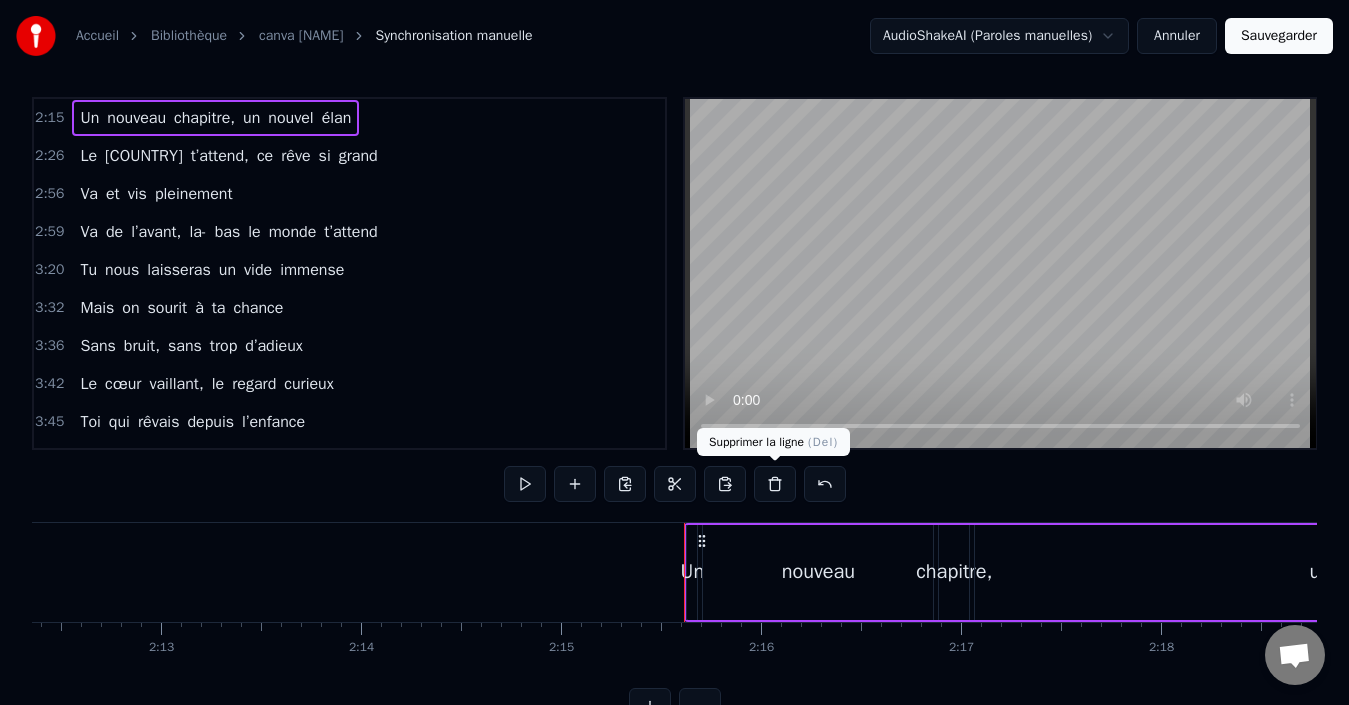 click at bounding box center [775, 484] 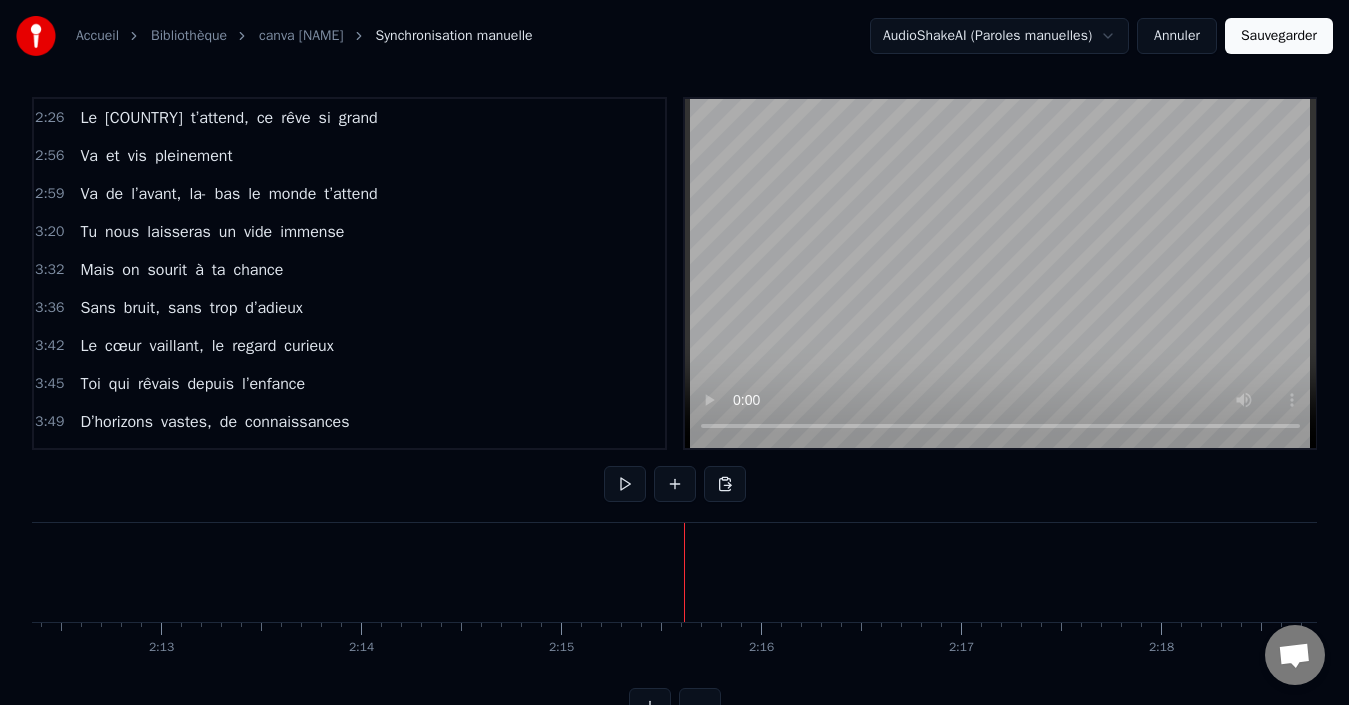 click on "Le [COUNTRY] t’attend, ce rêve si grand" at bounding box center (228, 118) 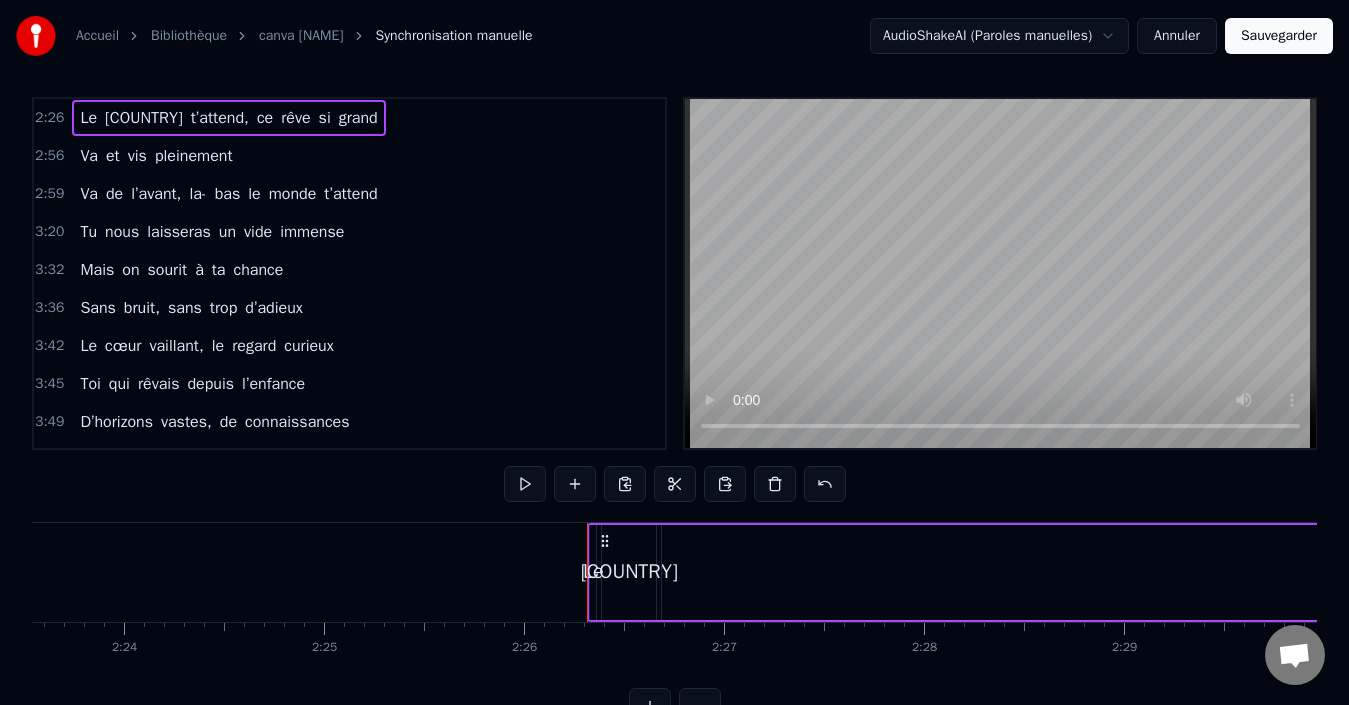 scroll, scrollTop: 0, scrollLeft: 29163, axis: horizontal 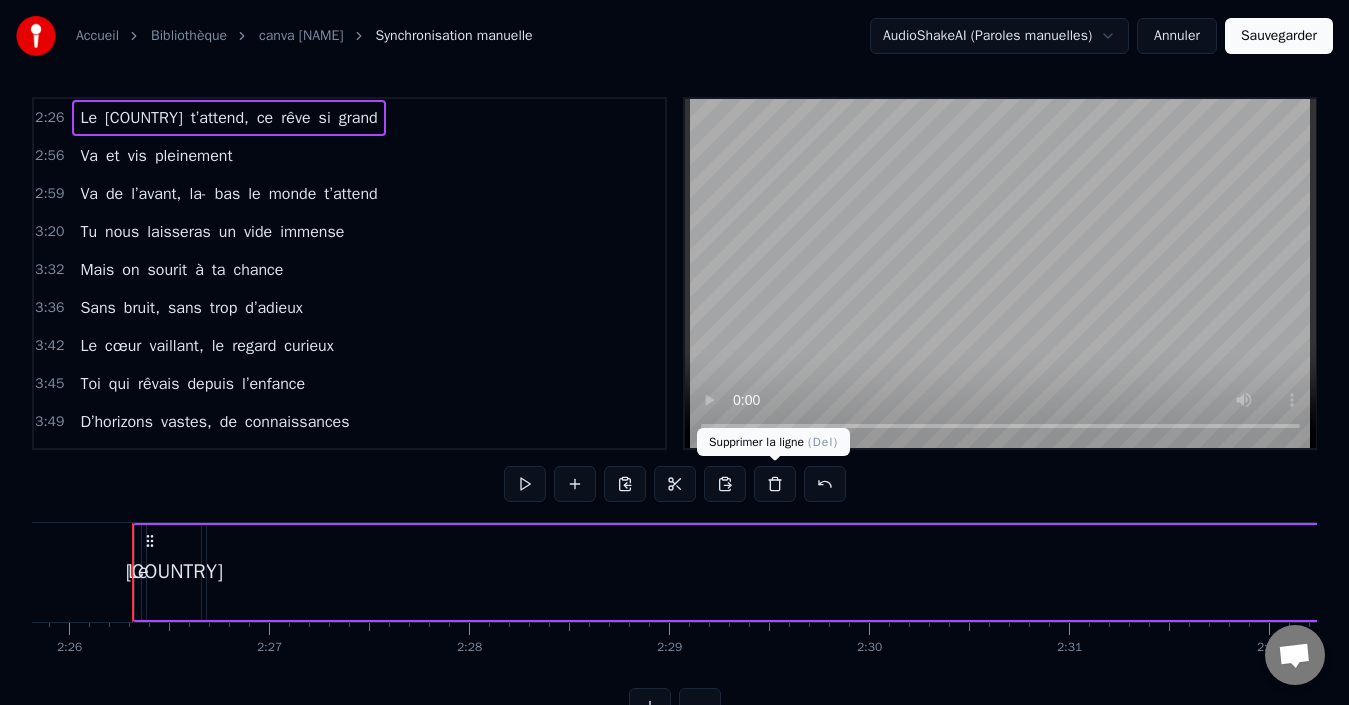 click at bounding box center (775, 484) 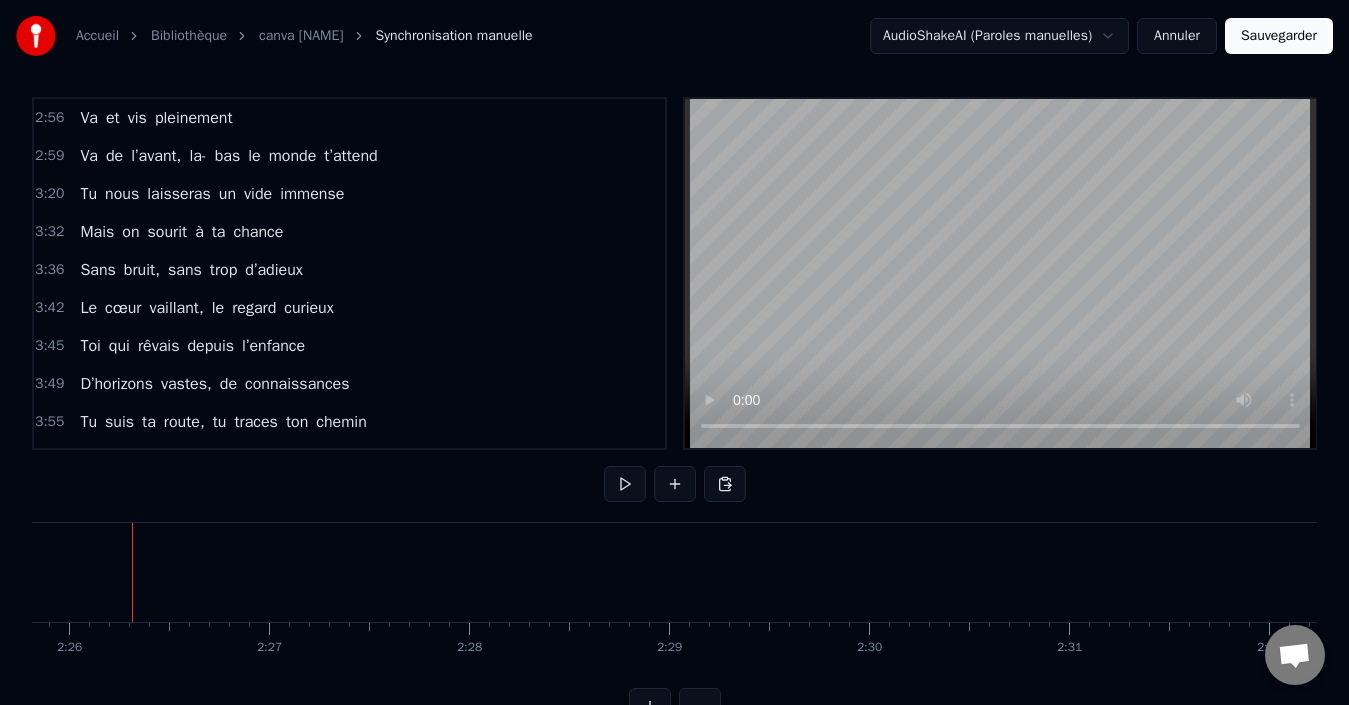click on "Va et vis pleinement" at bounding box center [156, 118] 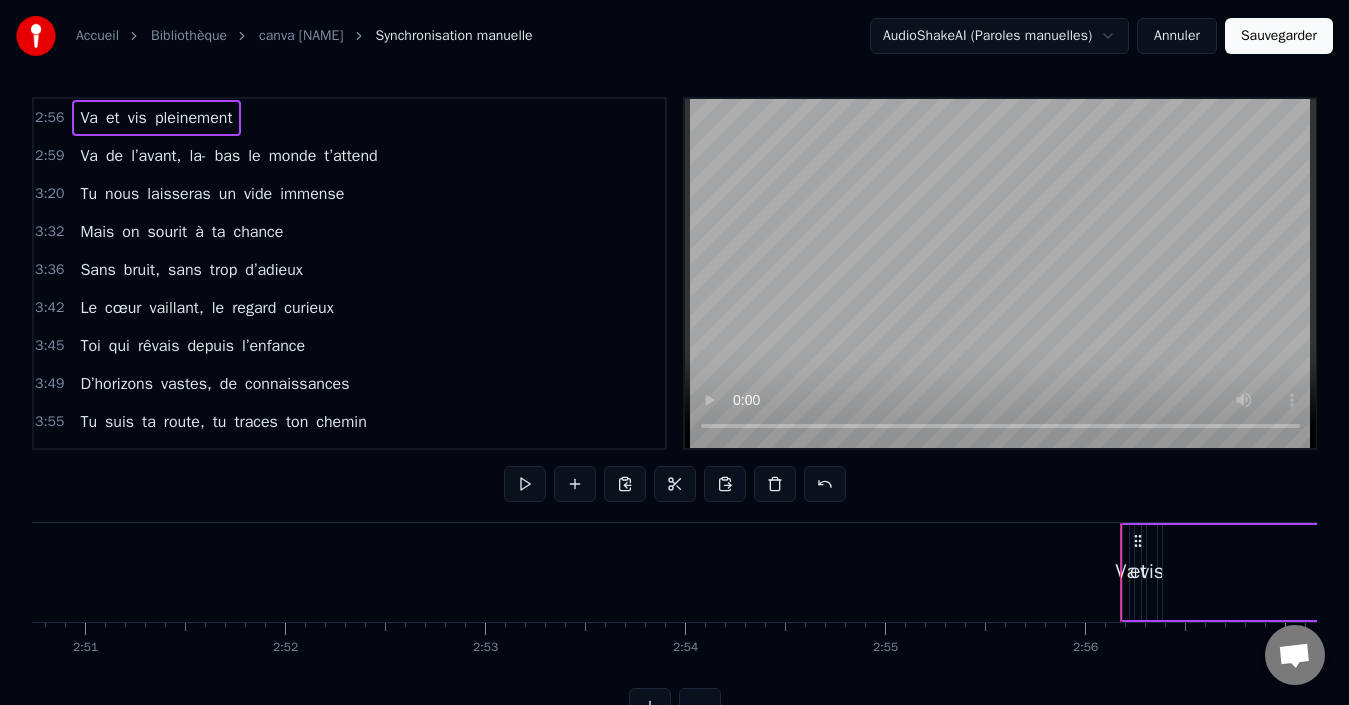 scroll, scrollTop: 0, scrollLeft: 35135, axis: horizontal 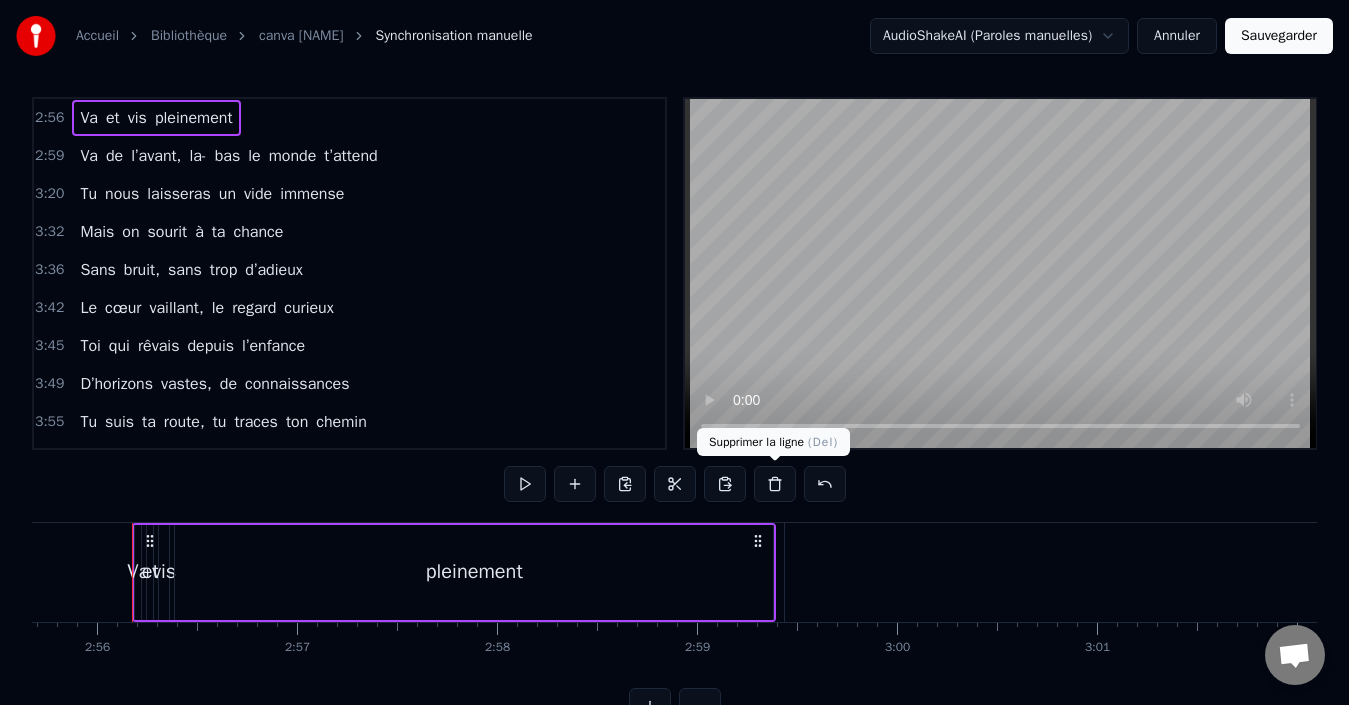 click at bounding box center [775, 484] 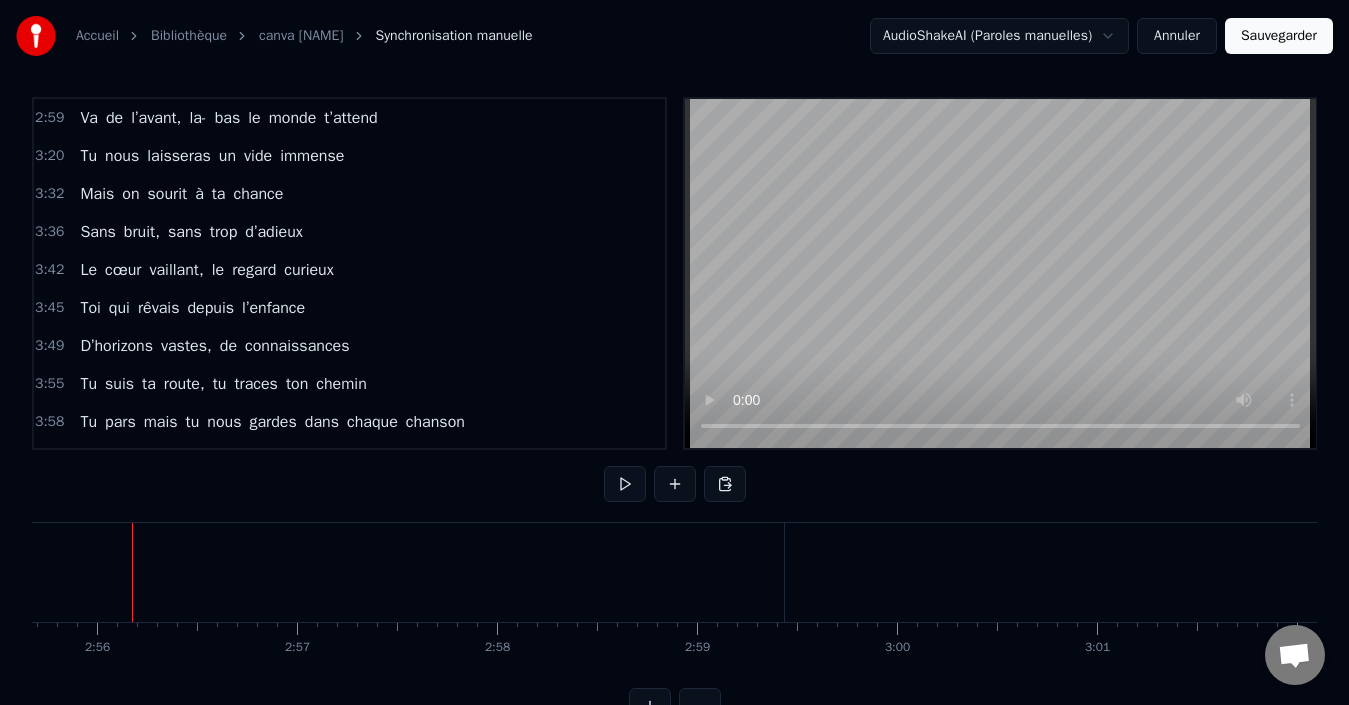 click on "Va de l’avant, la- bas le monde t’attend" at bounding box center [228, 118] 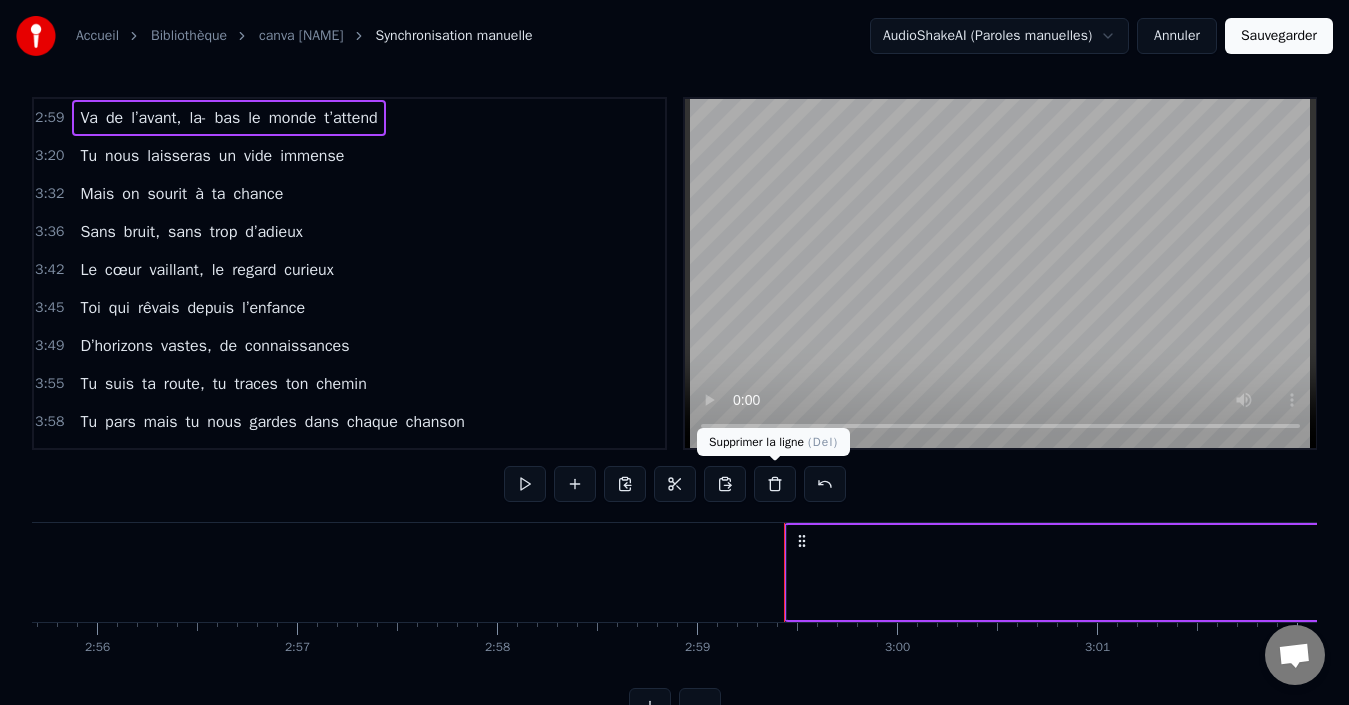 click at bounding box center (775, 484) 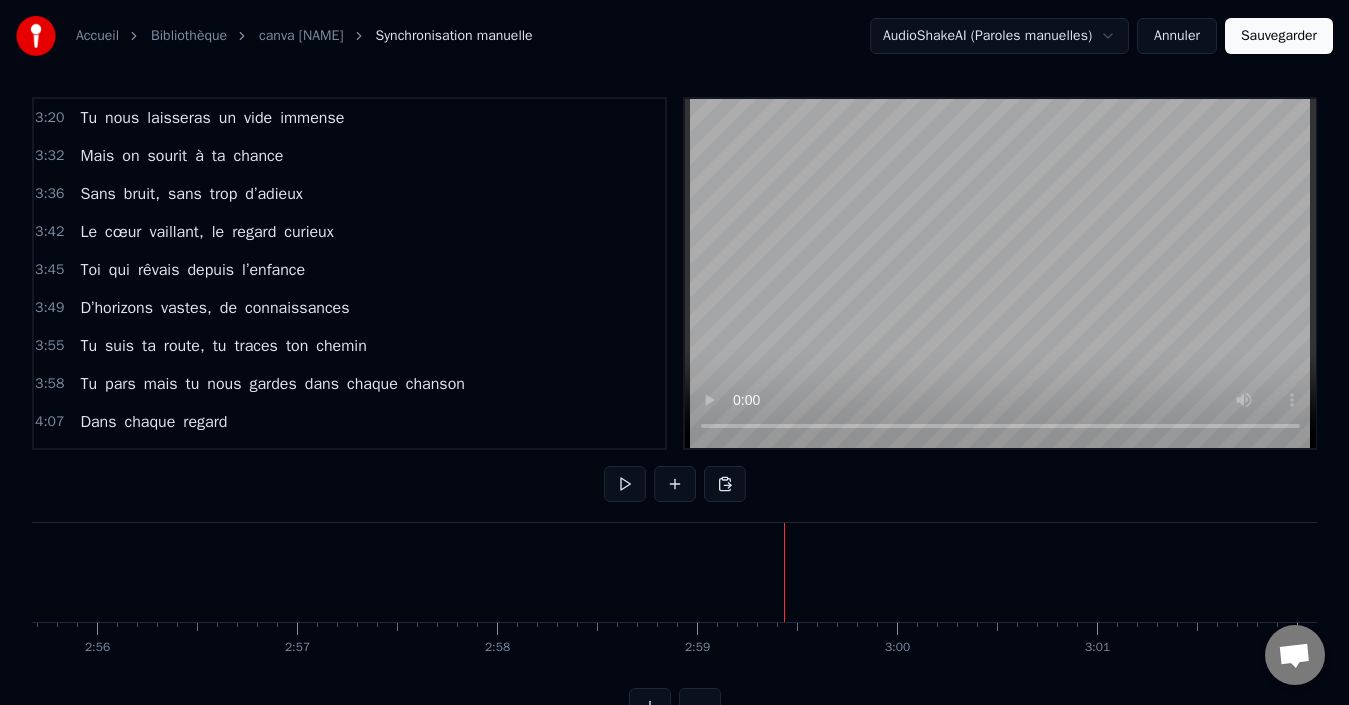 click on "Tu nous laisseras un vide immense" at bounding box center (212, 118) 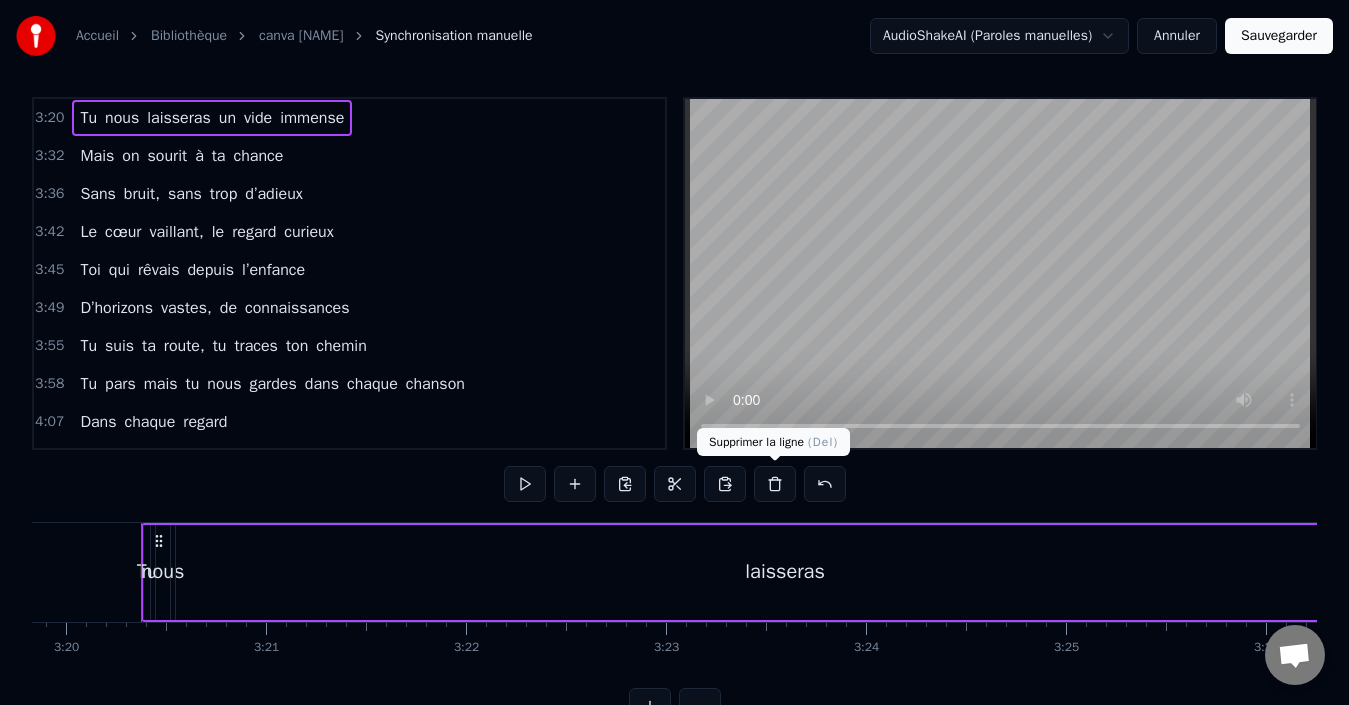scroll, scrollTop: 0, scrollLeft: 39975, axis: horizontal 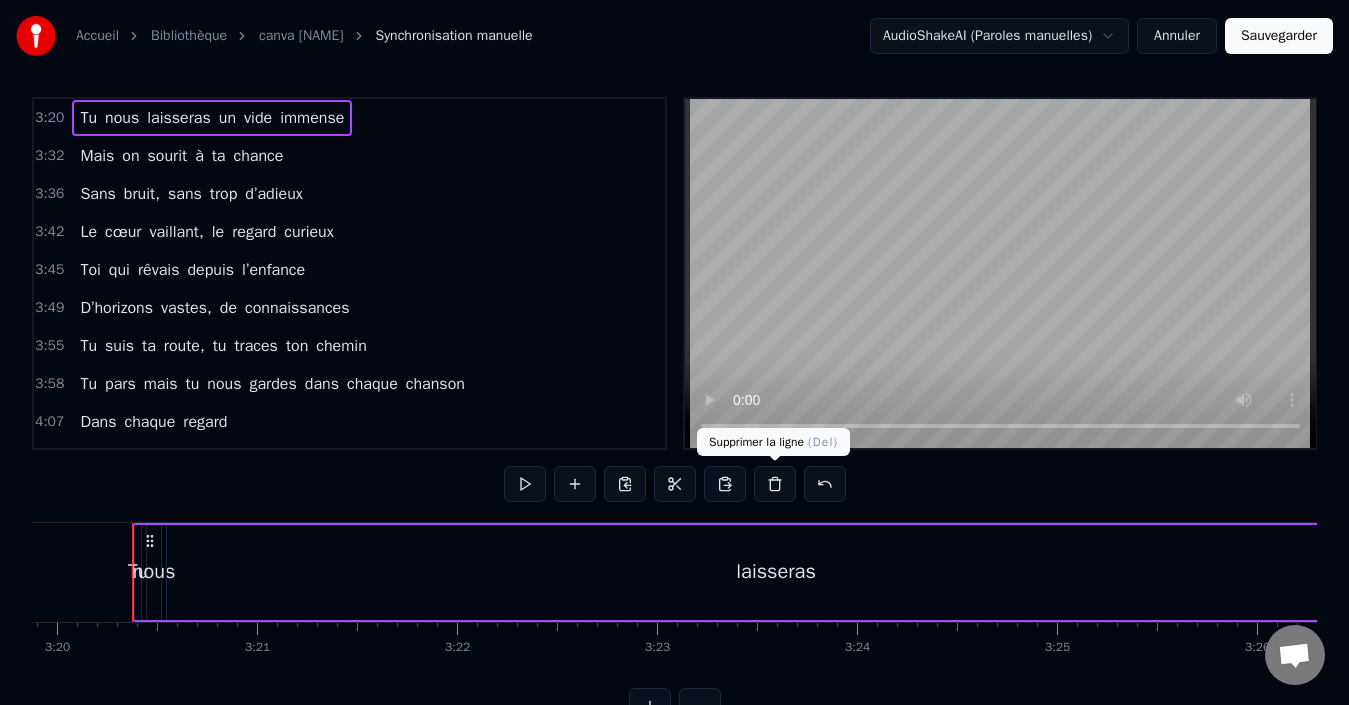 click at bounding box center (775, 484) 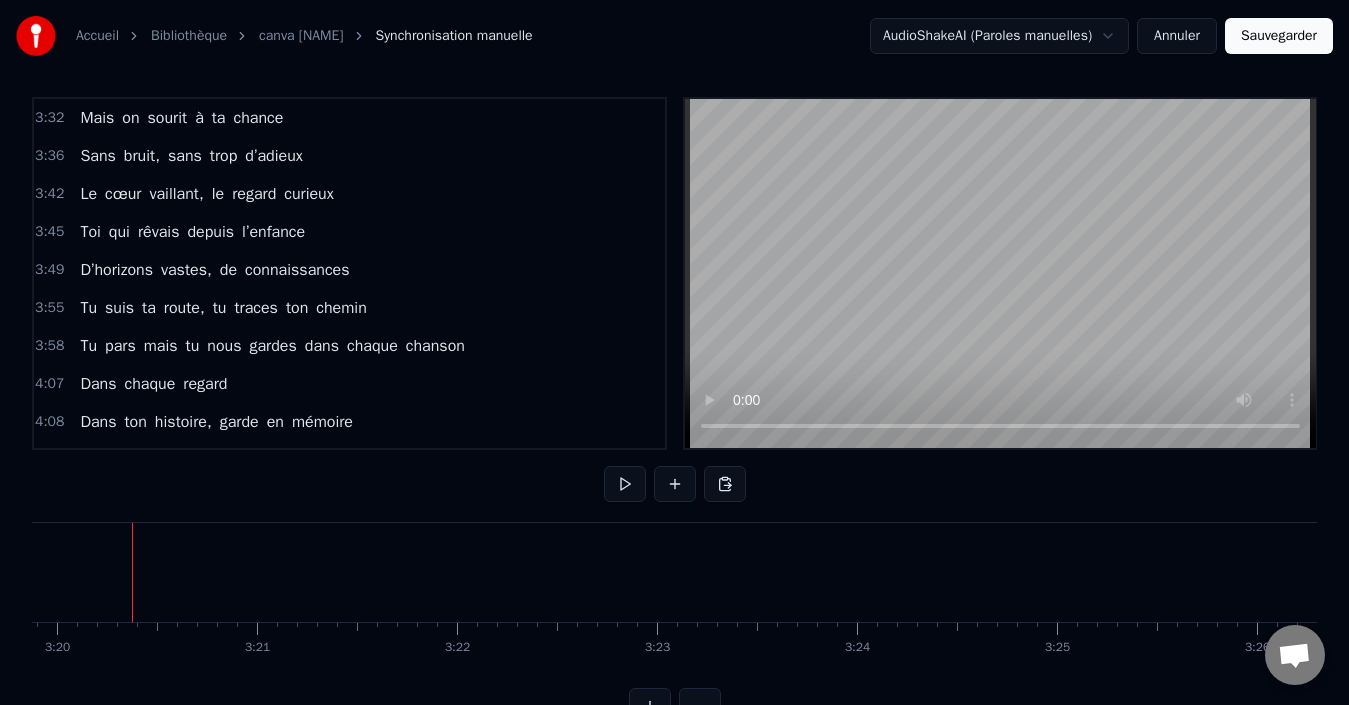 click on "chance" at bounding box center (258, 118) 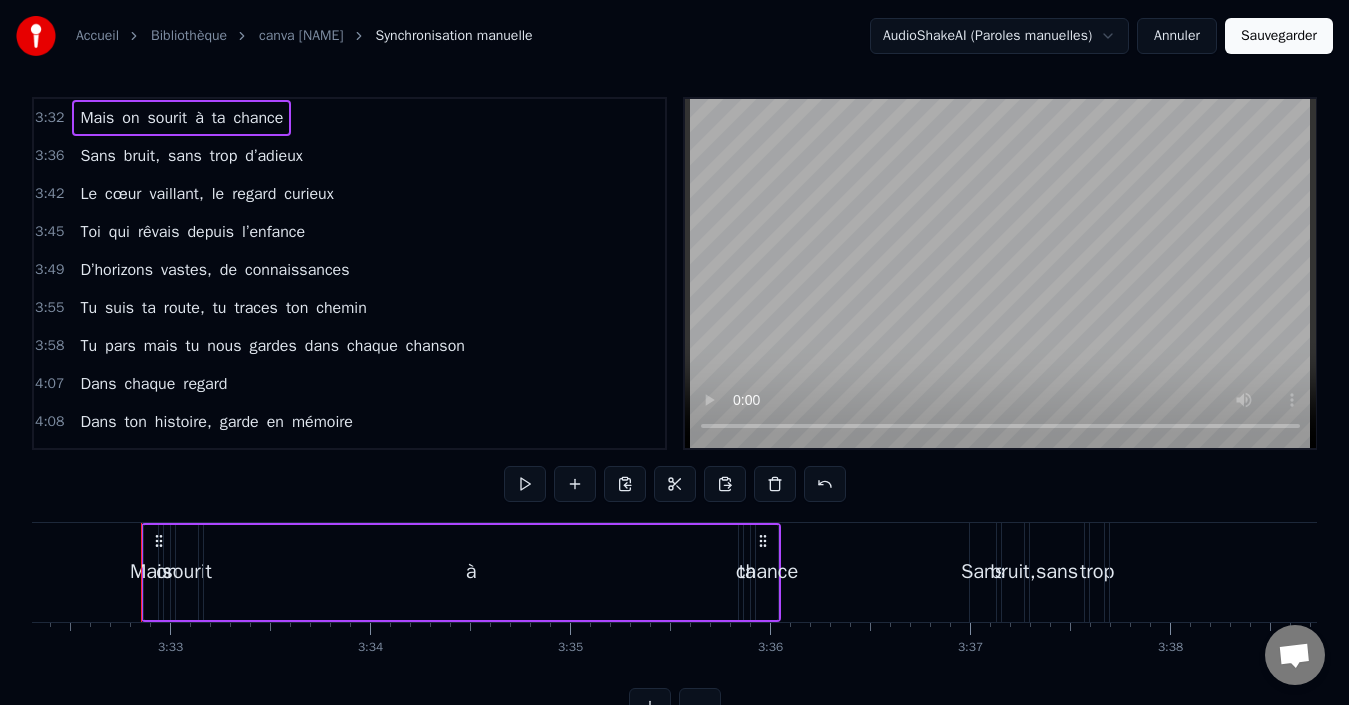 scroll, scrollTop: 0, scrollLeft: 42471, axis: horizontal 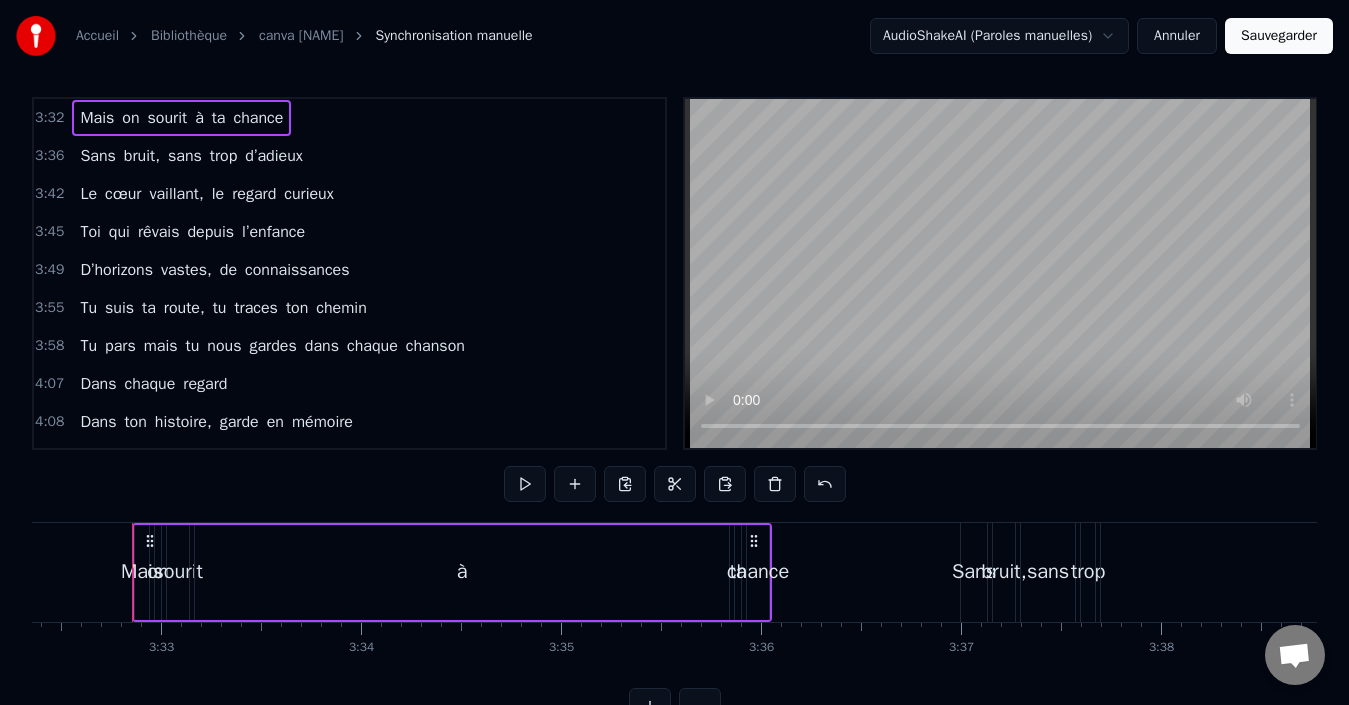 click at bounding box center [775, 484] 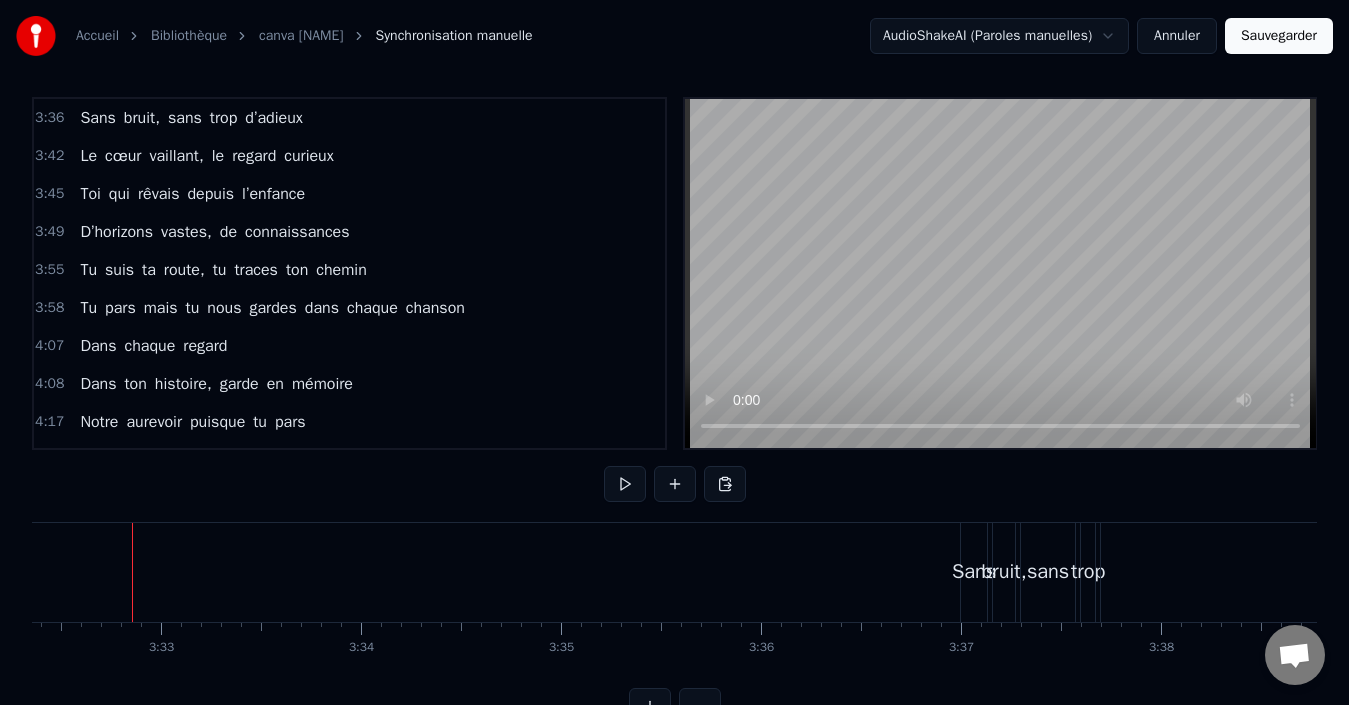 click on "Sans bruit, sans trop d’adieux" at bounding box center [191, 118] 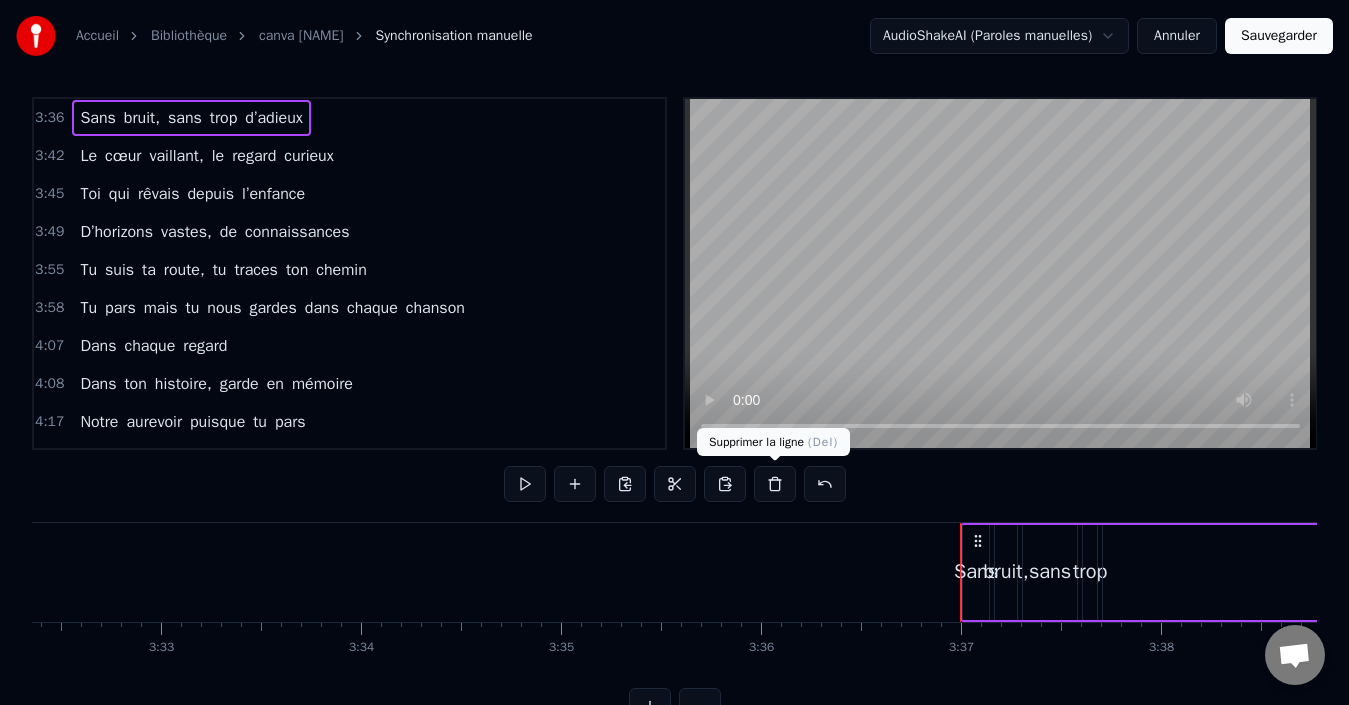 click at bounding box center [775, 484] 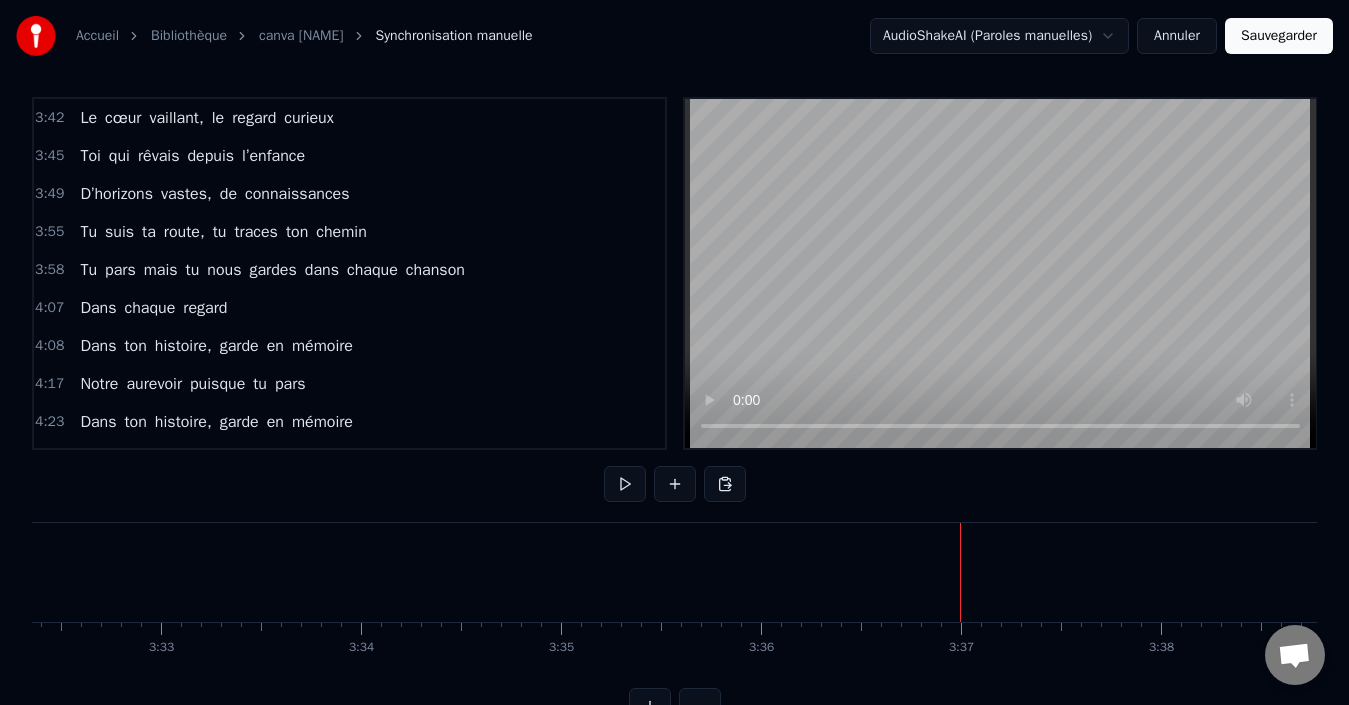 click on "curieux" at bounding box center [309, 118] 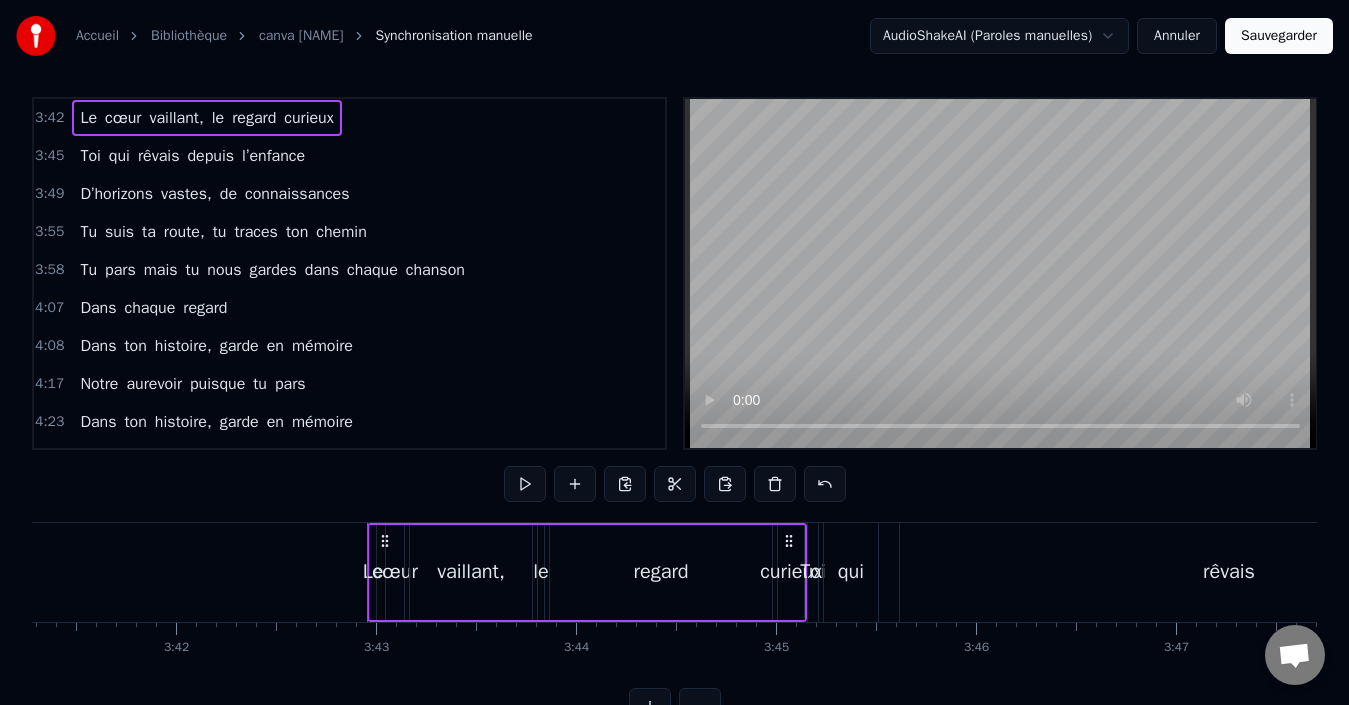 scroll, scrollTop: 0, scrollLeft: 44491, axis: horizontal 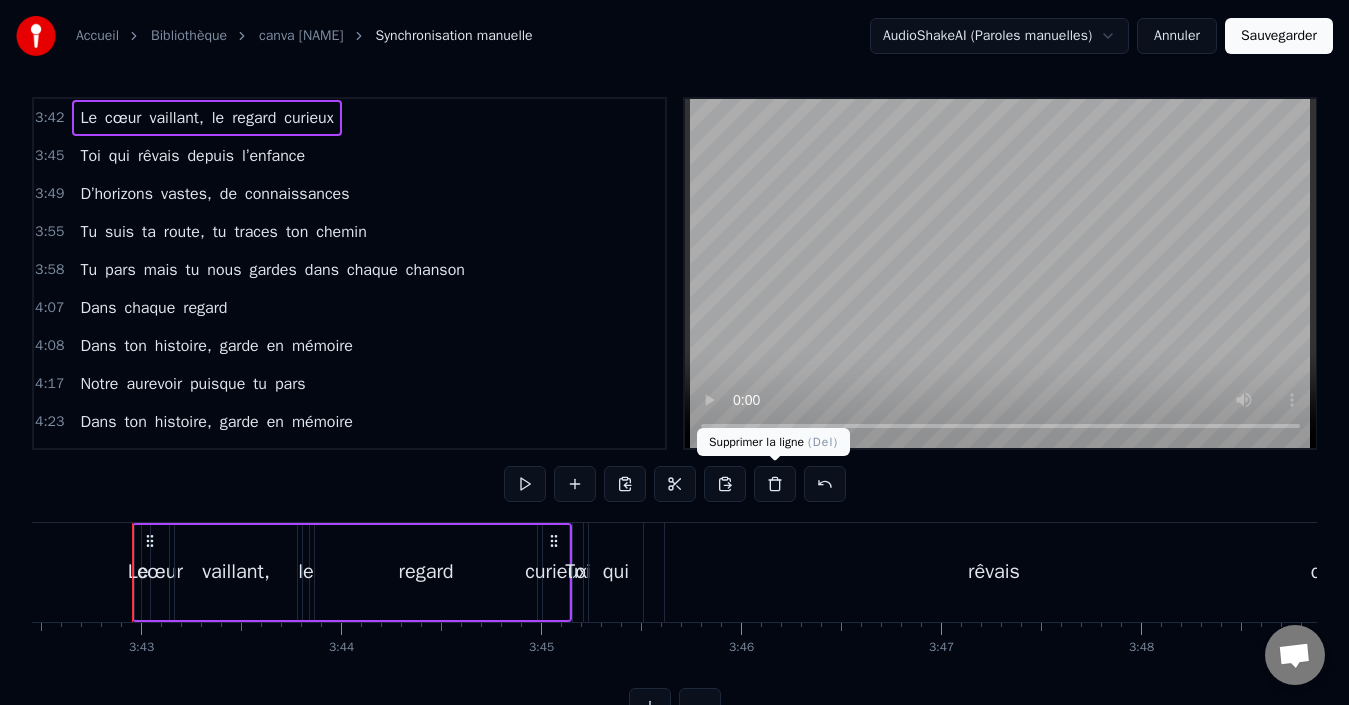 click at bounding box center [775, 484] 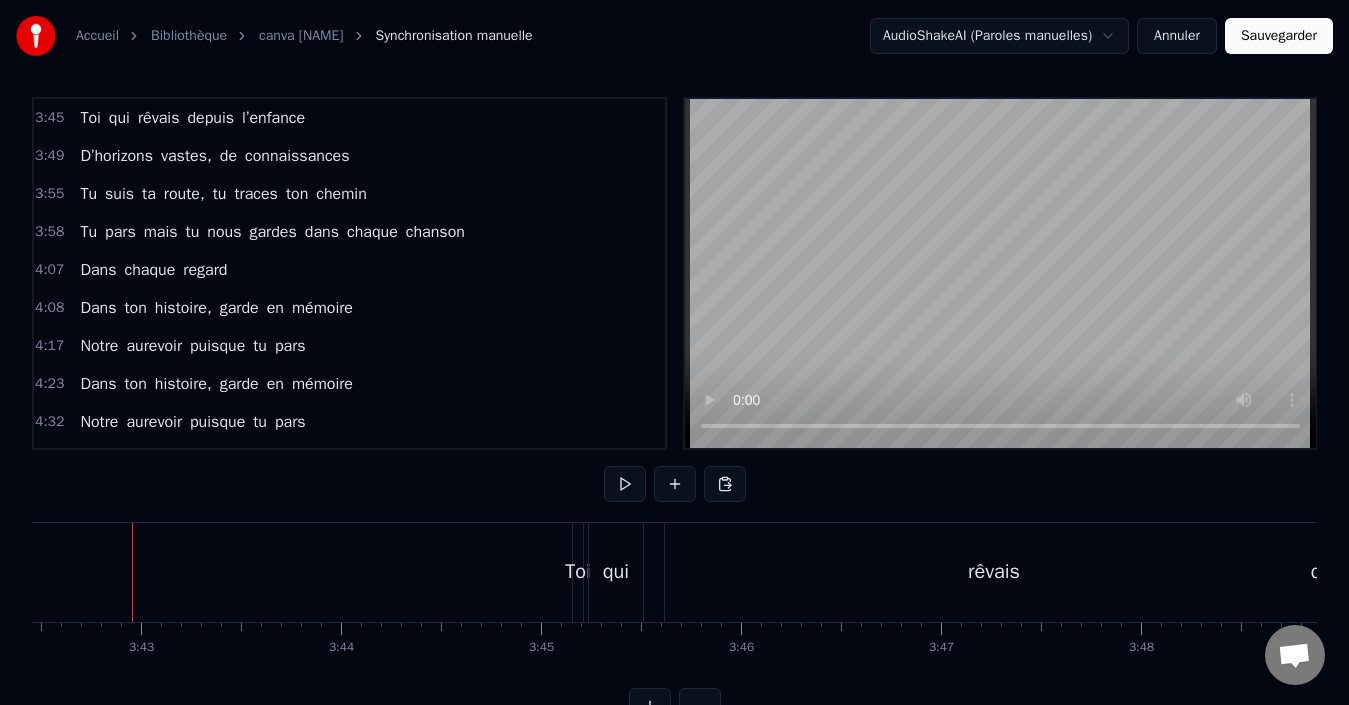 click on "Toi qui rêvais depuis l’enfance" at bounding box center (192, 118) 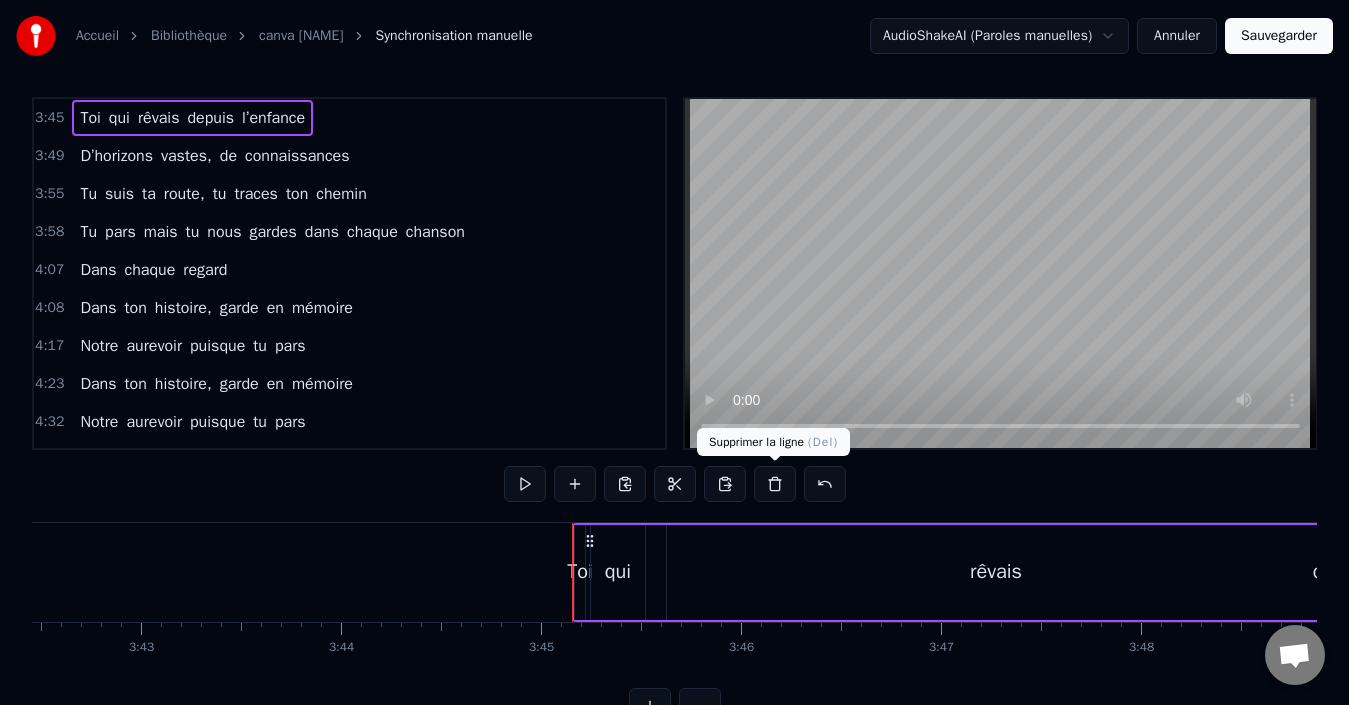 click at bounding box center [775, 484] 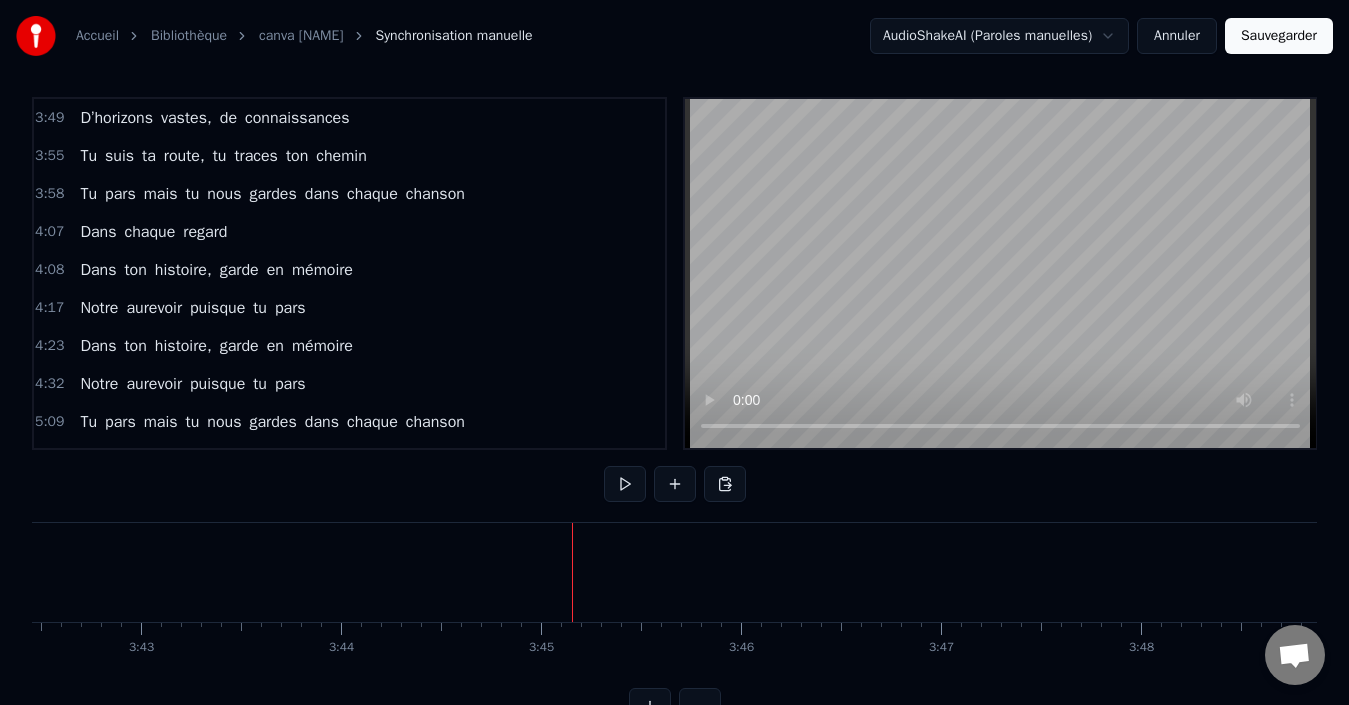 click on "D’horizons vastes, de connaissances" at bounding box center [214, 118] 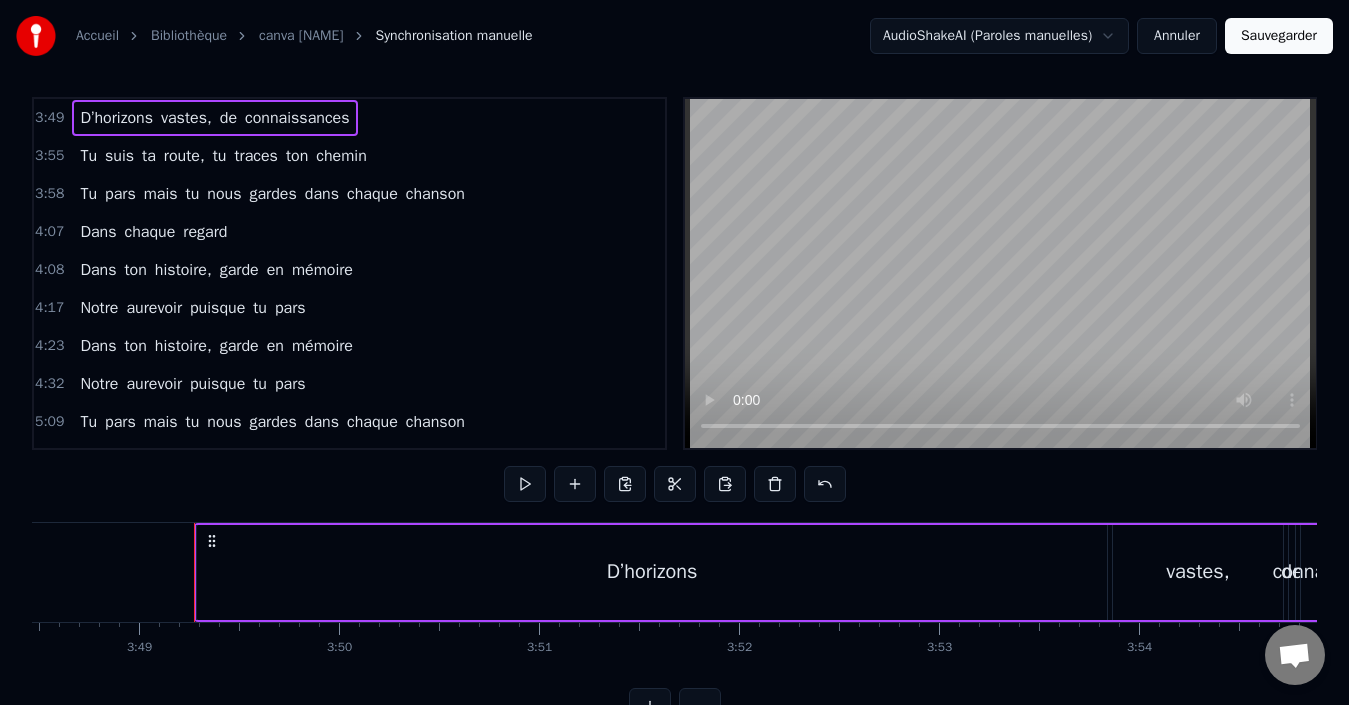 scroll, scrollTop: 0, scrollLeft: 45755, axis: horizontal 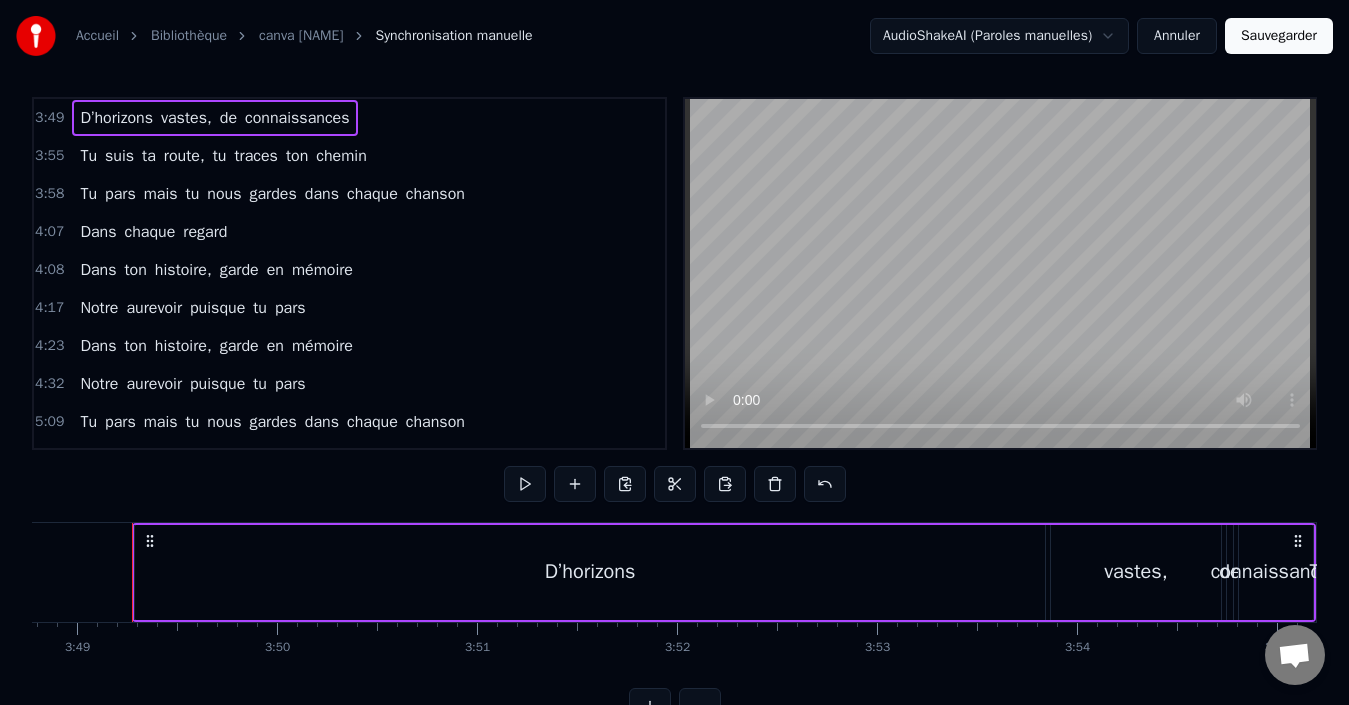 click at bounding box center [775, 484] 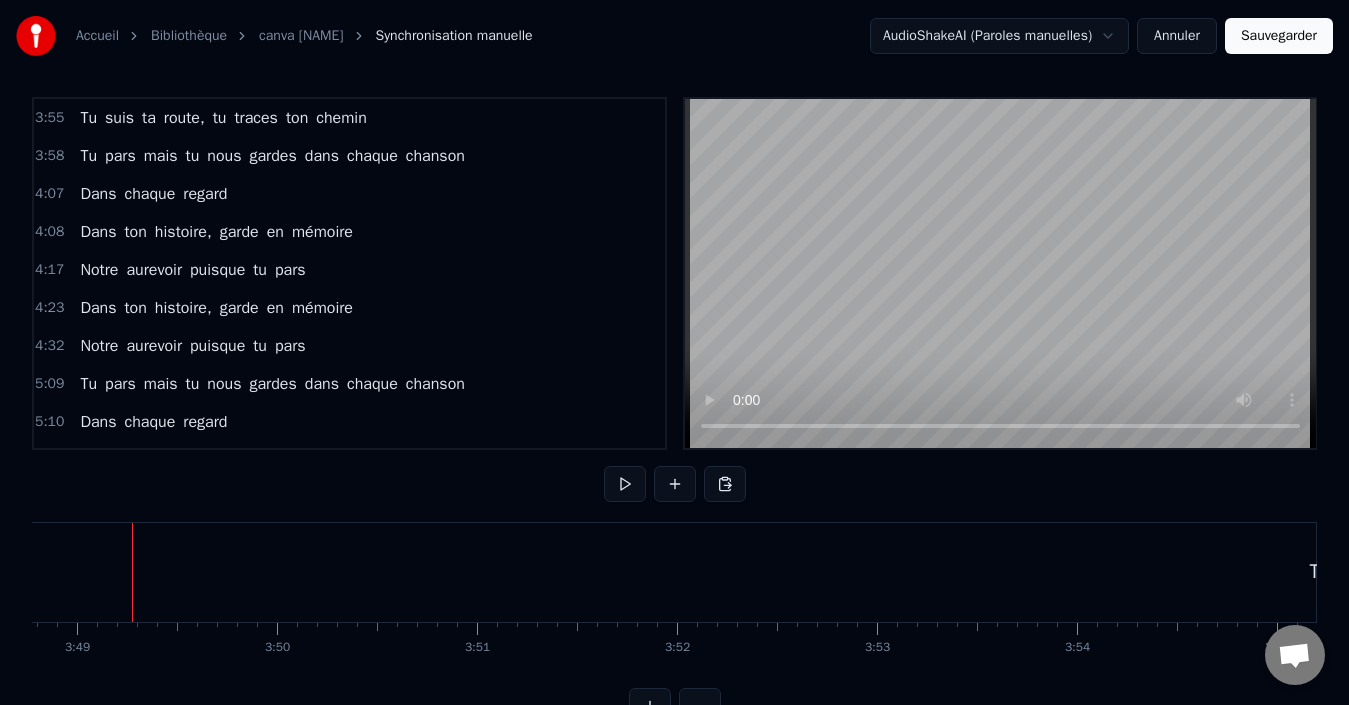 click on "Tu suis ta route, tu traces ton chemin" at bounding box center [223, 118] 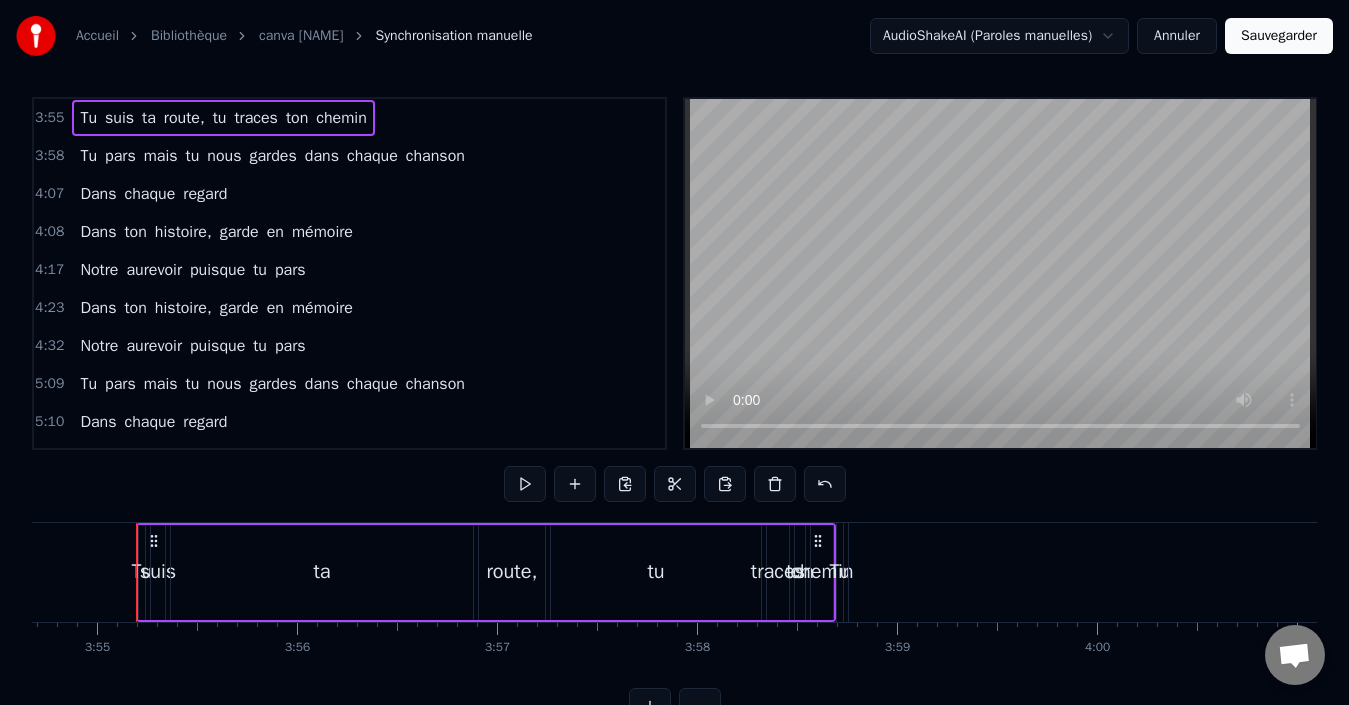 scroll, scrollTop: 0, scrollLeft: 46939, axis: horizontal 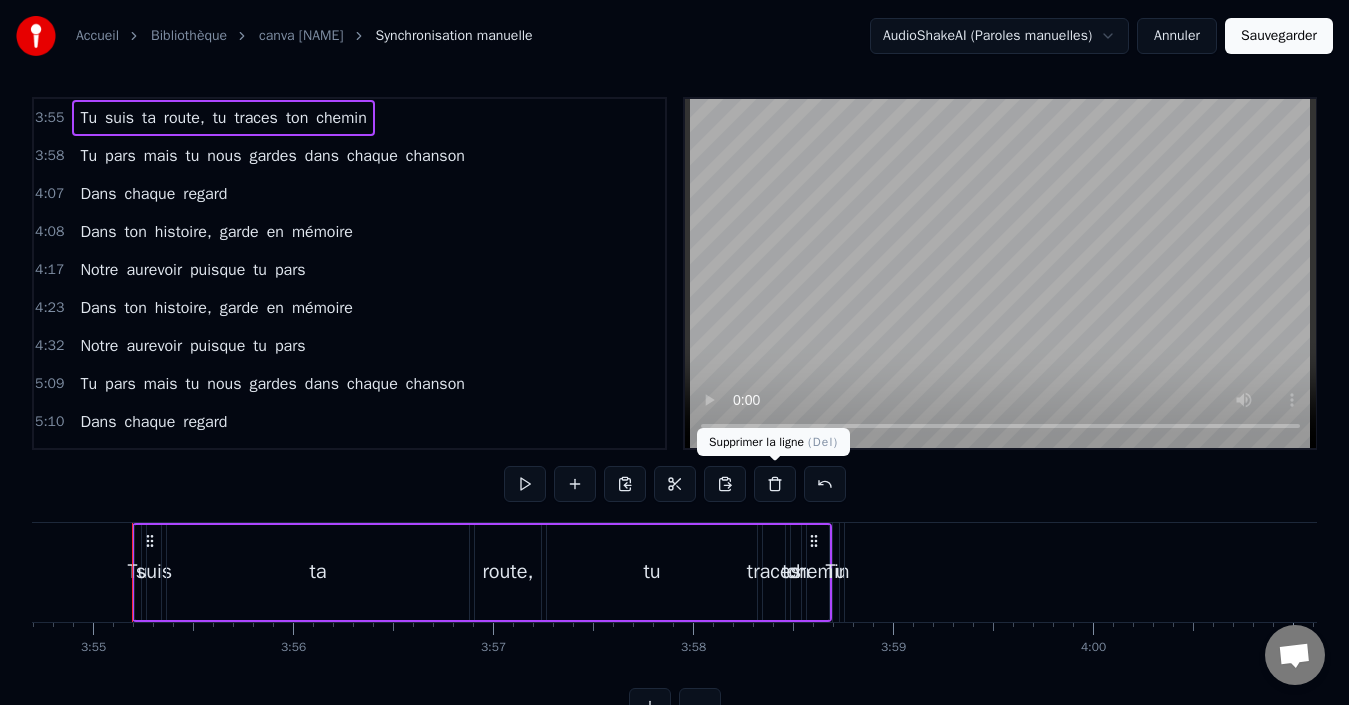 click at bounding box center (775, 484) 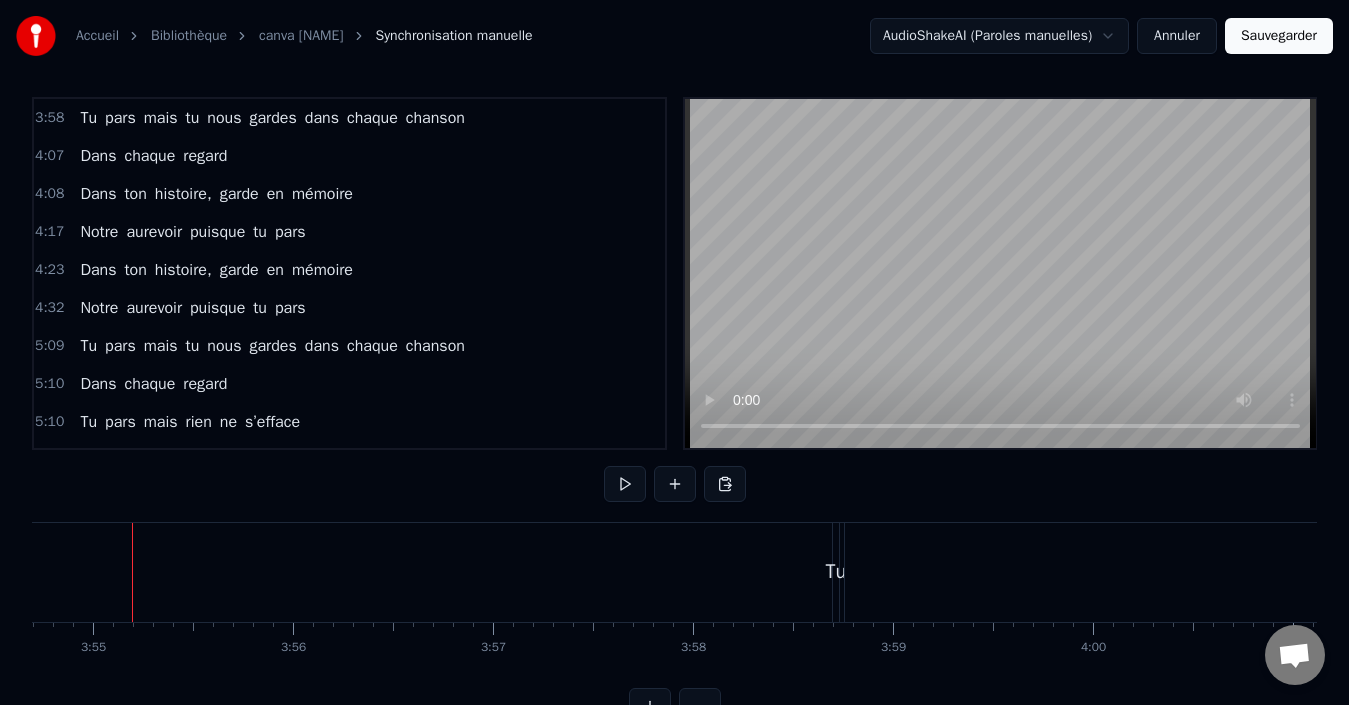 click on "Tu pars mais tu nous gardes dans chaque chanson" at bounding box center (272, 118) 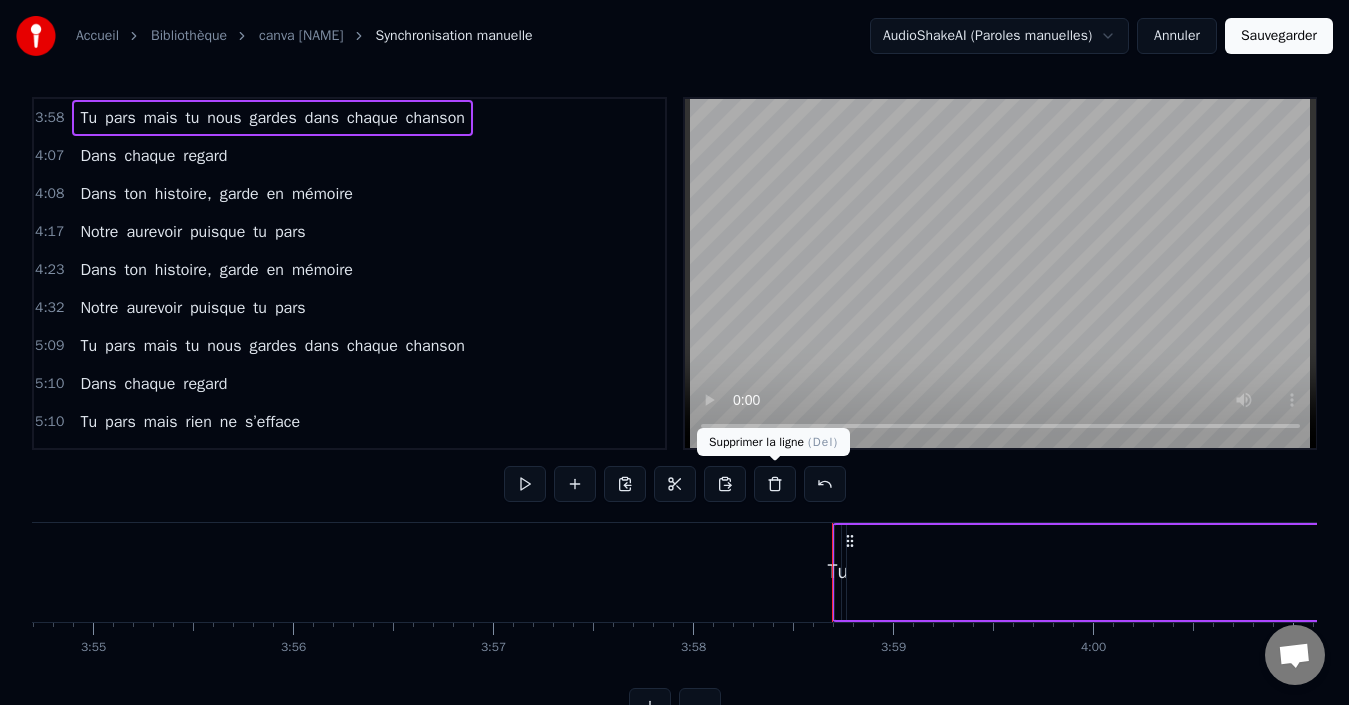 click at bounding box center [775, 484] 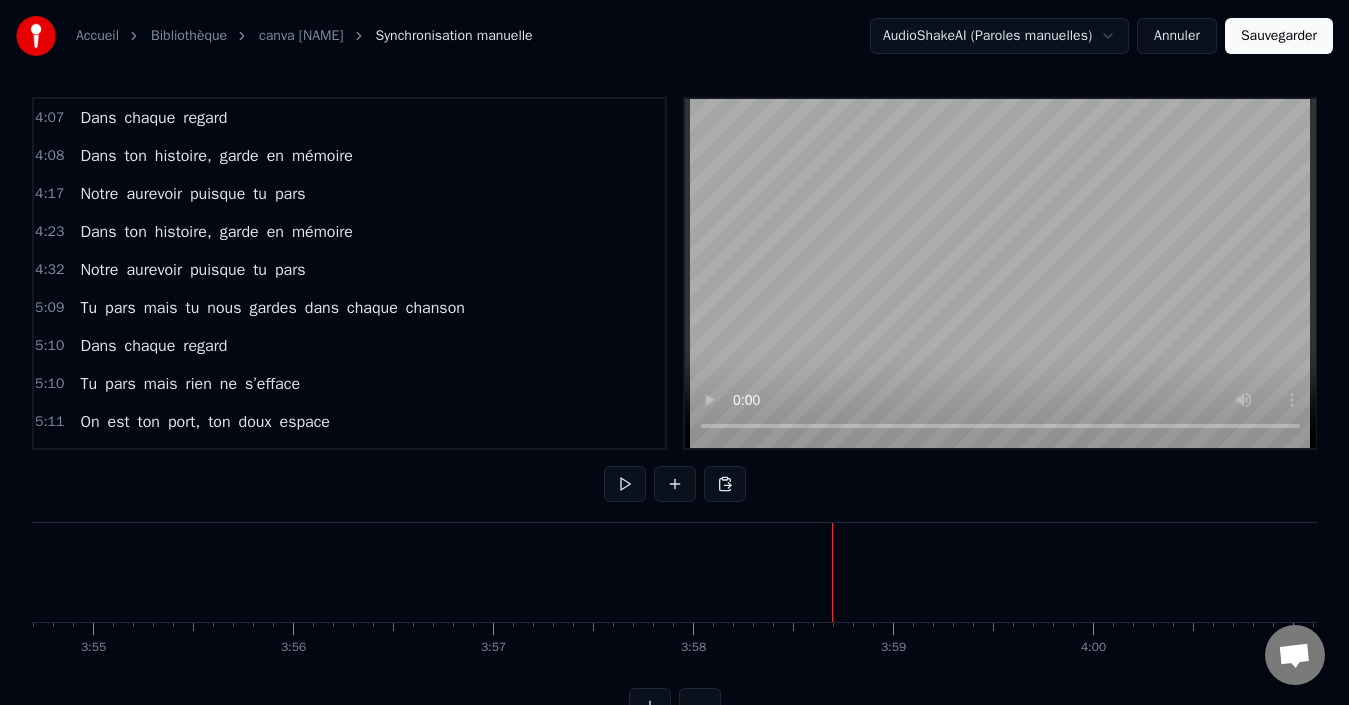 click on "Dans chaque regard" at bounding box center [153, 118] 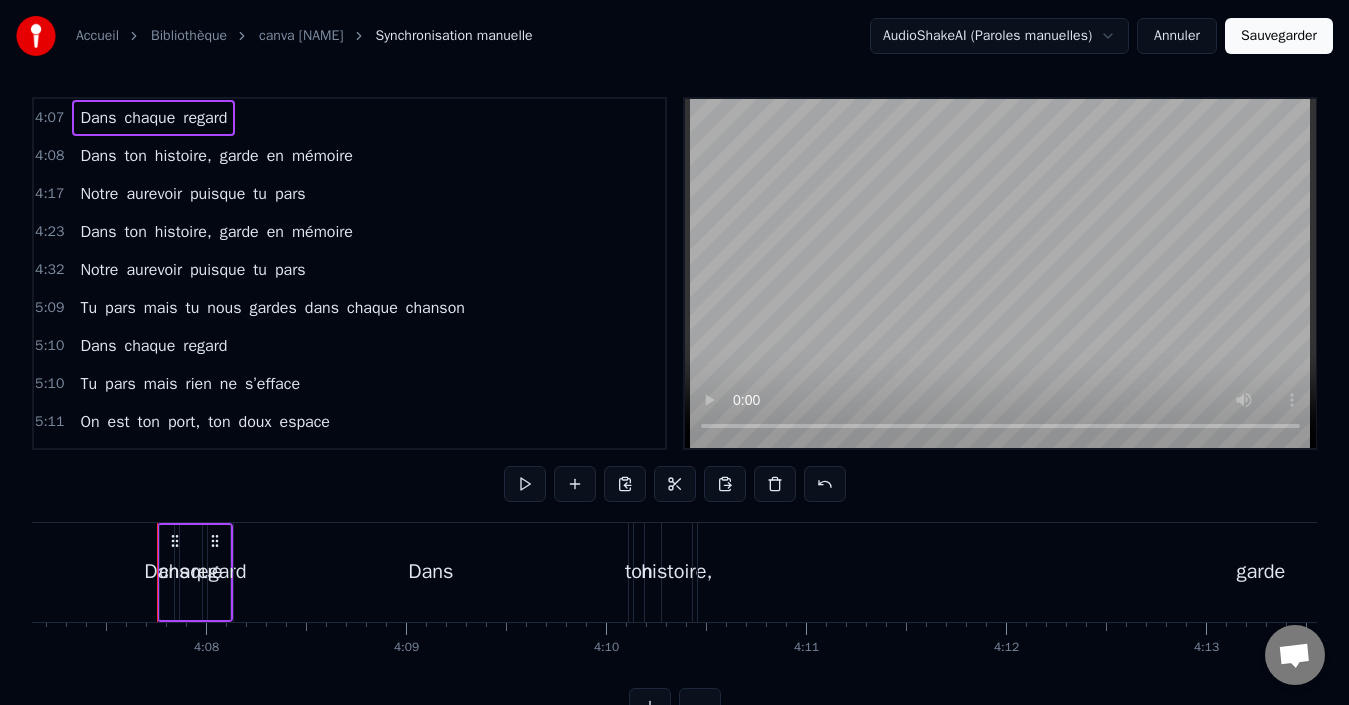 scroll, scrollTop: 0, scrollLeft: 49450, axis: horizontal 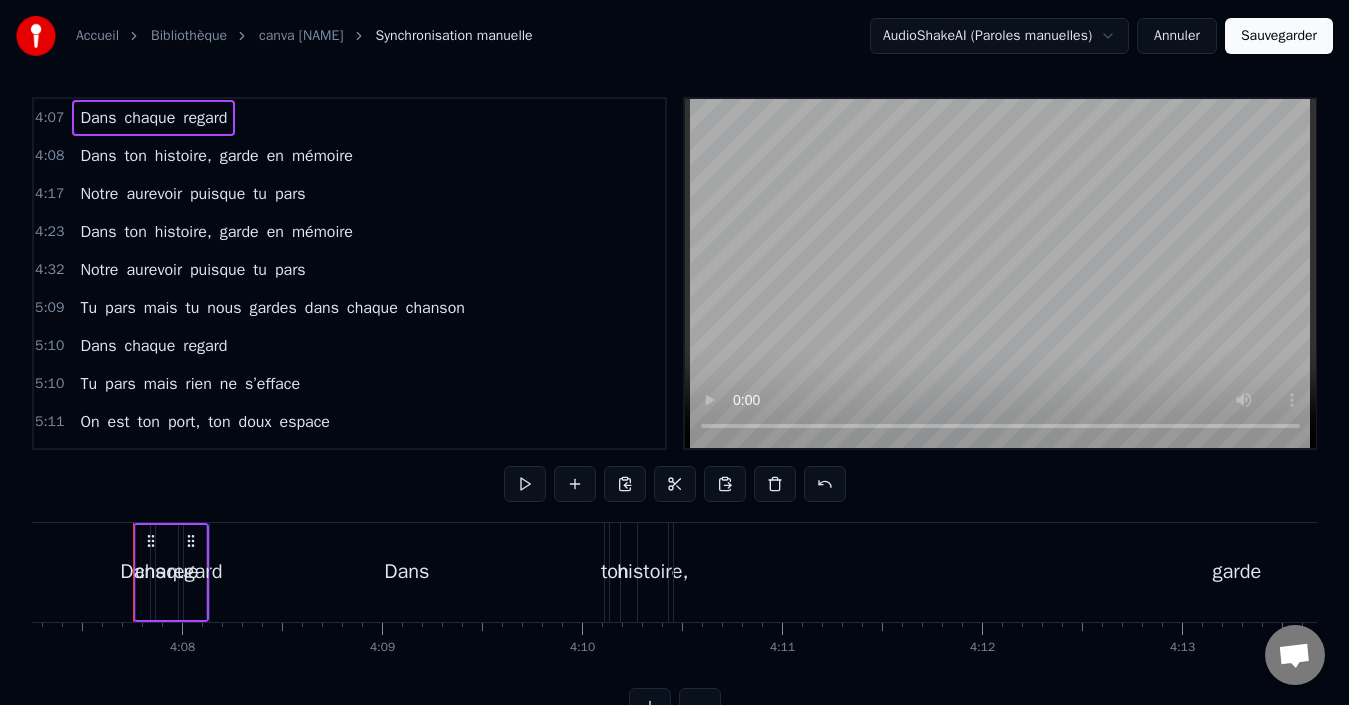 click at bounding box center (775, 484) 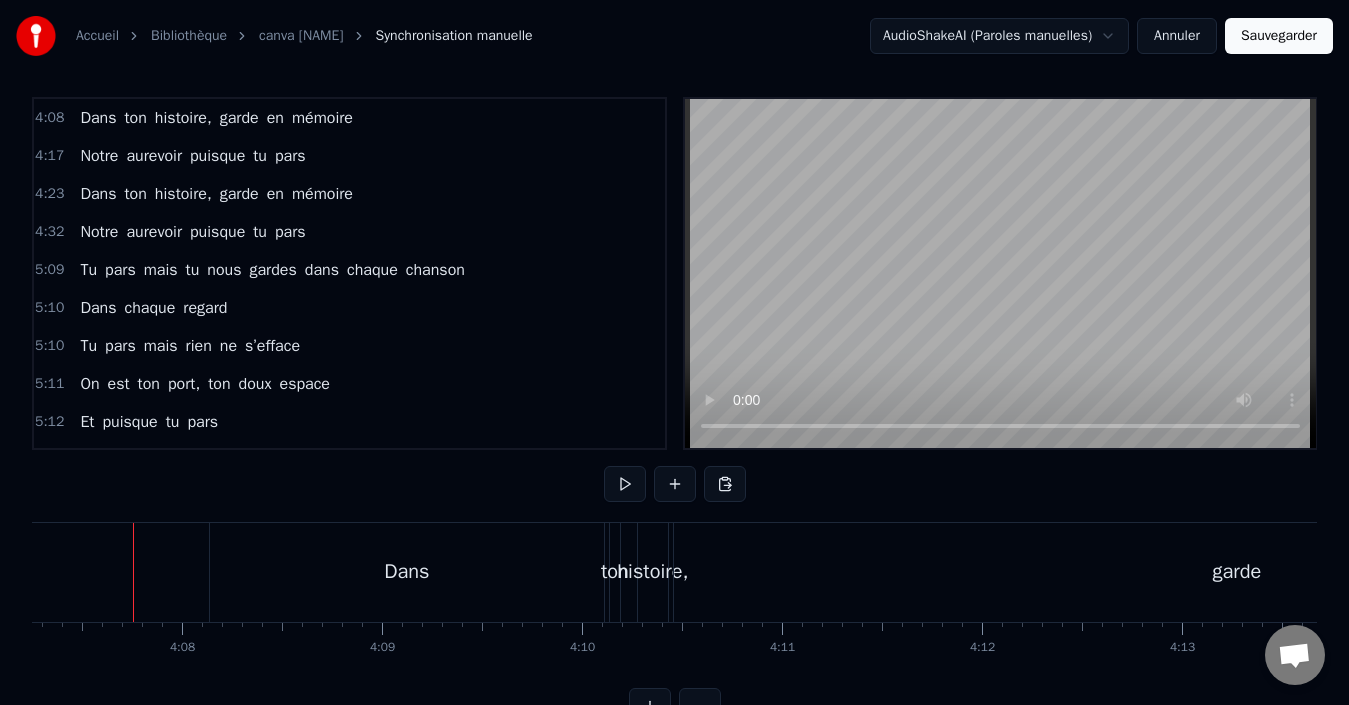 click on "mémoire" at bounding box center [322, 118] 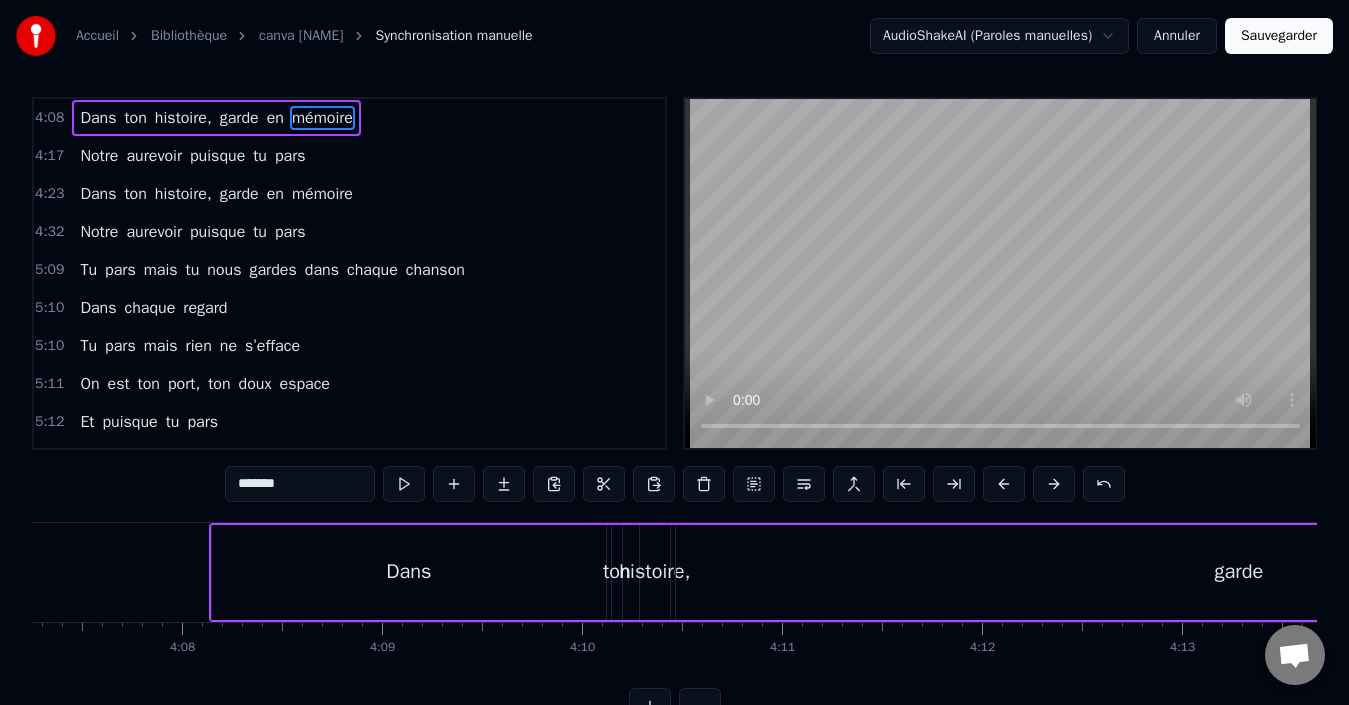 scroll, scrollTop: 0, scrollLeft: 0, axis: both 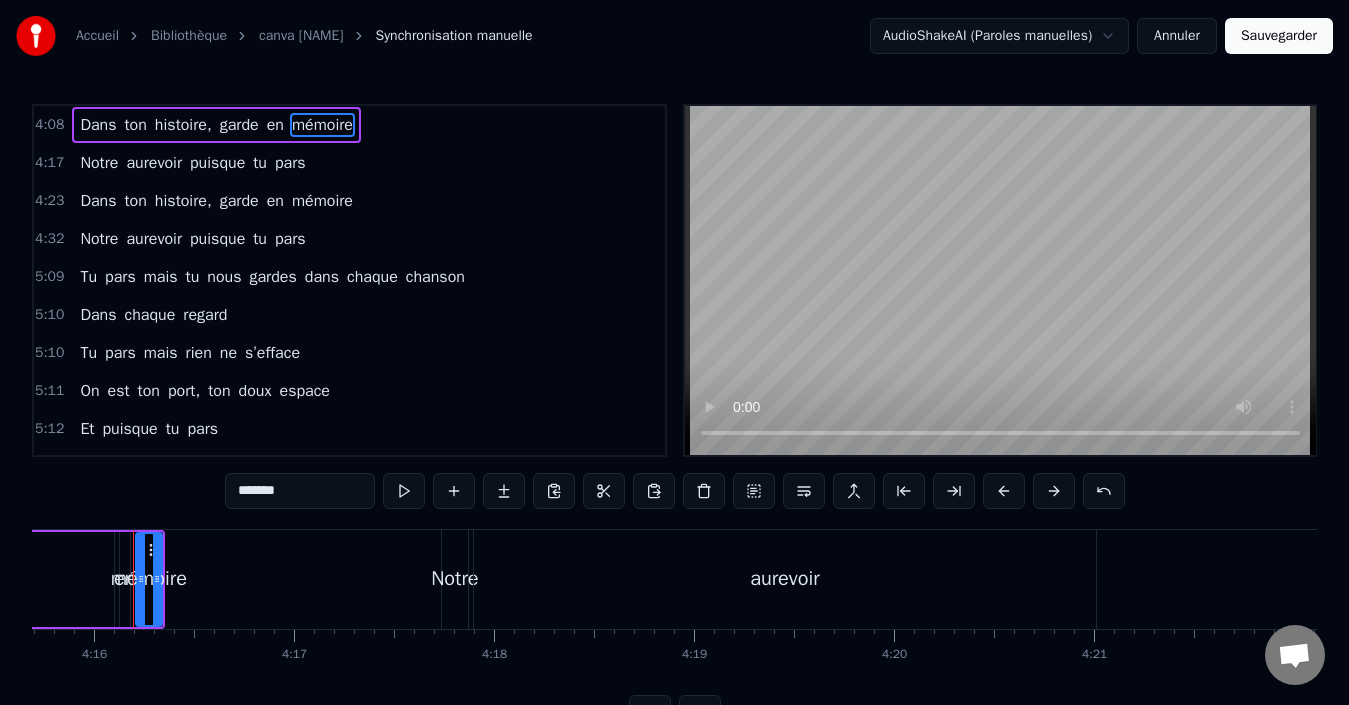 click on "Dans ton histoire, garde en mémoire" at bounding box center (216, 125) 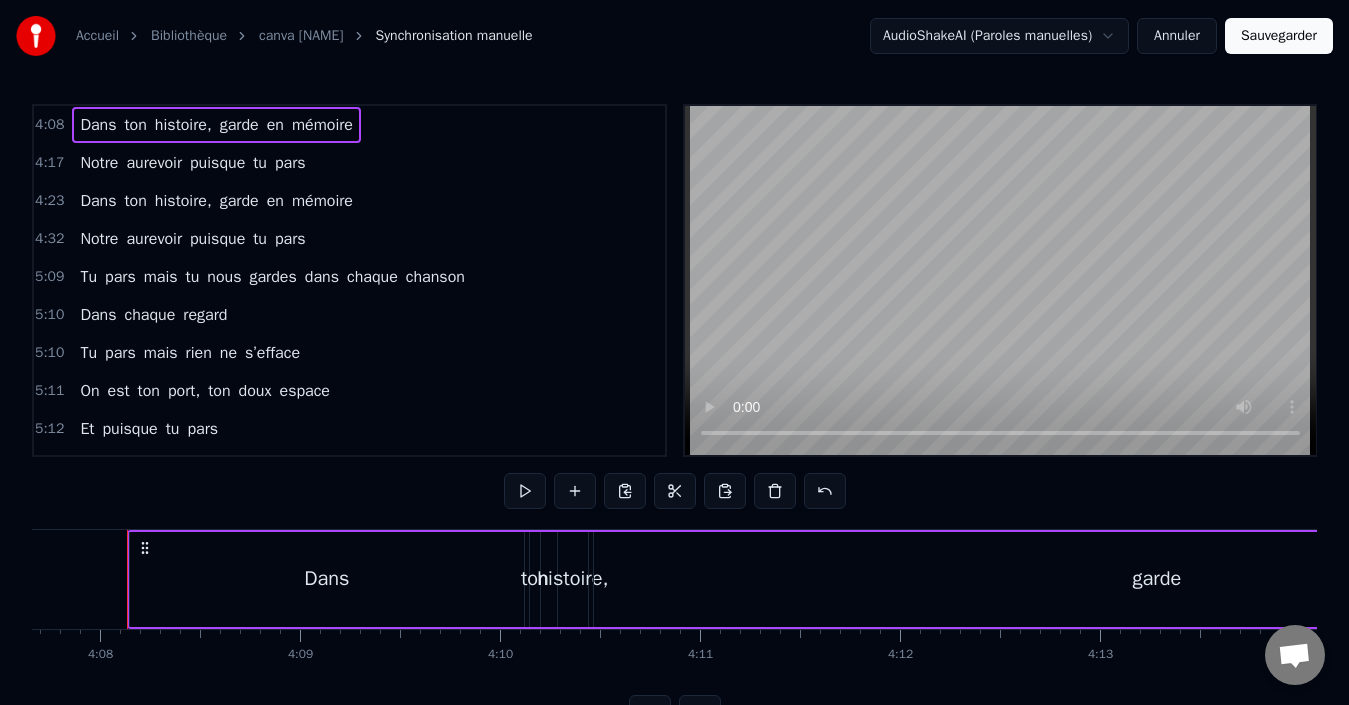 scroll, scrollTop: 0, scrollLeft: 49526, axis: horizontal 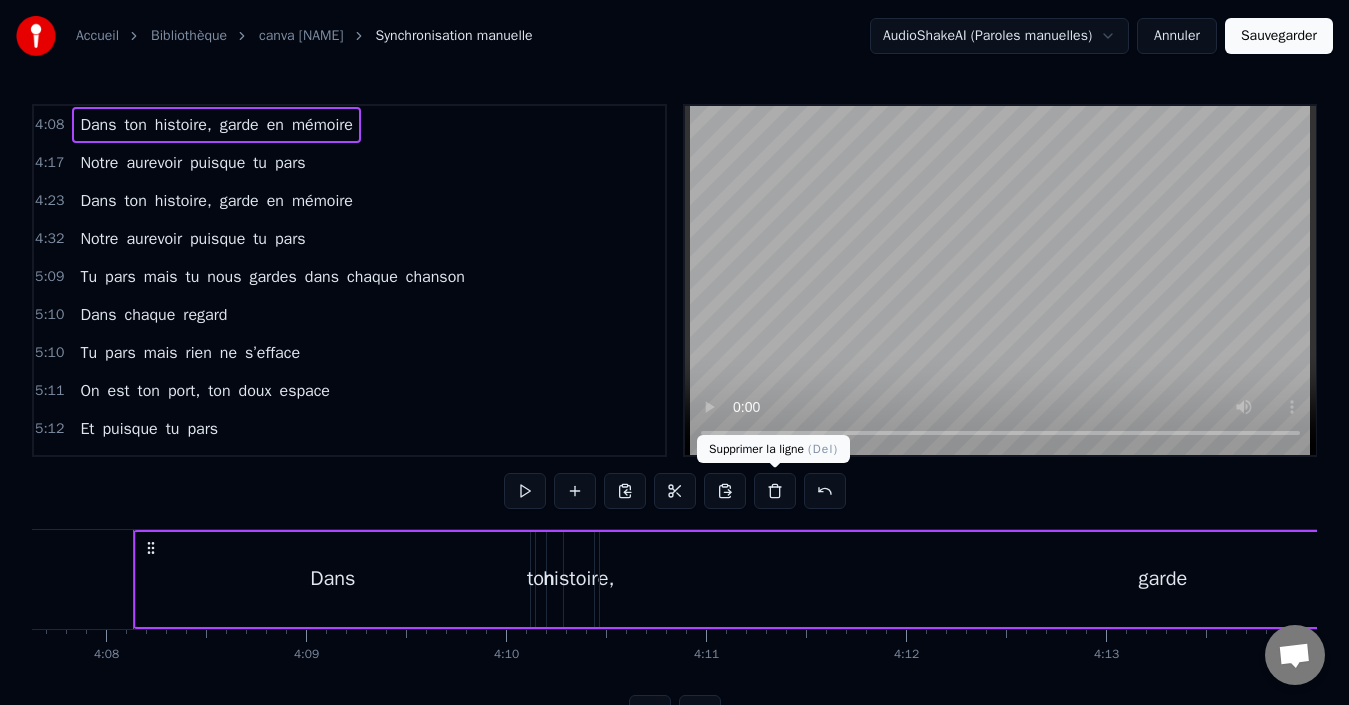 click at bounding box center (775, 491) 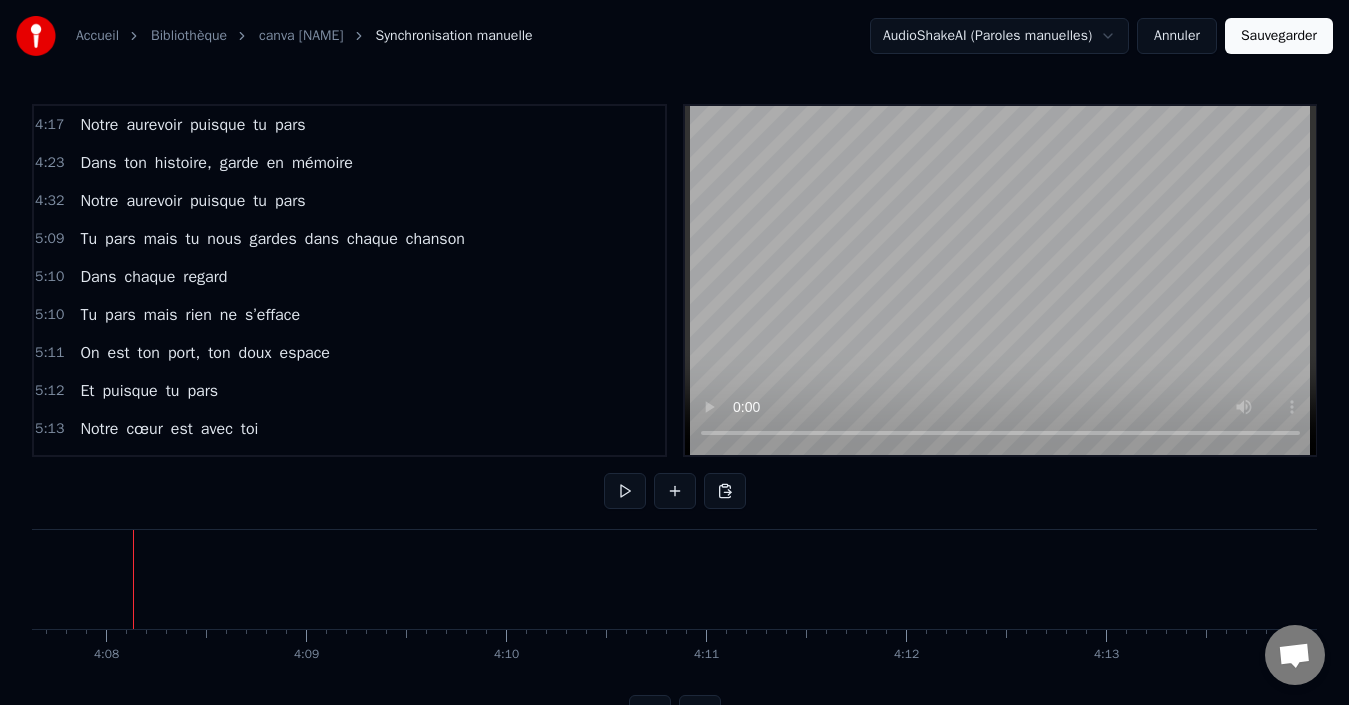 click on "Notre aurevoir puisque tu pars" at bounding box center [192, 125] 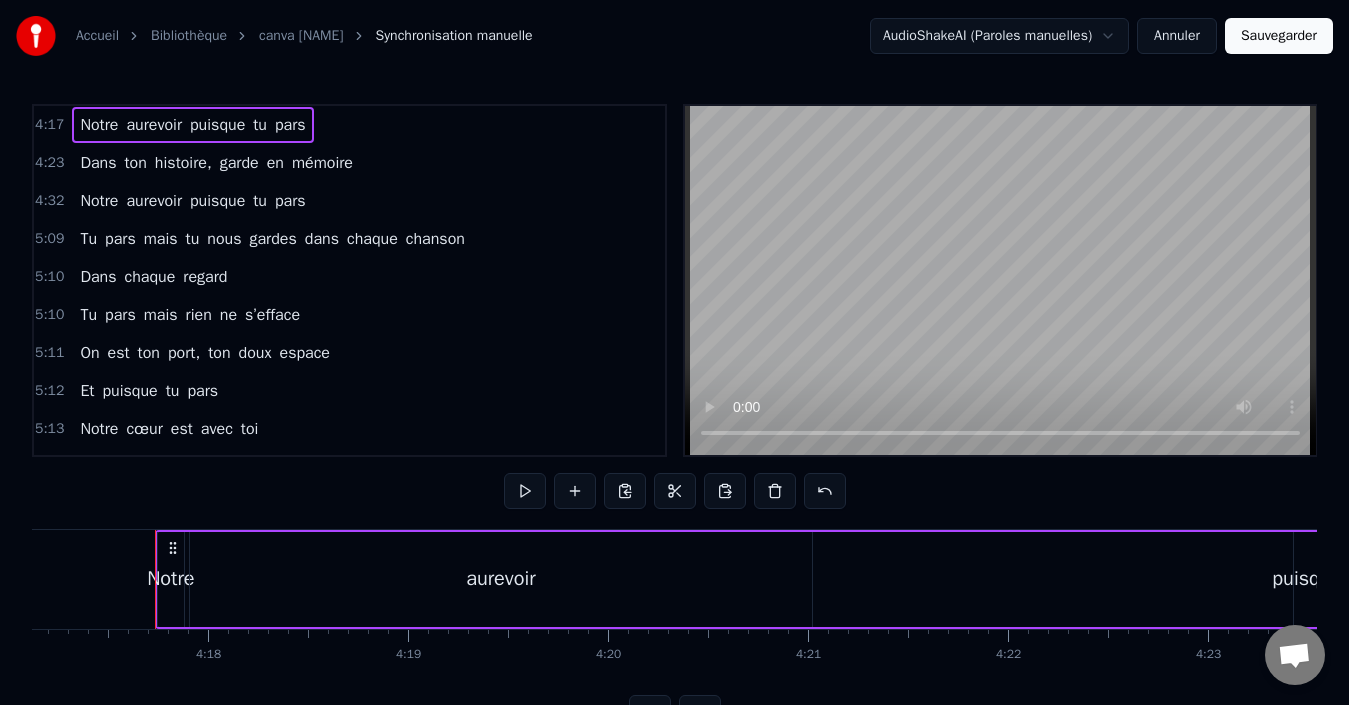 scroll, scrollTop: 0, scrollLeft: 51446, axis: horizontal 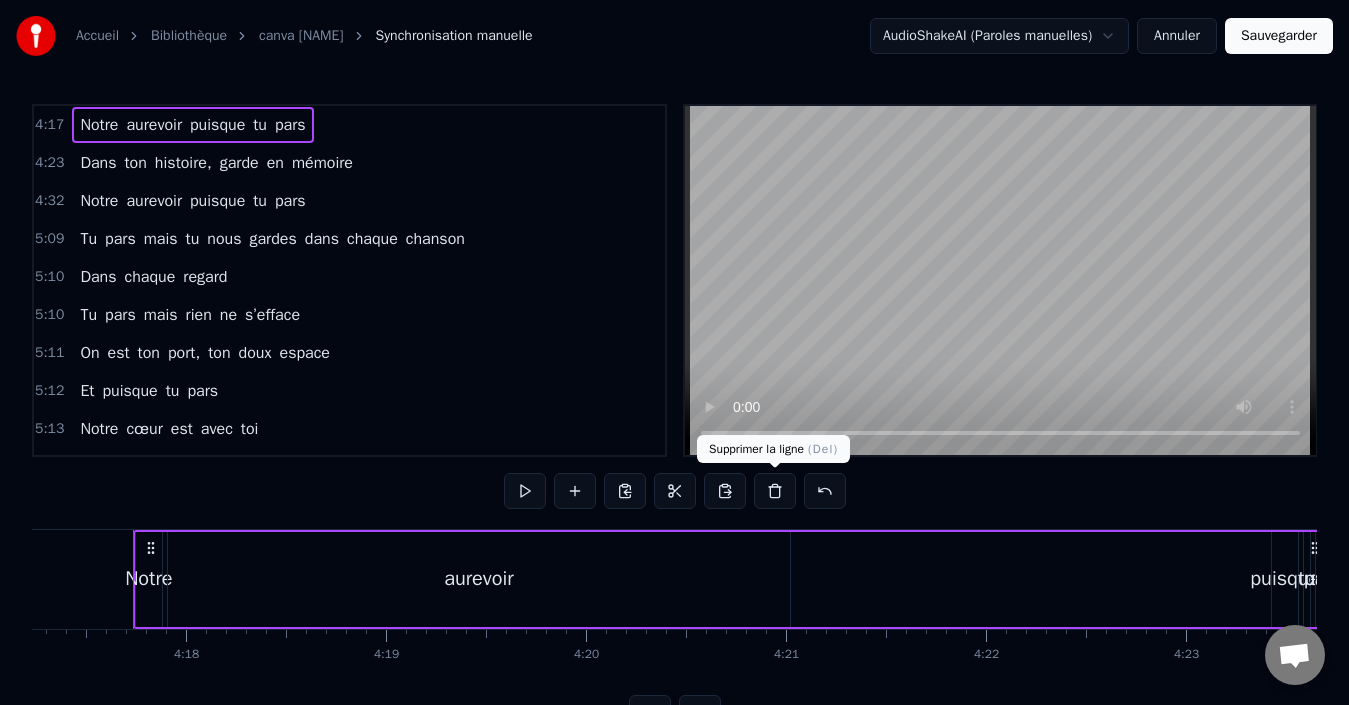 click at bounding box center (775, 491) 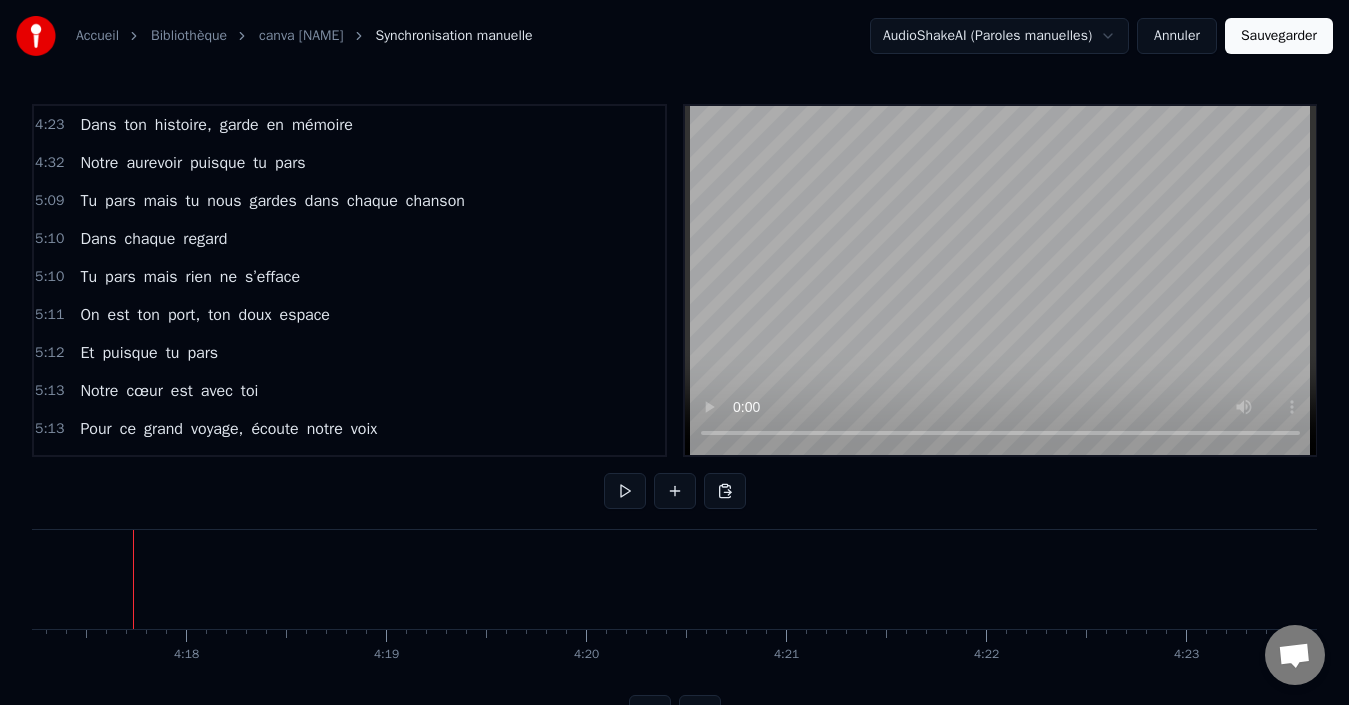 click on "Dans ton histoire, garde en mémoire" at bounding box center (216, 125) 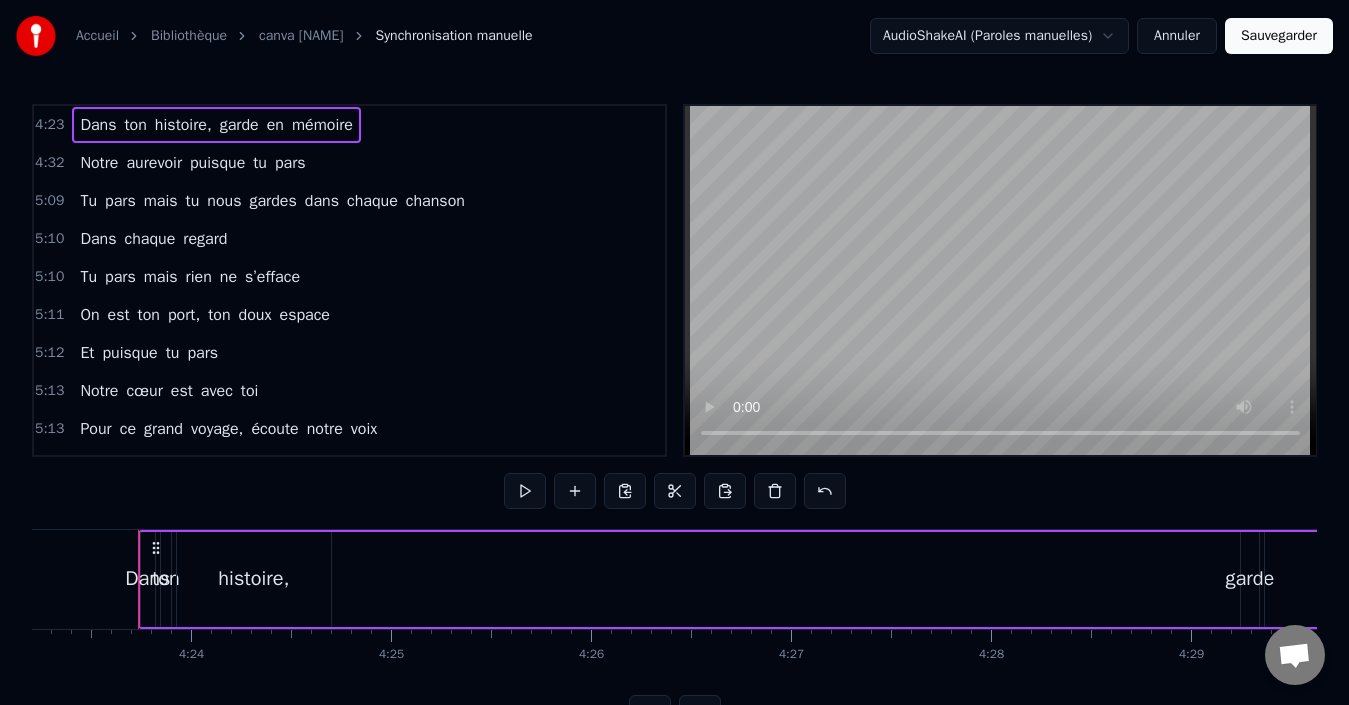 scroll, scrollTop: 0, scrollLeft: 52646, axis: horizontal 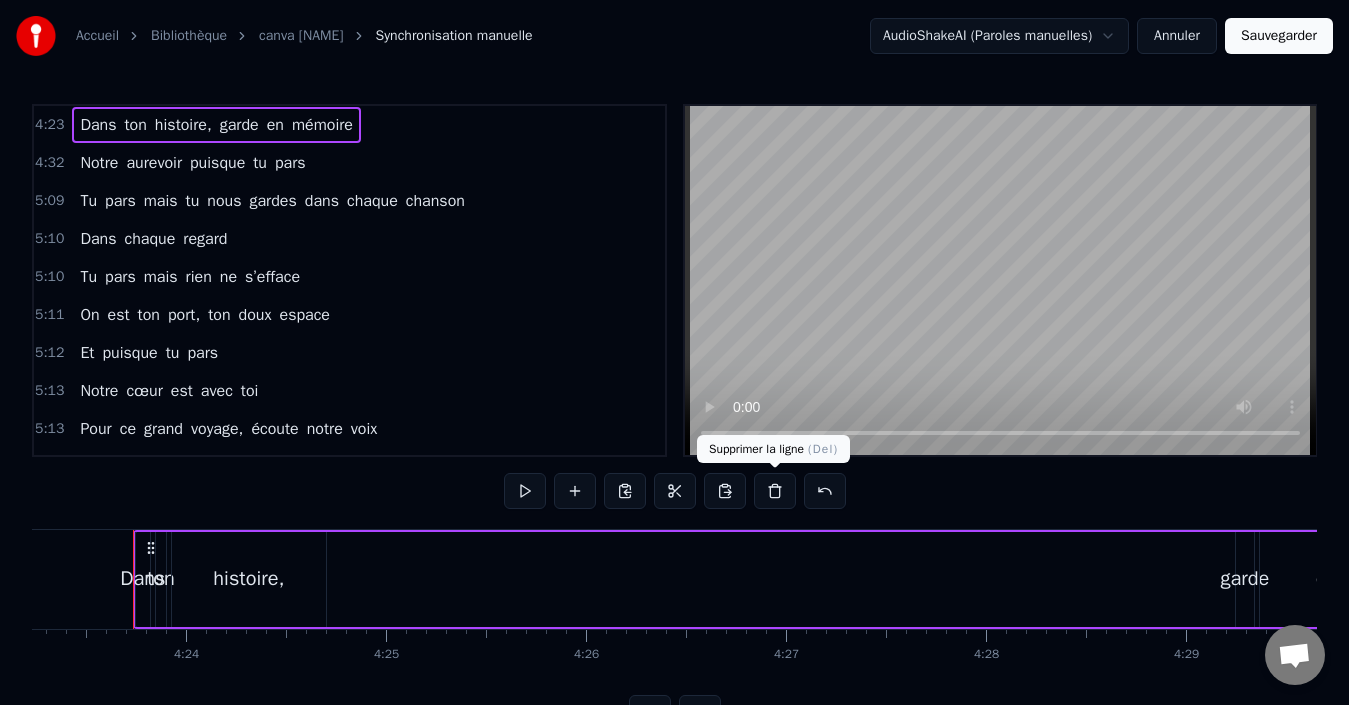 click at bounding box center (775, 491) 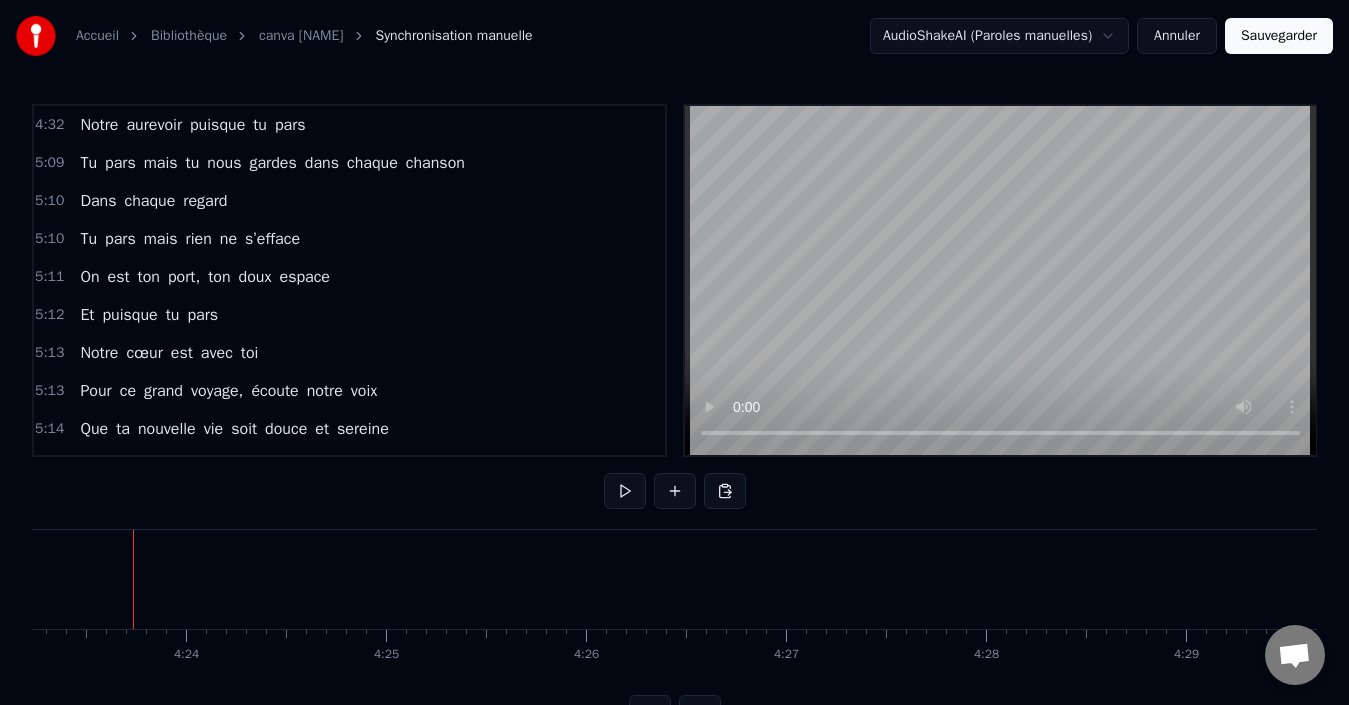 click on "Notre aurevoir puisque tu pars" at bounding box center [192, 125] 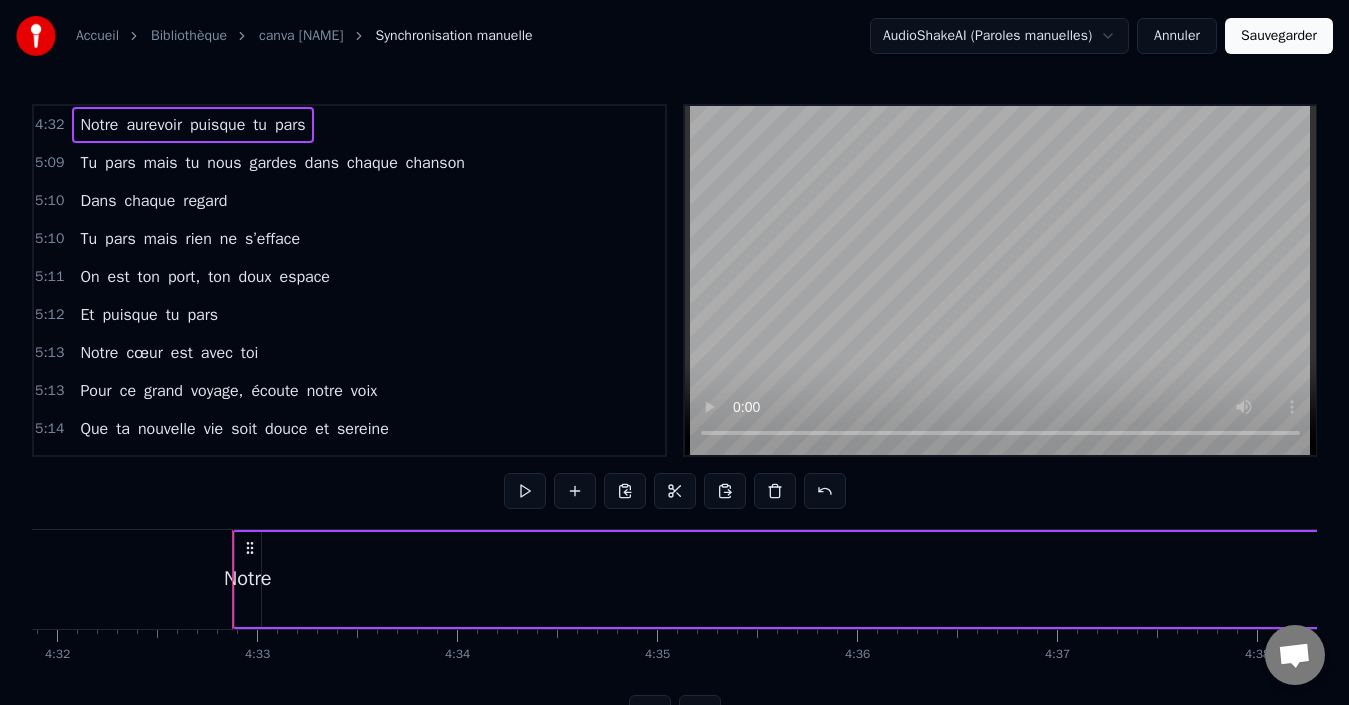 scroll, scrollTop: 0, scrollLeft: 54474, axis: horizontal 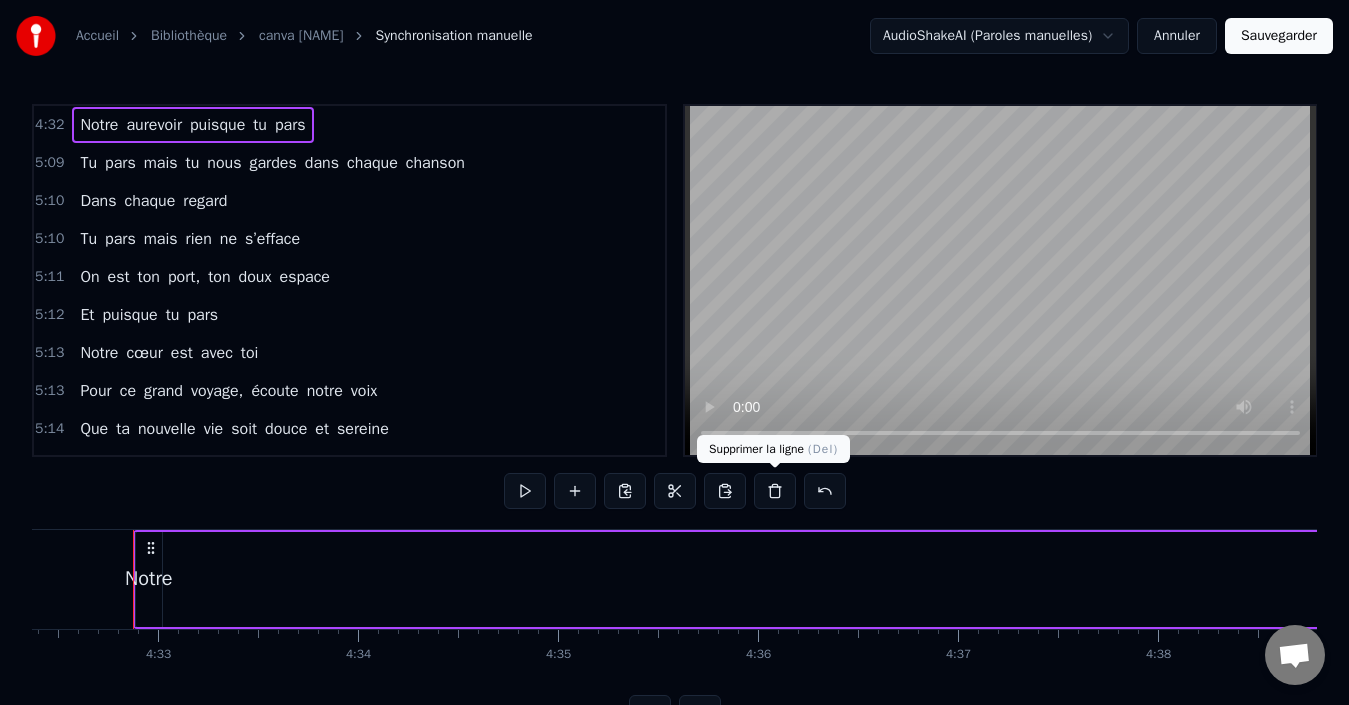 click at bounding box center (775, 491) 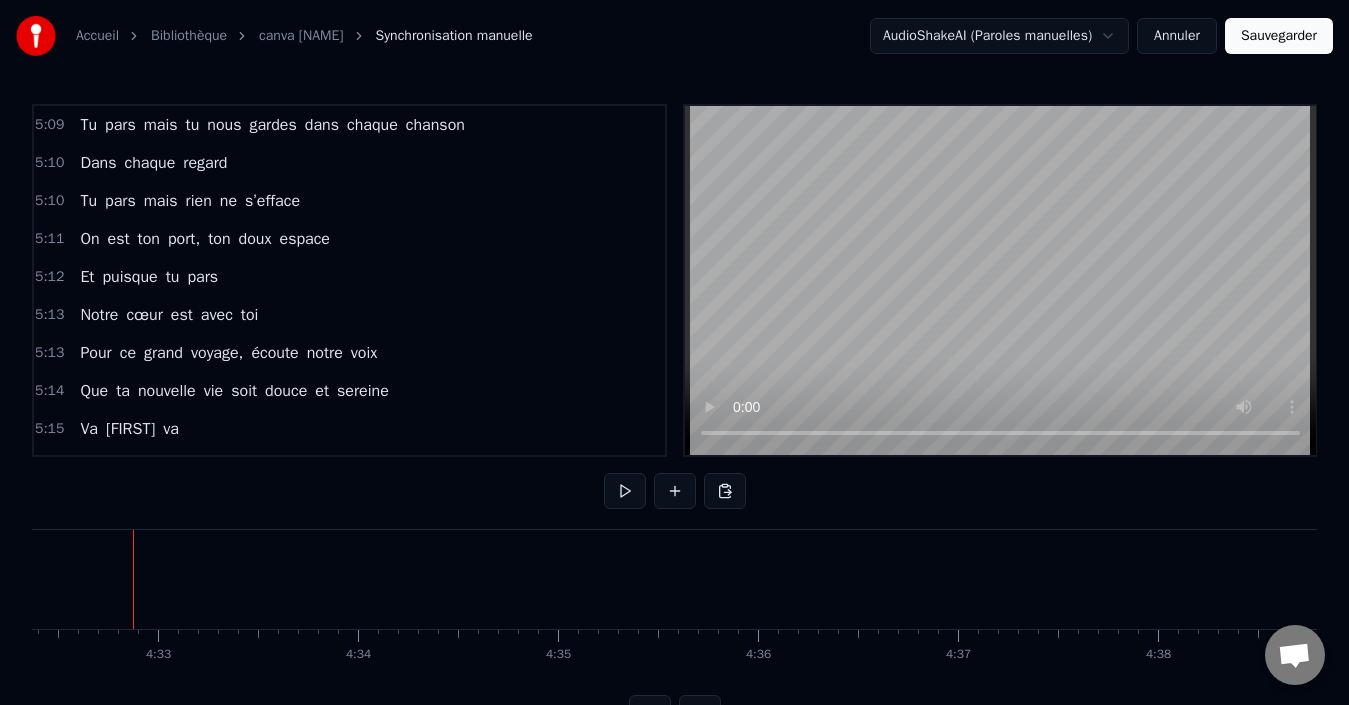 click on "Tu pars mais tu nous gardes dans chaque chanson" at bounding box center (272, 125) 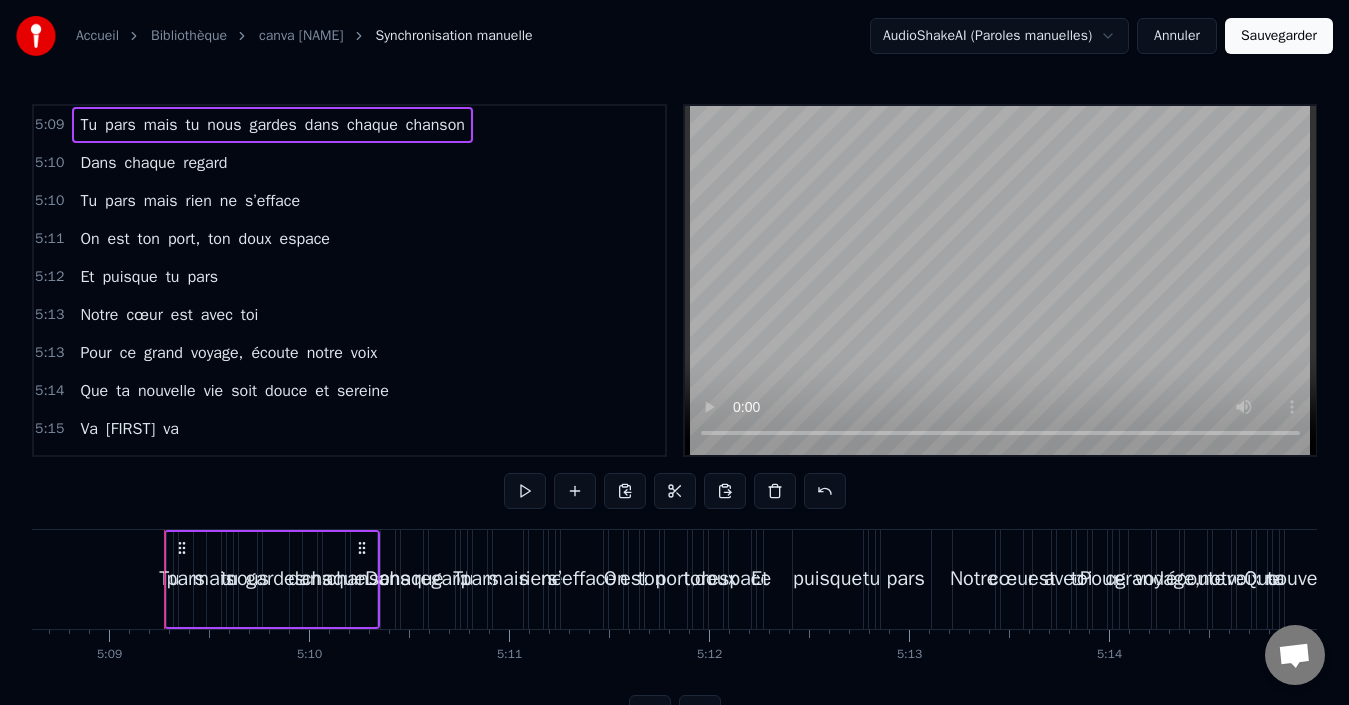 scroll, scrollTop: 0, scrollLeft: 61754, axis: horizontal 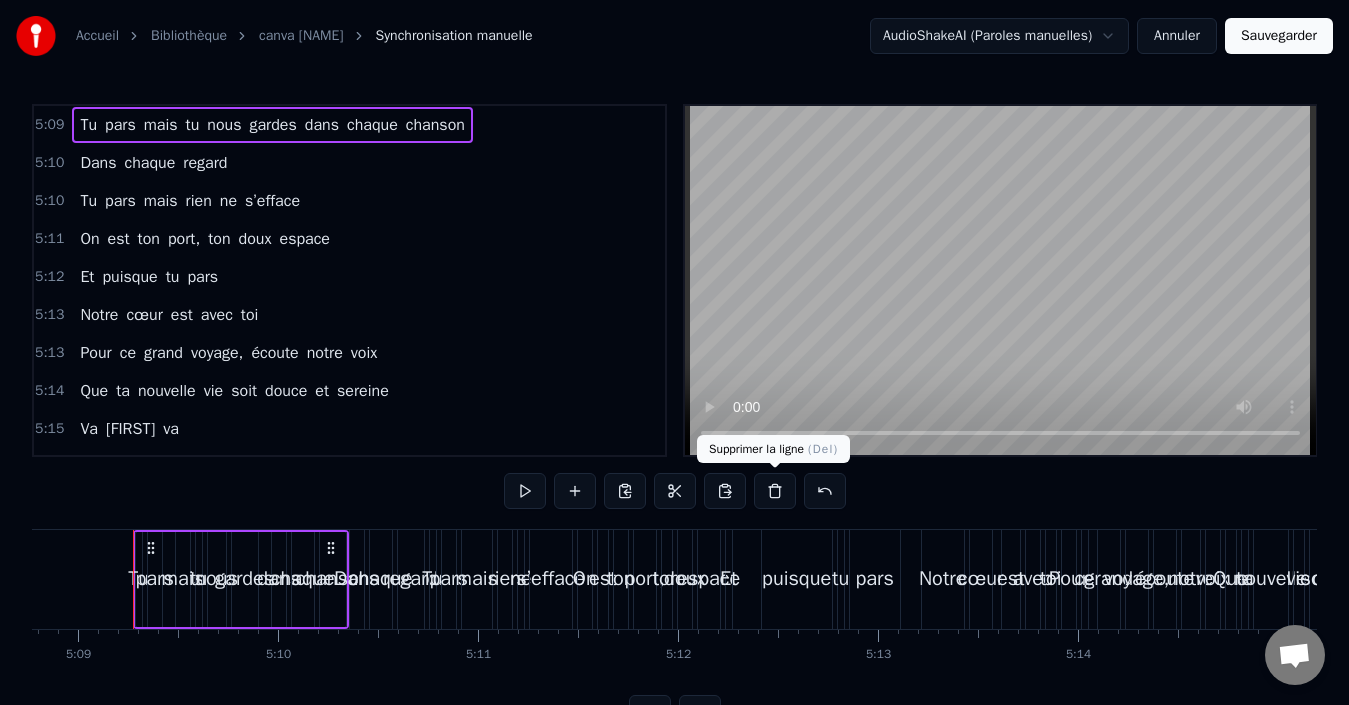 click at bounding box center [775, 491] 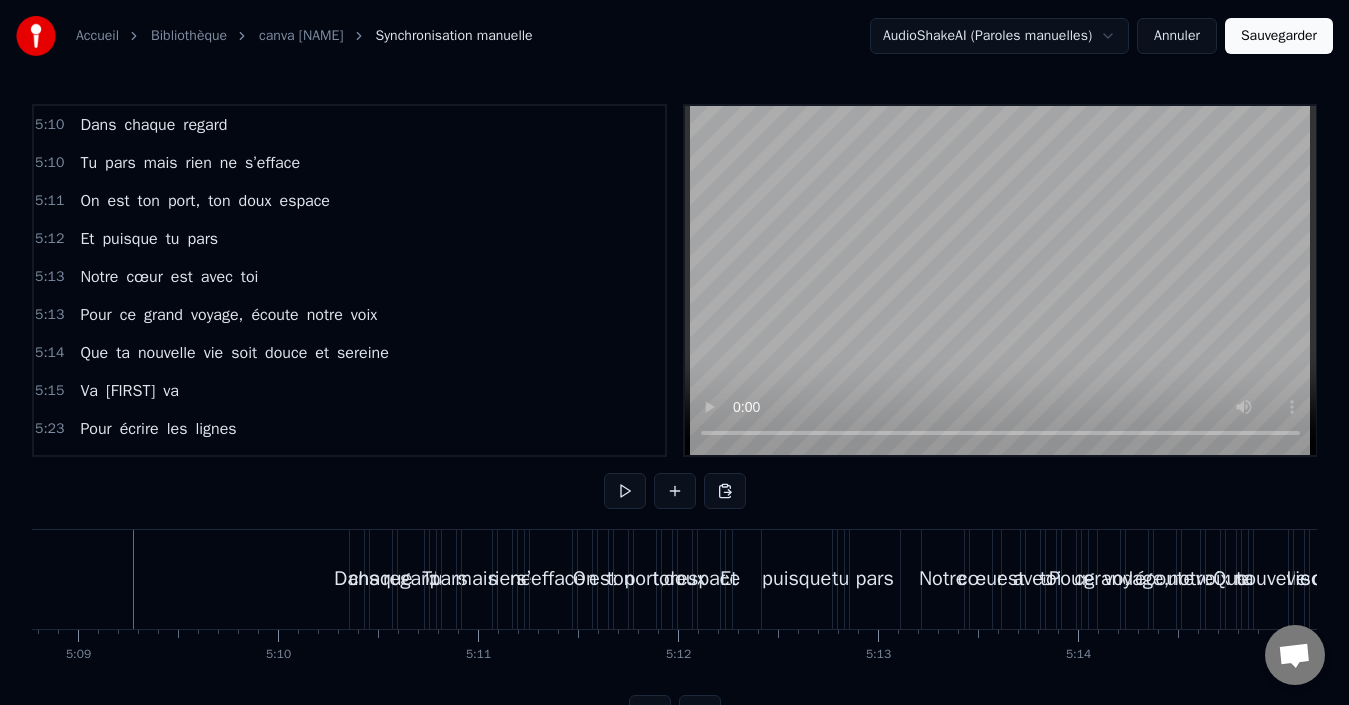 click on "Dans chaque regard" at bounding box center (153, 125) 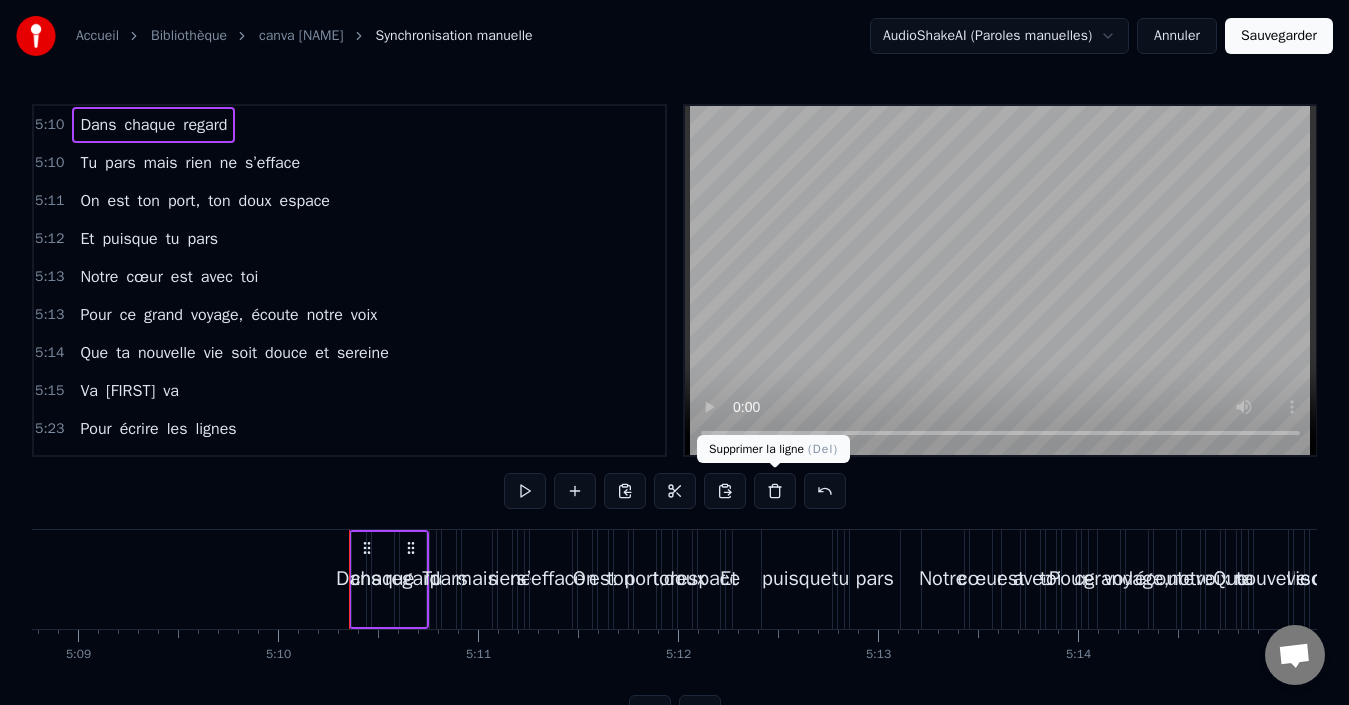 click at bounding box center [775, 491] 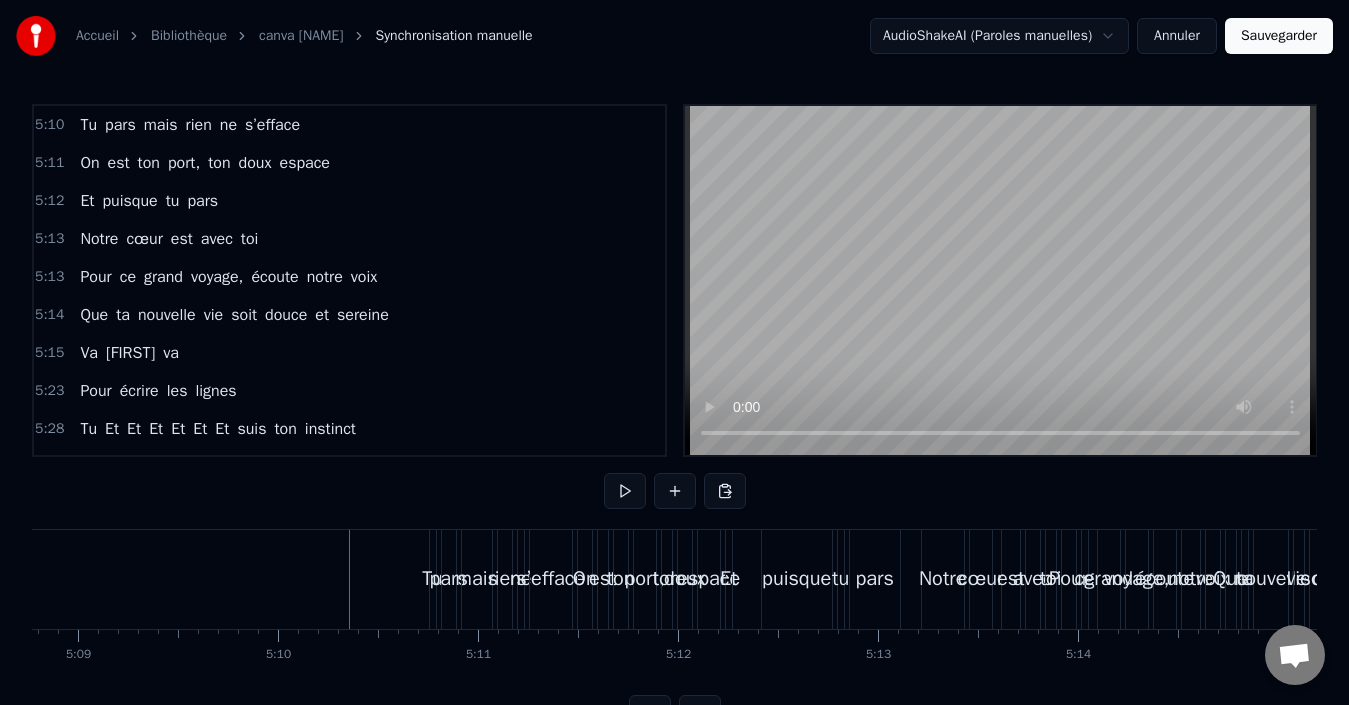 click on "Tu pars mais rien ne s’efface" at bounding box center (190, 125) 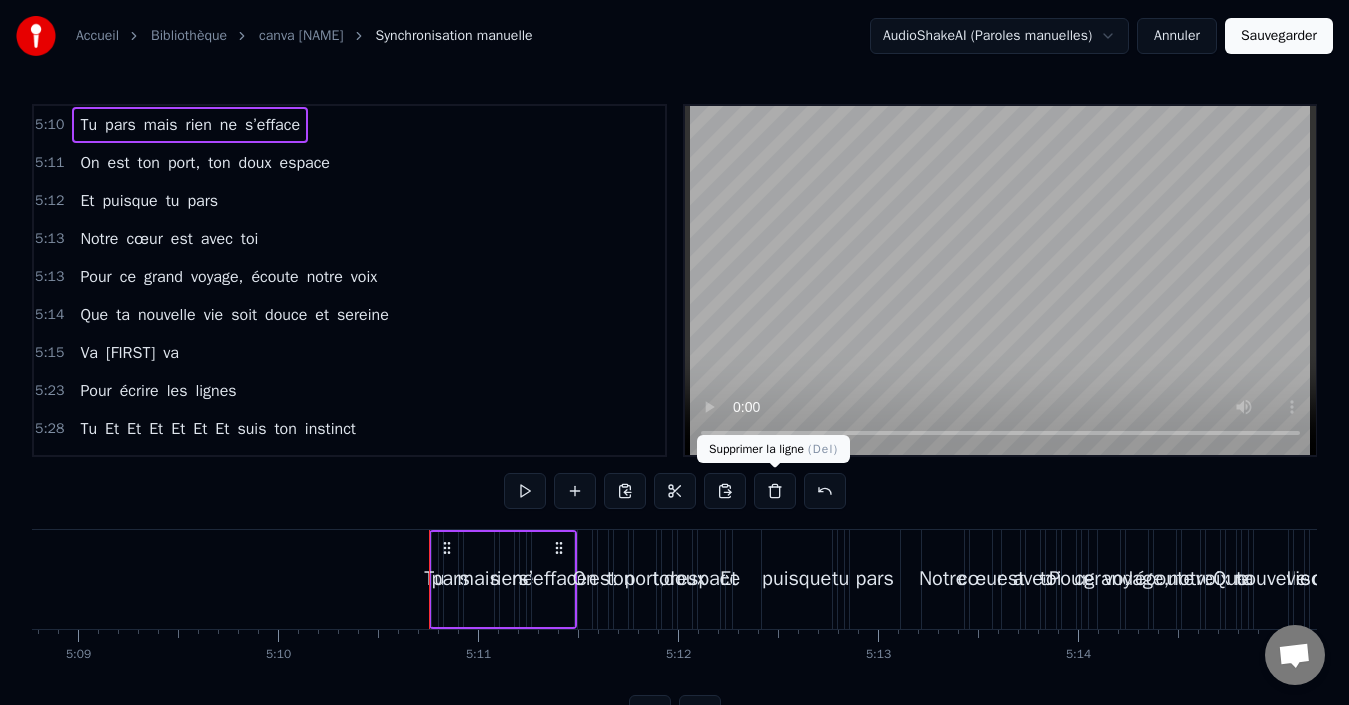 click at bounding box center [775, 491] 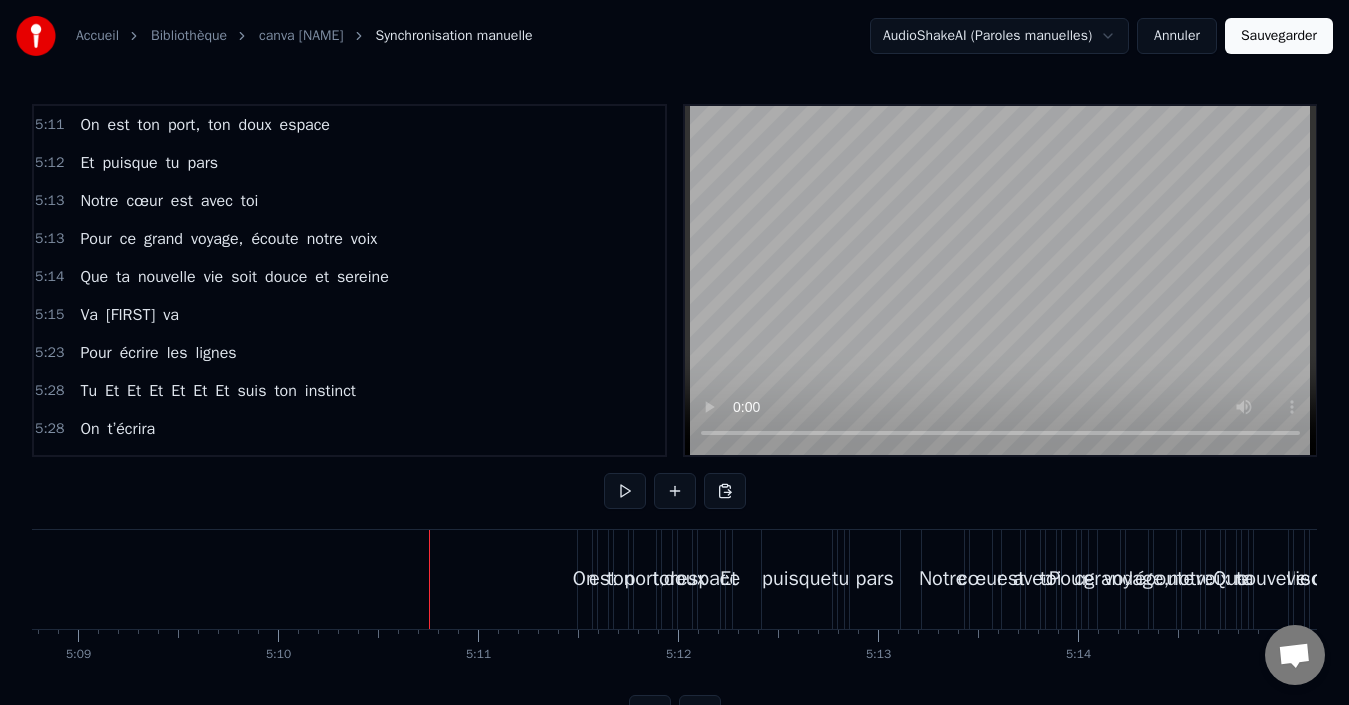 click on "On est ton port, ton doux espace" at bounding box center [205, 125] 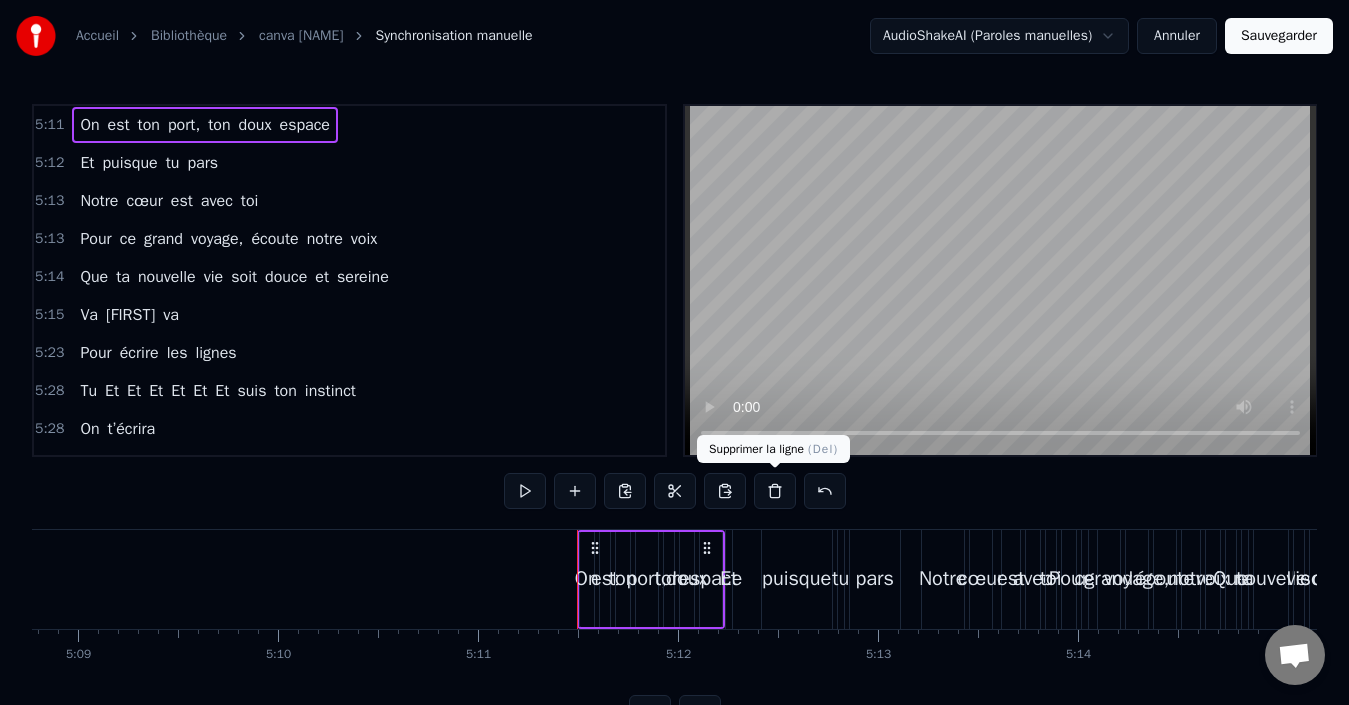 click at bounding box center (775, 491) 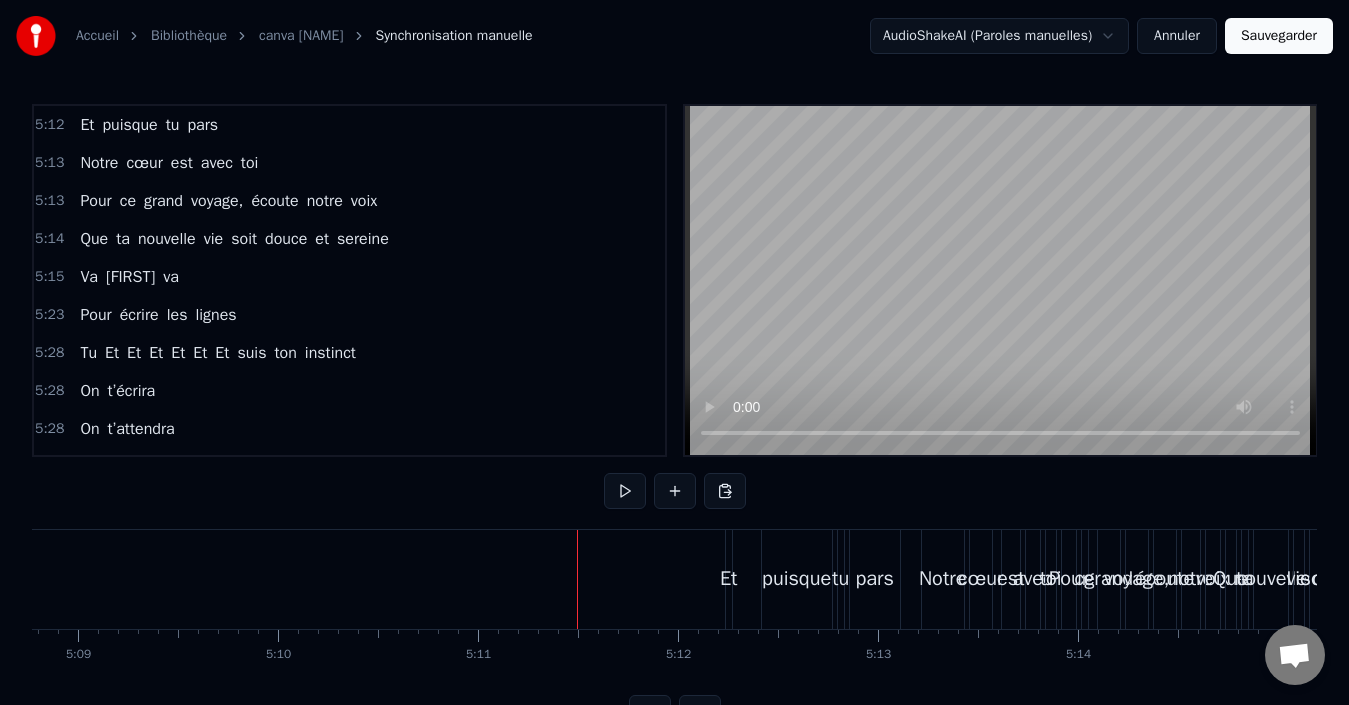 click on "Et puisque tu pars" at bounding box center [149, 125] 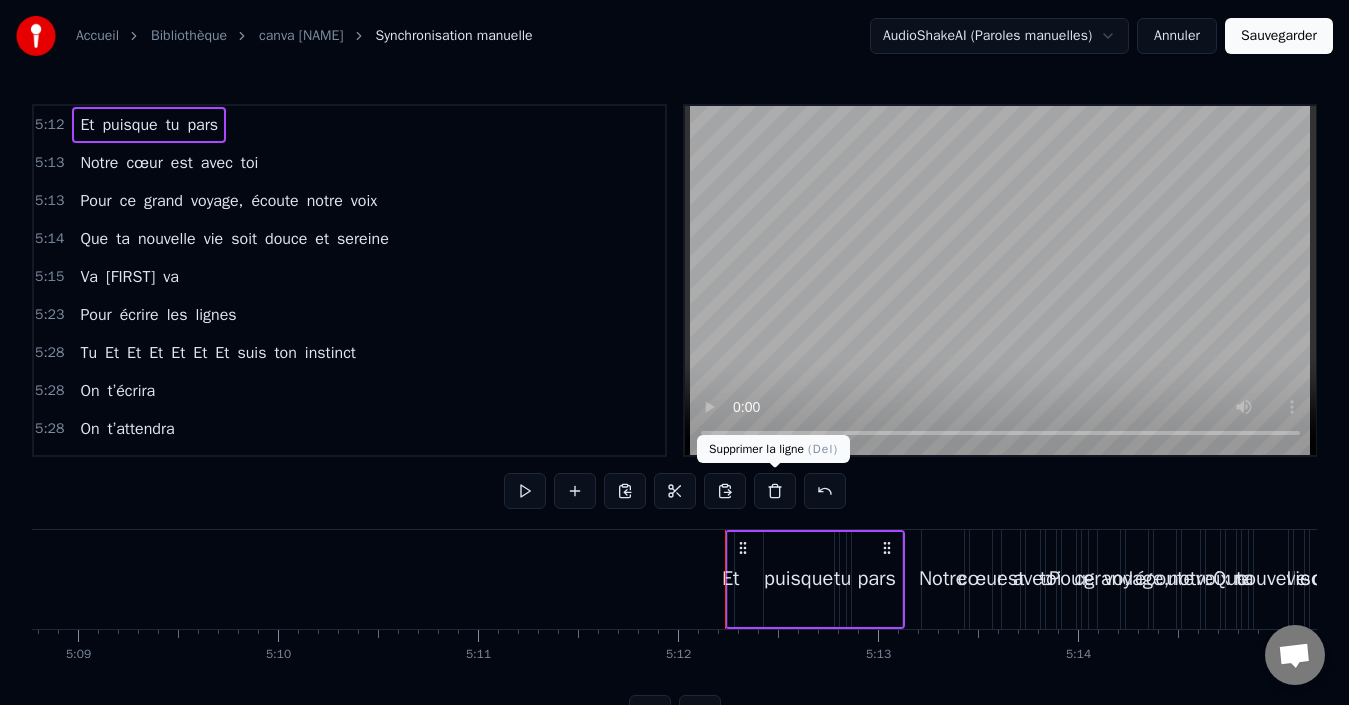 click at bounding box center (775, 491) 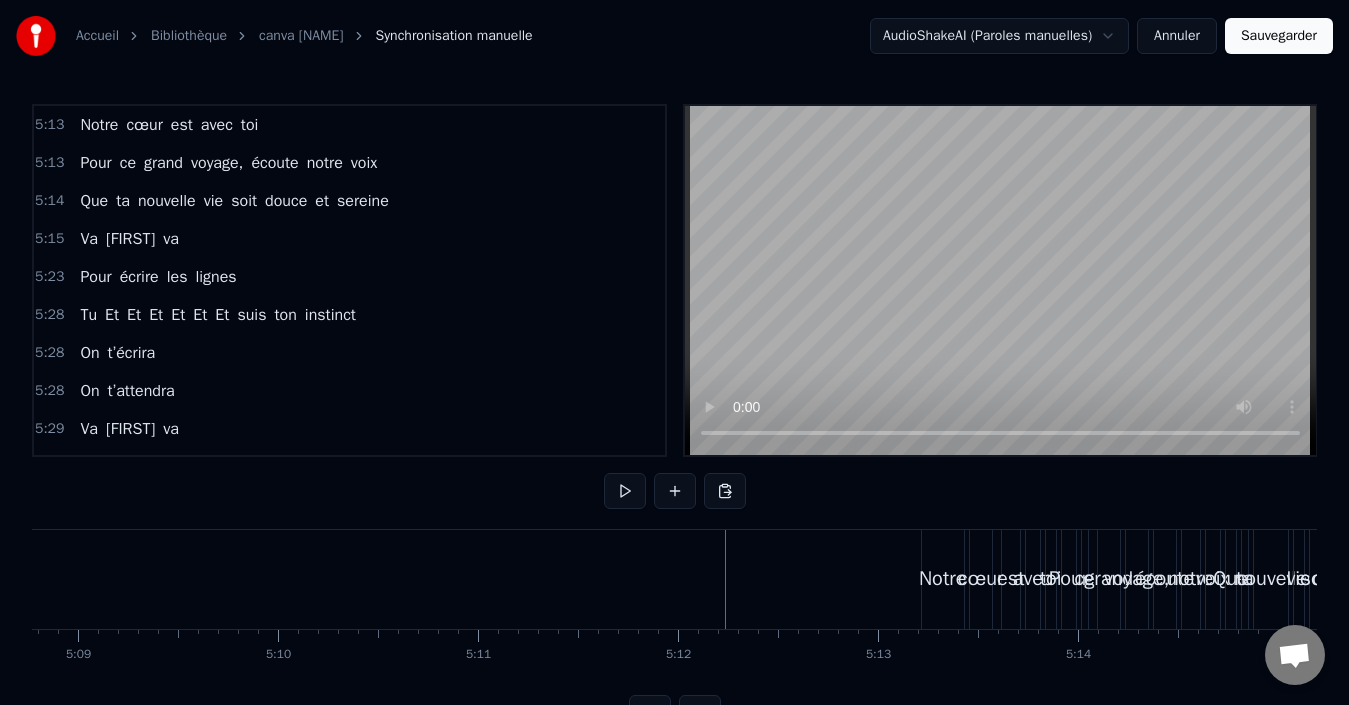 click on "Notre cœur est avec toi" at bounding box center (169, 125) 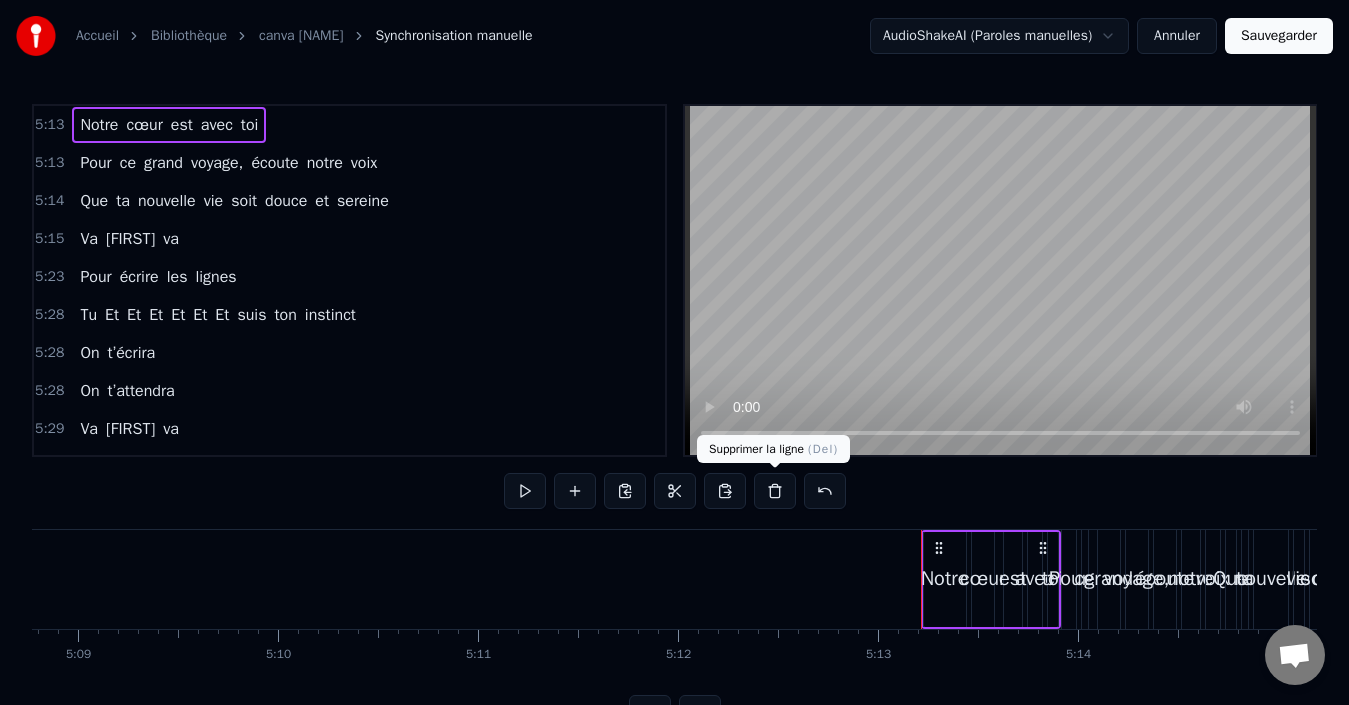 click at bounding box center [775, 491] 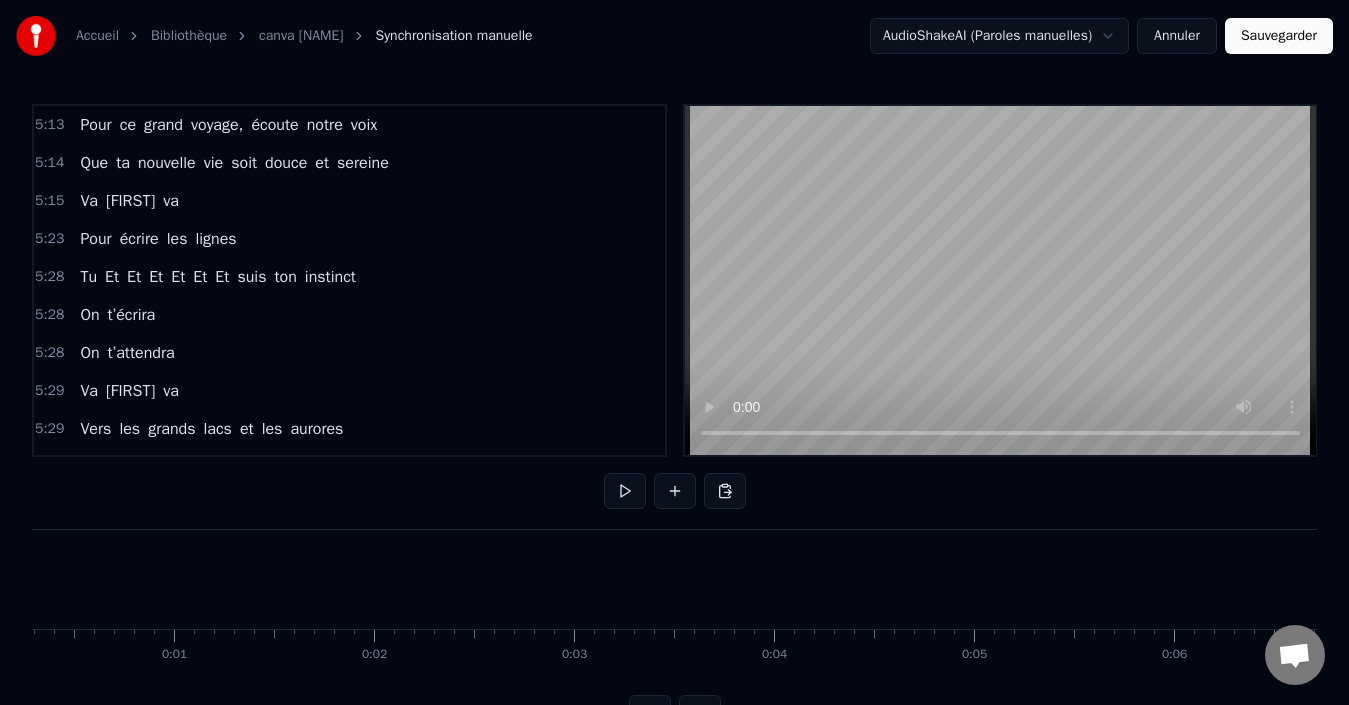 scroll, scrollTop: 0, scrollLeft: 0, axis: both 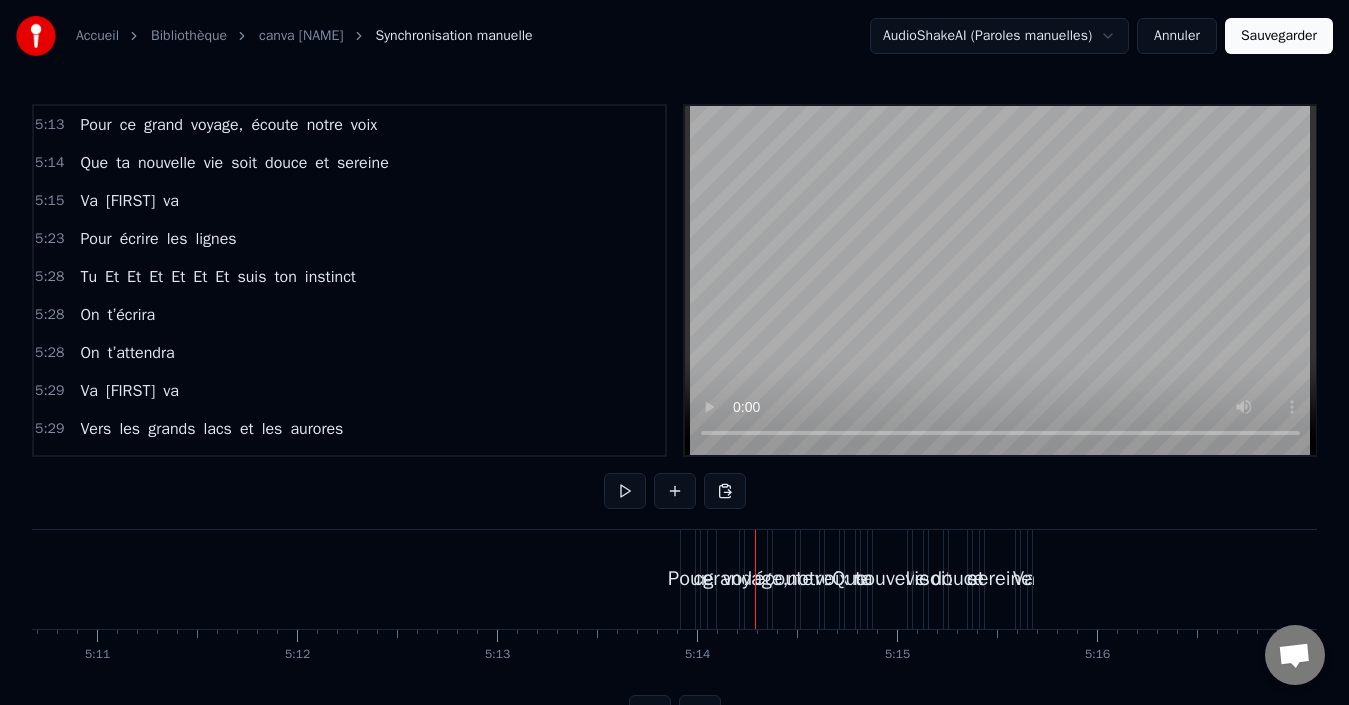 click on "Pour ce grand voyage, écoute notre voix" at bounding box center (228, 125) 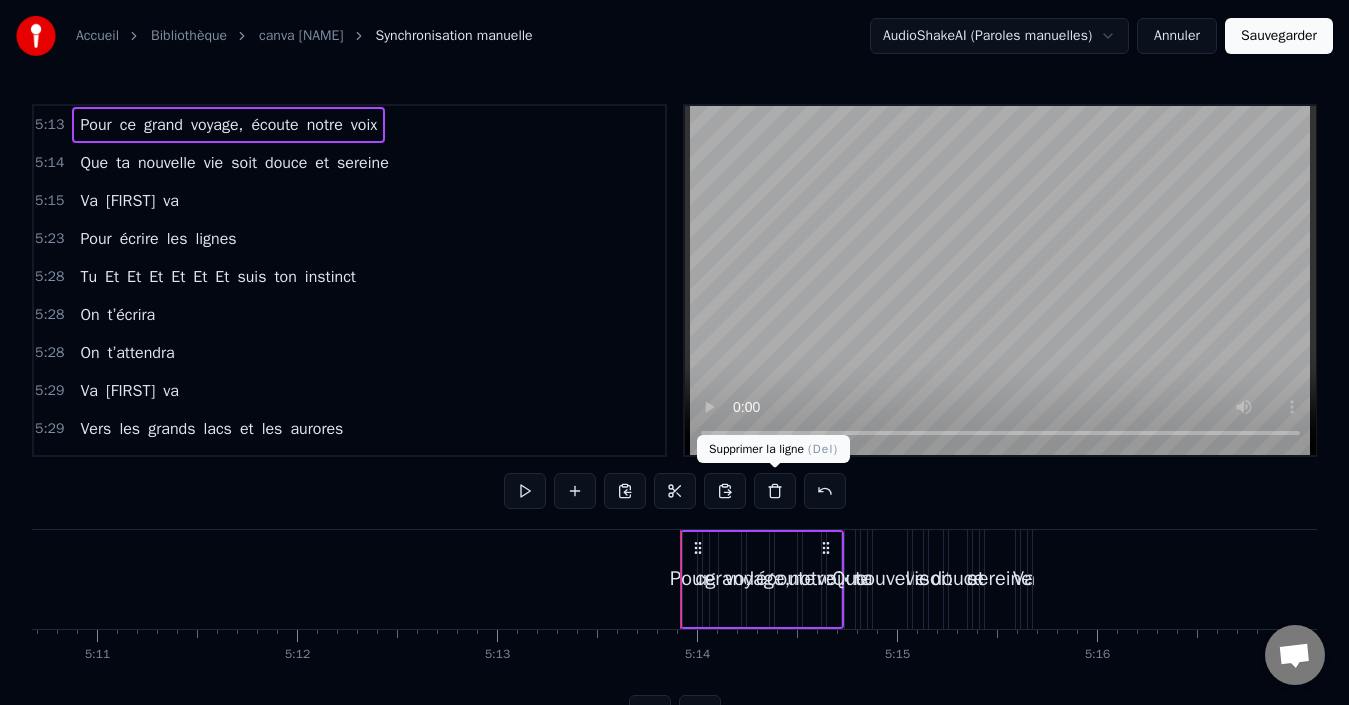 click at bounding box center (775, 491) 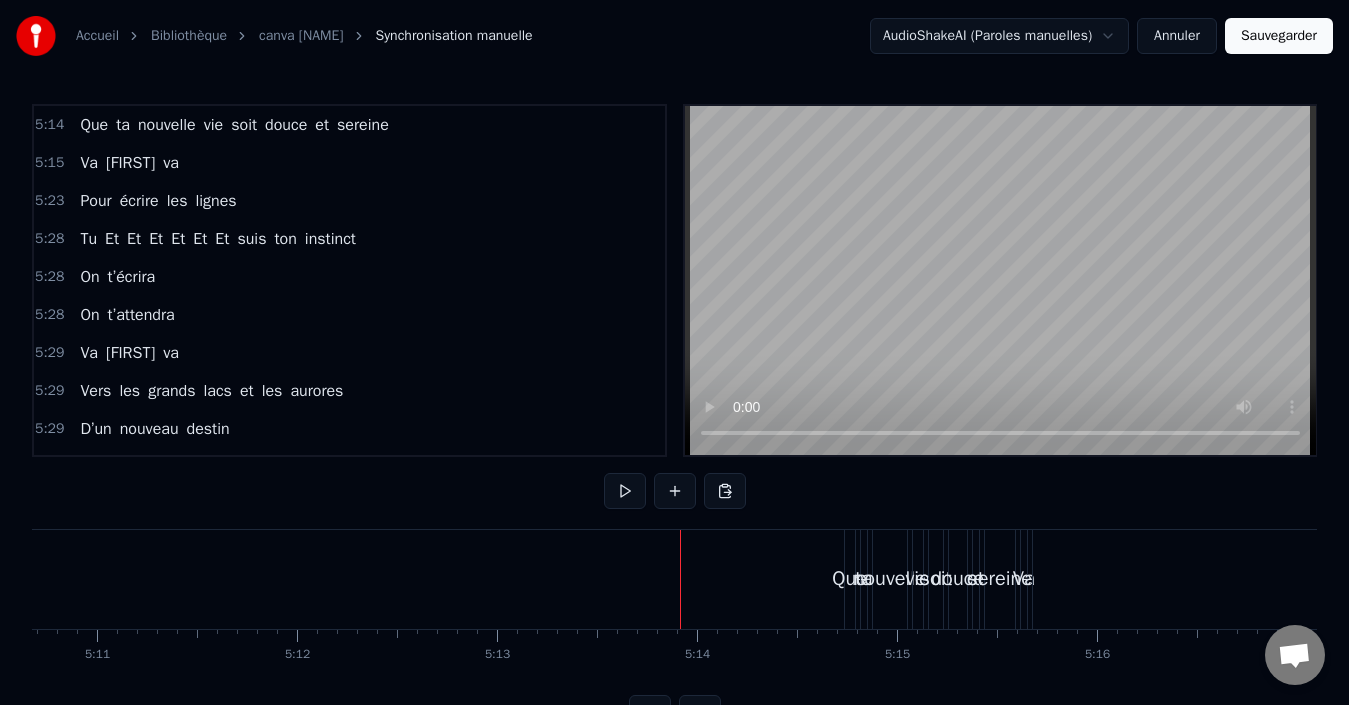 click on "Que ta nouvelle vie soit douce et sereine" at bounding box center (234, 125) 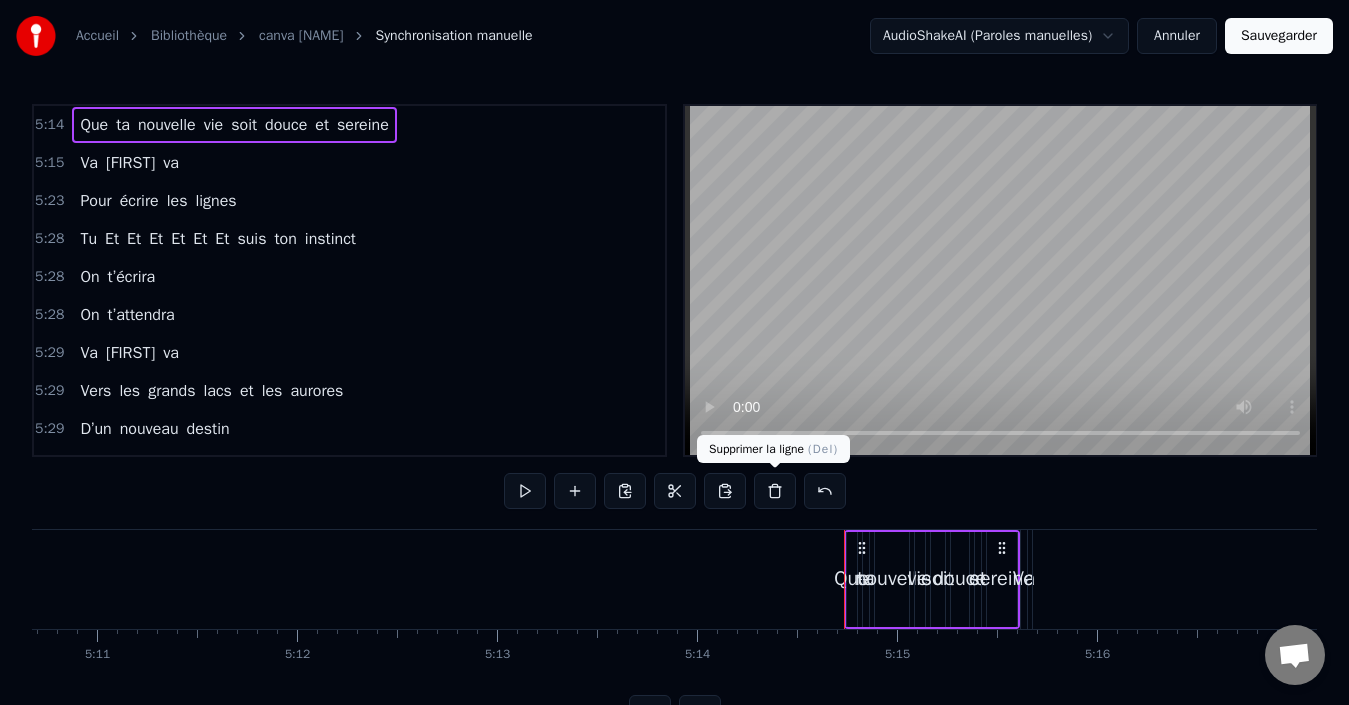 click at bounding box center (775, 491) 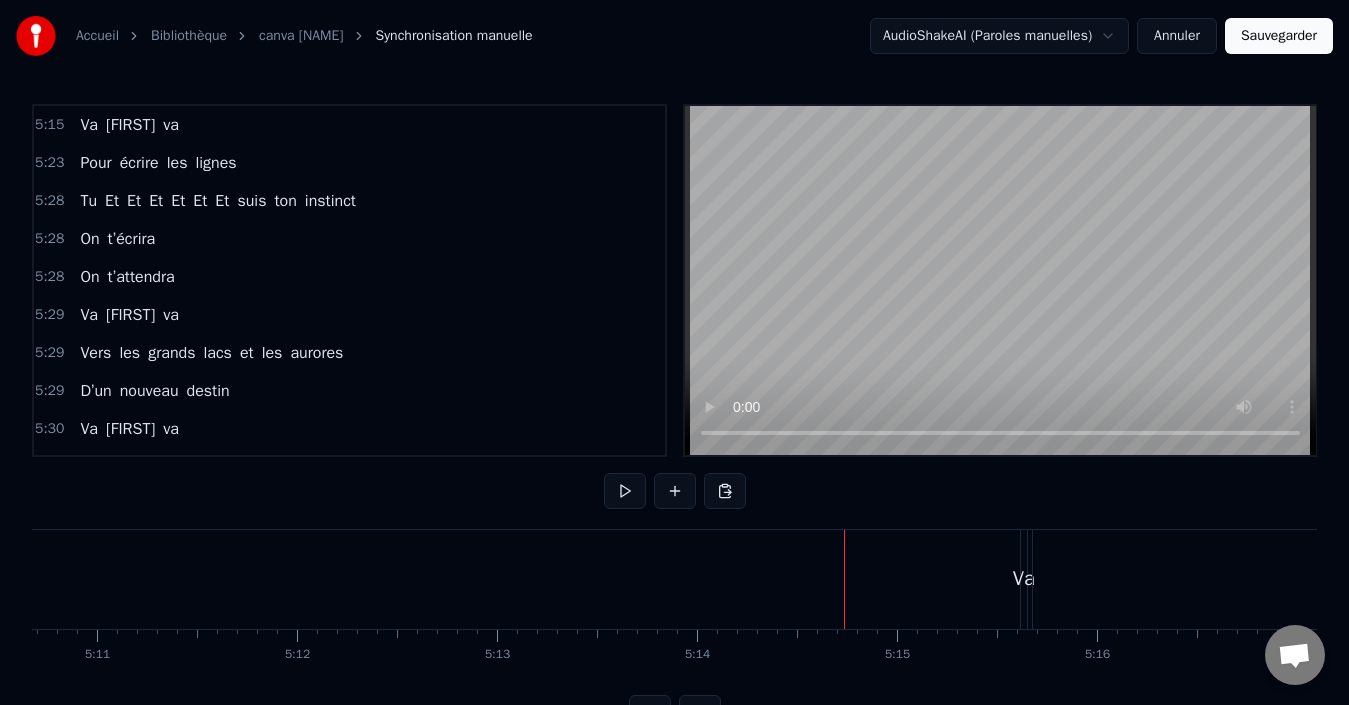 click on "Va Blandine va" at bounding box center (129, 125) 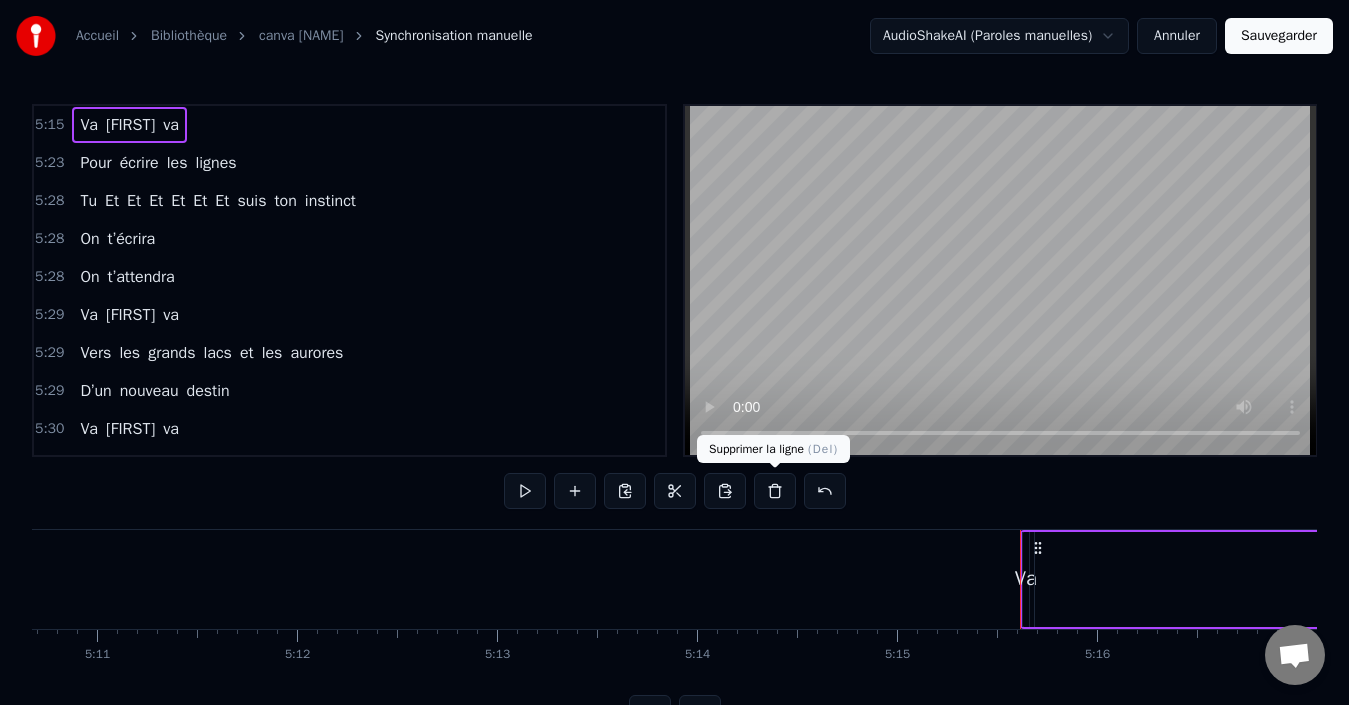 click at bounding box center (775, 491) 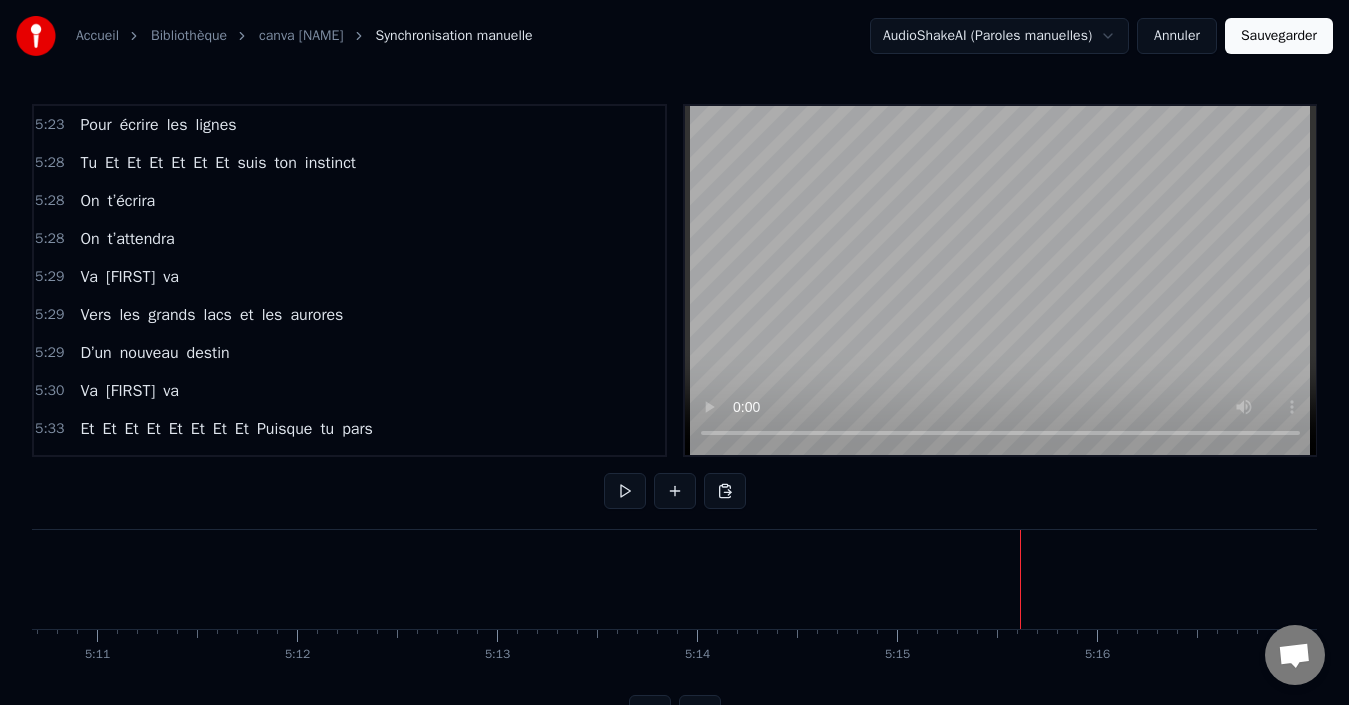 click on "Pour écrire les lignes" at bounding box center [158, 125] 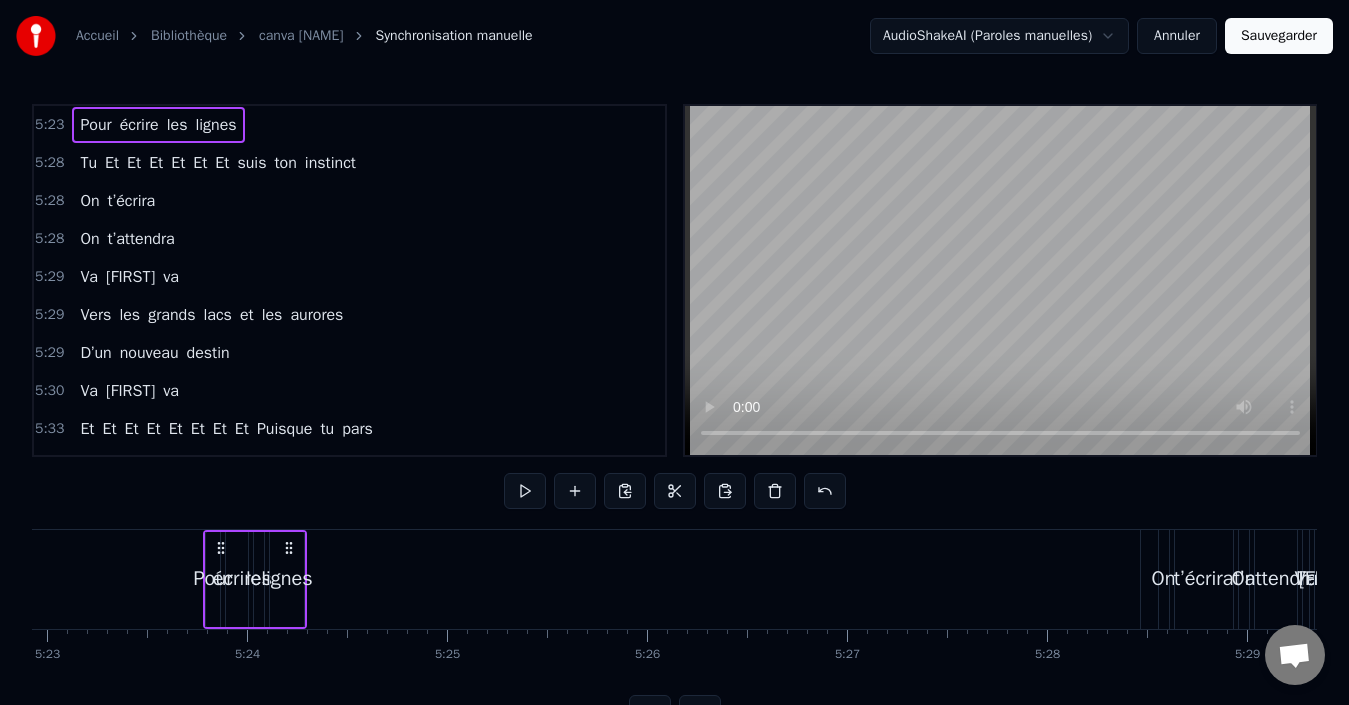 scroll, scrollTop: 0, scrollLeft: 64656, axis: horizontal 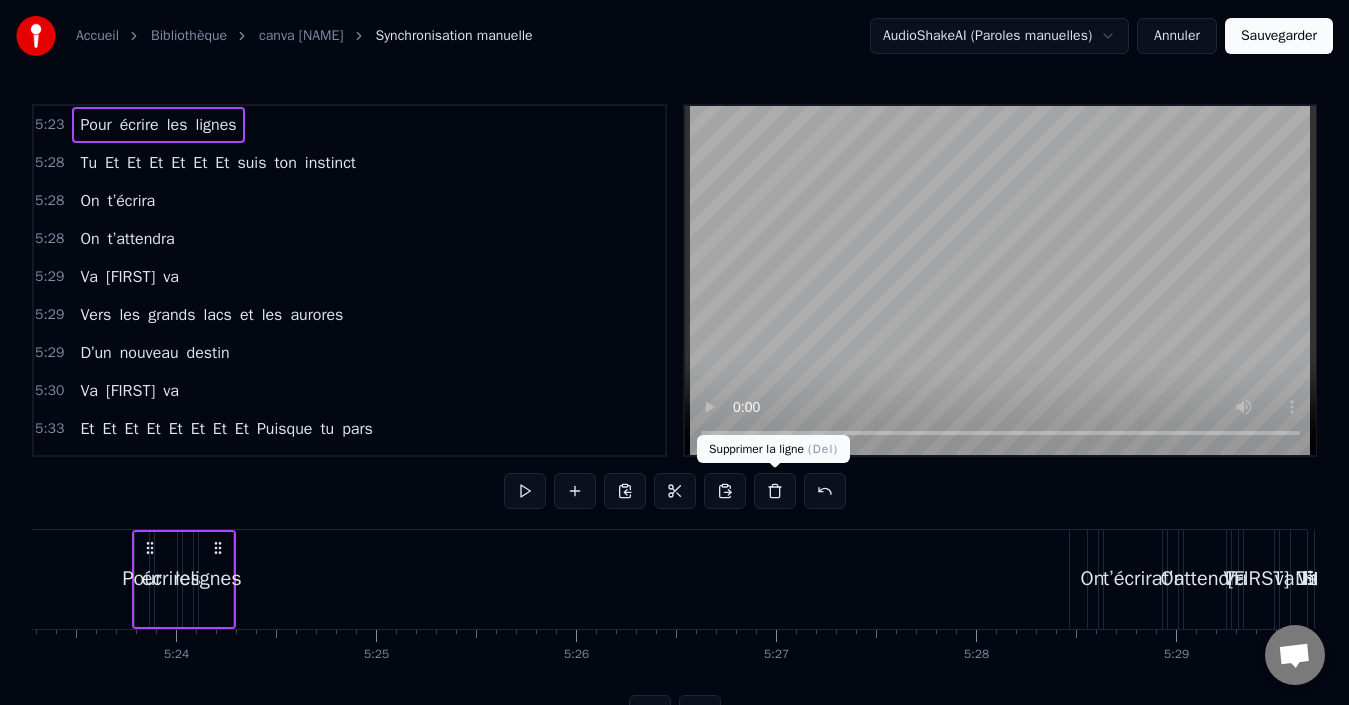 click at bounding box center (775, 491) 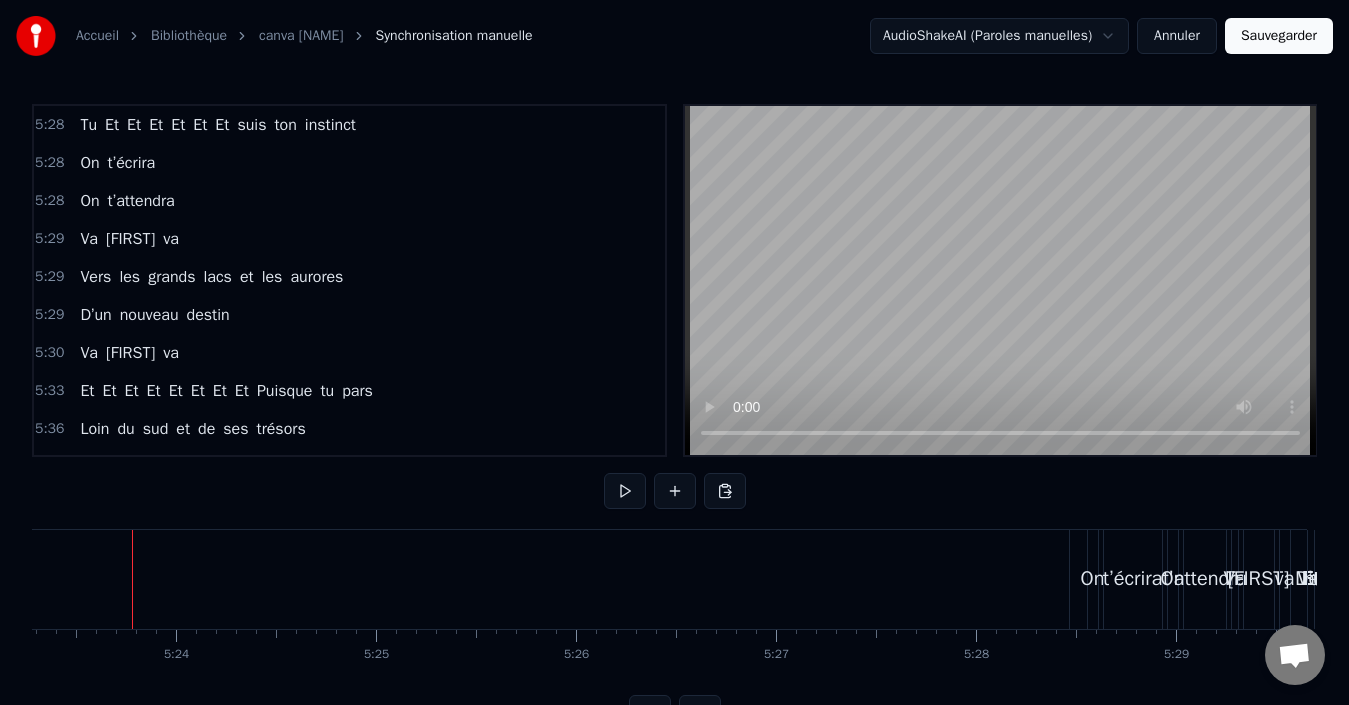 click on "instinct" at bounding box center (330, 125) 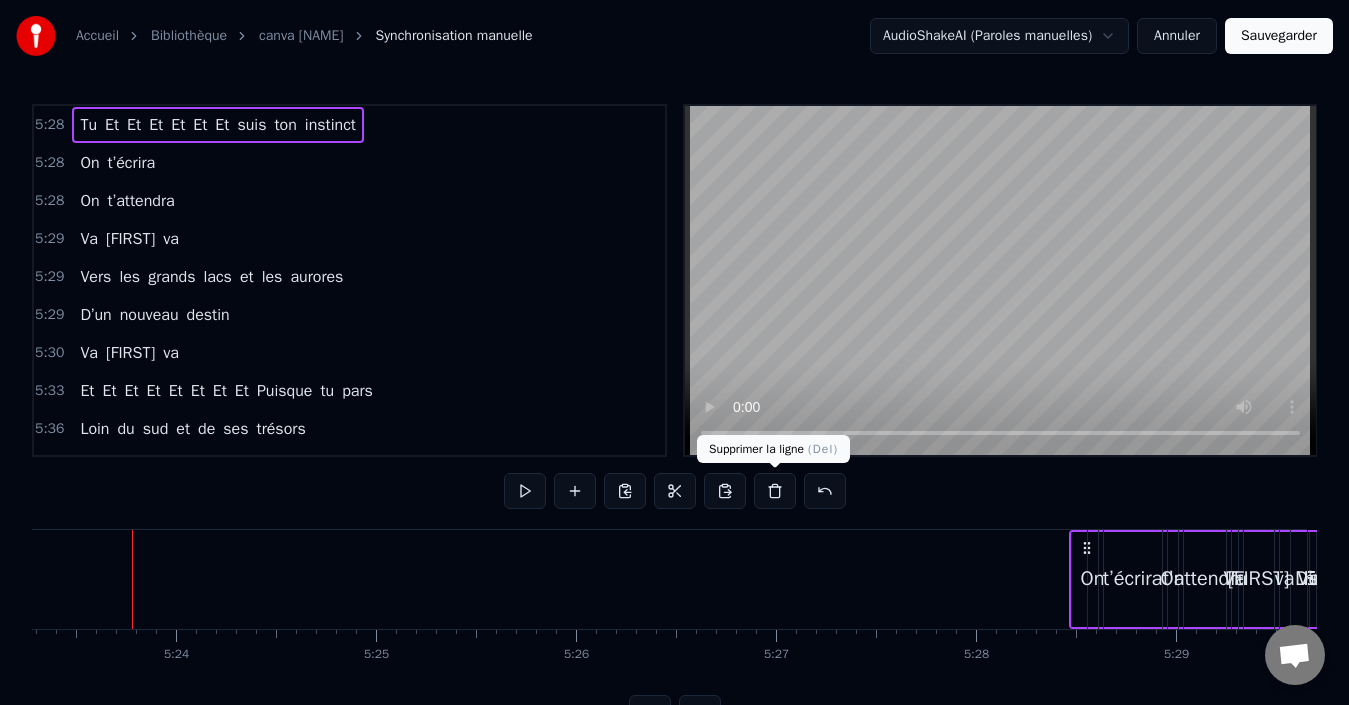 click at bounding box center (775, 491) 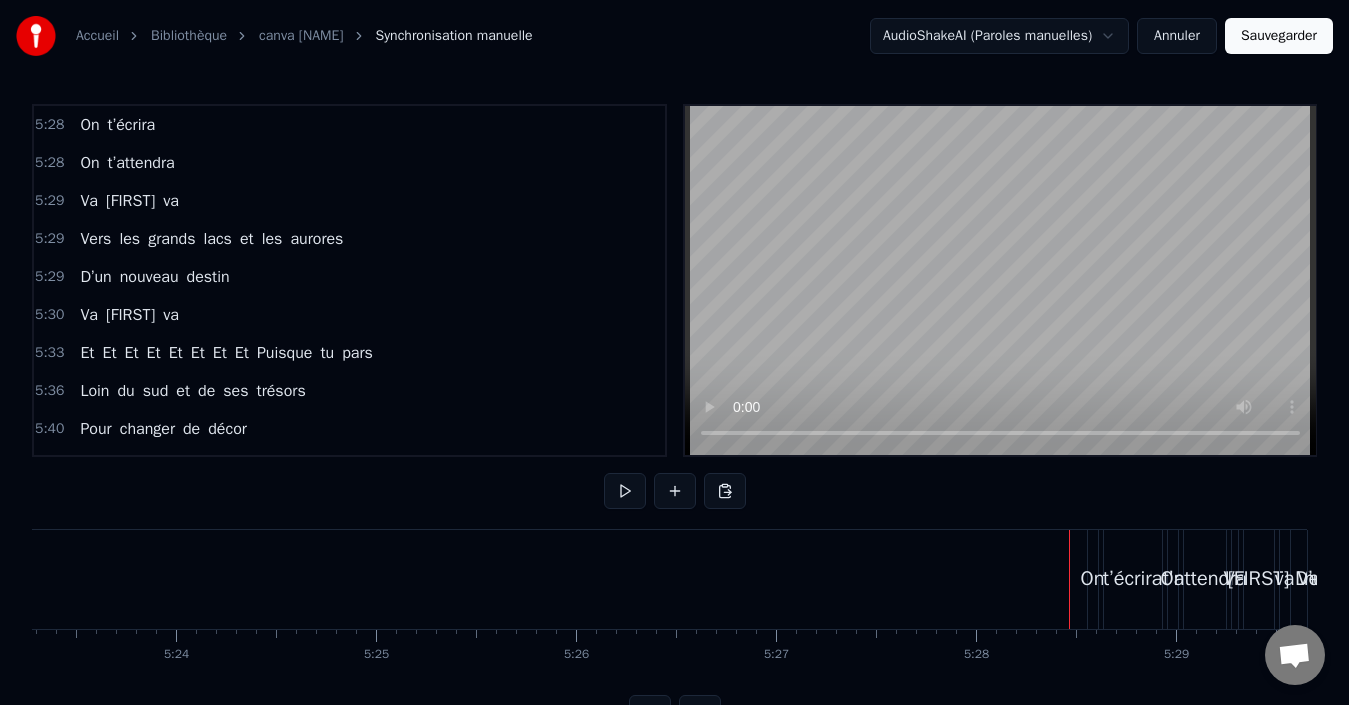 click on "On t’écrira" at bounding box center (117, 125) 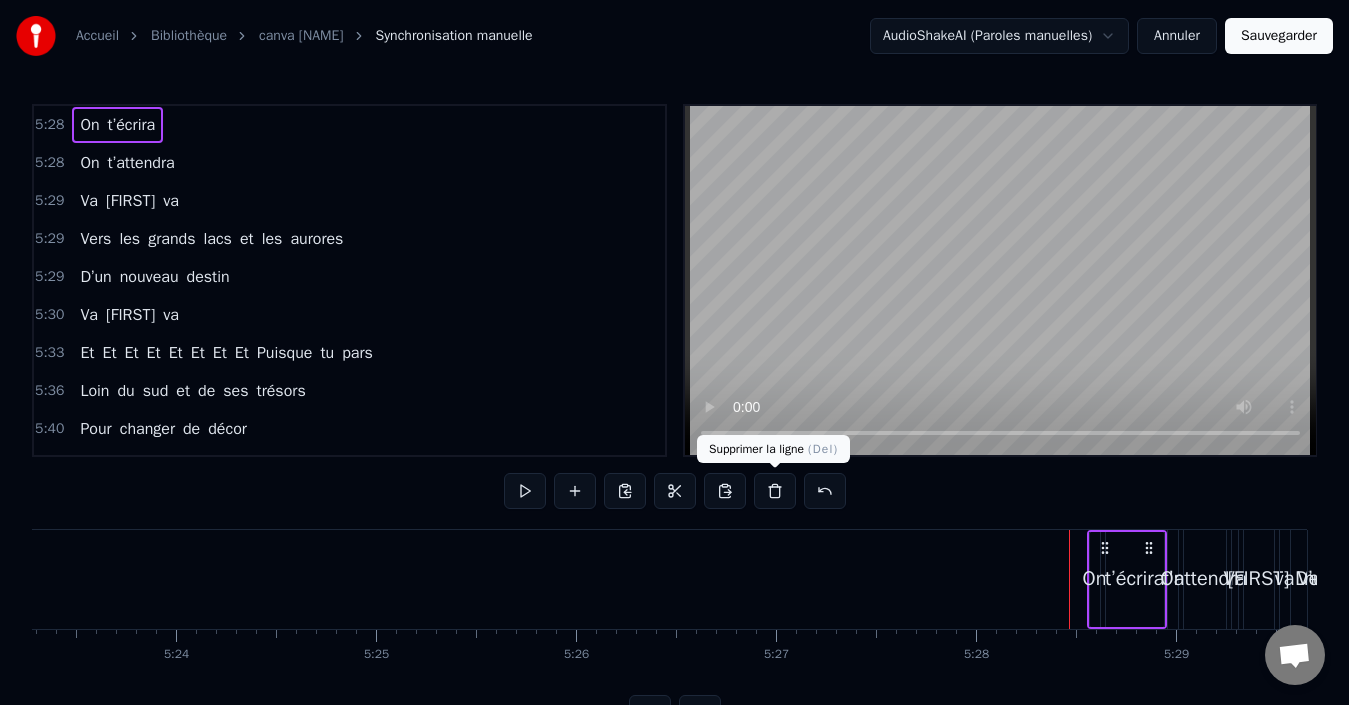 click at bounding box center [775, 491] 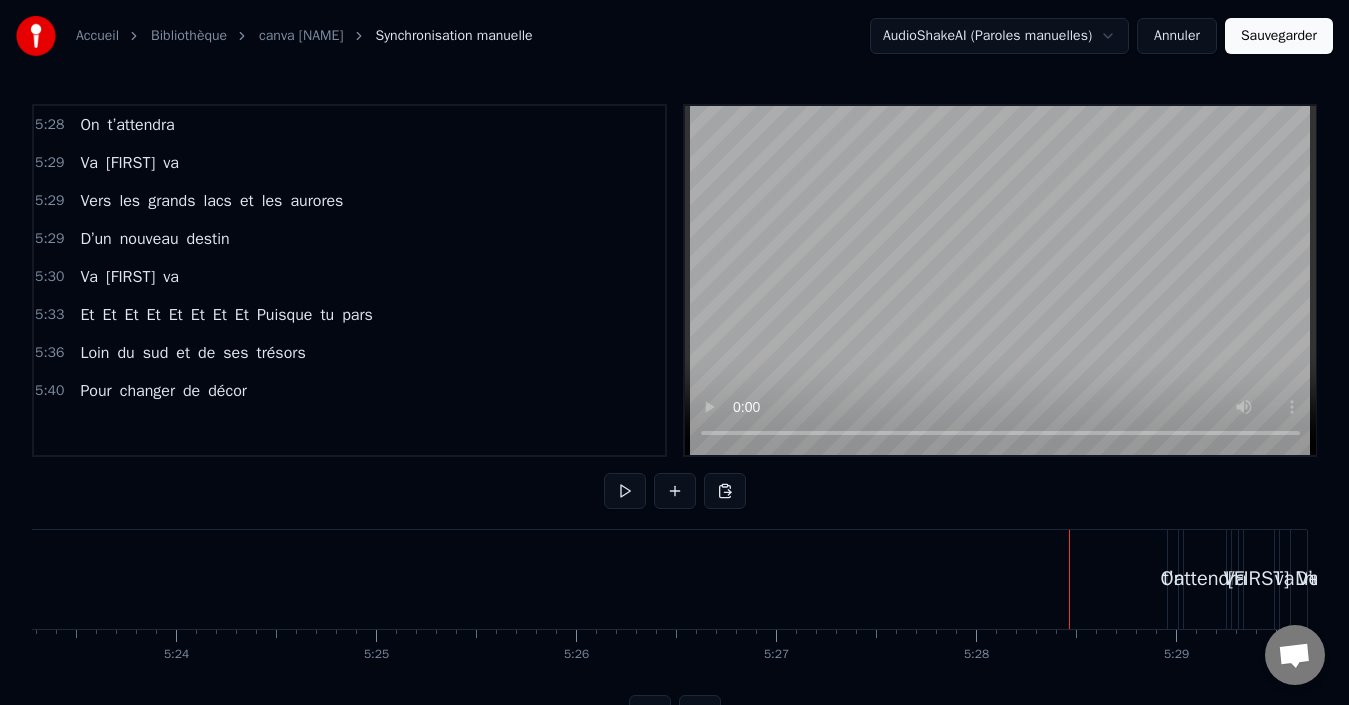 click on "Sauvegarder" at bounding box center (1279, 36) 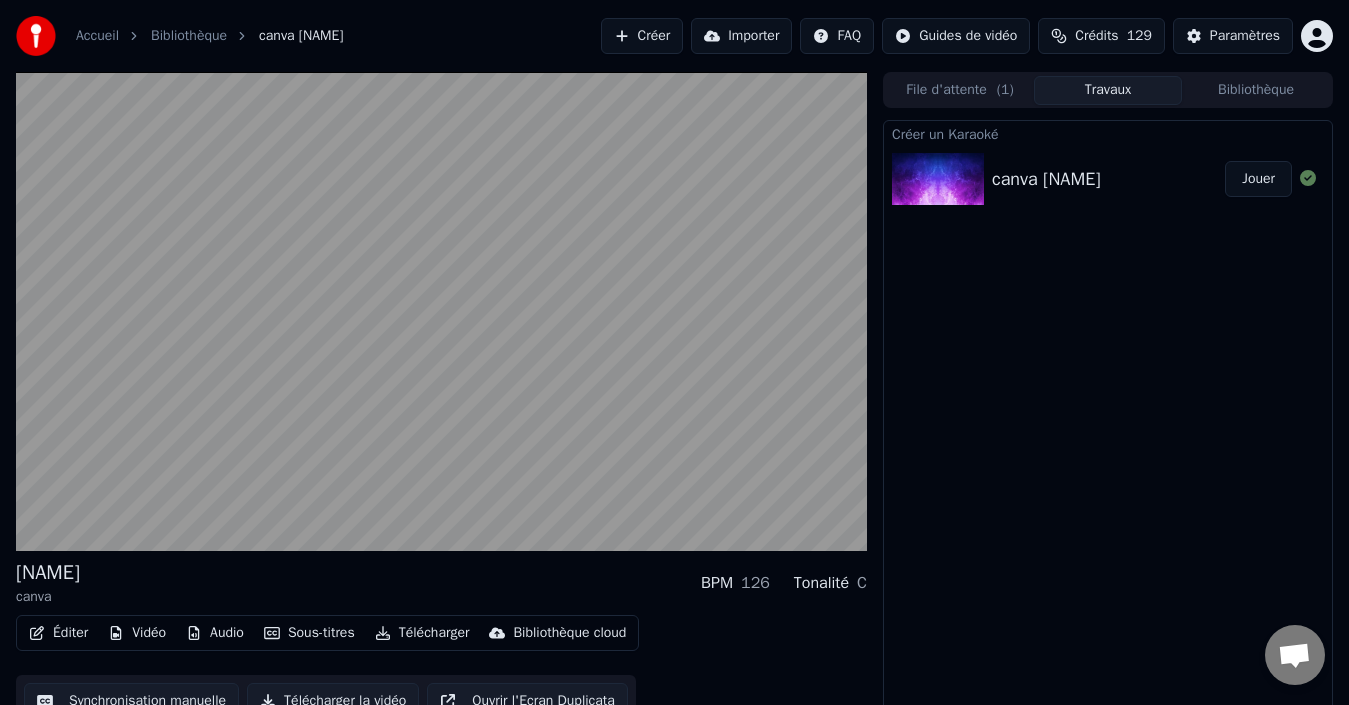 click on "canva [NAME]" at bounding box center [1046, 179] 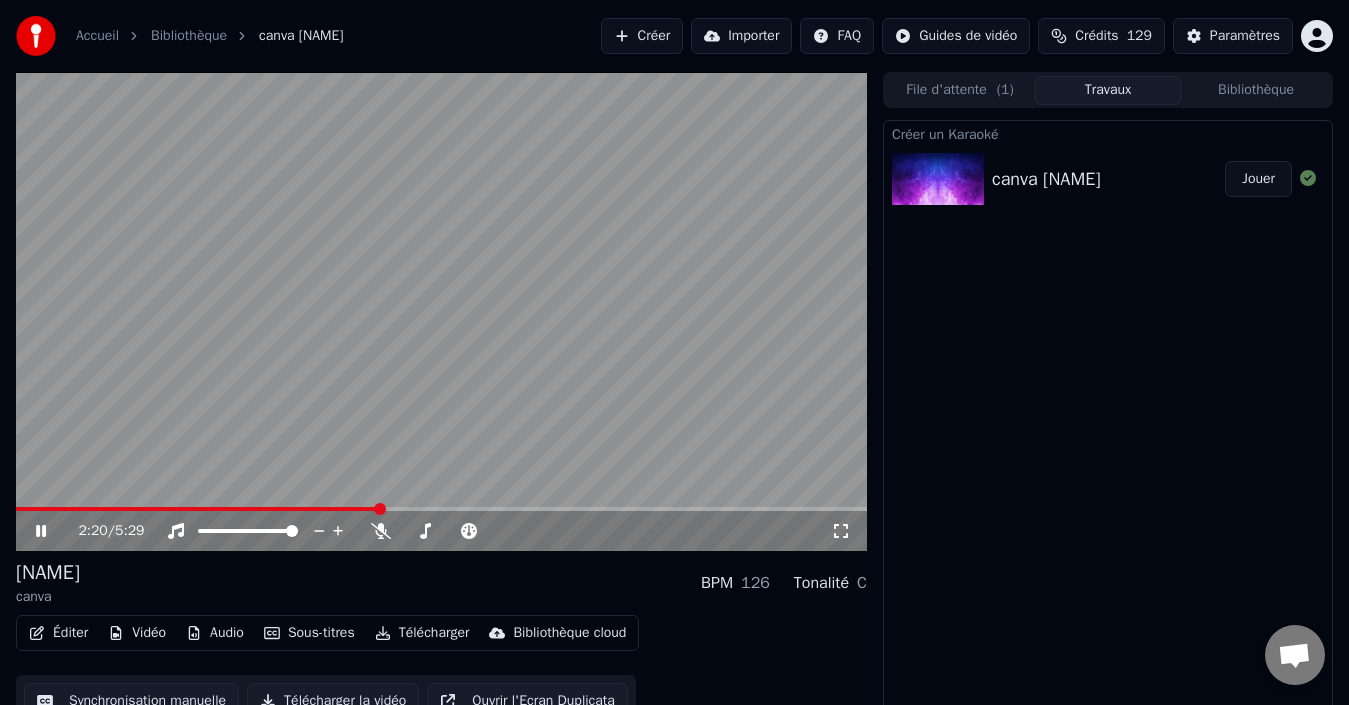 click on "Télécharger" at bounding box center [422, 633] 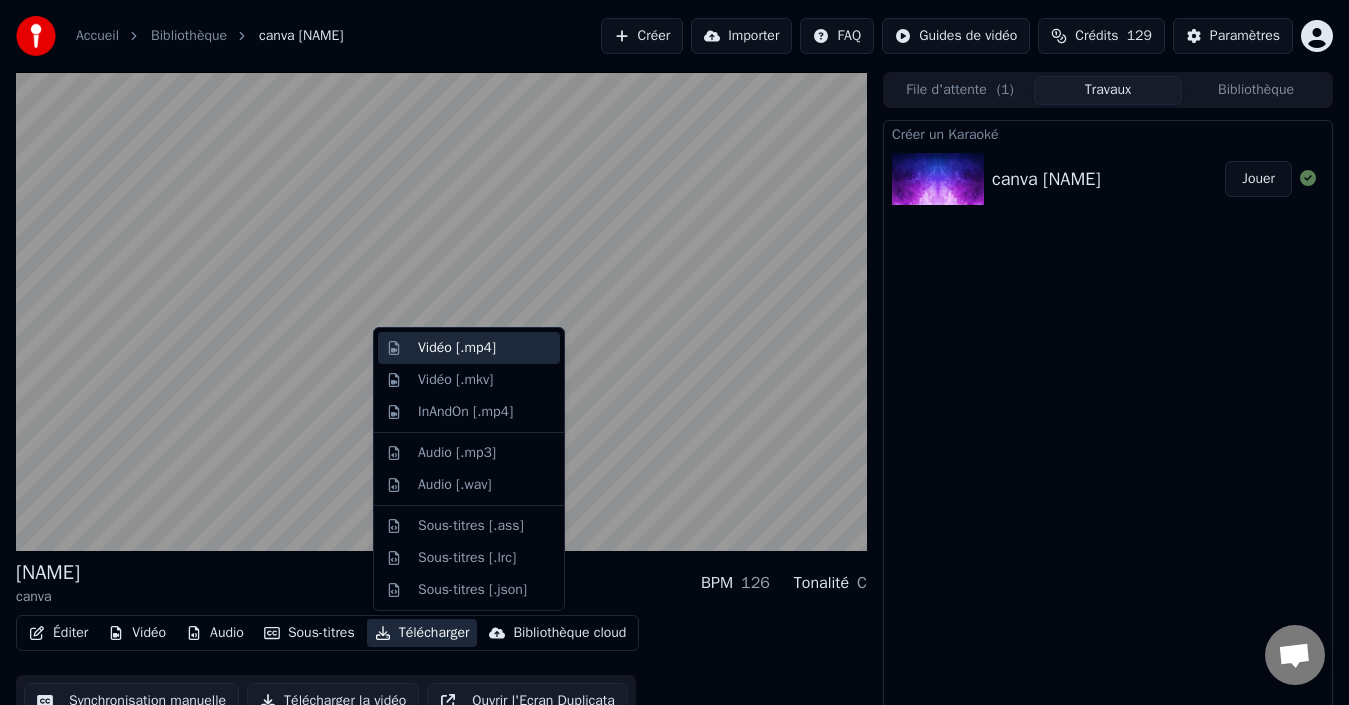 click on "Vidéo [.mp4]" at bounding box center (457, 348) 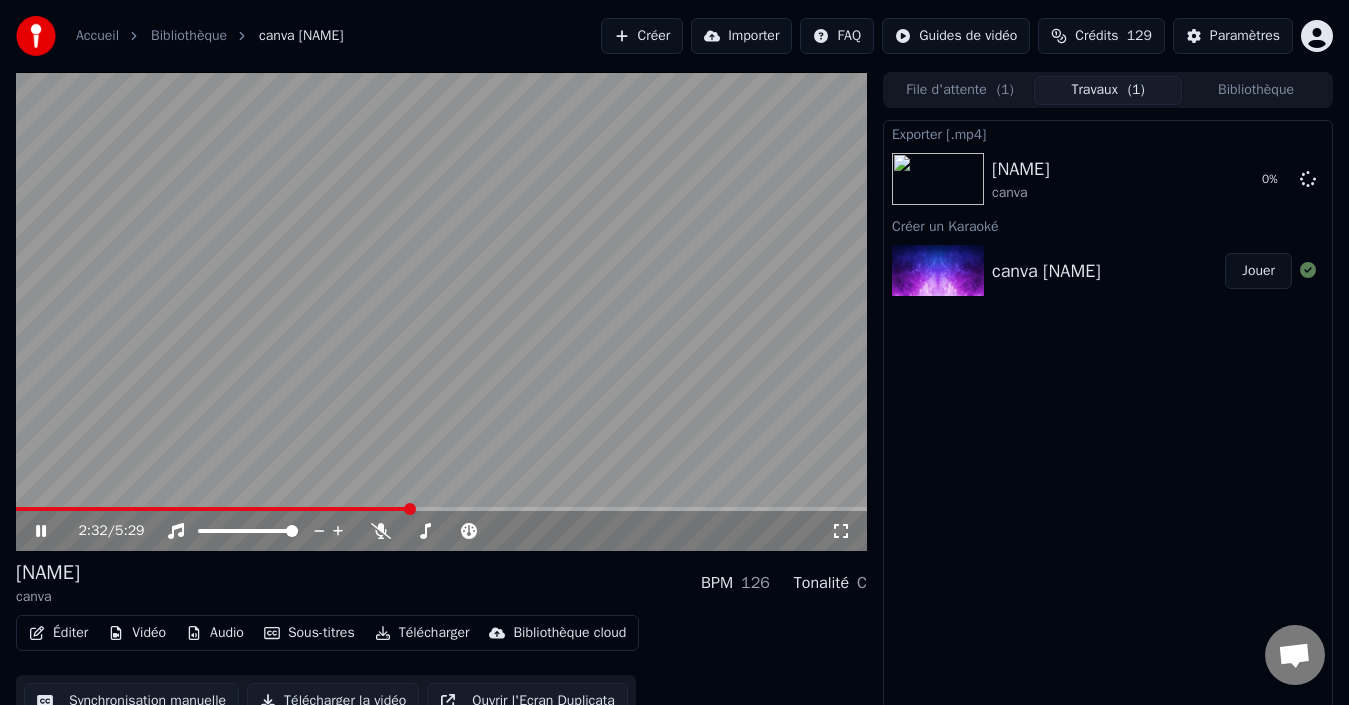 click at bounding box center [441, 311] 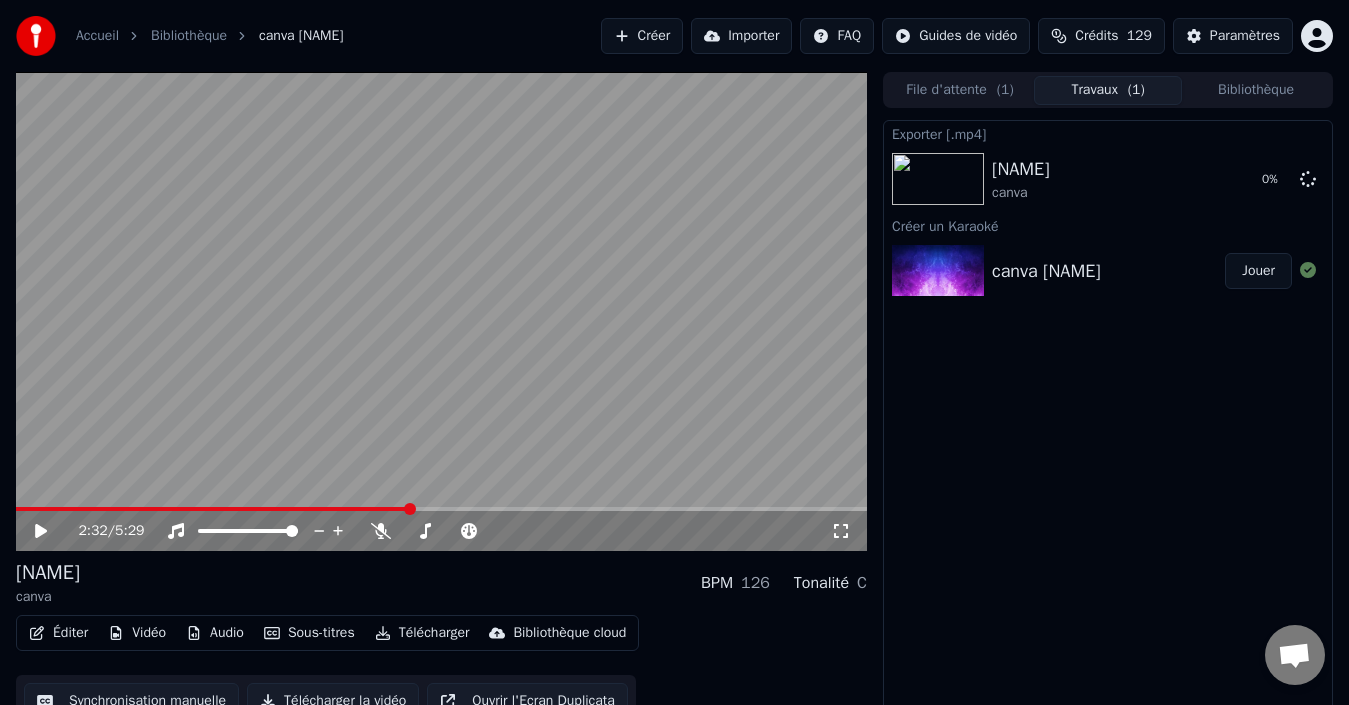 click on "Télécharger" at bounding box center (422, 633) 